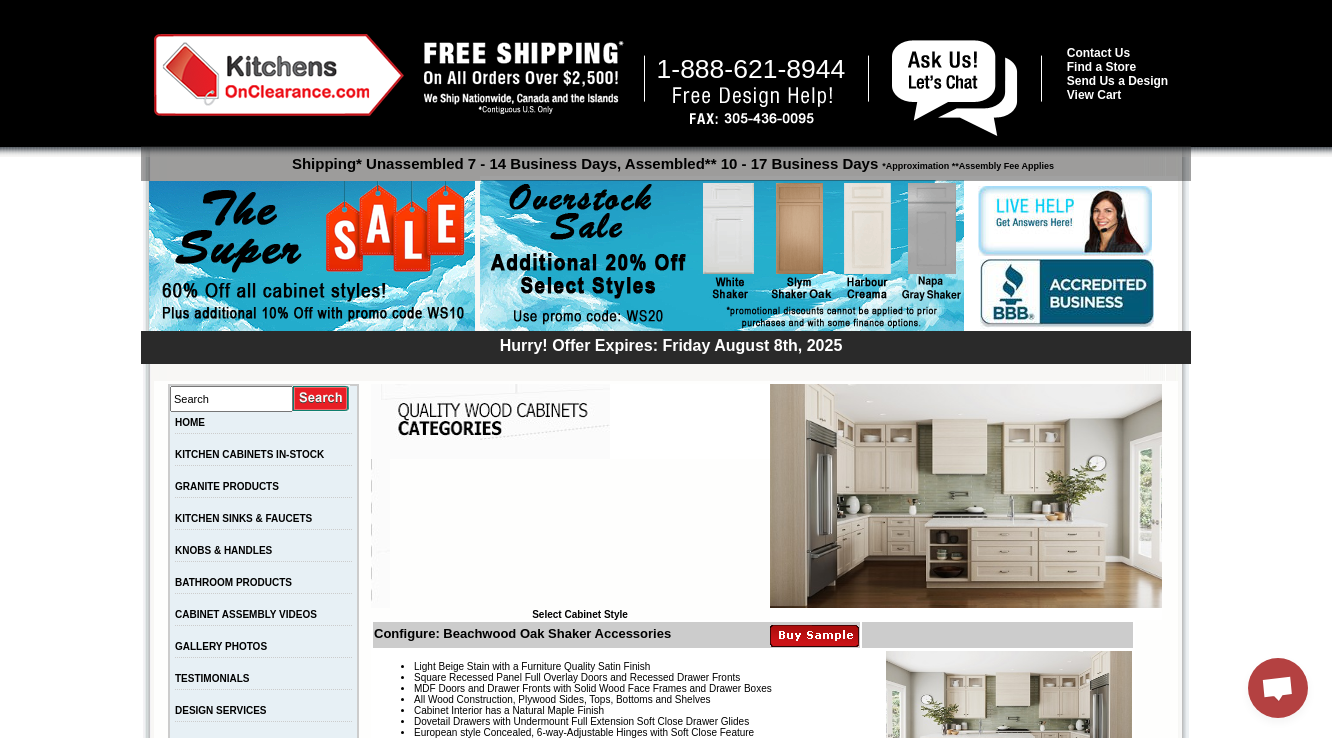 scroll, scrollTop: 5188, scrollLeft: 0, axis: vertical 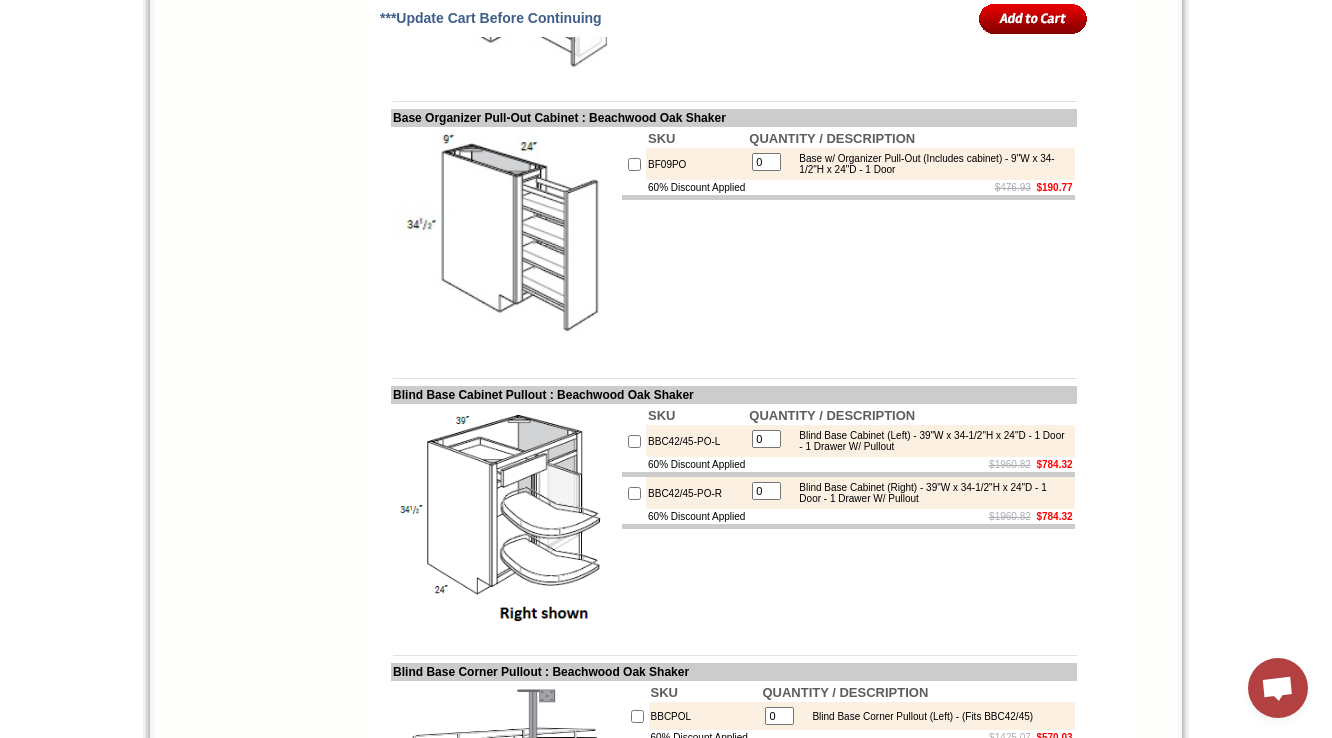 click on "SKU
QUANTITY / DESCRIPTION
BF09TRAYDIVPO
0 Base w/ Tray Divider Pull-Out (Includes cabinet) - 9"W x 34-1/2"H x 24"D - 1 Door
60% Discount Applied
$703.57    $281.42" at bounding box center [848, -36] 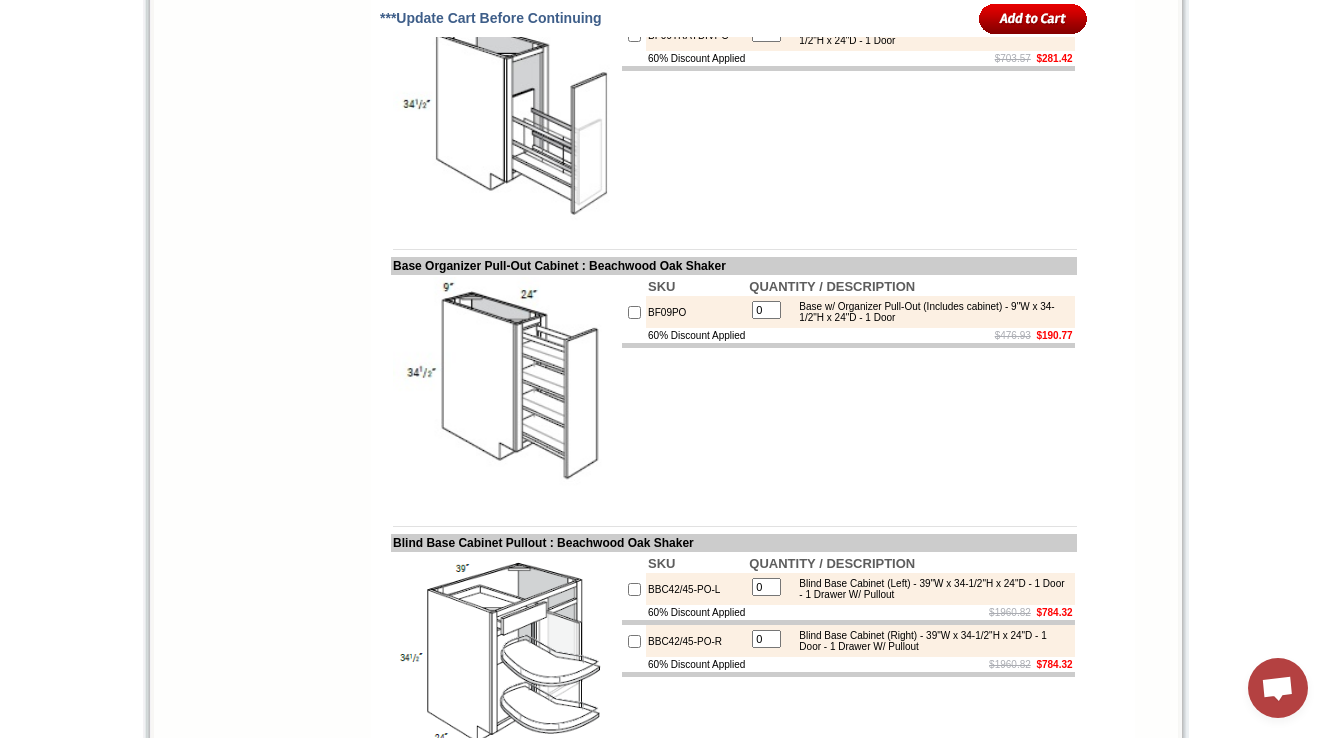 scroll, scrollTop: 5028, scrollLeft: 0, axis: vertical 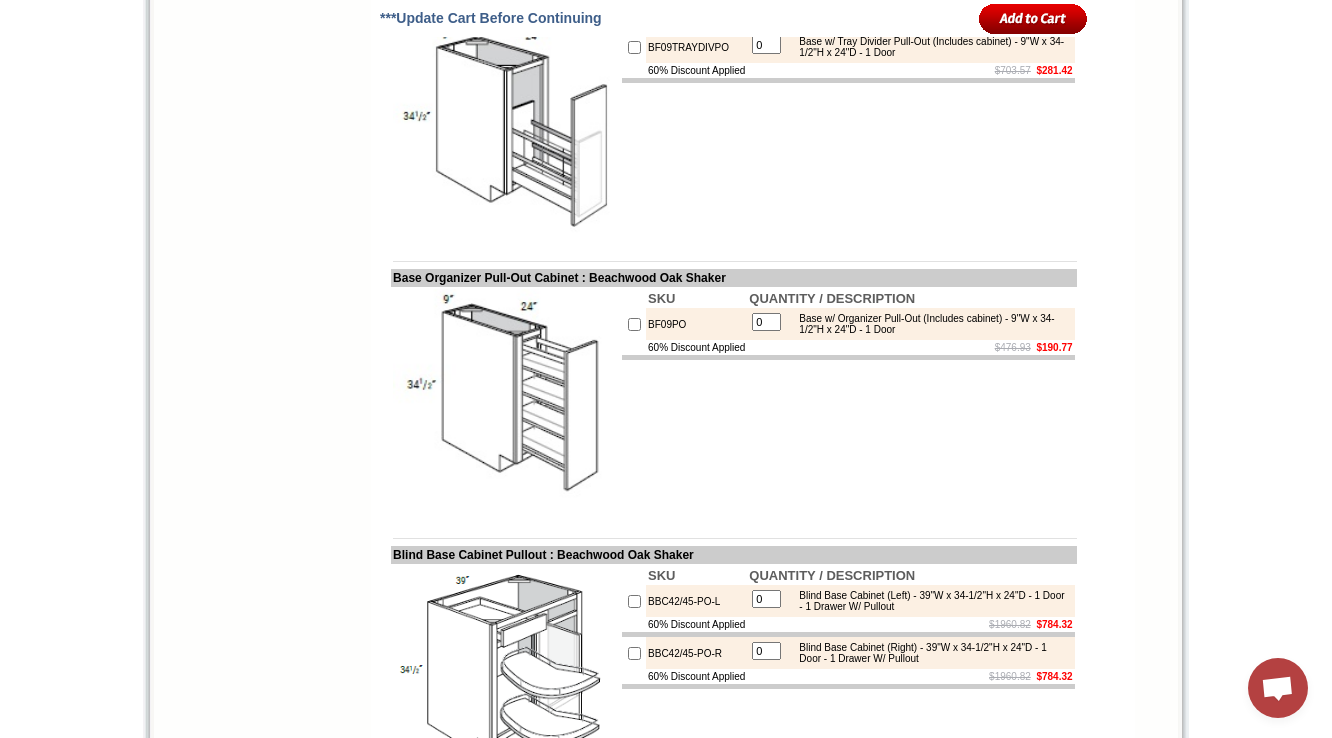 click at bounding box center (505, 124) 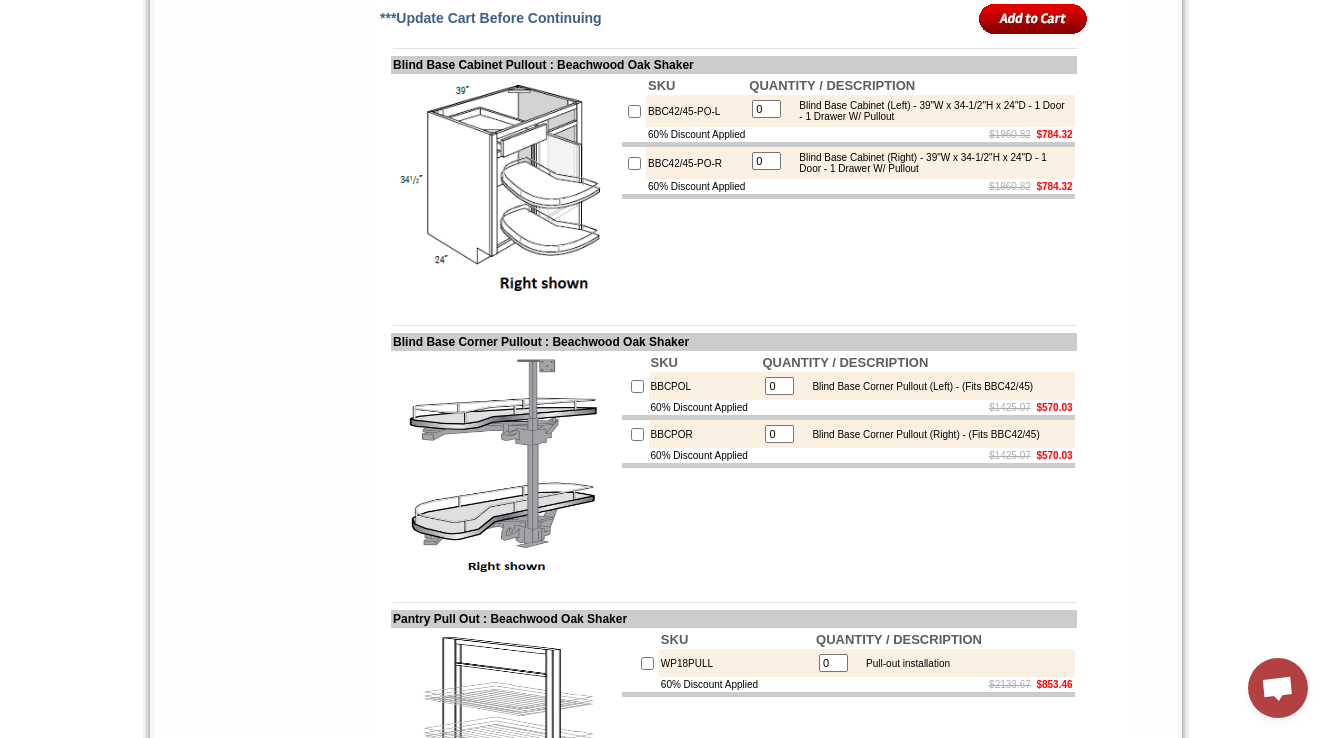 scroll, scrollTop: 5513, scrollLeft: 0, axis: vertical 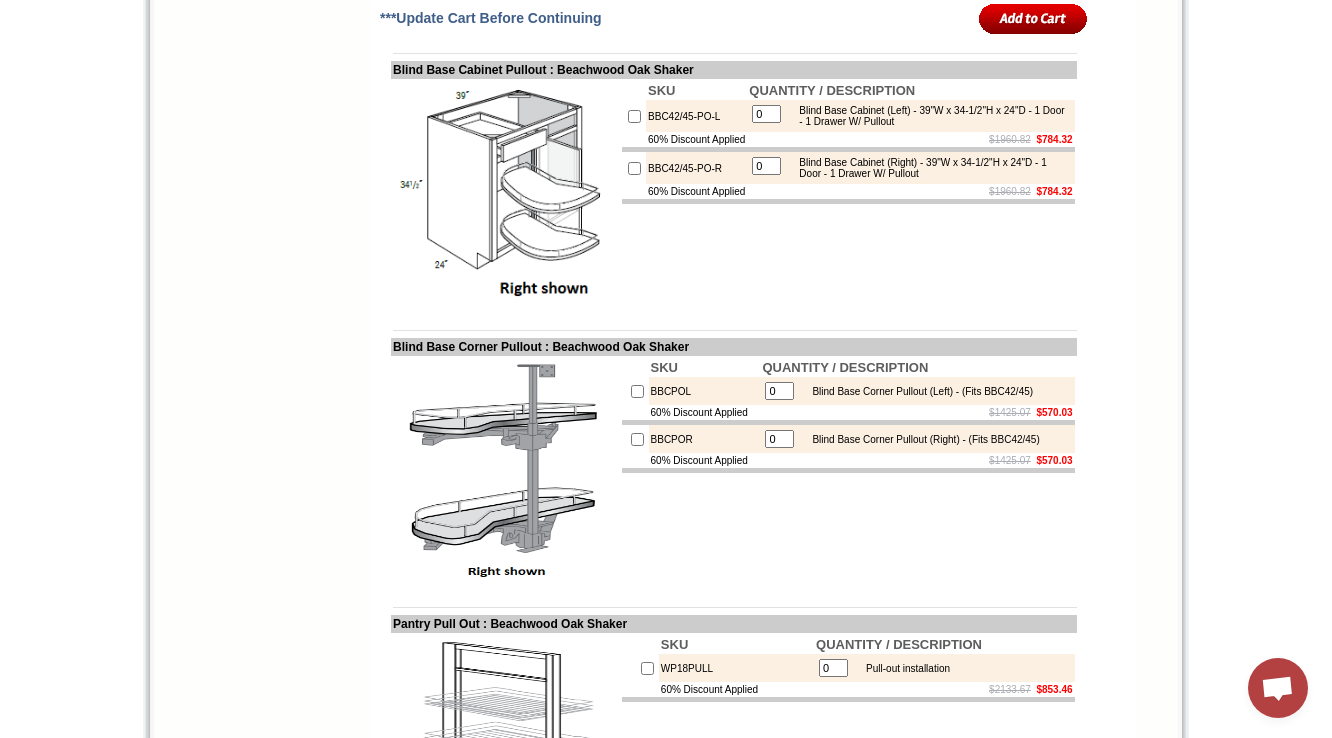 click on "1-888-621-8944
Contact Us   Find a Store   Send Us a Design   View Cart
Shipping* Unassembled 7 - 14 Business Days, Assembled** 10 - 17 Business Days
*Approximation **Assembly Fee Applies
Hurry! Offer Expires: Friday August 8th, 2025
Search
HOME
KITCHEN CABINETS IN-STOCK
GRANITE PRODUCTS" at bounding box center (666, 2192) 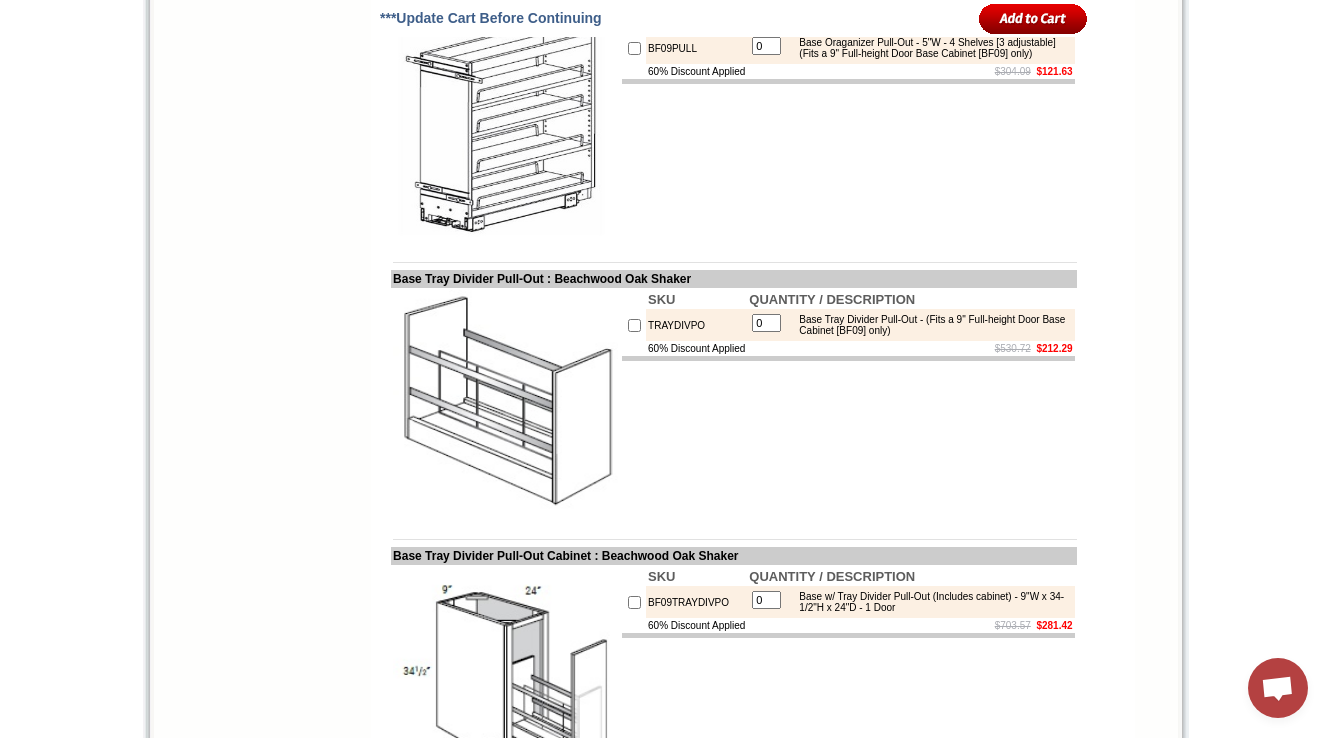 scroll, scrollTop: 4633, scrollLeft: 0, axis: vertical 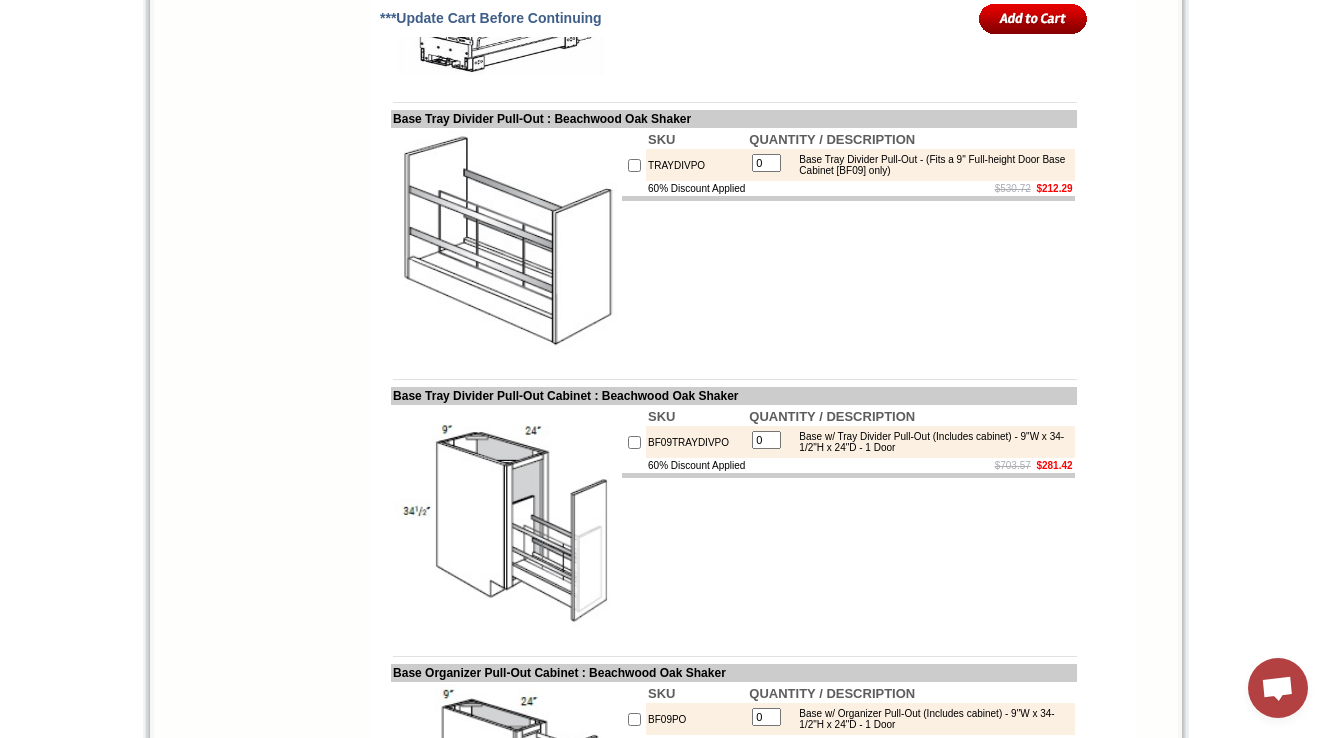 click on "TRAYDIVPO" at bounding box center (696, 165) 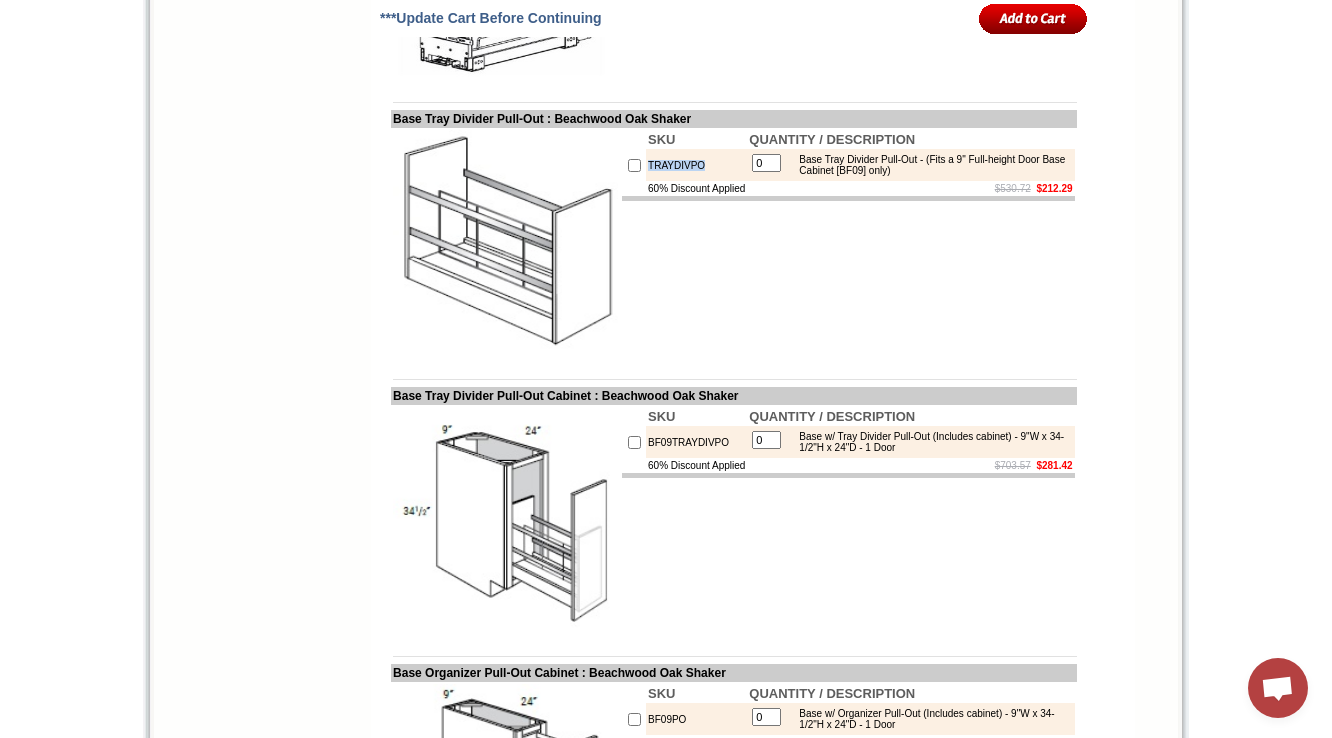 click on "TRAYDIVPO" at bounding box center (696, 165) 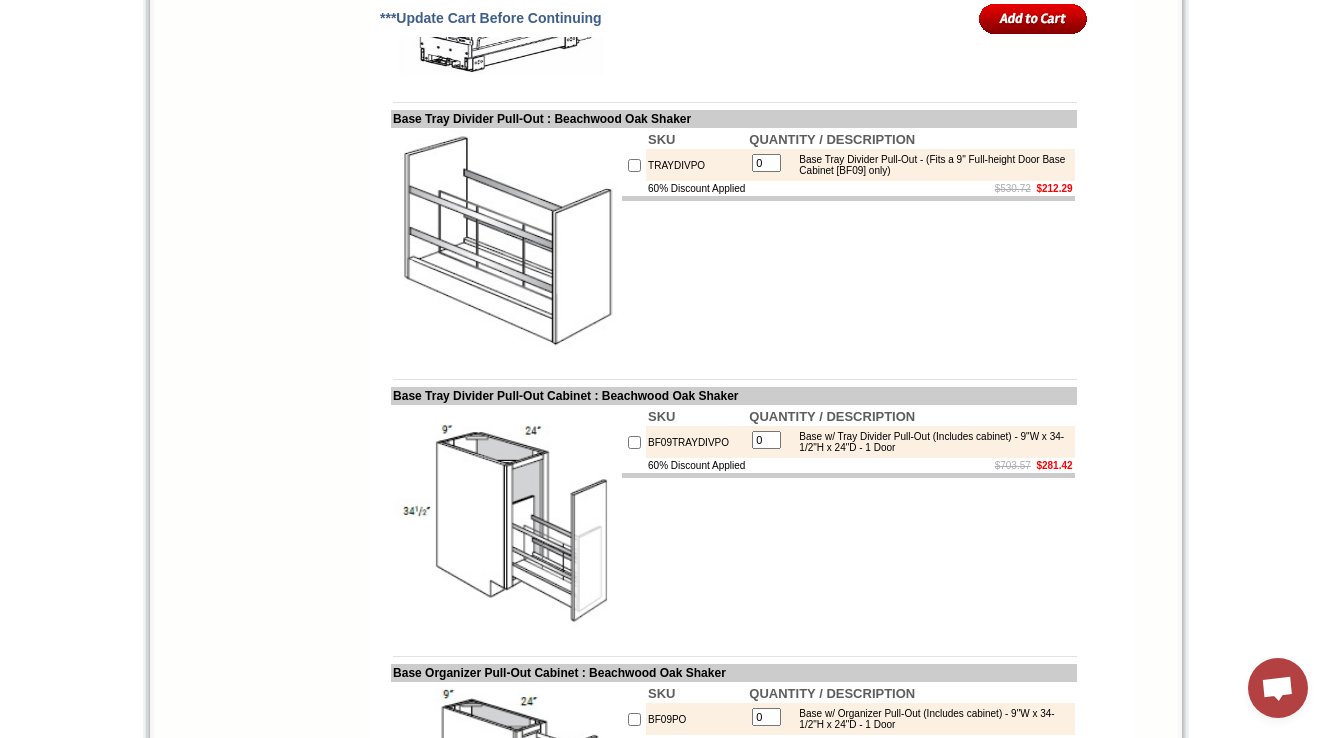 click on "SKU
QUANTITY / DESCRIPTION
TRAYDIVPO
0 Base Tray Divider Pull-Out - (Fits a 9" Full-height Door Base Cabinet [BF09] only)
60% Discount Applied
$530.72    $212.29" at bounding box center (848, 242) 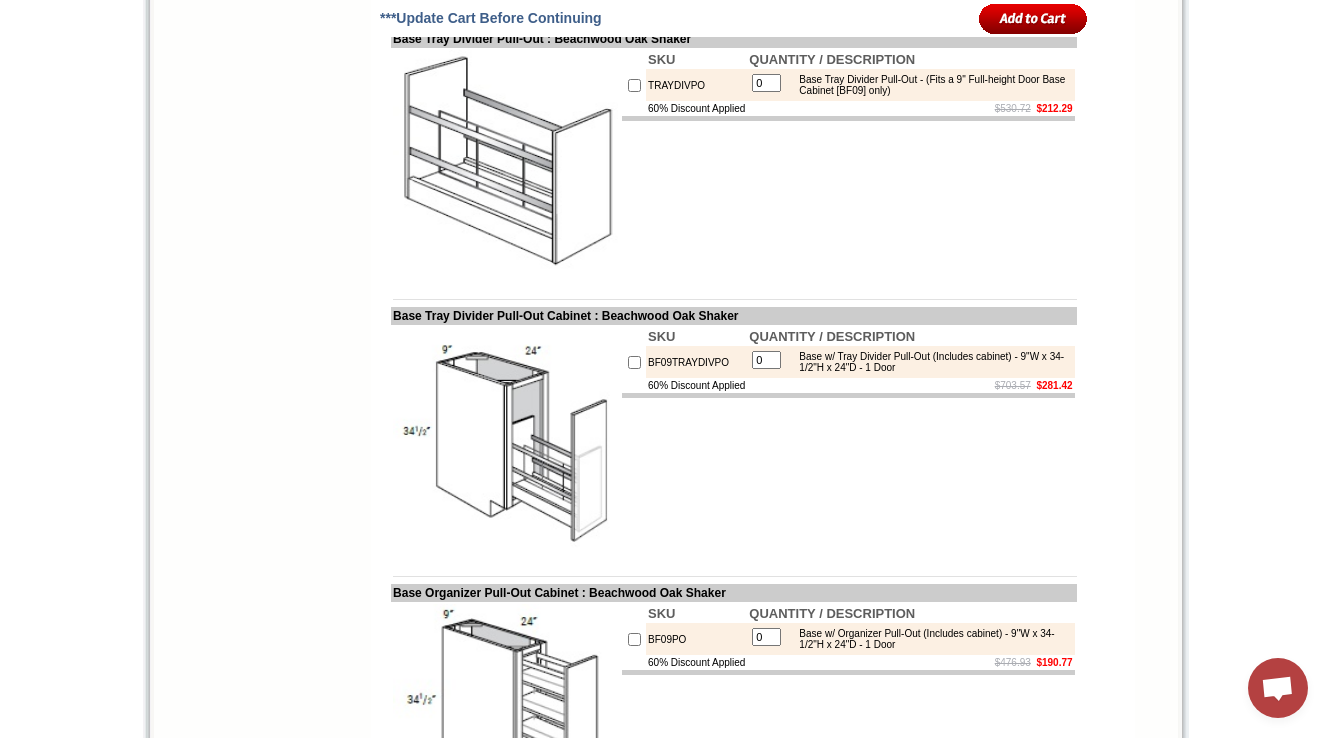 scroll, scrollTop: 4793, scrollLeft: 0, axis: vertical 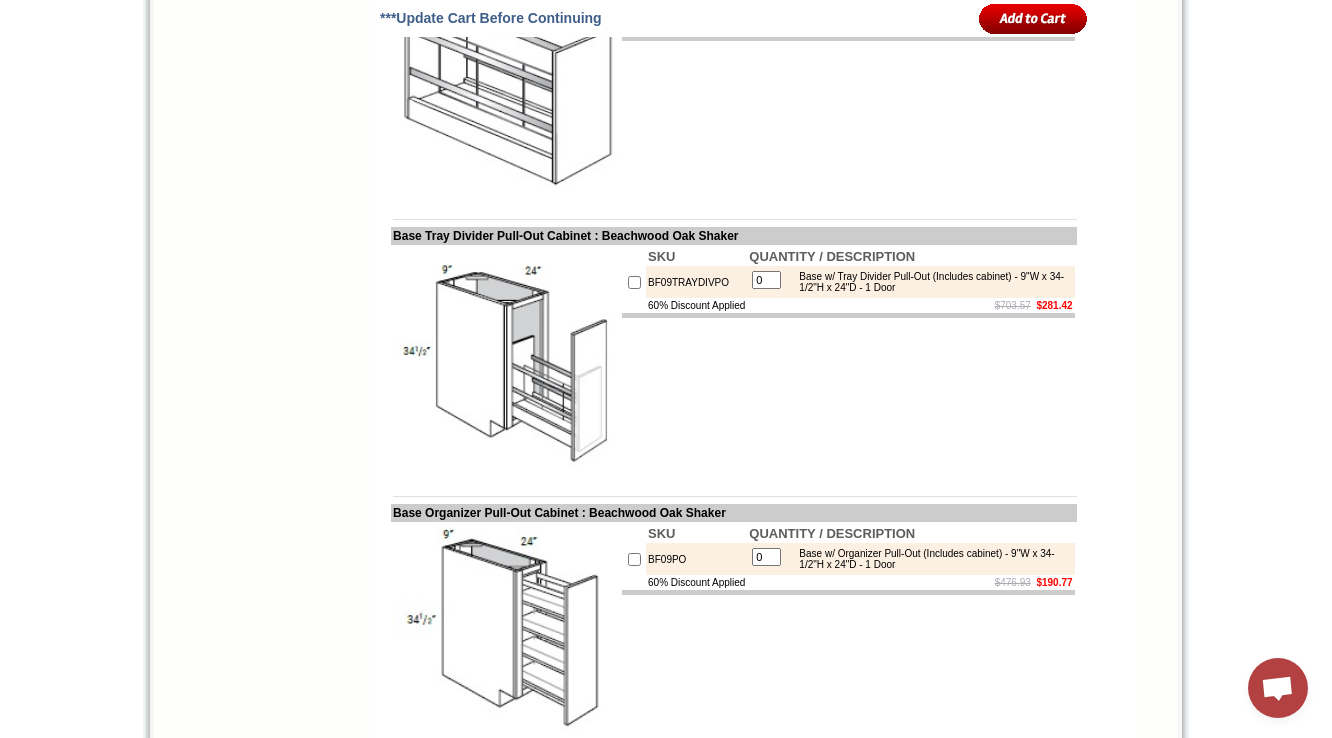 click on "TRAYDIVPO" at bounding box center (696, 5) 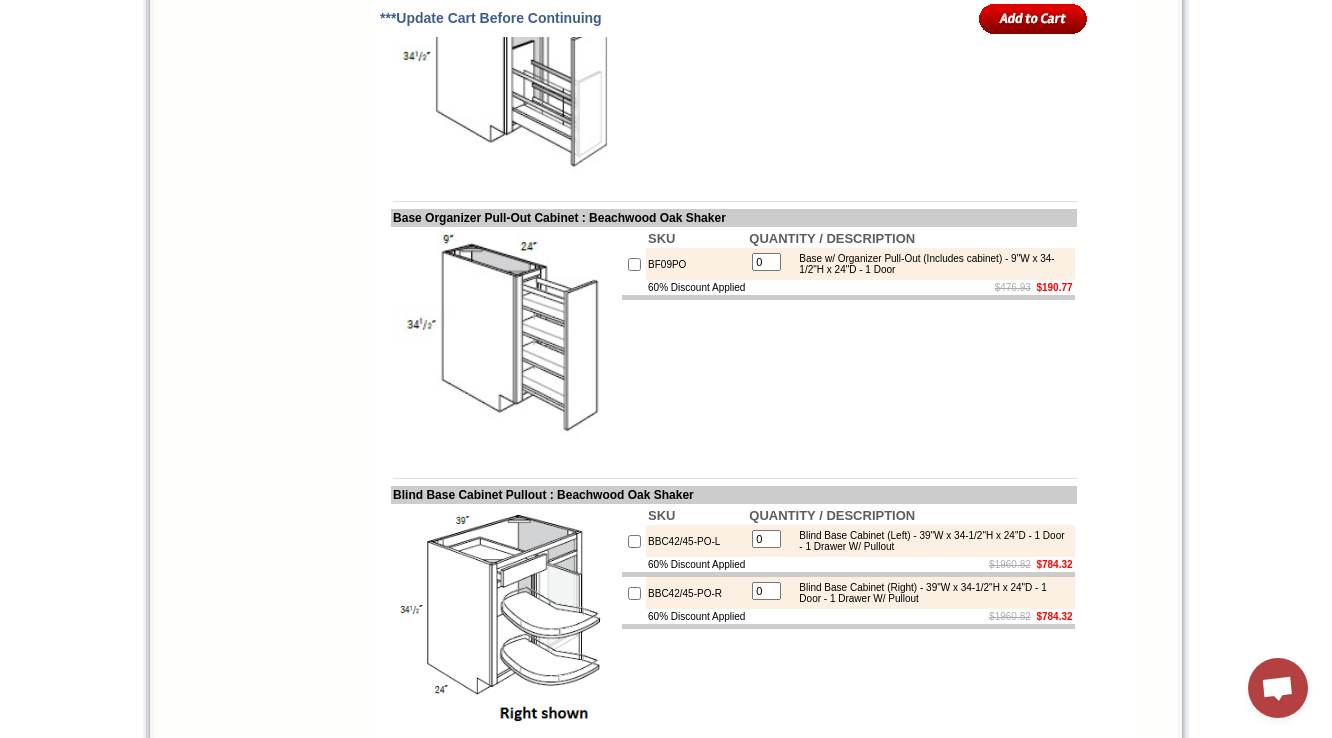 scroll, scrollTop: 5113, scrollLeft: 0, axis: vertical 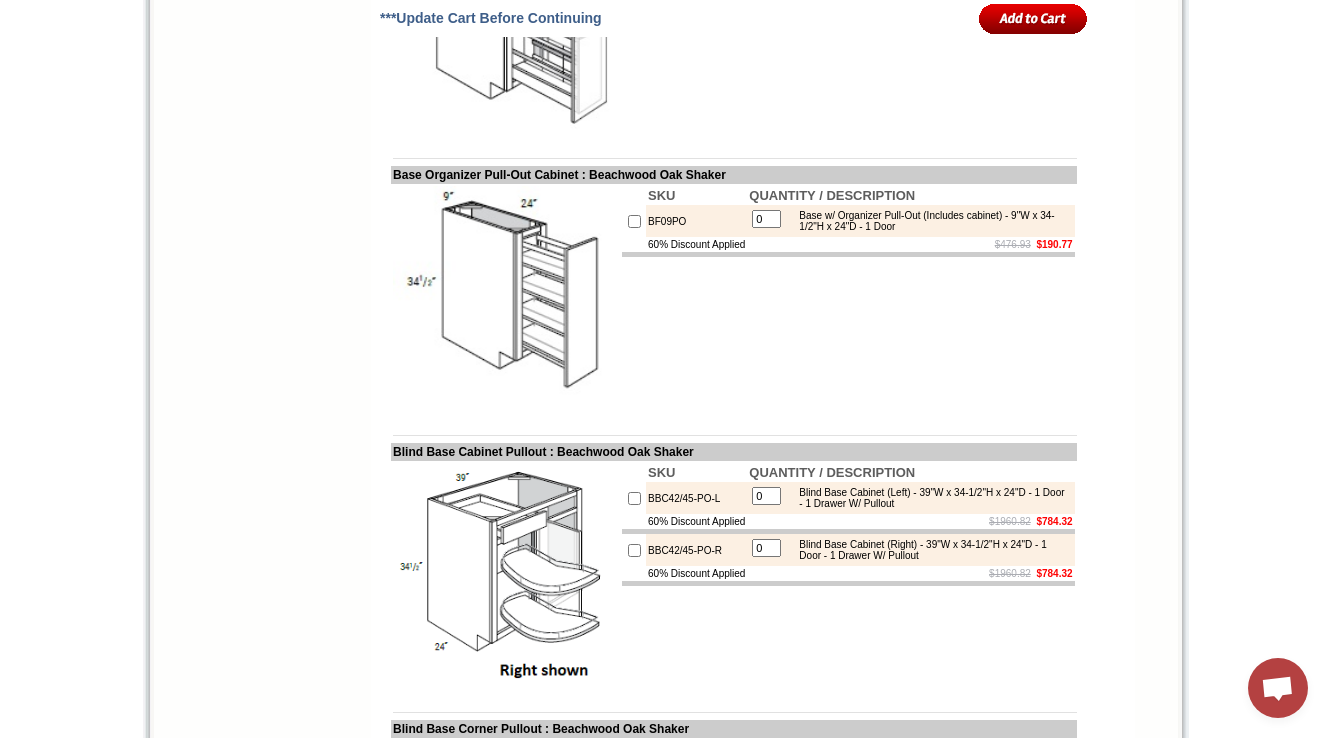 click on "BF09TRAYDIVPO" at bounding box center (696, -56) 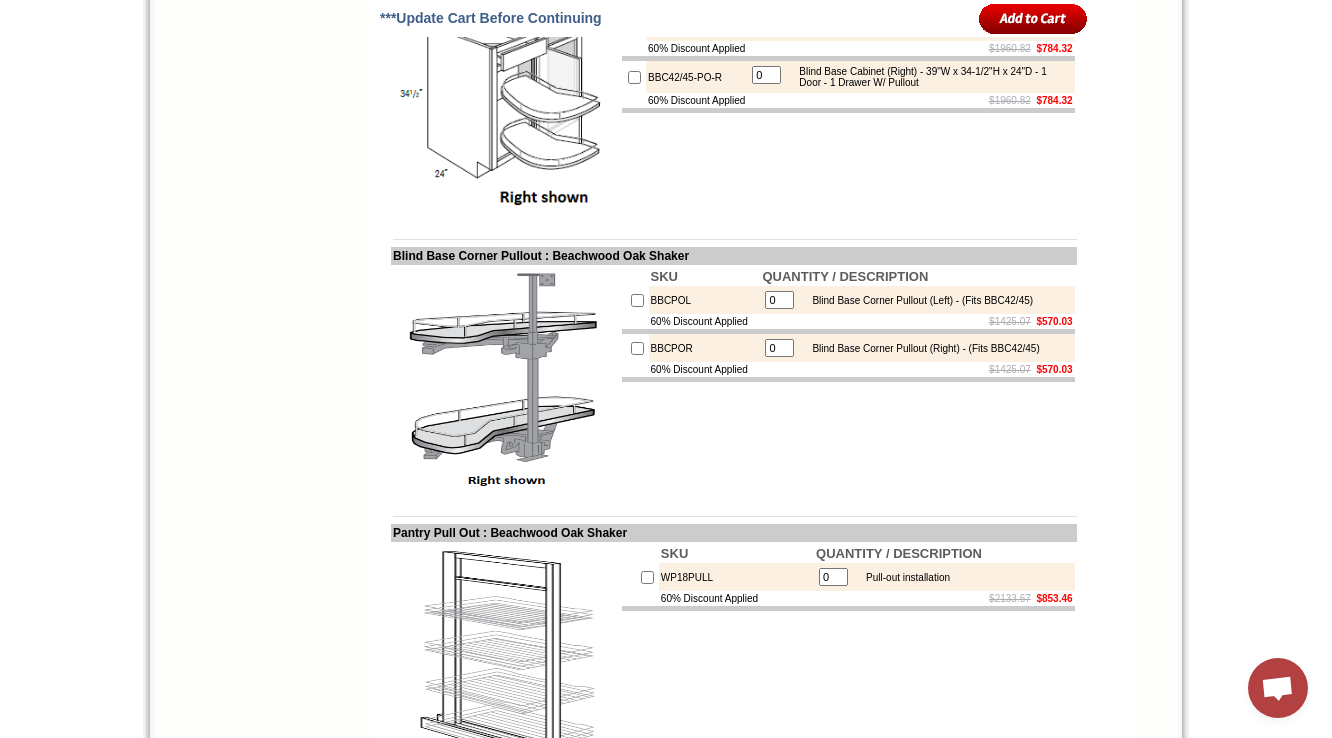 scroll, scrollTop: 5611, scrollLeft: 0, axis: vertical 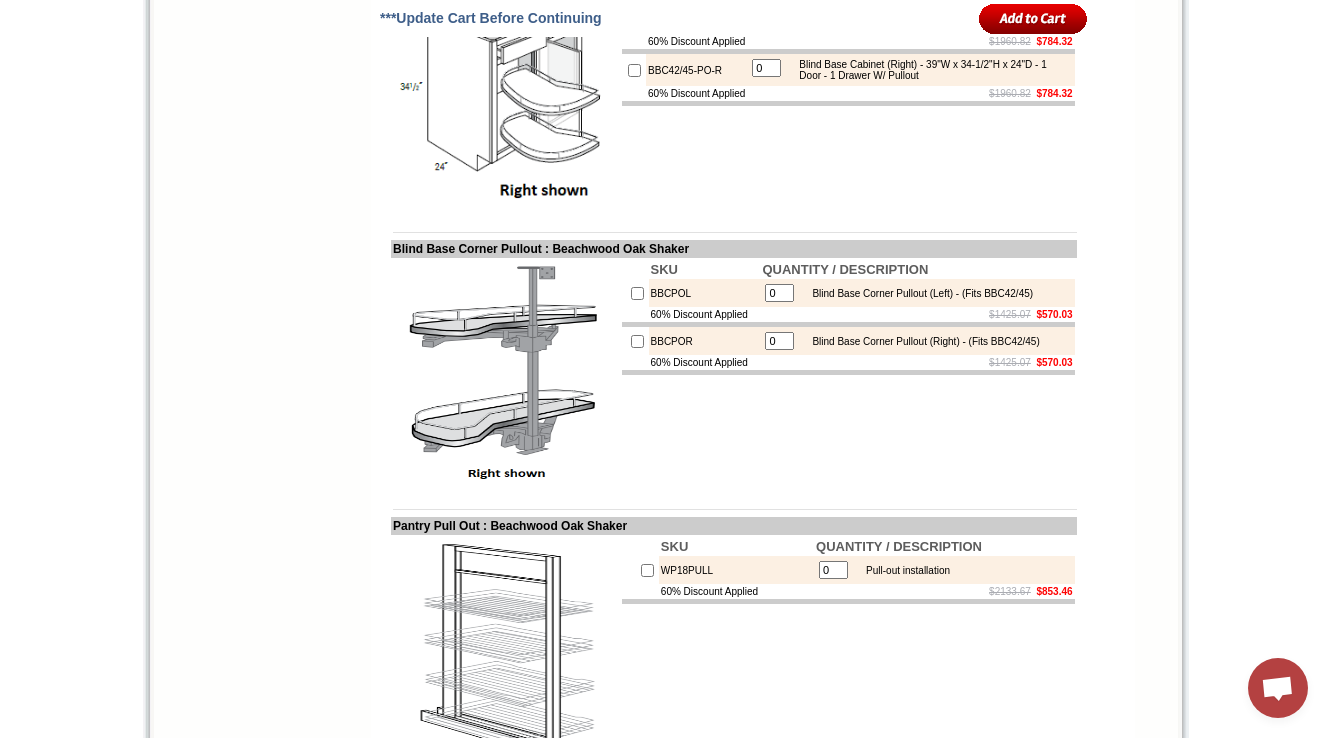 drag, startPoint x: 648, startPoint y: 249, endPoint x: 706, endPoint y: 247, distance: 58.034473 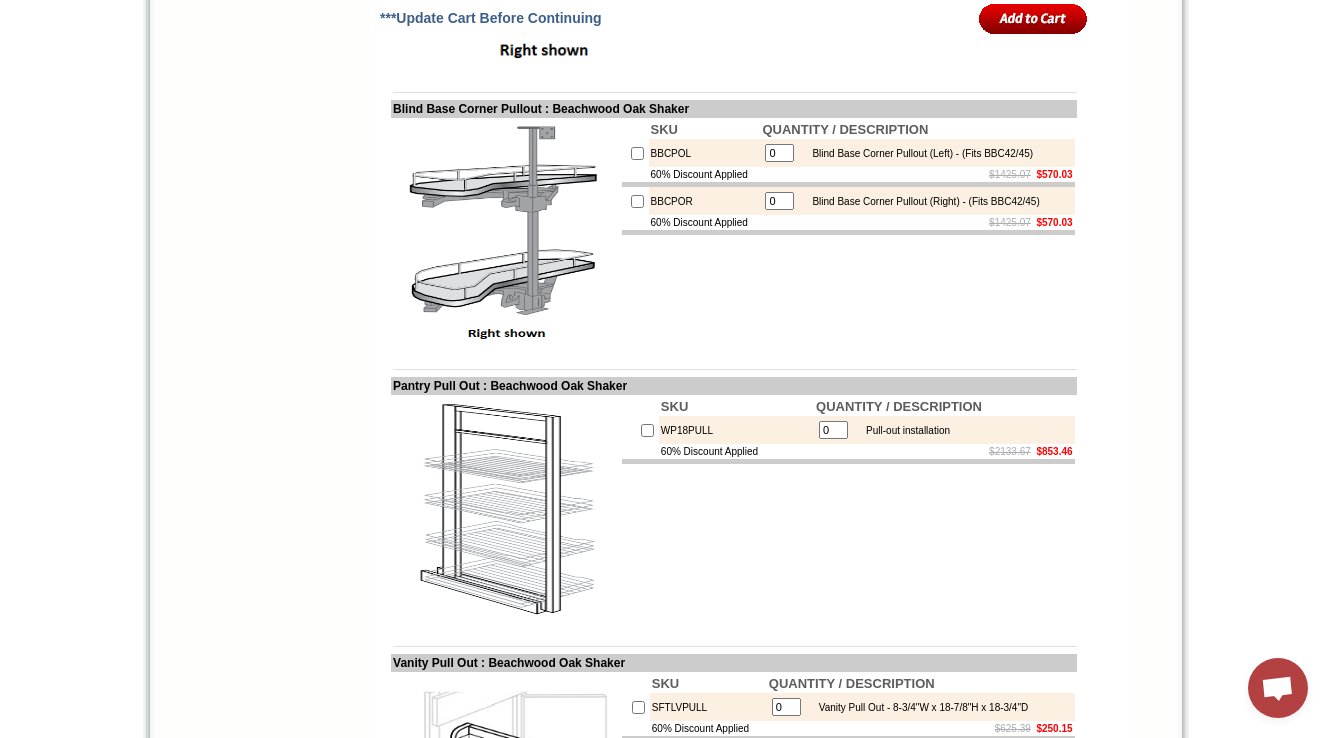 scroll, scrollTop: 5771, scrollLeft: 0, axis: vertical 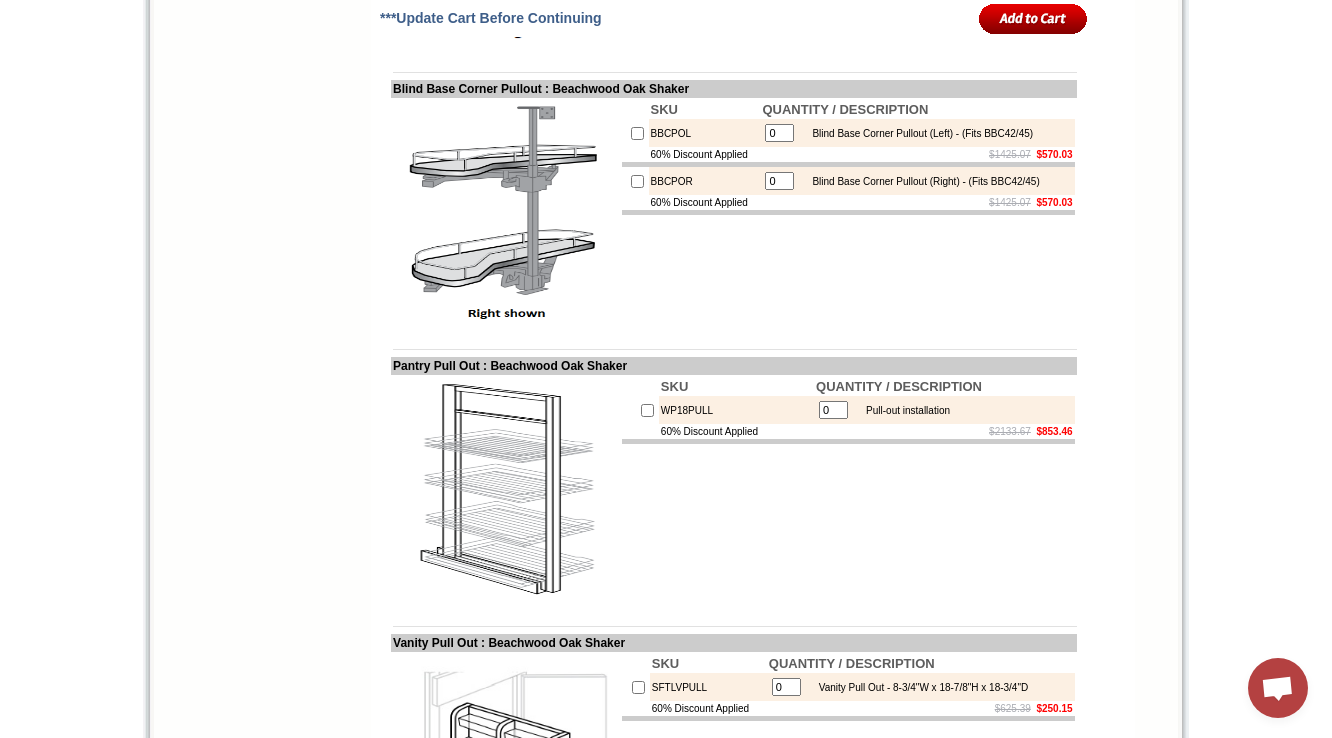 click on "BBCPOL" at bounding box center (705, 133) 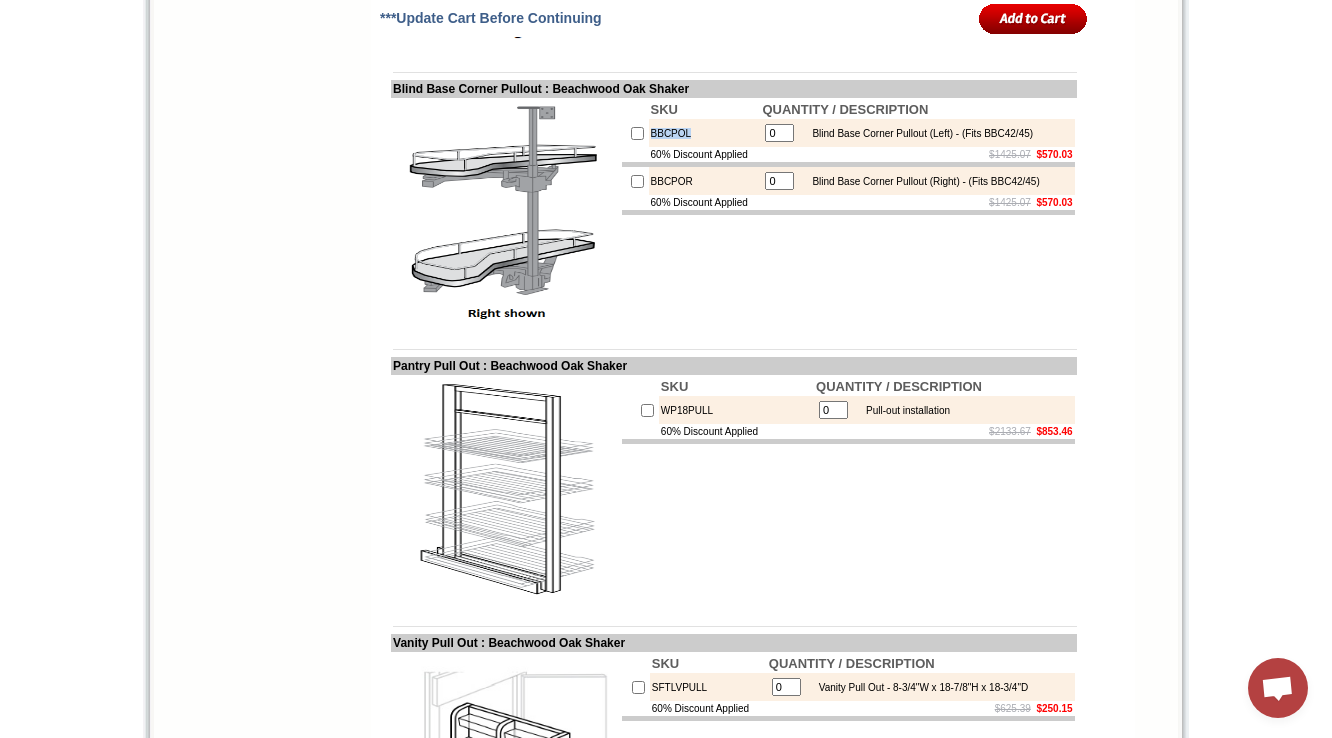 click on "BBCPOL" at bounding box center [705, 133] 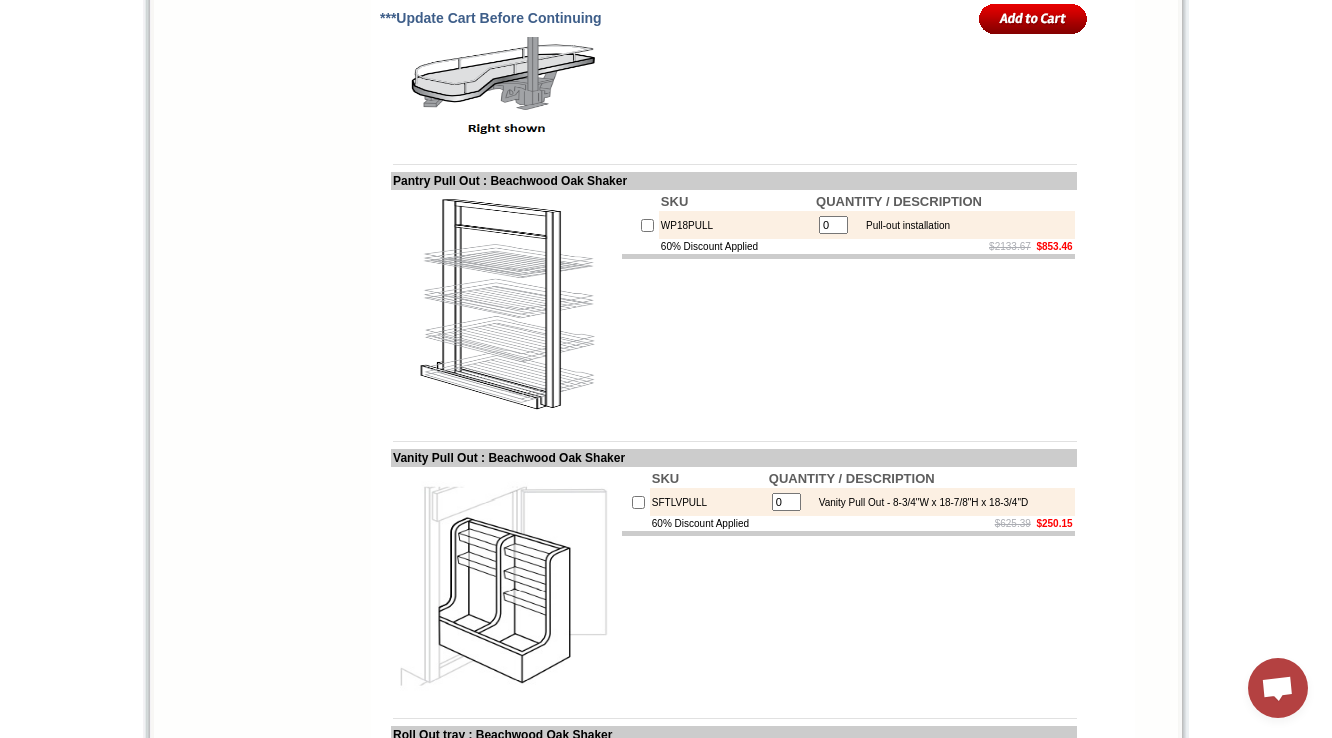scroll, scrollTop: 6011, scrollLeft: 0, axis: vertical 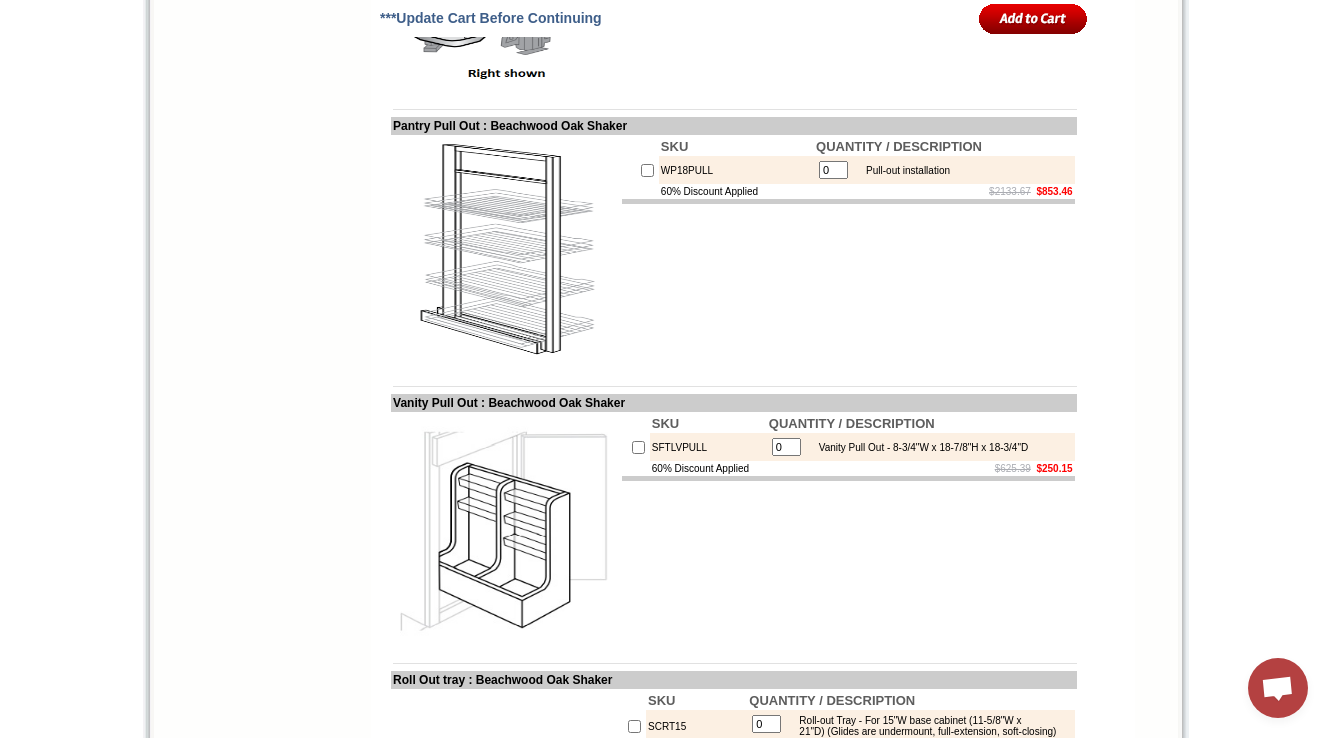 click on "WP18PULL" at bounding box center [736, 170] 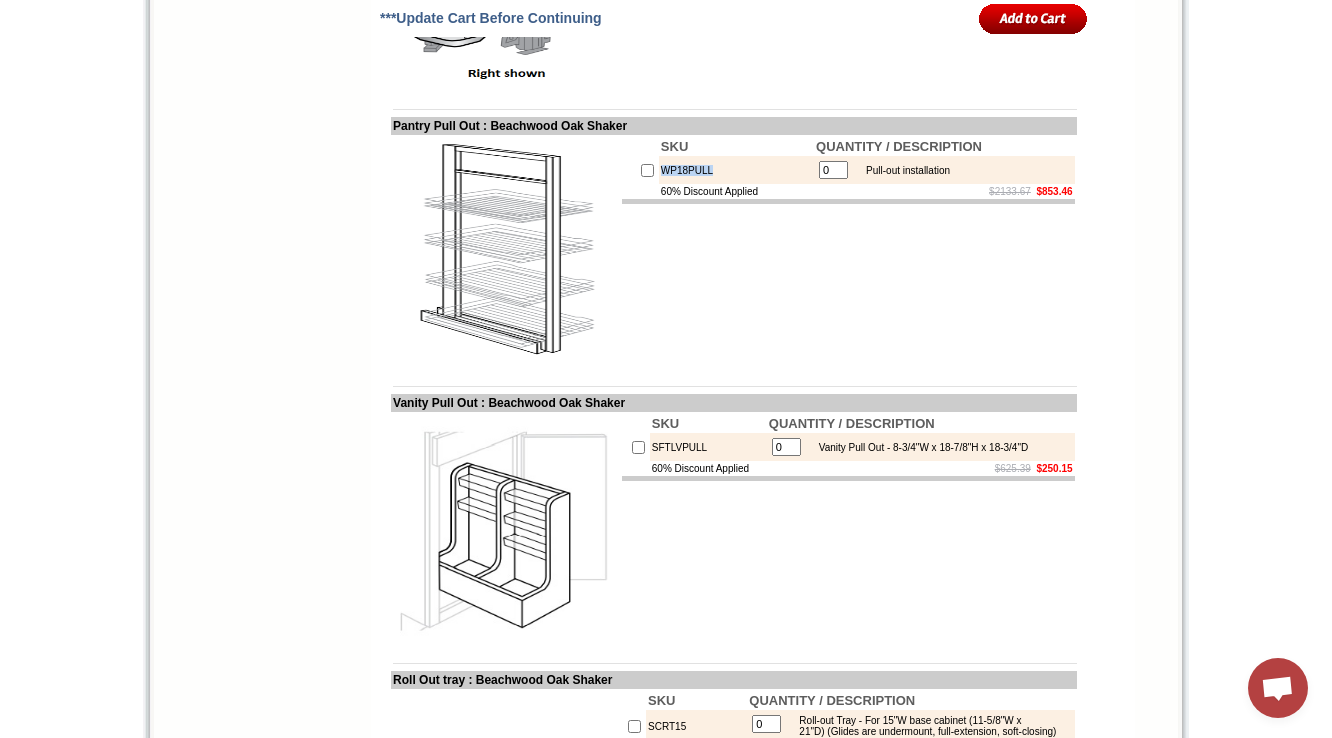 click on "WP18PULL" at bounding box center [736, 170] 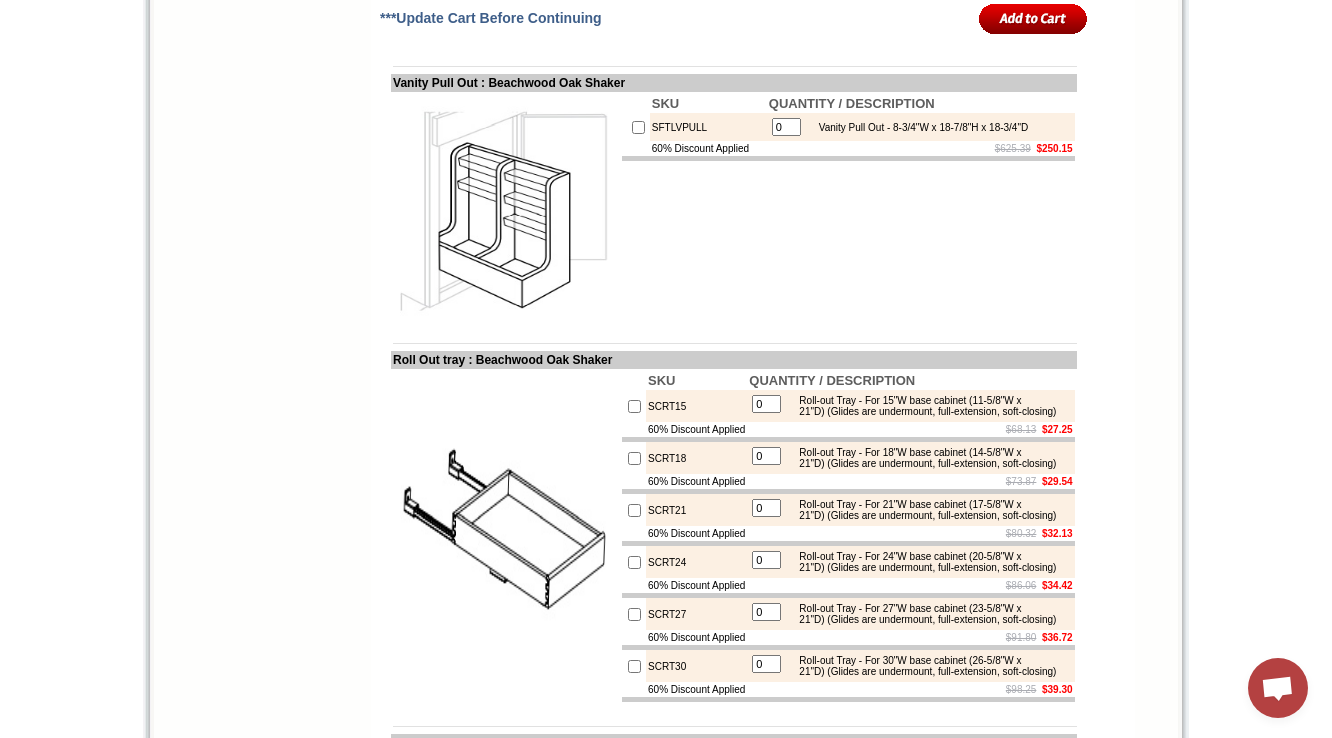 scroll, scrollTop: 6491, scrollLeft: 0, axis: vertical 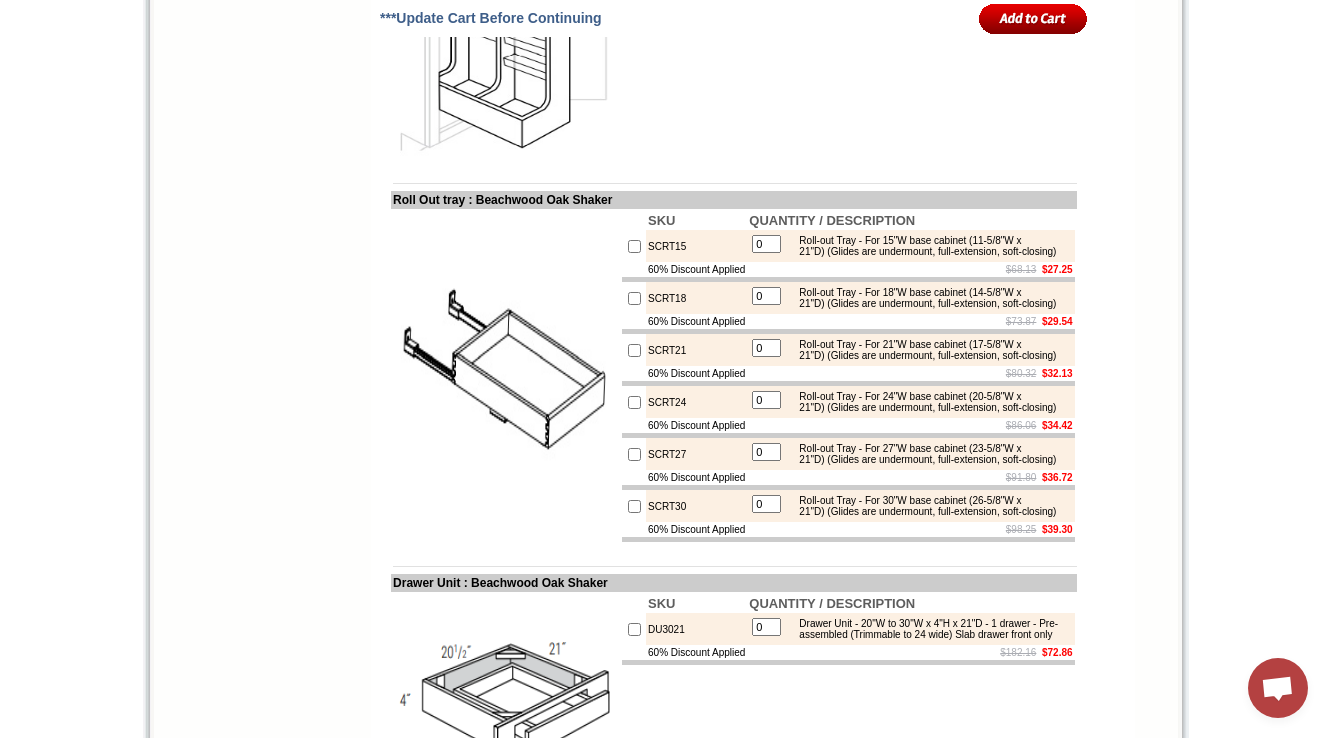 click on "SFTLVPULL" at bounding box center [708, -33] 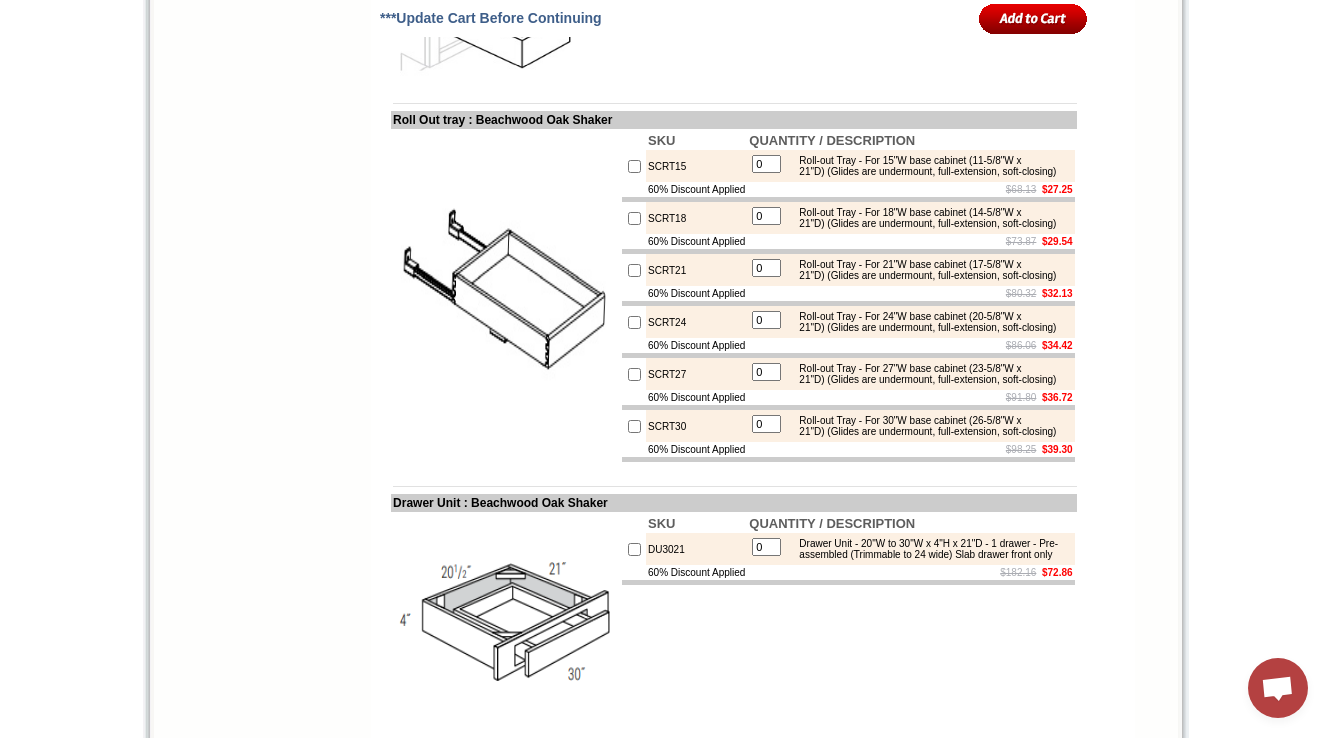 scroll, scrollTop: 6651, scrollLeft: 0, axis: vertical 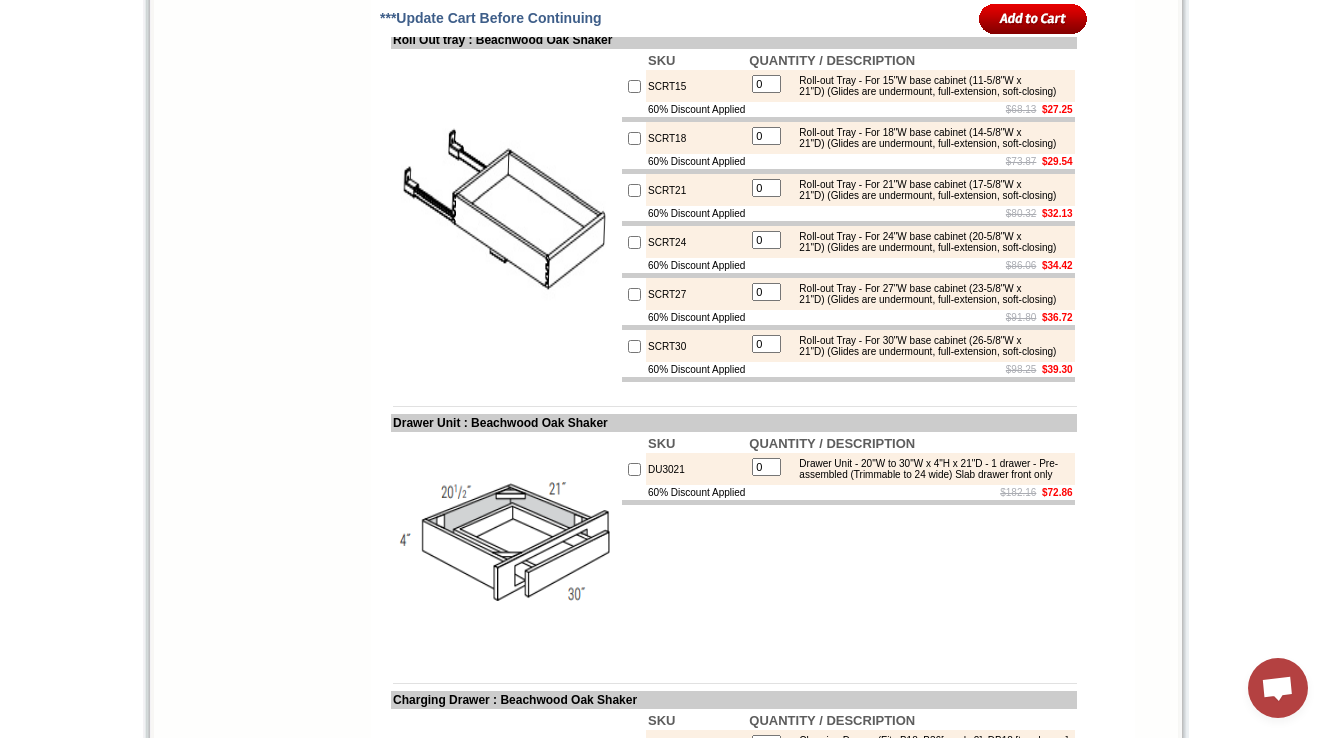 click on "SCRT15" at bounding box center (696, 86) 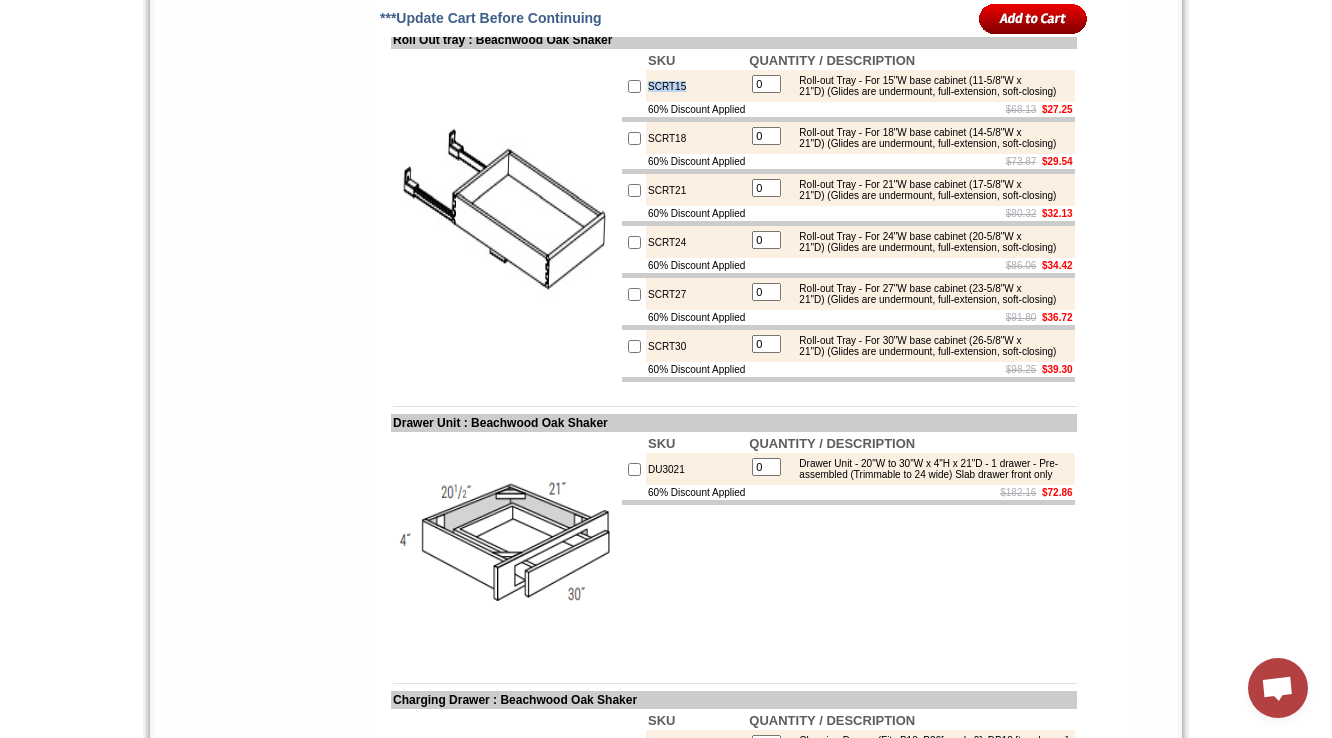 click on "SCRT15" at bounding box center (696, 86) 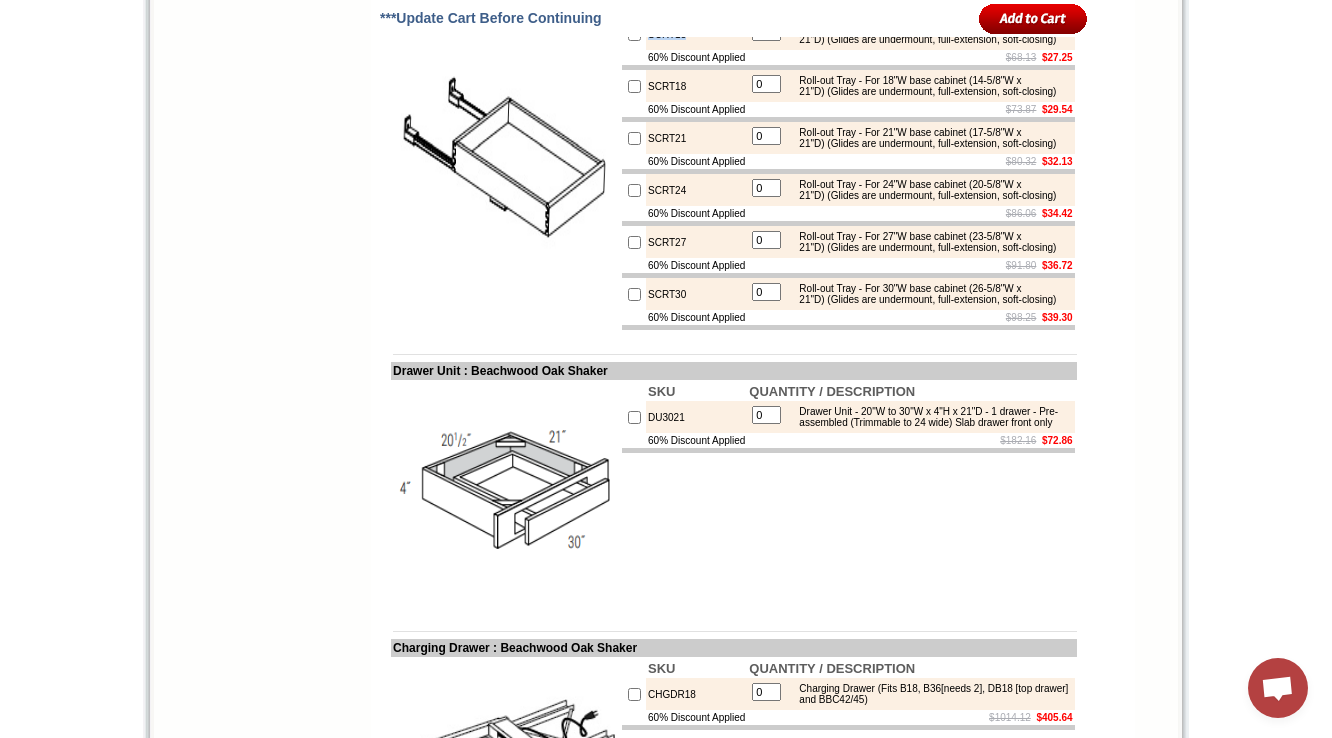scroll, scrollTop: 6731, scrollLeft: 0, axis: vertical 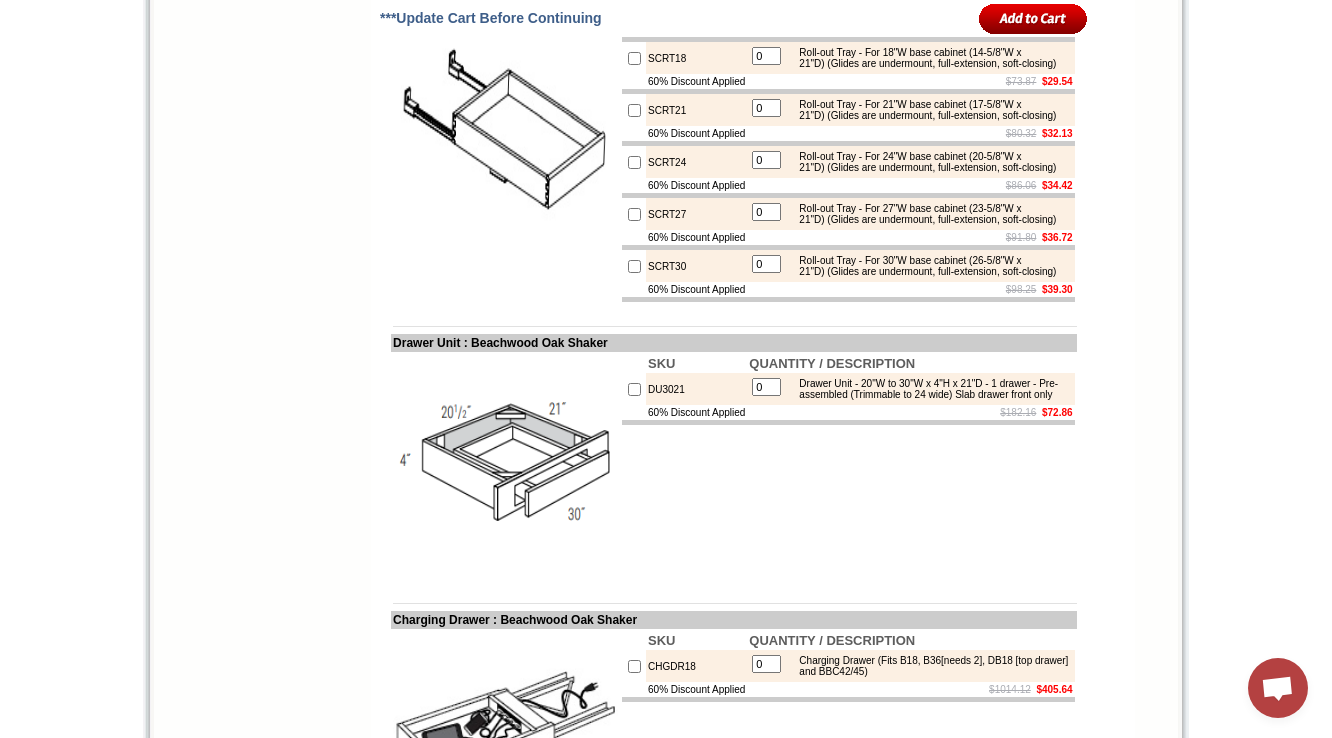 drag, startPoint x: 866, startPoint y: 252, endPoint x: 1020, endPoint y: 258, distance: 154.11684 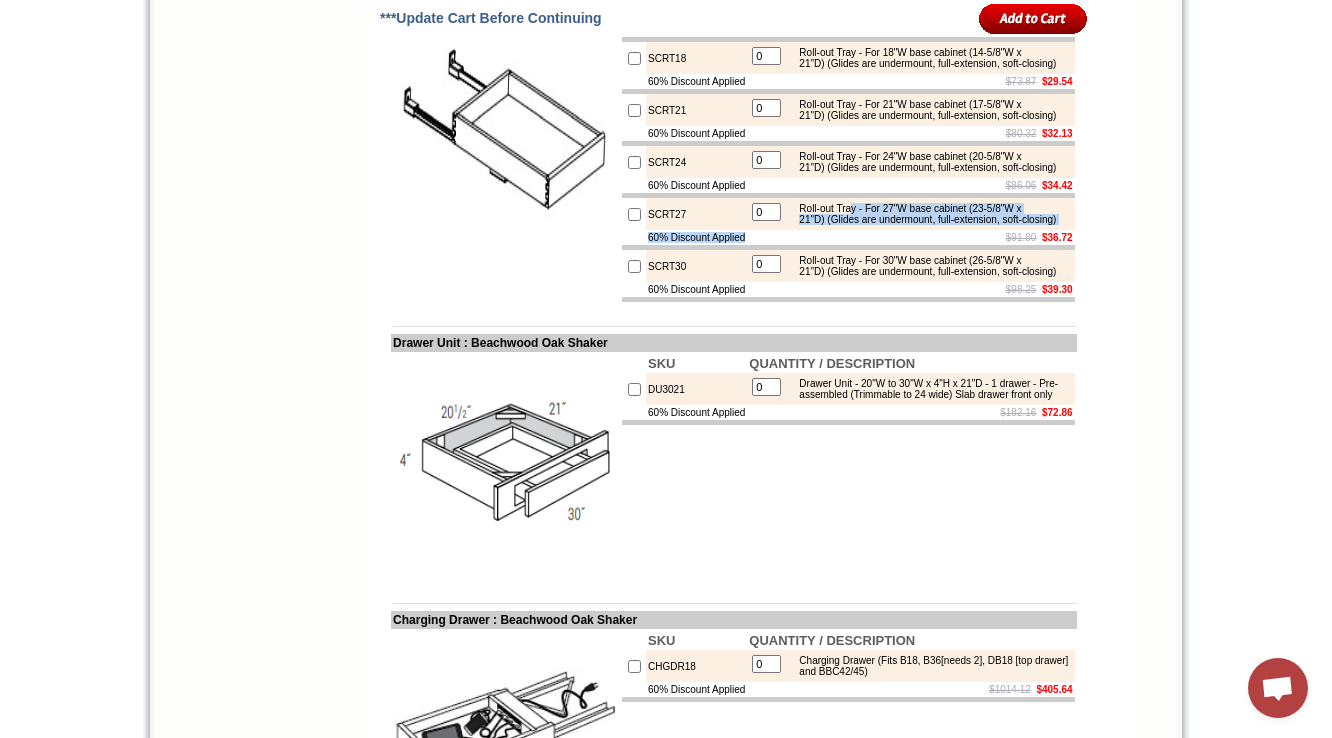 click on "SKU
QUANTITY / DESCRIPTION
SCRT15
0 Roll-out Tray - For 15"W base cabinet (11-5/8"W x 21"D) (Glides are undermount, full-extension, soft-closing)
60% Discount Applied
$68.13    $27.25
SCRT18
0 Roll-out Tray - For 18"W base cabinet (14-5/8"W x 21"D) (Glides are undermount, full-extension, soft-closing)
60% Discount Applied
$73.87    $29.54
SCRT21 0" at bounding box center (848, 136) 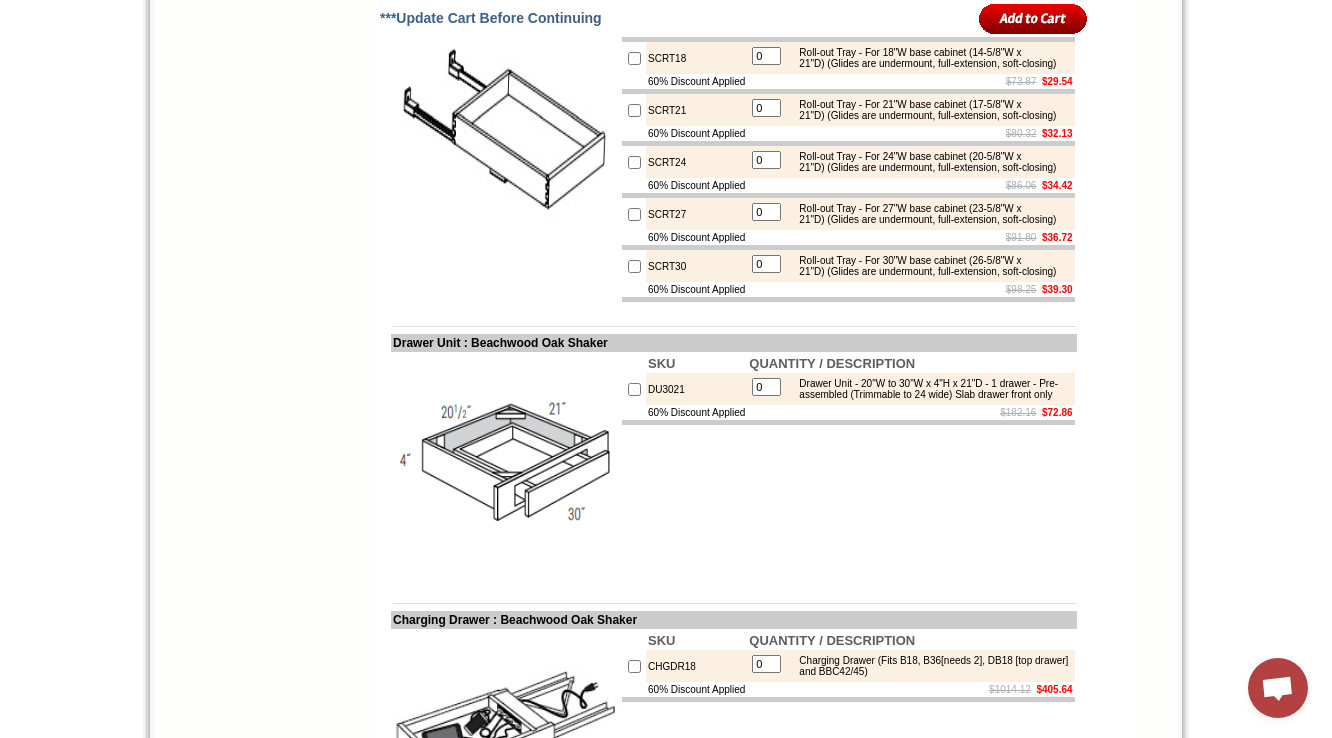 click at bounding box center (848, 299) 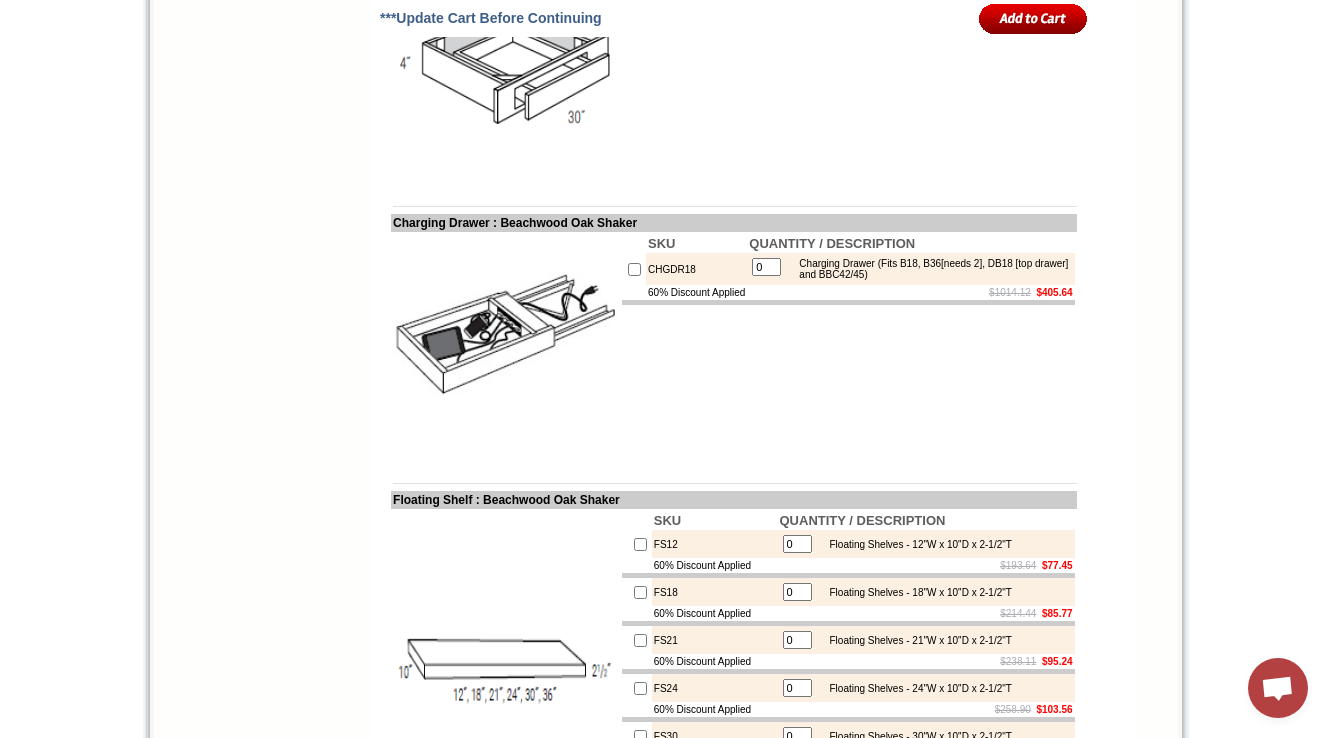 scroll, scrollTop: 7211, scrollLeft: 0, axis: vertical 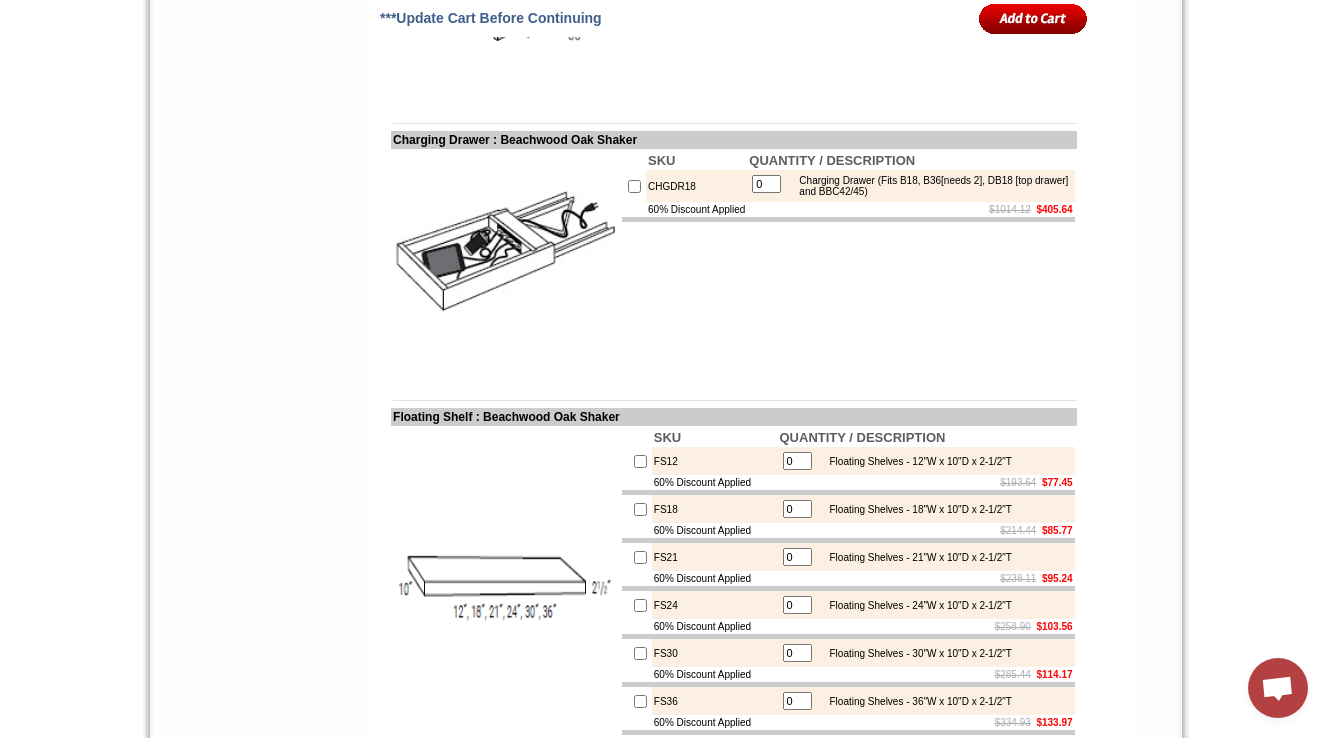 click on "DU3021" at bounding box center (696, -91) 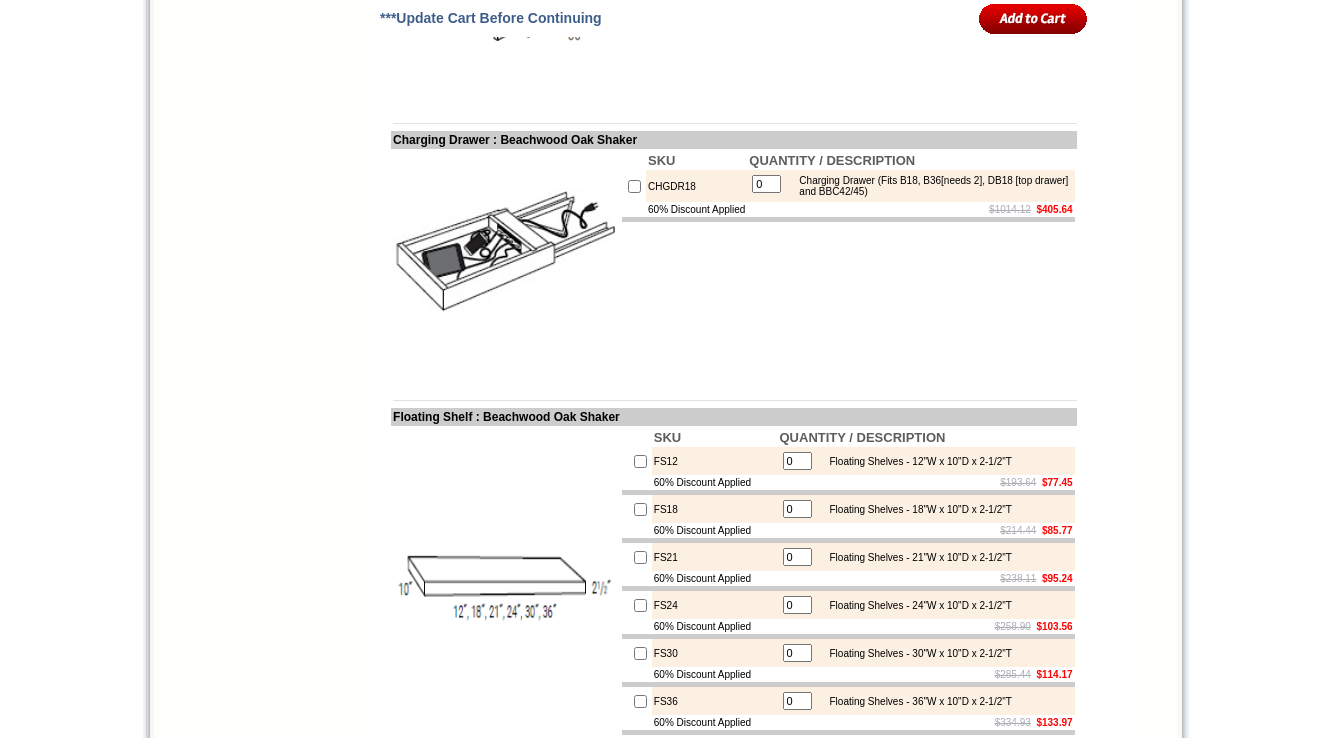 scroll, scrollTop: 7211, scrollLeft: 0, axis: vertical 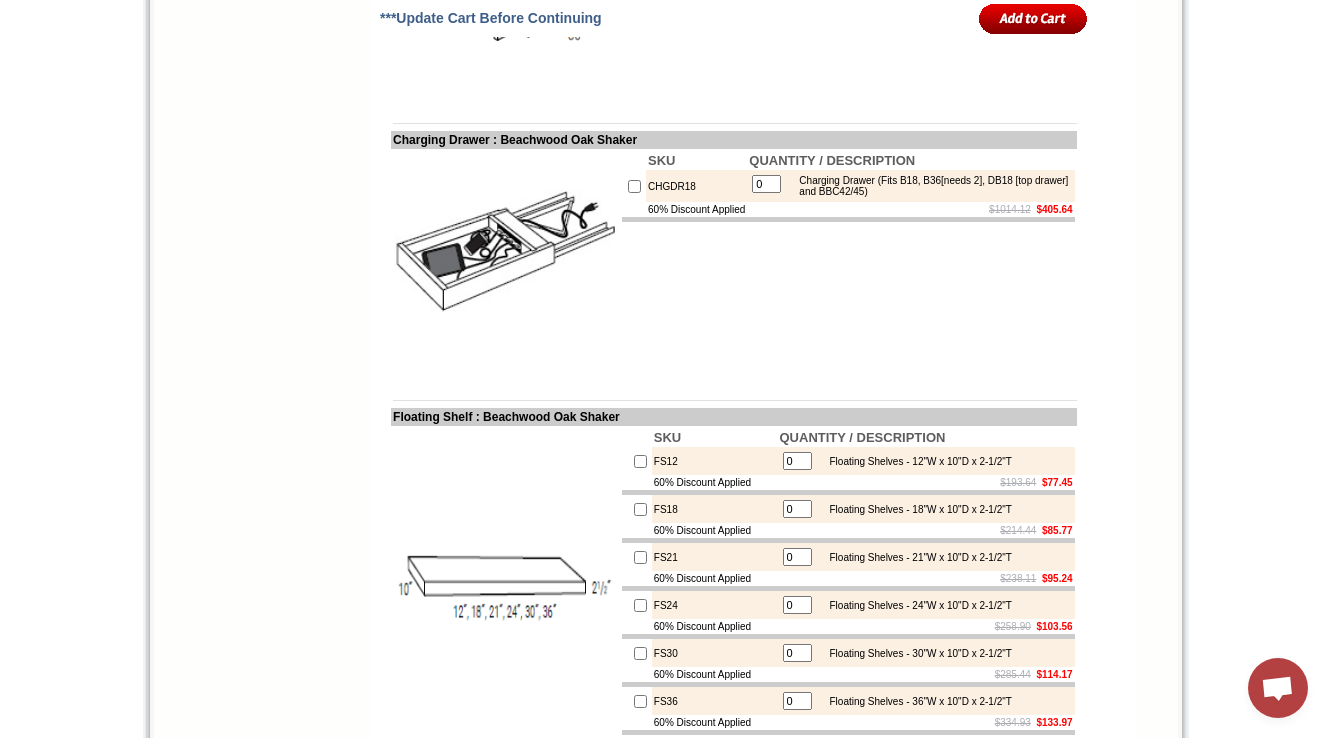 click on "SKU
QUANTITY / DESCRIPTION
DU3021
0 Drawer Unit - 20-1/2"W to 30"W x 4"H x 21"D - 1 drawer - Pre-assembled (Trimmable to 24 wide) Slab drawer front only
60% Discount Applied
$182.16    $72.86" at bounding box center (848, -14) 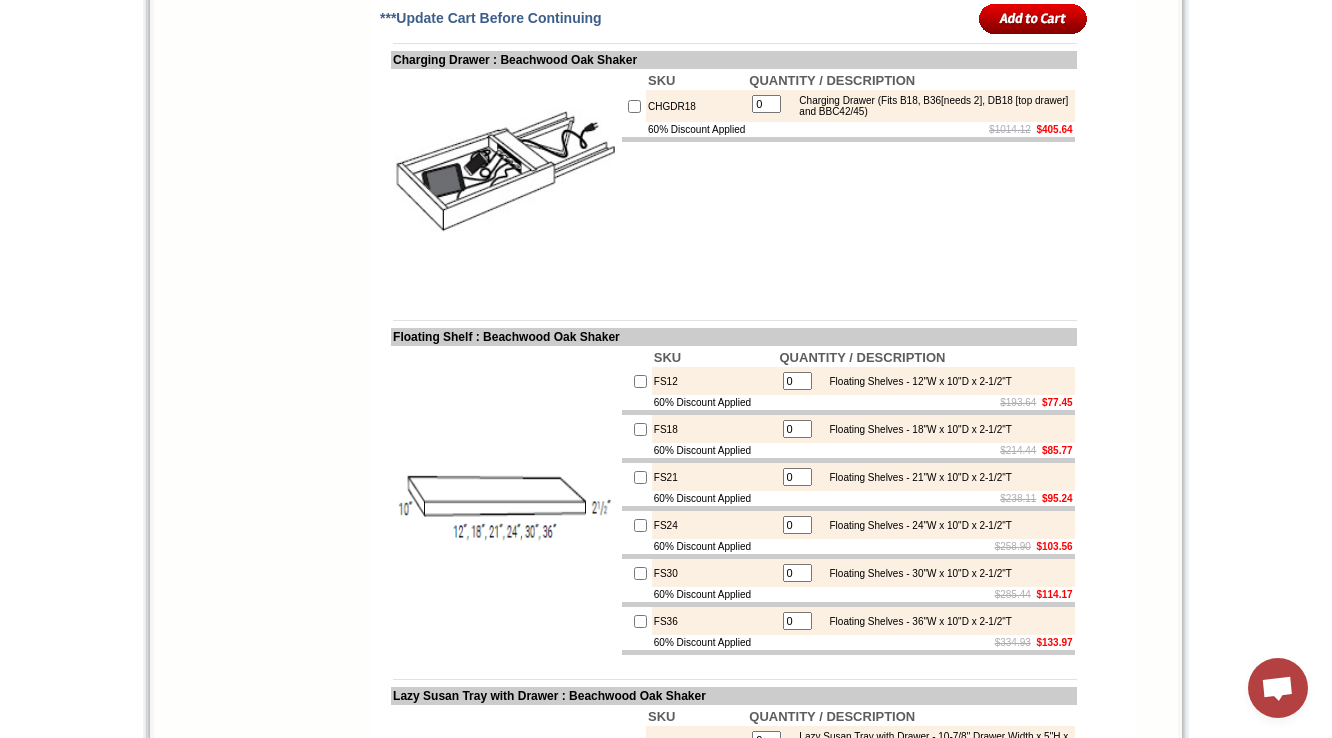 click on "CHGDR18" at bounding box center (696, 106) 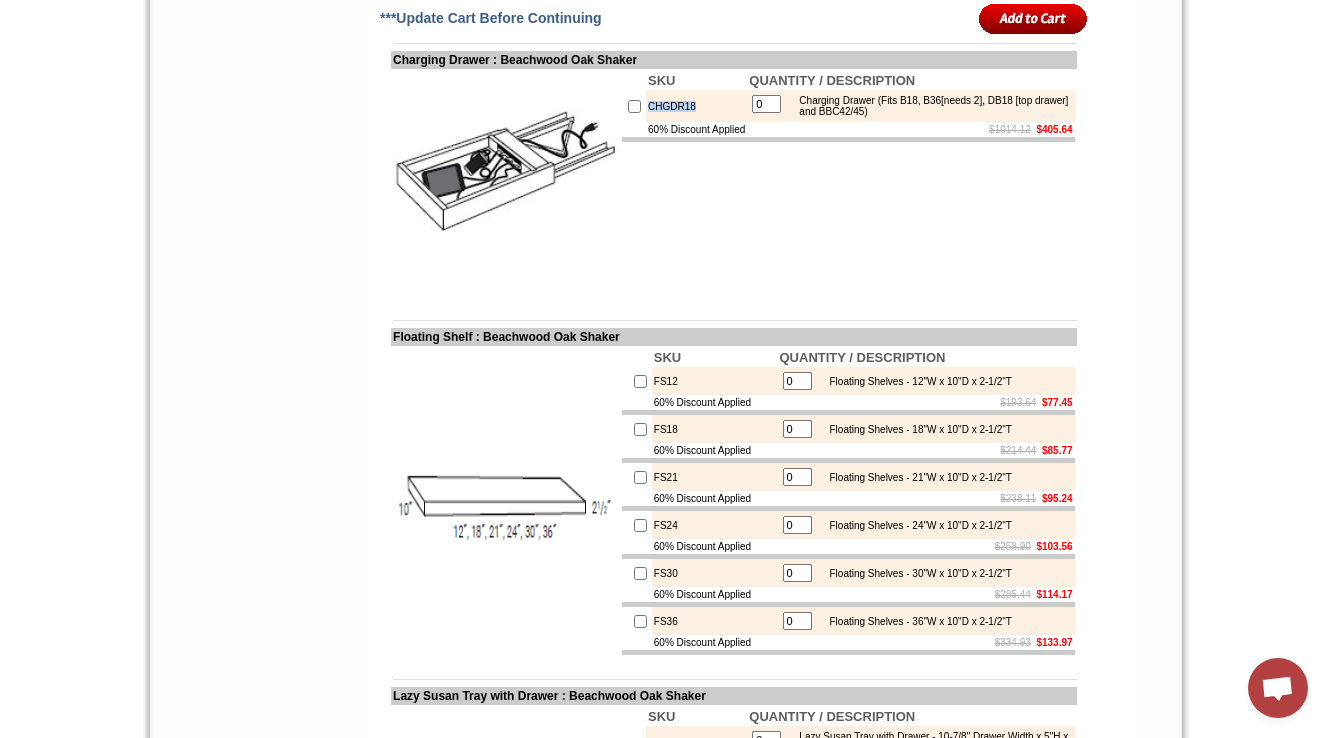 click on "CHGDR18" at bounding box center (696, 106) 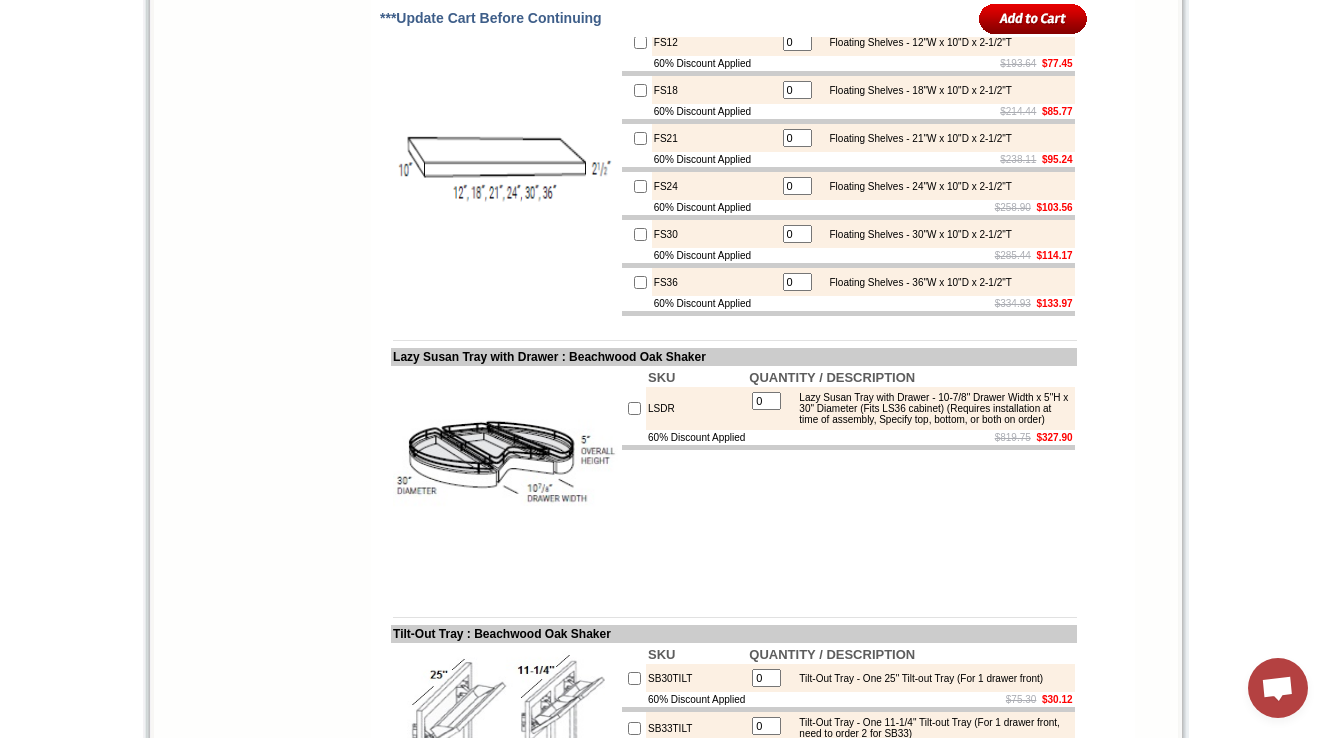 scroll, scrollTop: 7771, scrollLeft: 0, axis: vertical 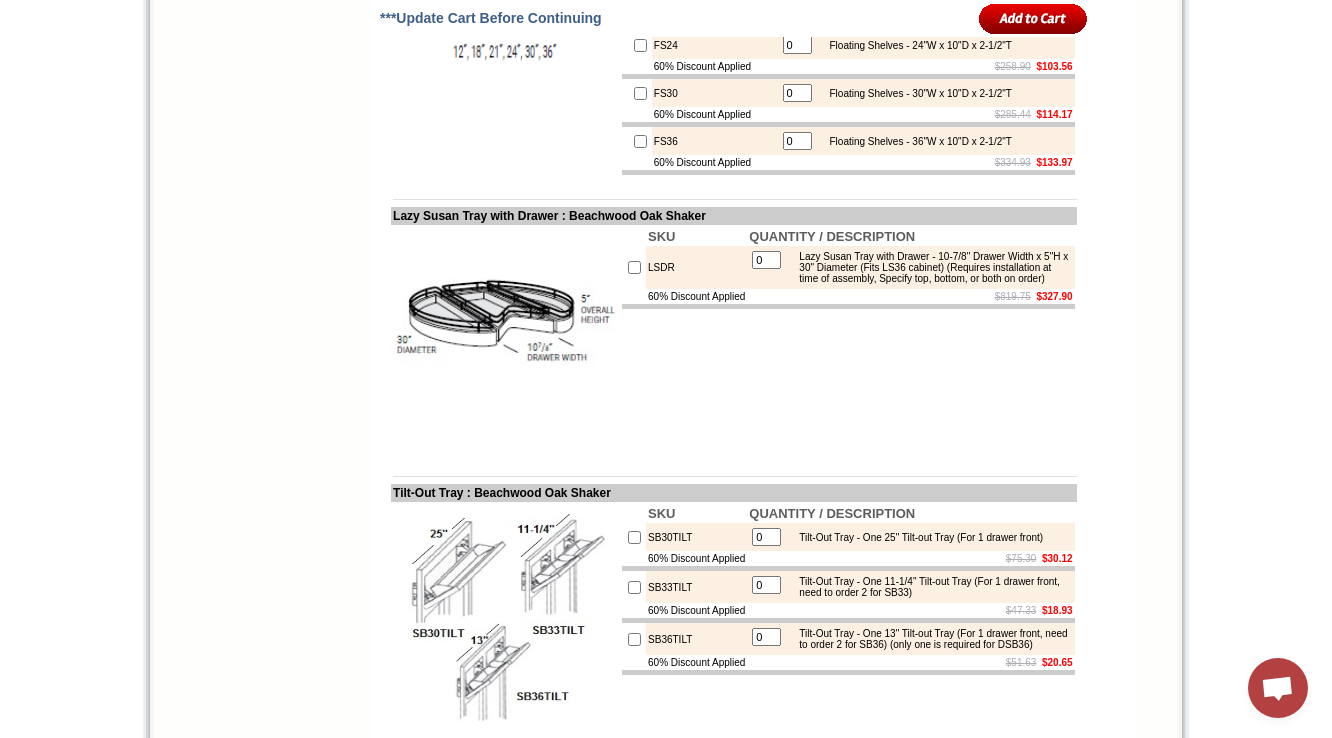 click on "FS12" at bounding box center [715, -99] 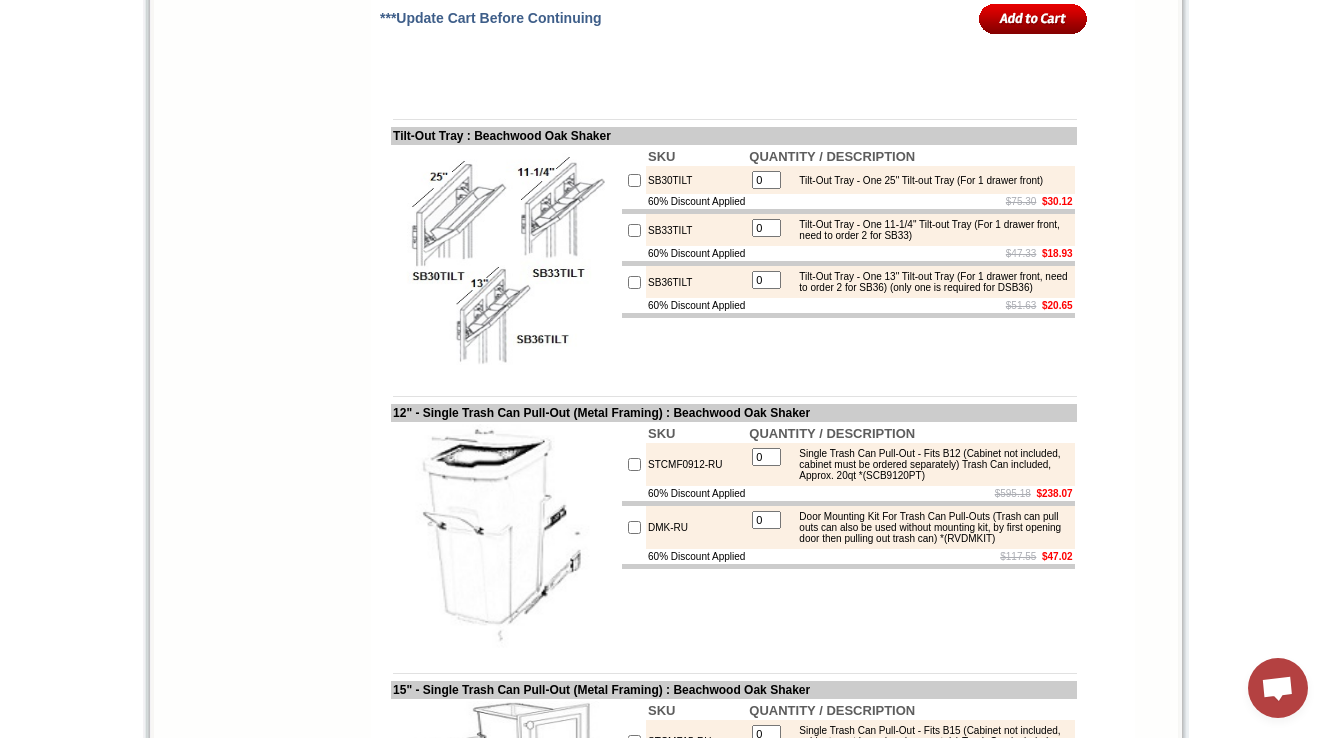 scroll, scrollTop: 8171, scrollLeft: 0, axis: vertical 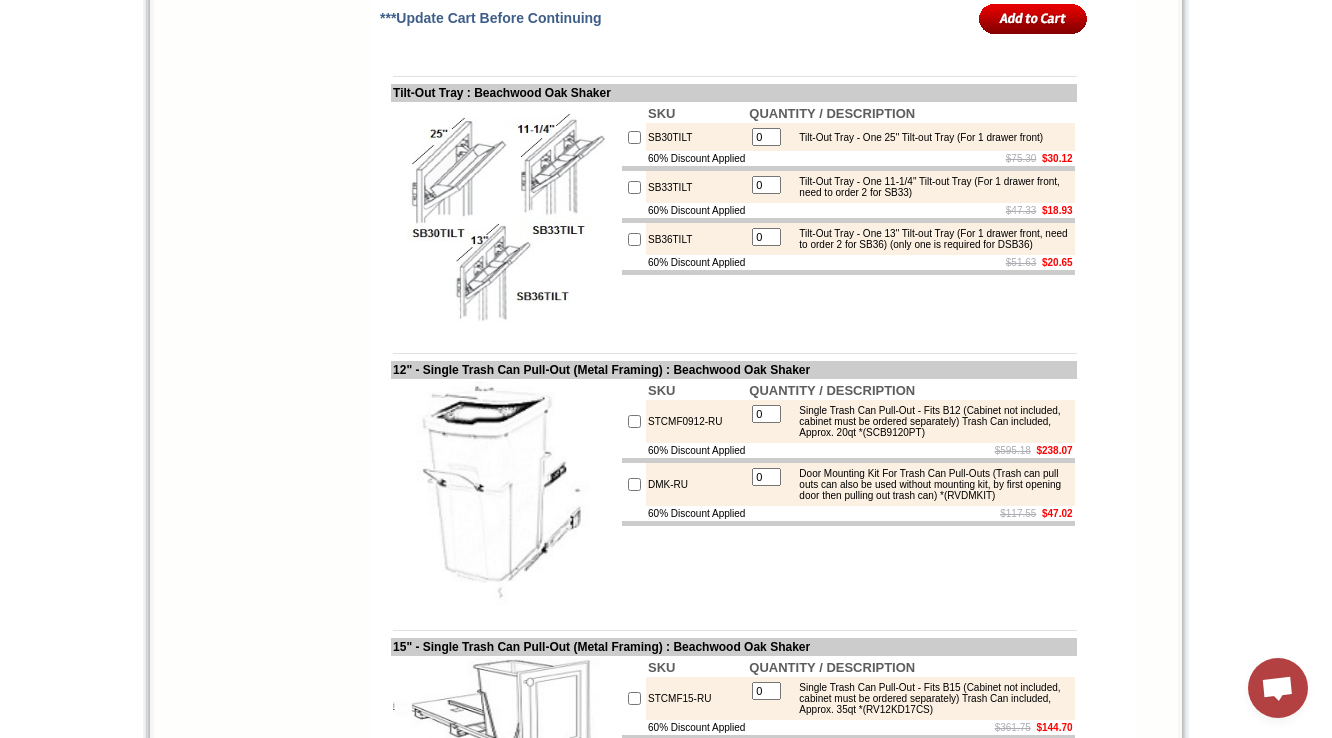 click on "LSDR" at bounding box center (696, -133) 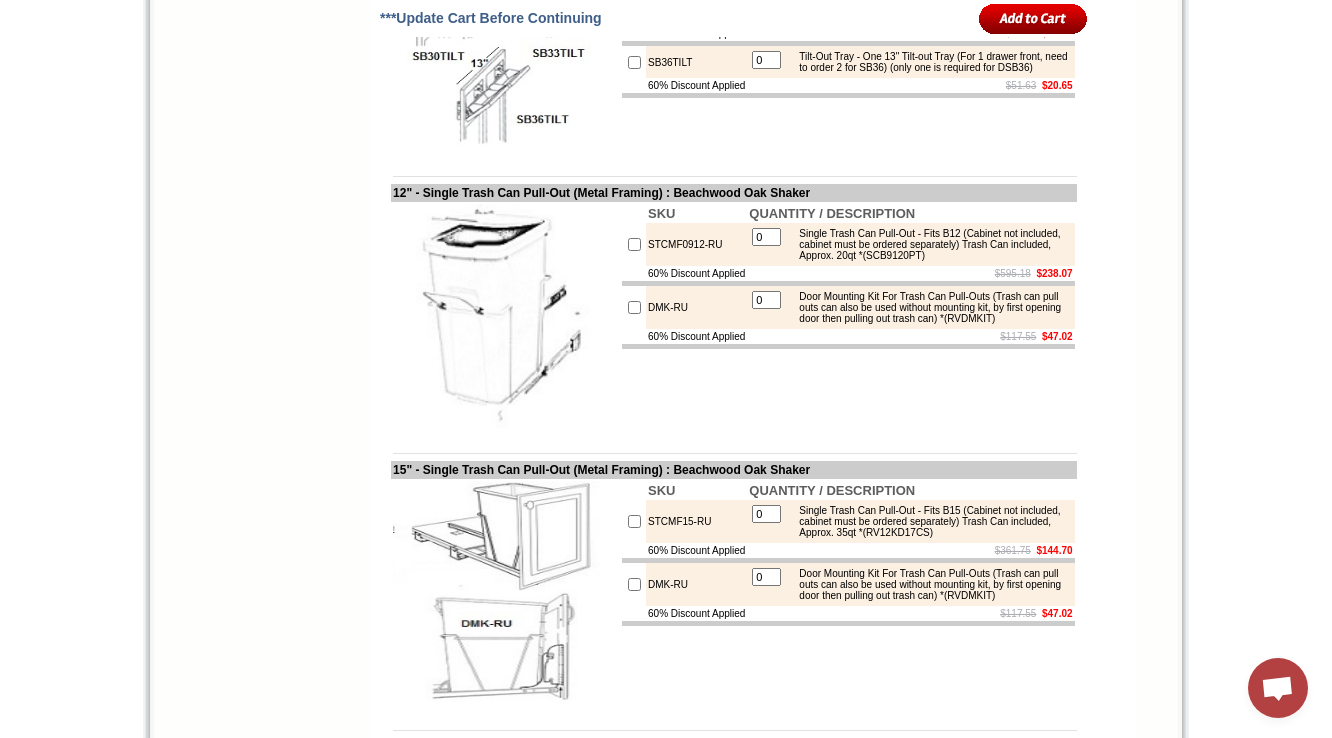 scroll, scrollTop: 8411, scrollLeft: 0, axis: vertical 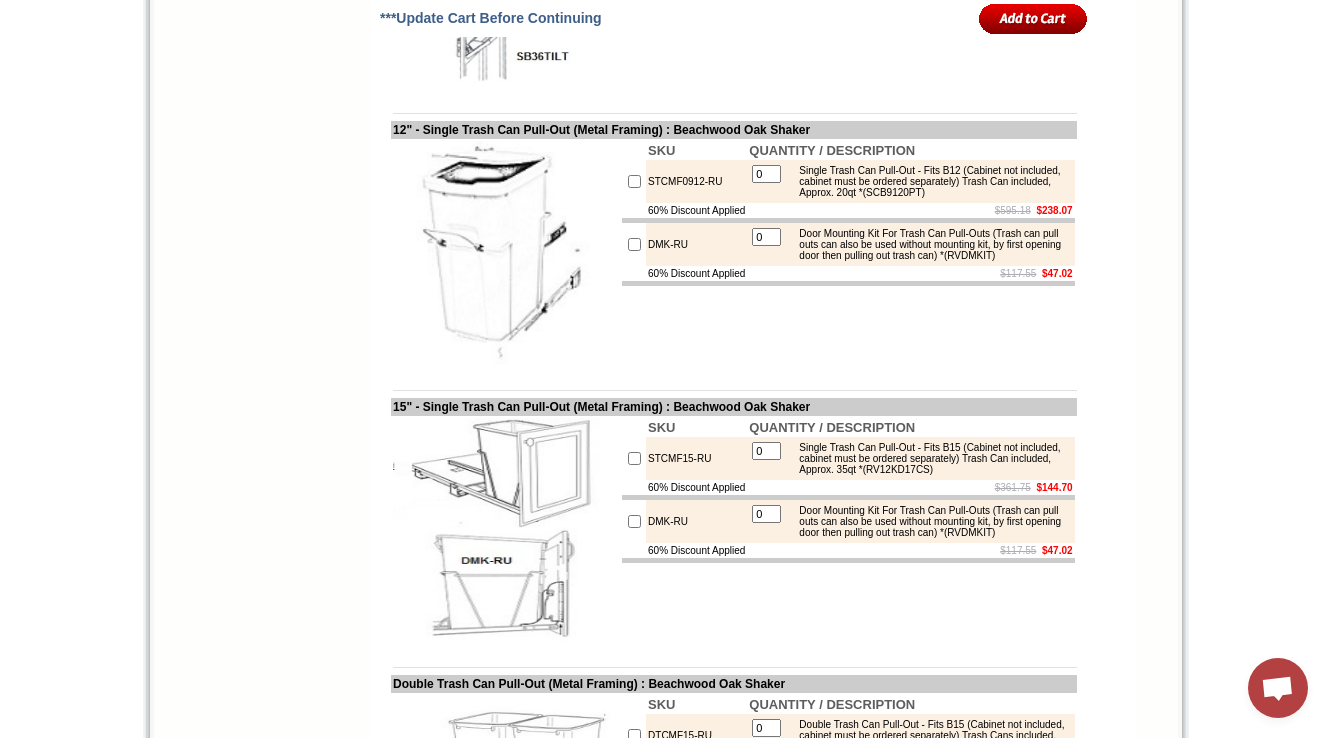 click on "SB30TILT" at bounding box center [696, -103] 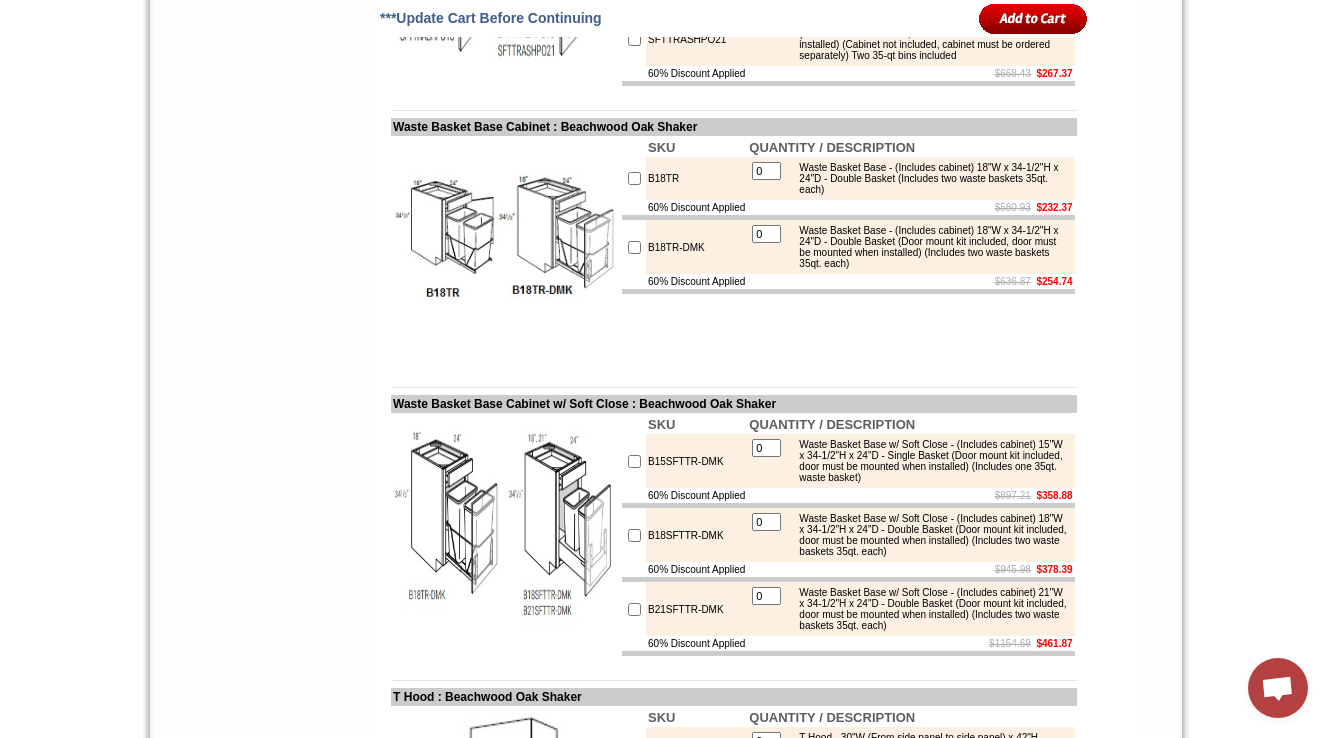 scroll, scrollTop: 9851, scrollLeft: 0, axis: vertical 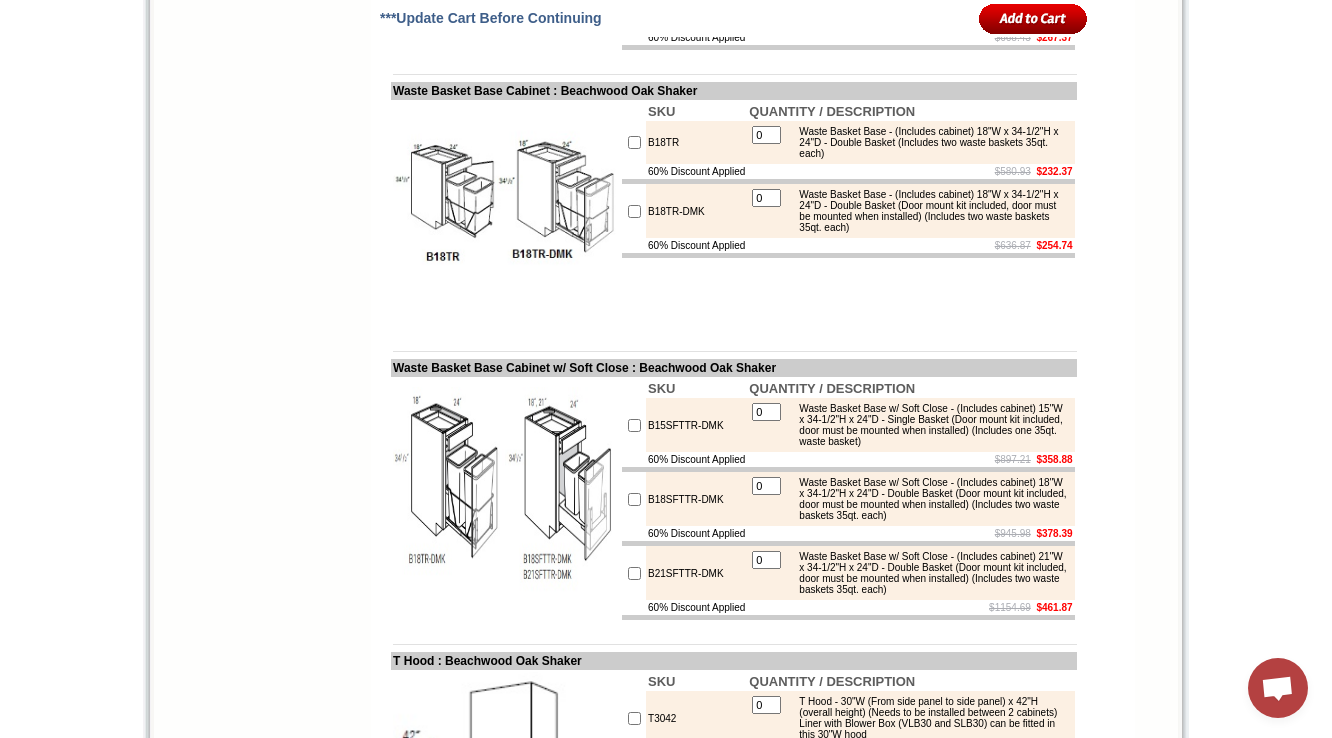 click on "SFTTRASHPO15" at bounding box center (696, -145) 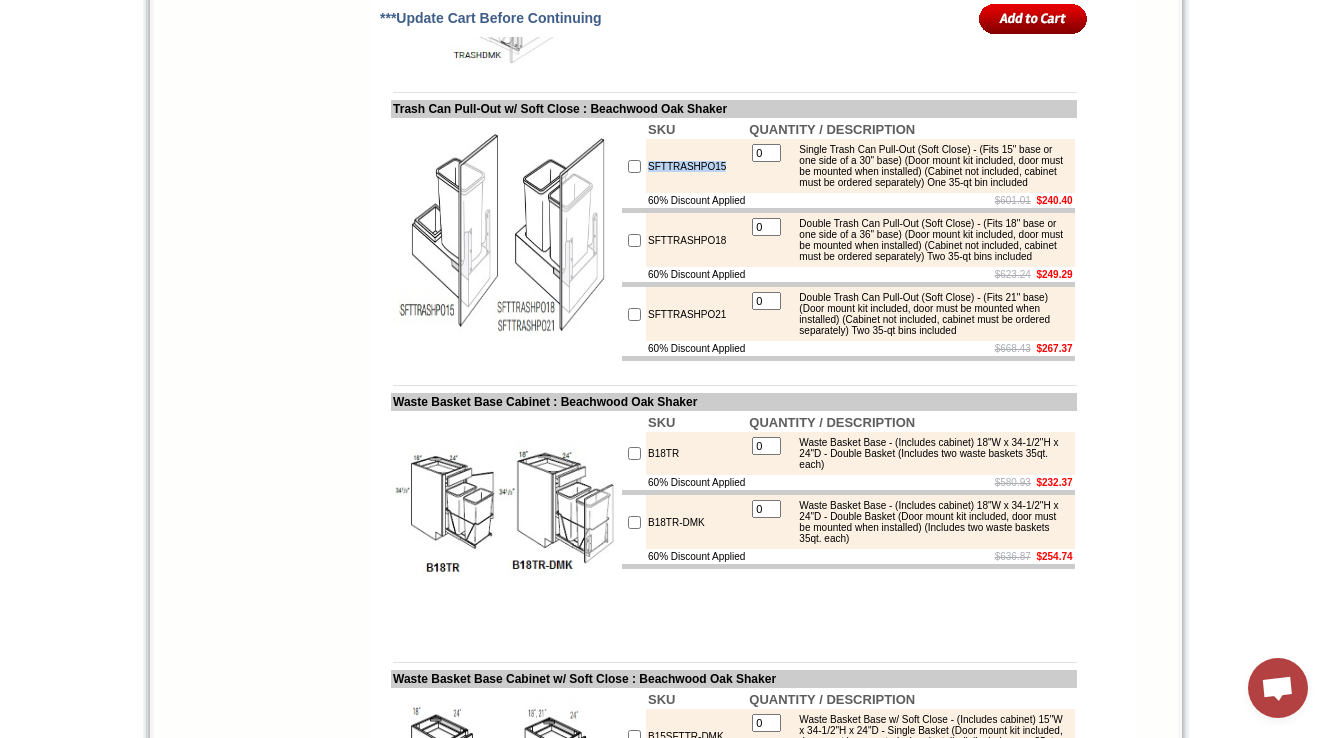 scroll, scrollTop: 9531, scrollLeft: 0, axis: vertical 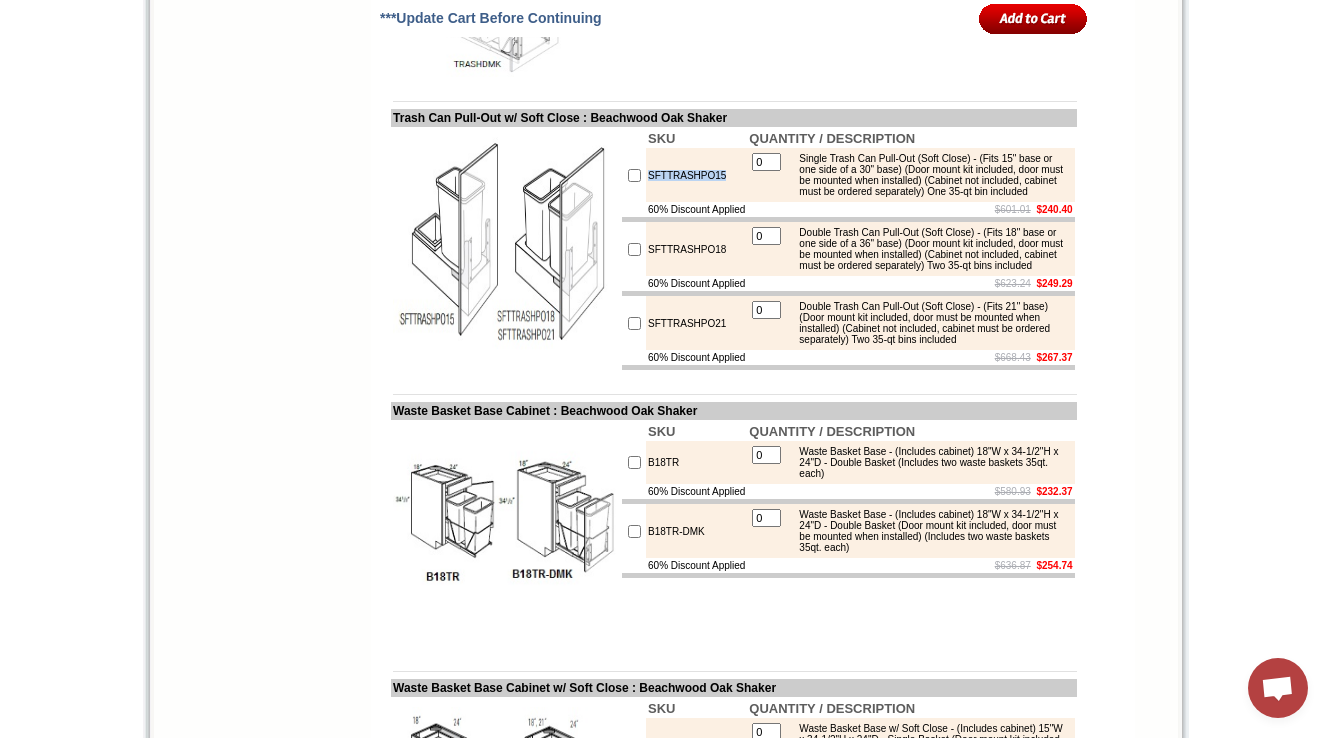 click on "TRASHPO18" at bounding box center [696, -108] 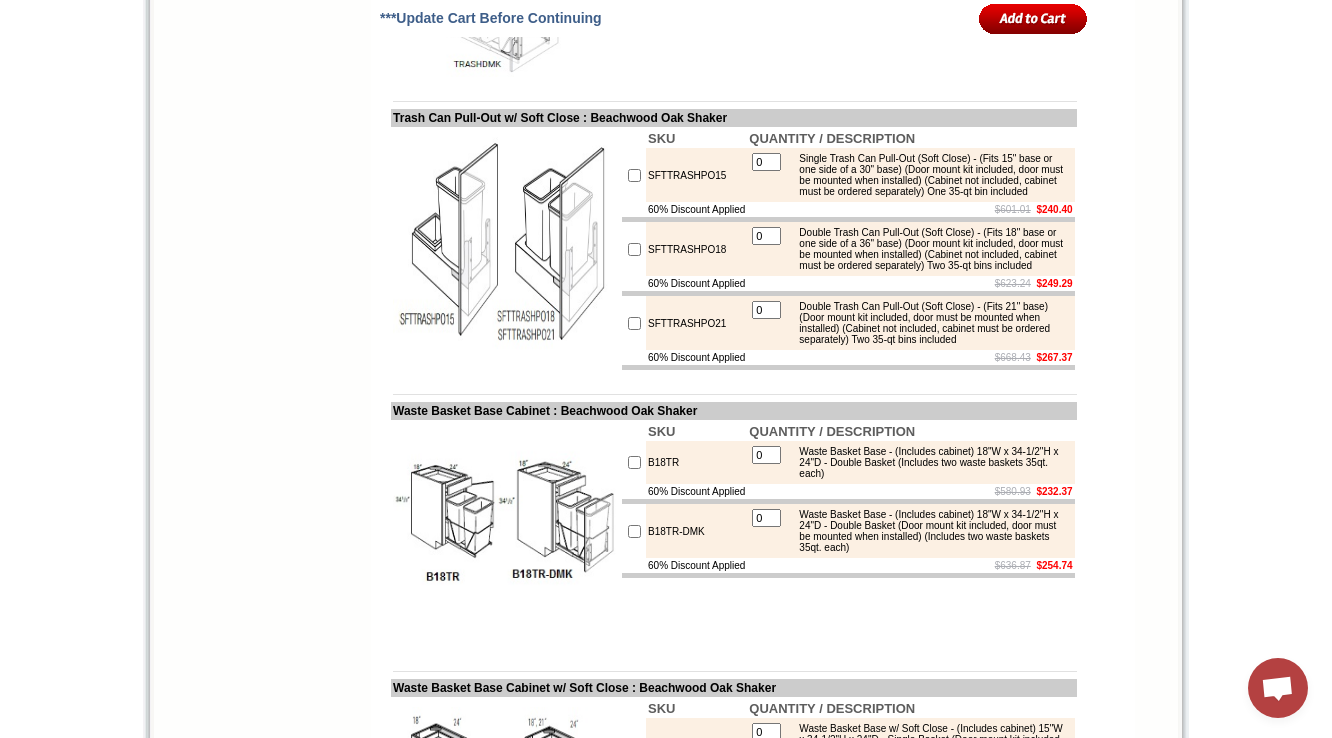 click on "TRASHPO18" at bounding box center (696, -108) 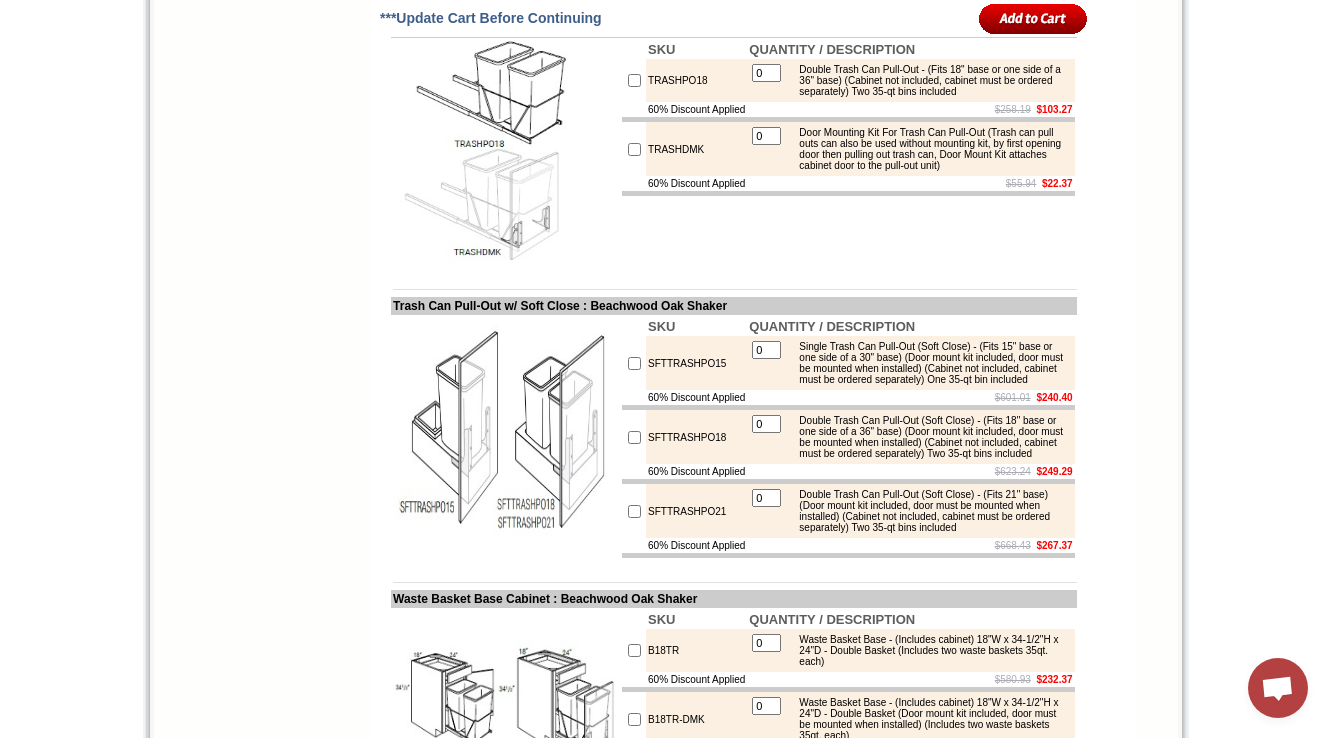 scroll, scrollTop: 9371, scrollLeft: 0, axis: vertical 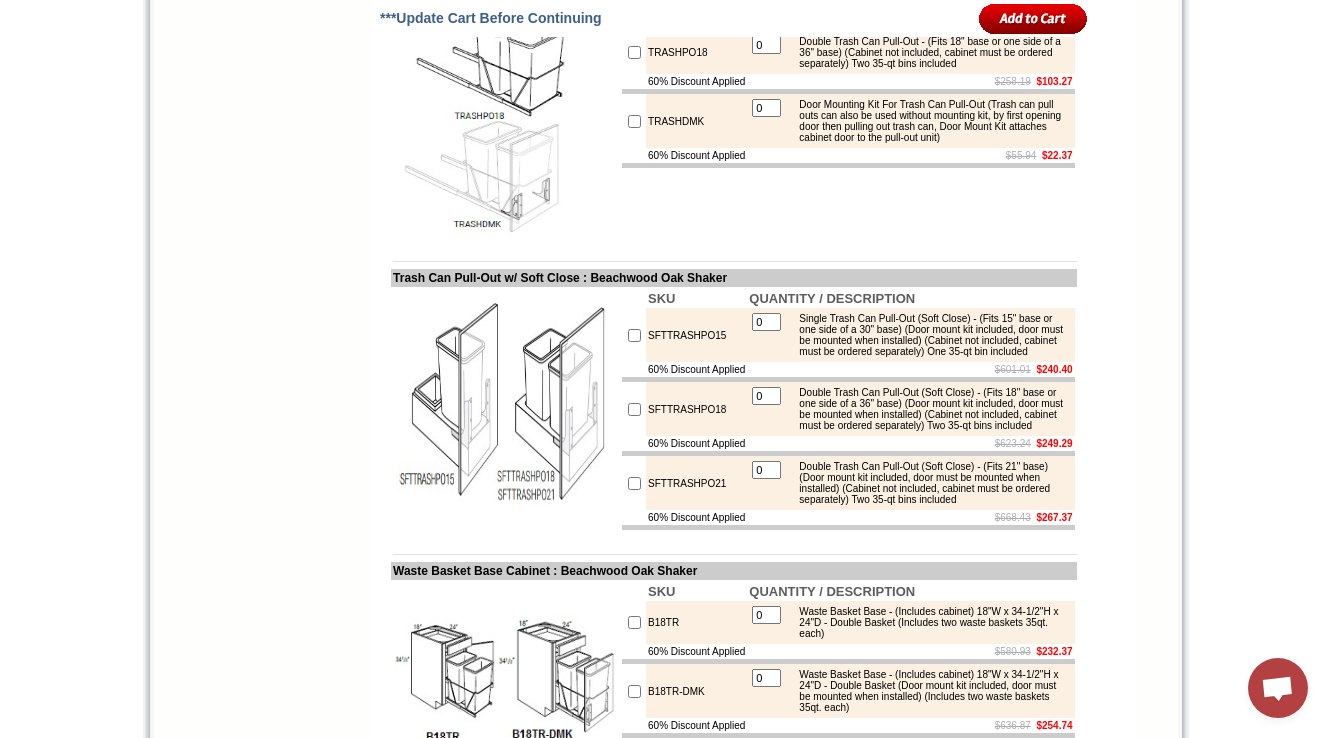 click on "TRASHPO18" at bounding box center [696, 52] 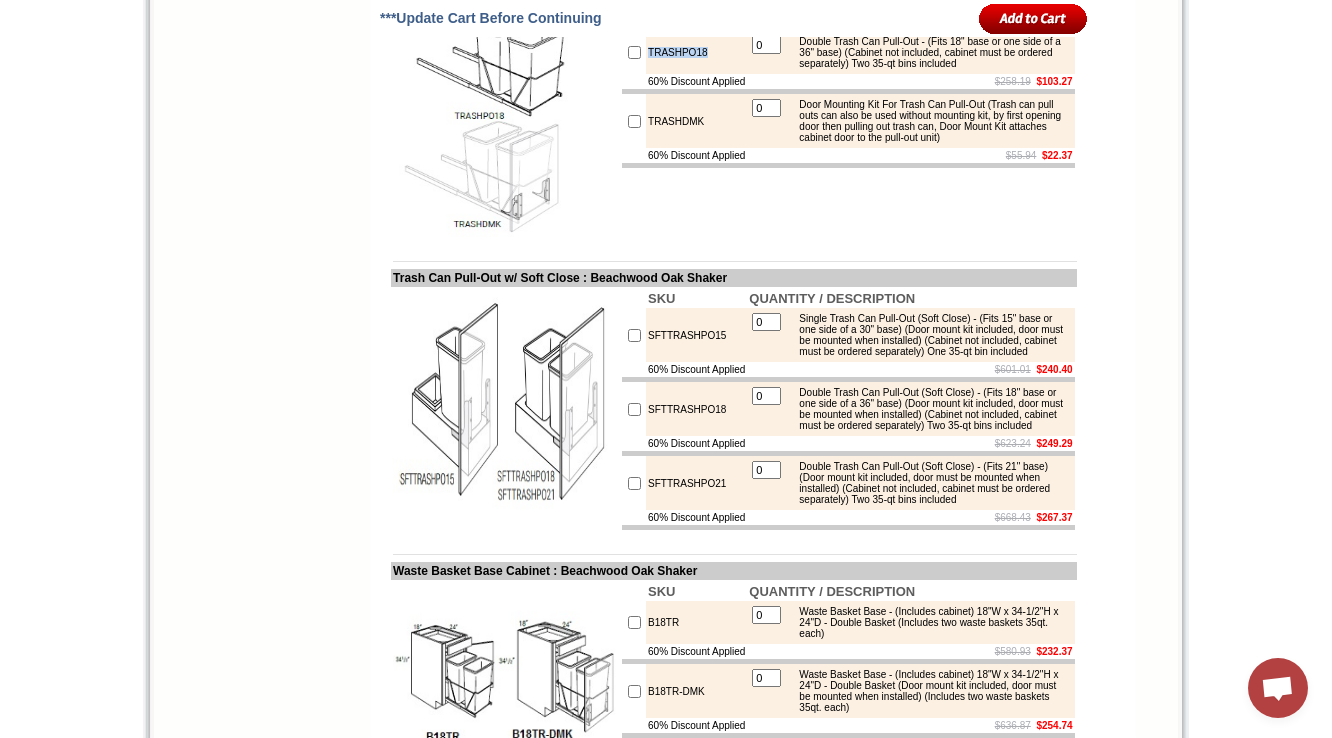 click on "TRASHPO18" at bounding box center (696, 52) 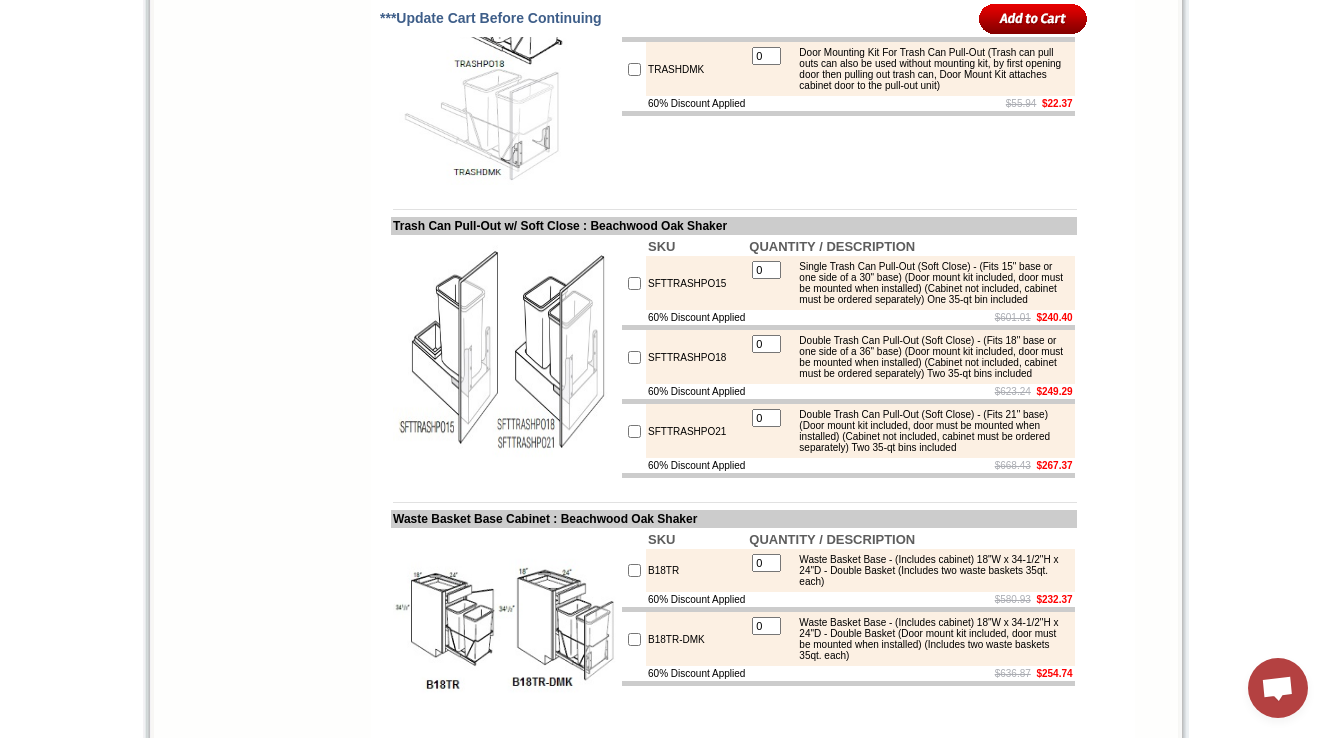 scroll, scrollTop: 9451, scrollLeft: 0, axis: vertical 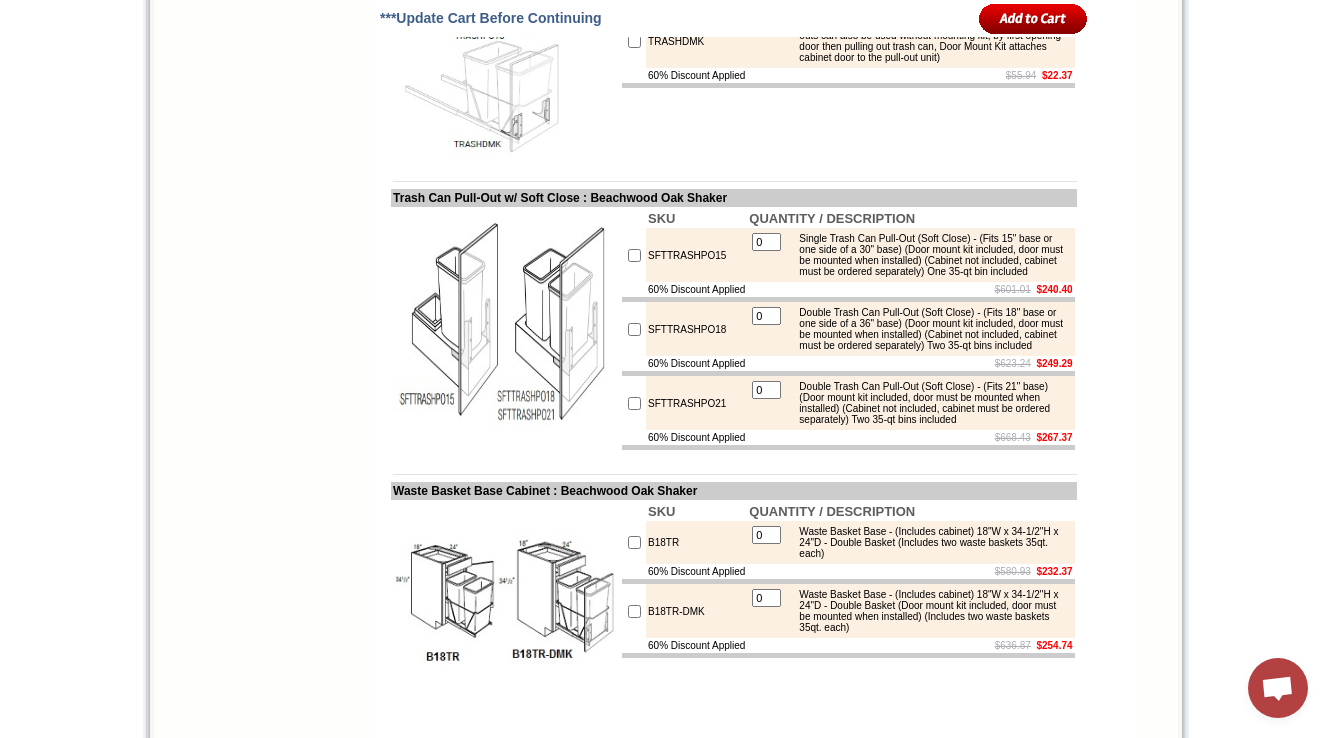 drag, startPoint x: 866, startPoint y: 452, endPoint x: 818, endPoint y: 439, distance: 49.729267 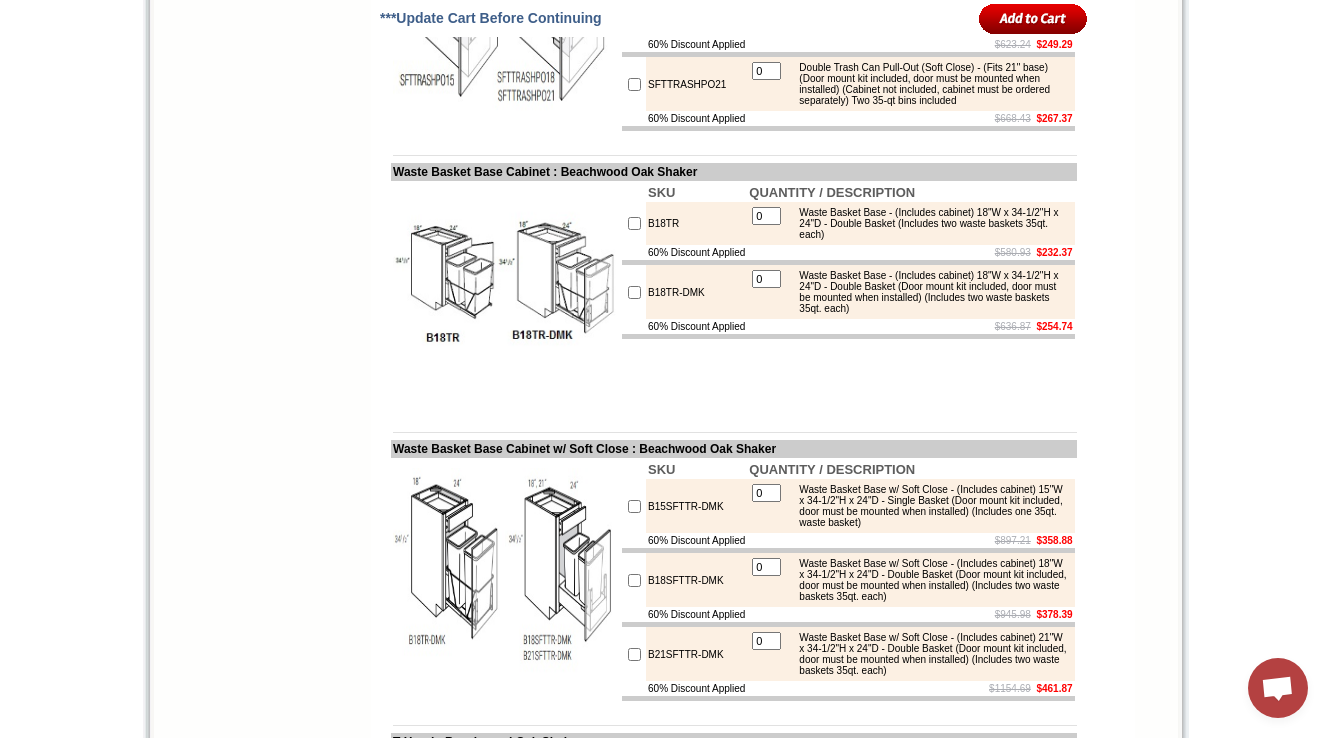 scroll, scrollTop: 9771, scrollLeft: 0, axis: vertical 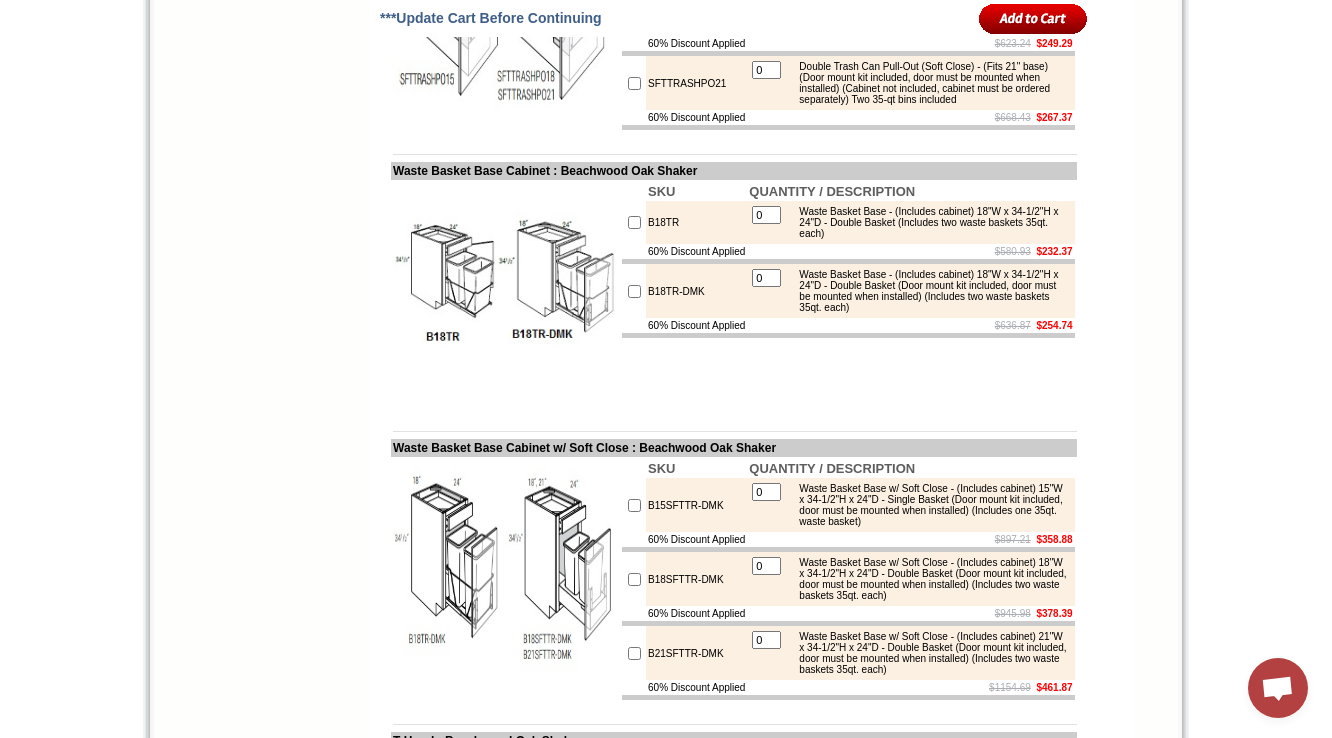 click on "SFTTRASHPO15" at bounding box center [696, -65] 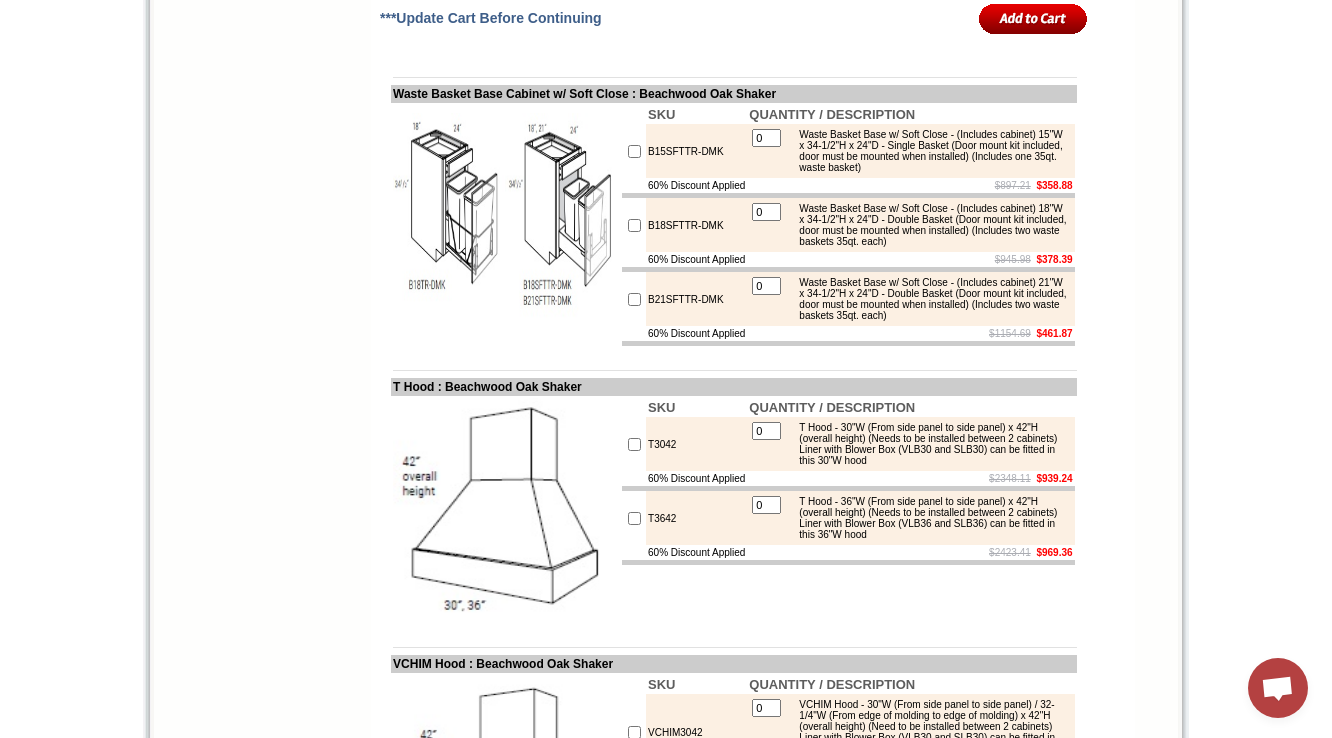 scroll, scrollTop: 10171, scrollLeft: 0, axis: vertical 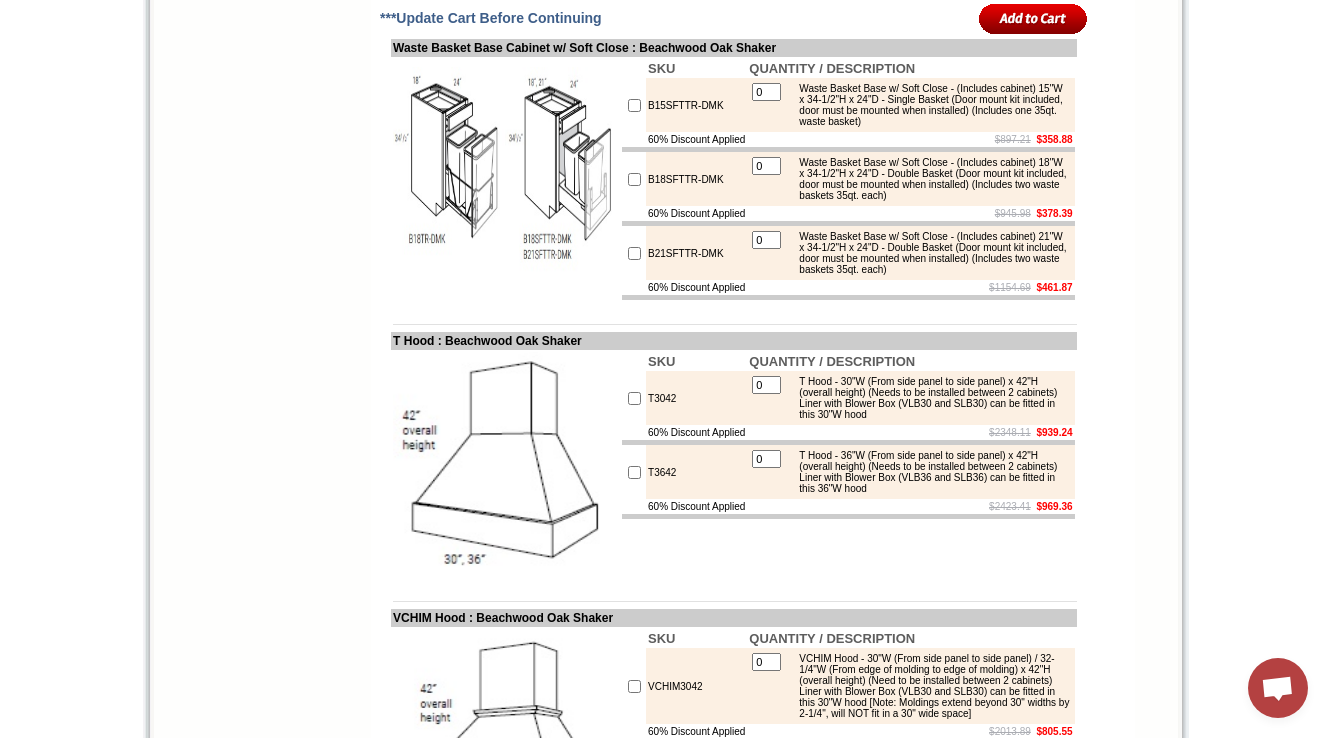 click on "B18TR" at bounding box center (696, -178) 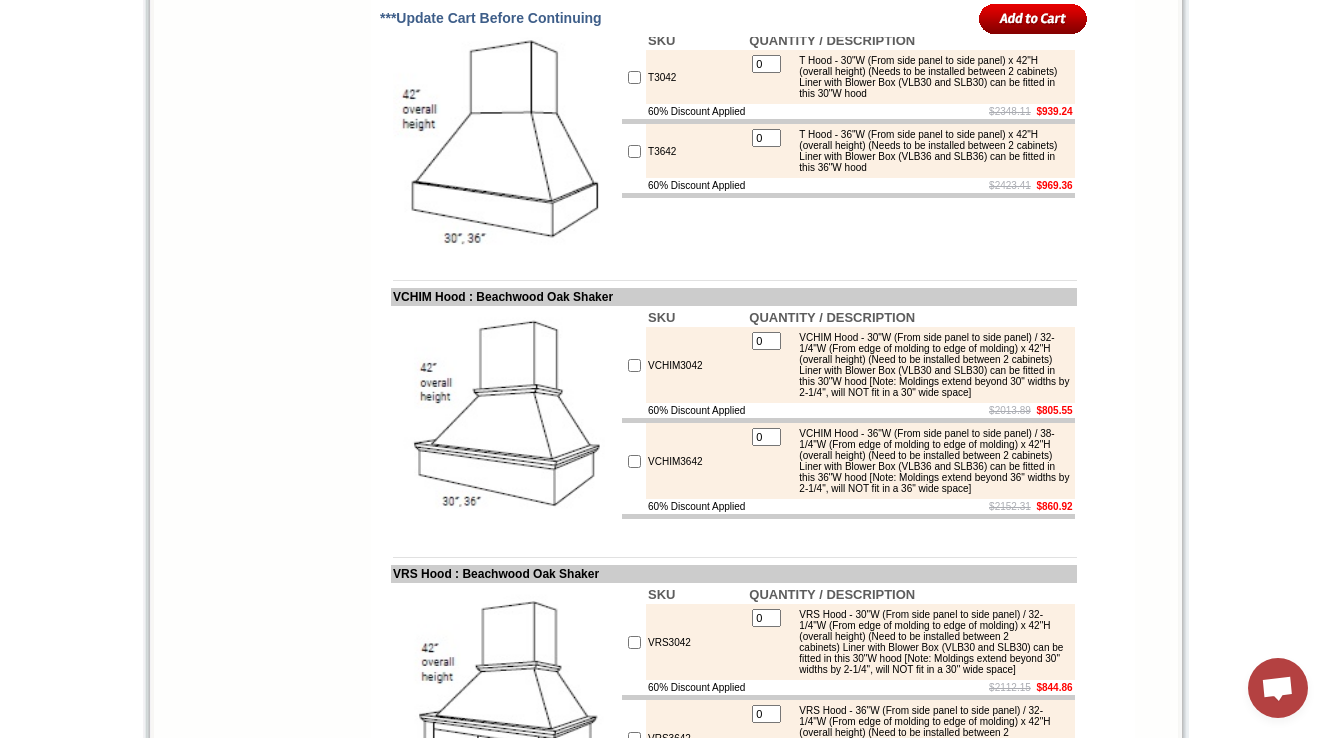 scroll, scrollTop: 10731, scrollLeft: 0, axis: vertical 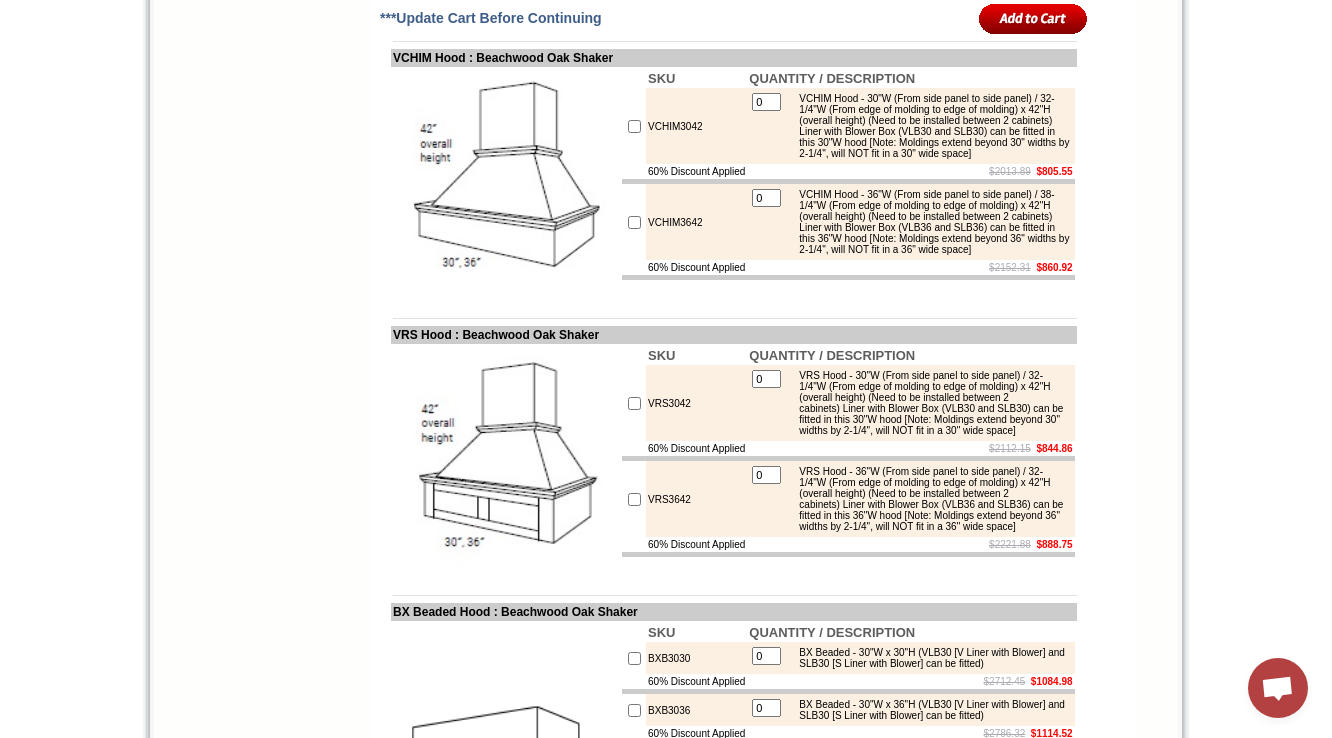 click on "T3042" at bounding box center [696, -162] 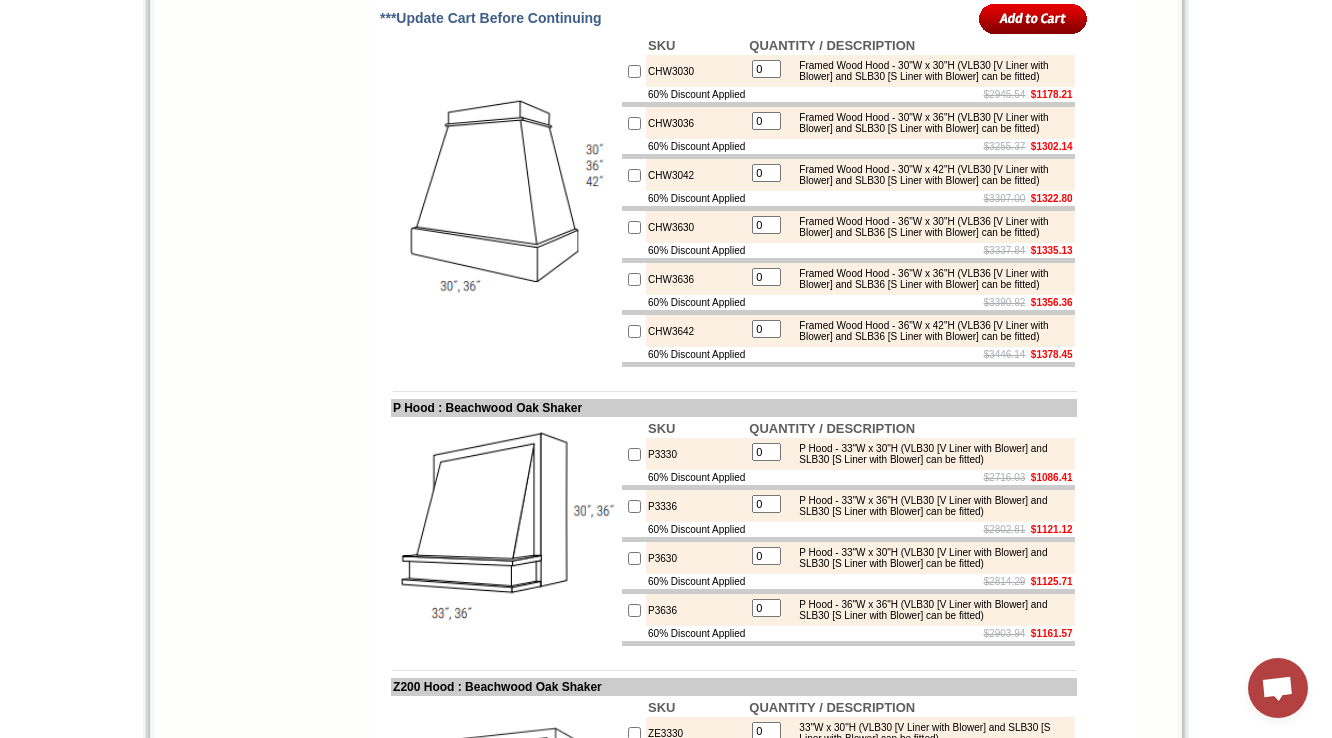 scroll, scrollTop: 11851, scrollLeft: 0, axis: vertical 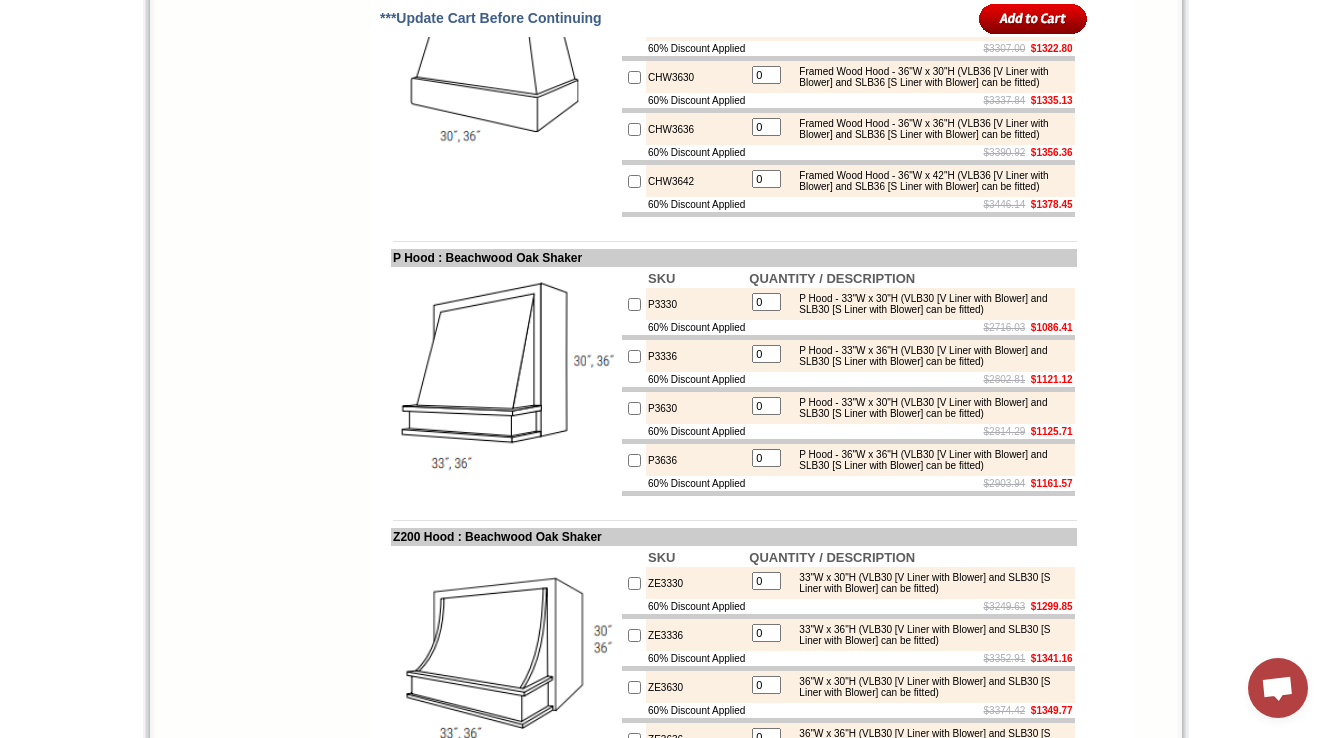 click on "BXB3030" at bounding box center (696, -462) 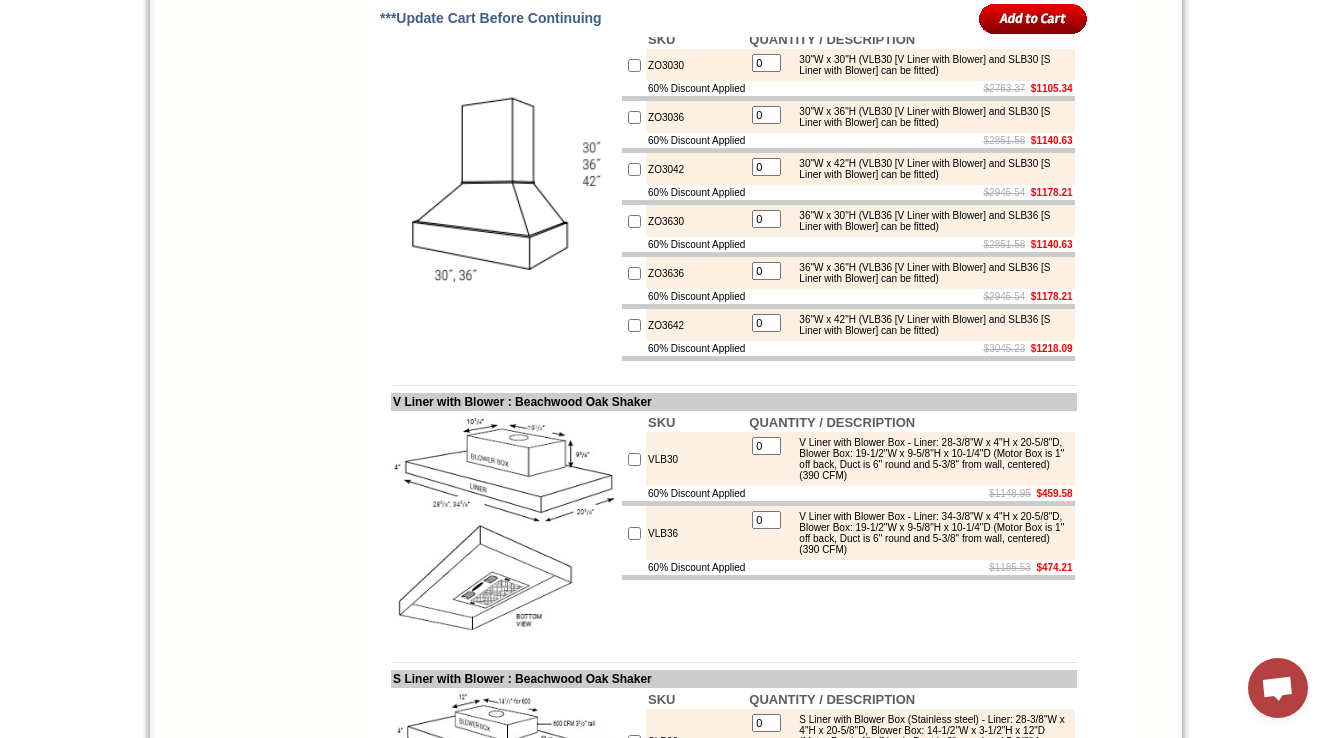scroll, scrollTop: 12651, scrollLeft: 0, axis: vertical 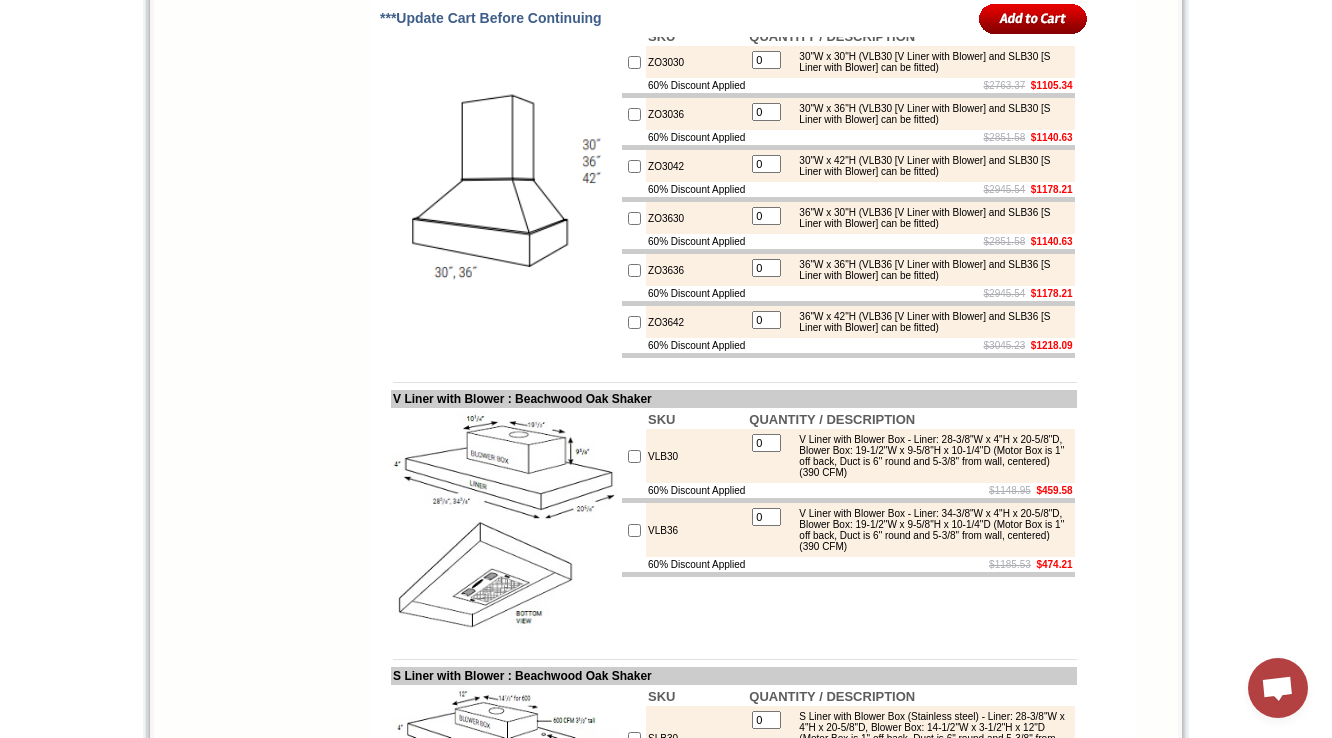 click on "P3630" at bounding box center (696, -392) 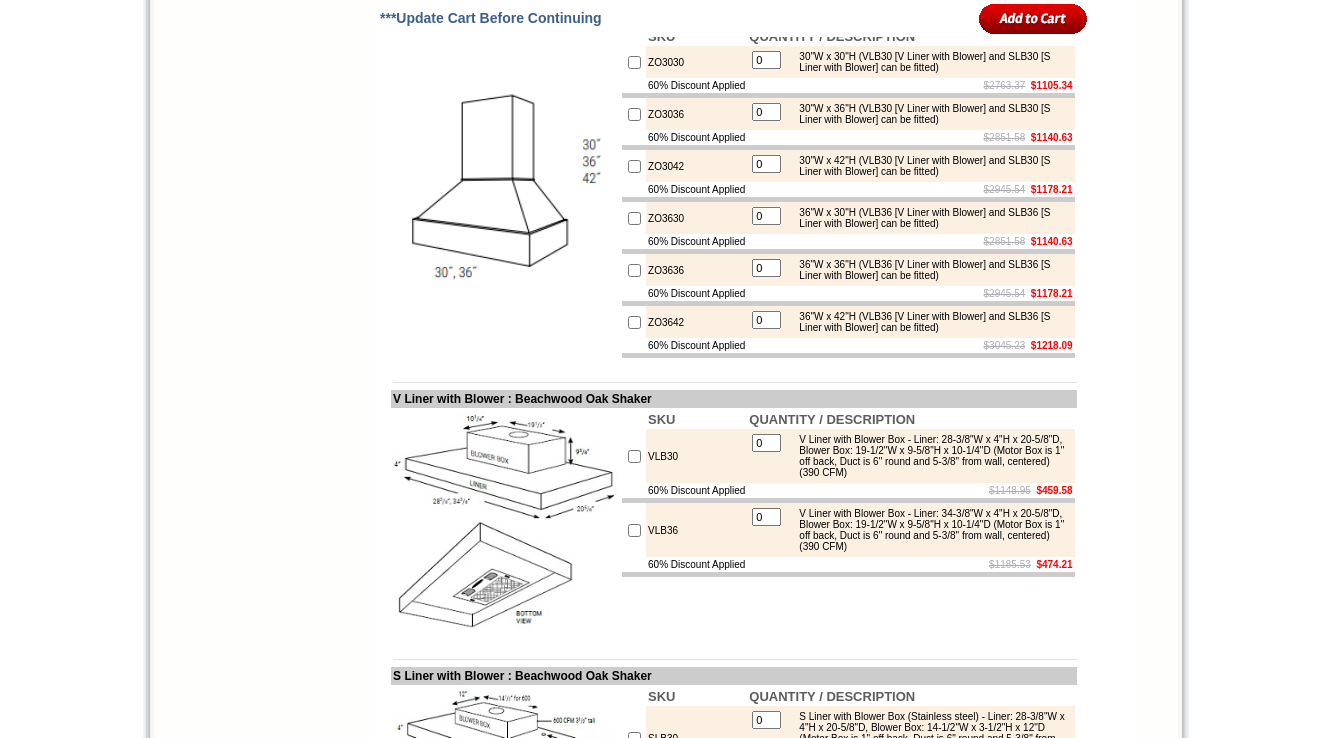 scroll, scrollTop: 12651, scrollLeft: 0, axis: vertical 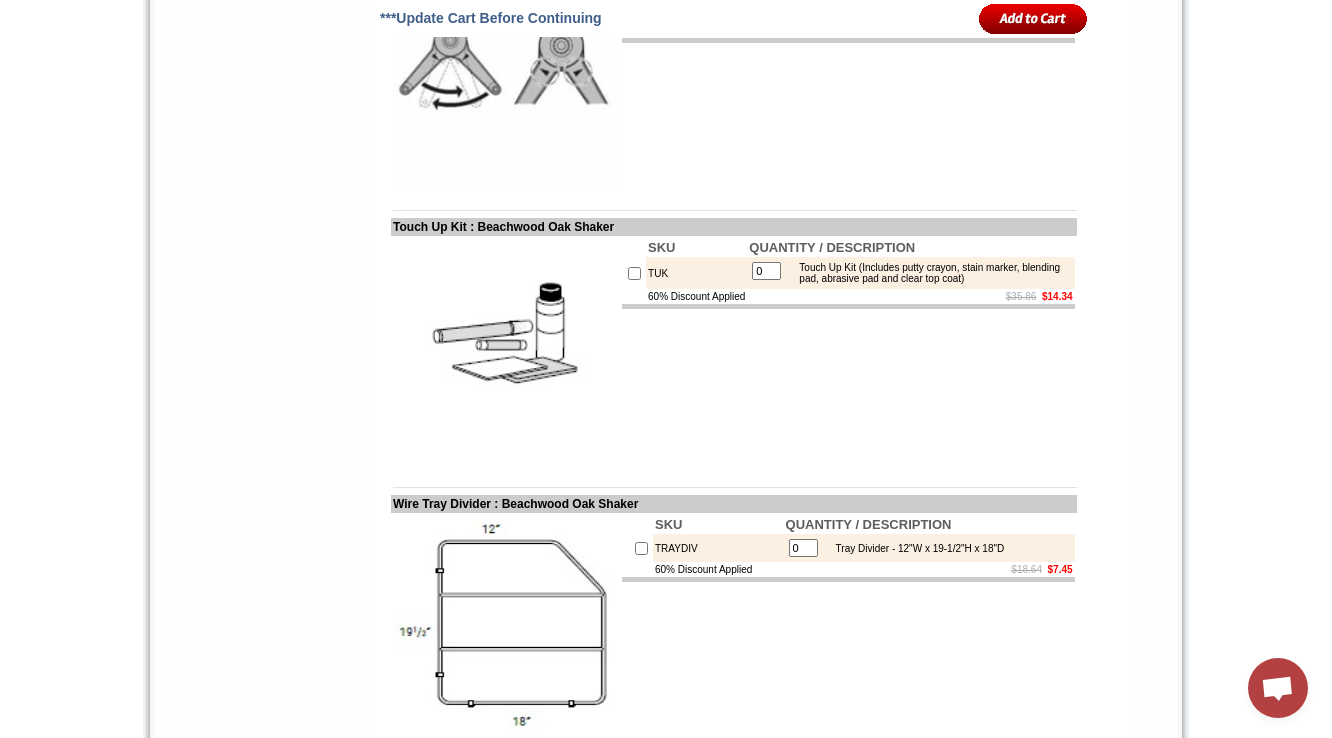 click on "VLB30" at bounding box center [696, -824] 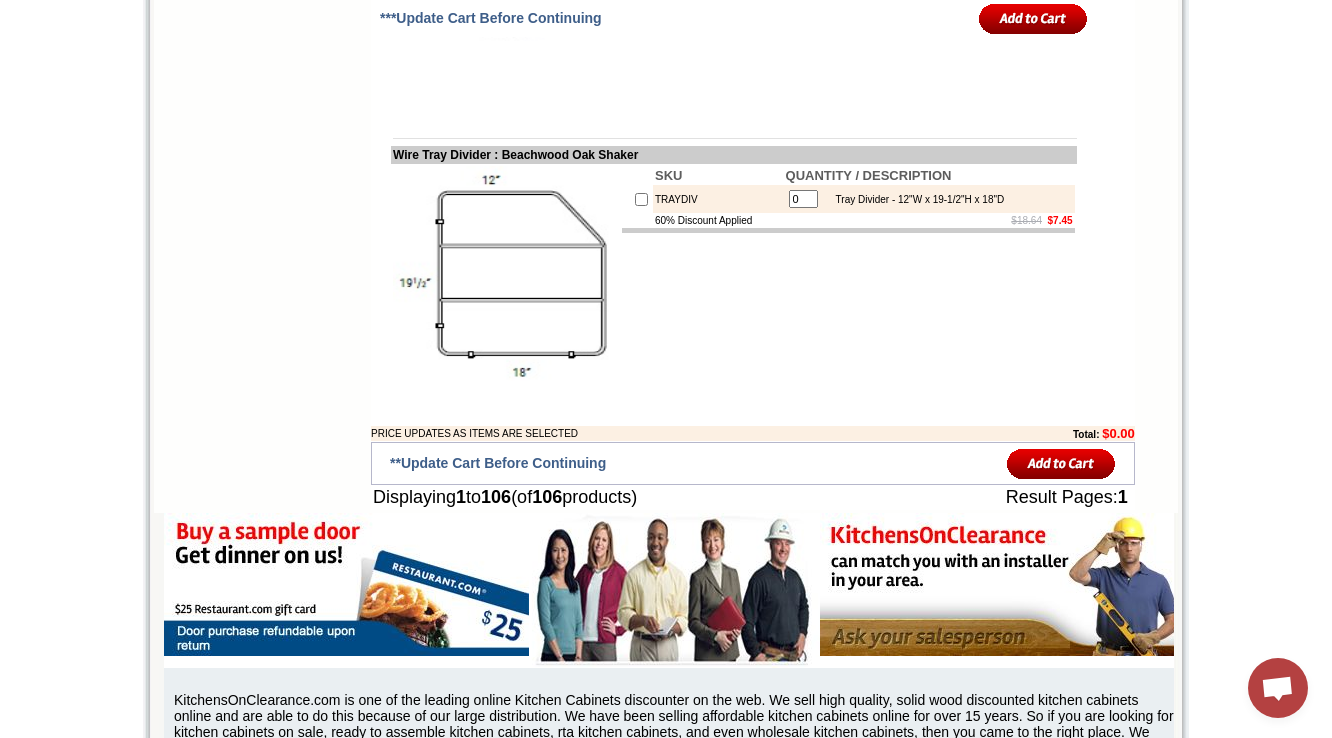 scroll, scrollTop: 14331, scrollLeft: 0, axis: vertical 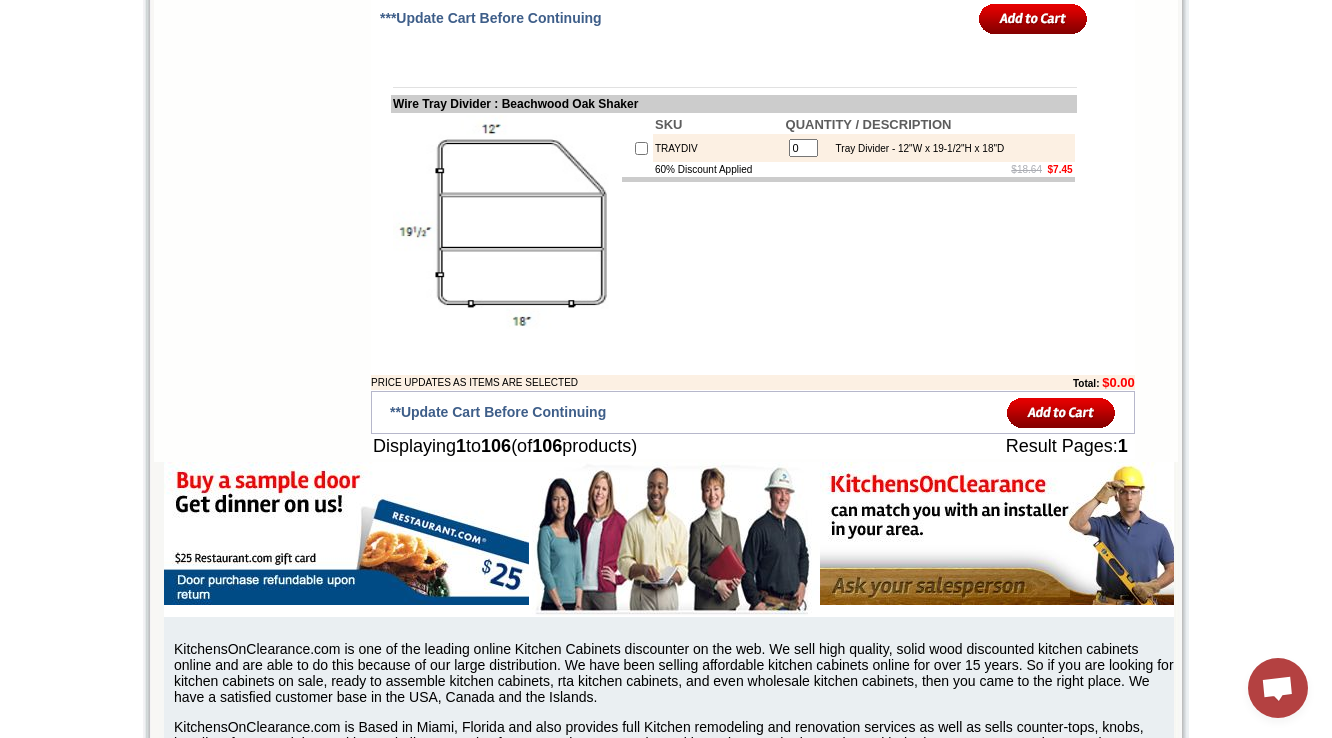 click on "18SALICE-AMZ" at bounding box center [696, -665] 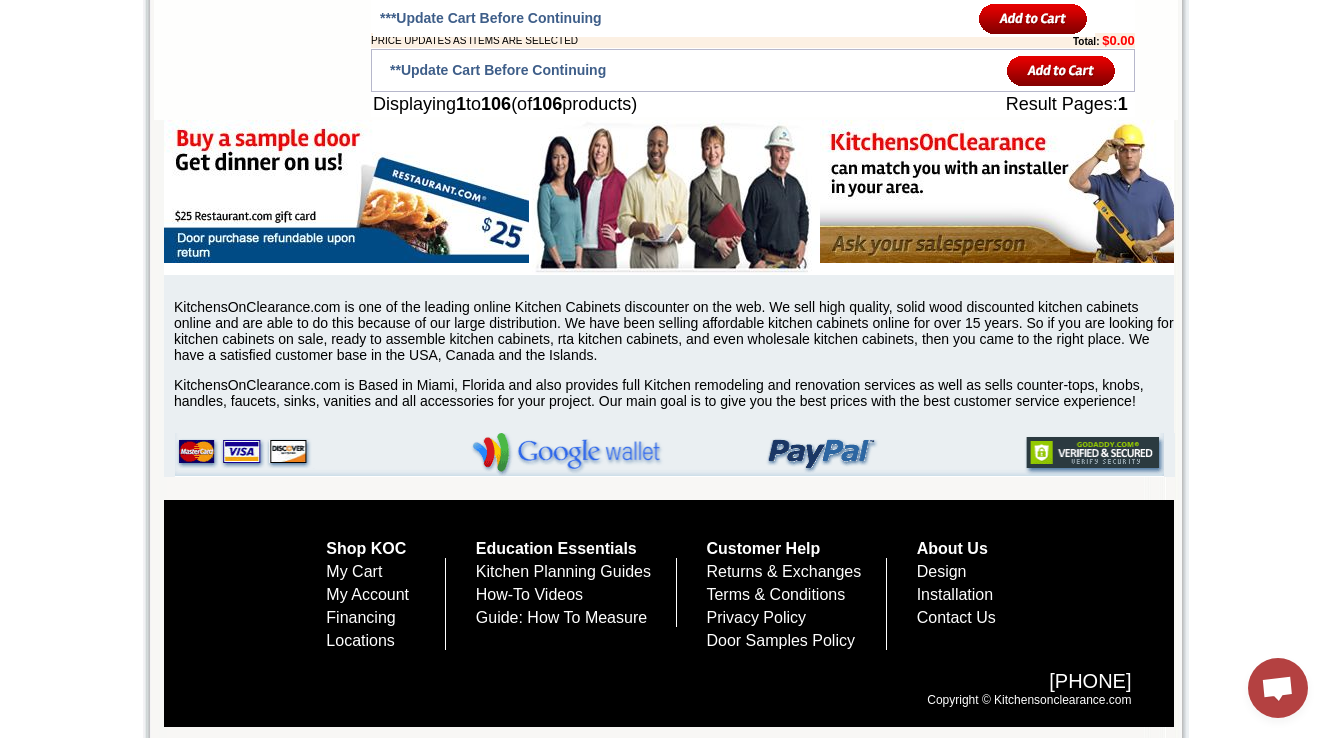 scroll, scrollTop: 14891, scrollLeft: 0, axis: vertical 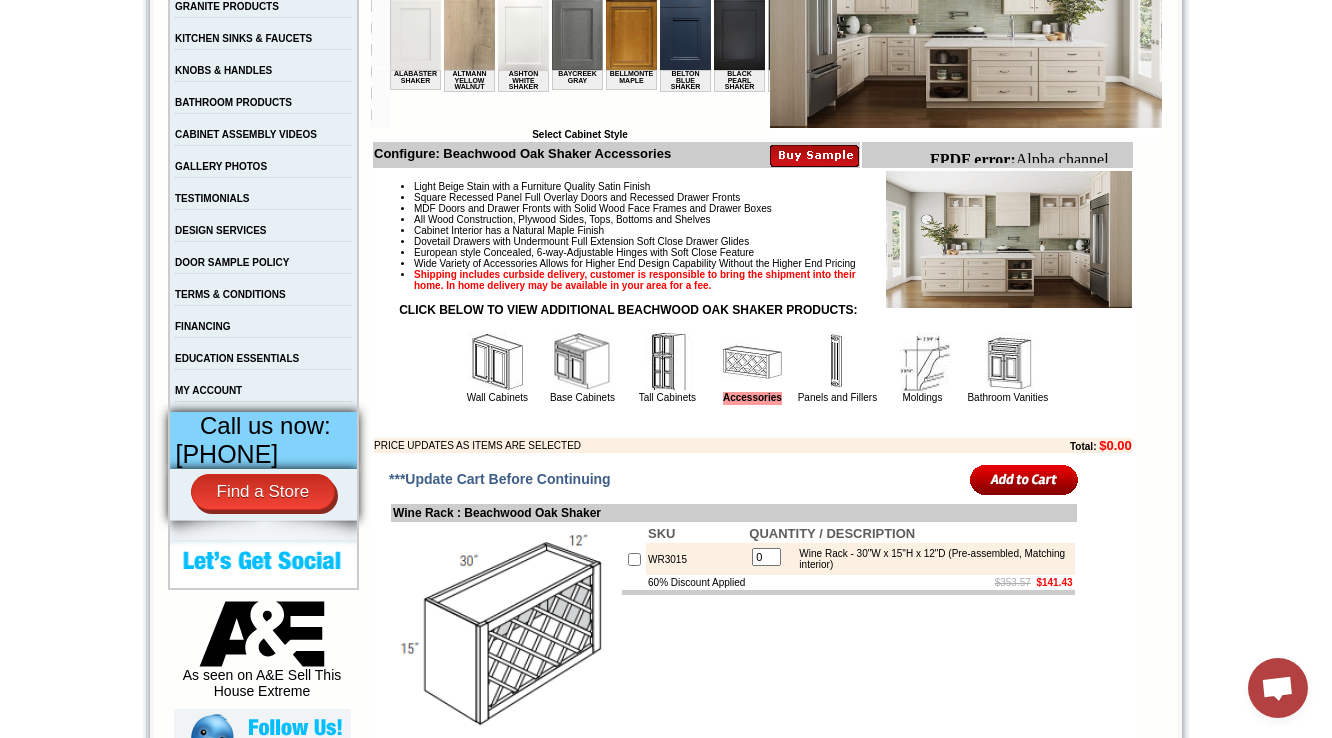 click at bounding box center [837, 362] 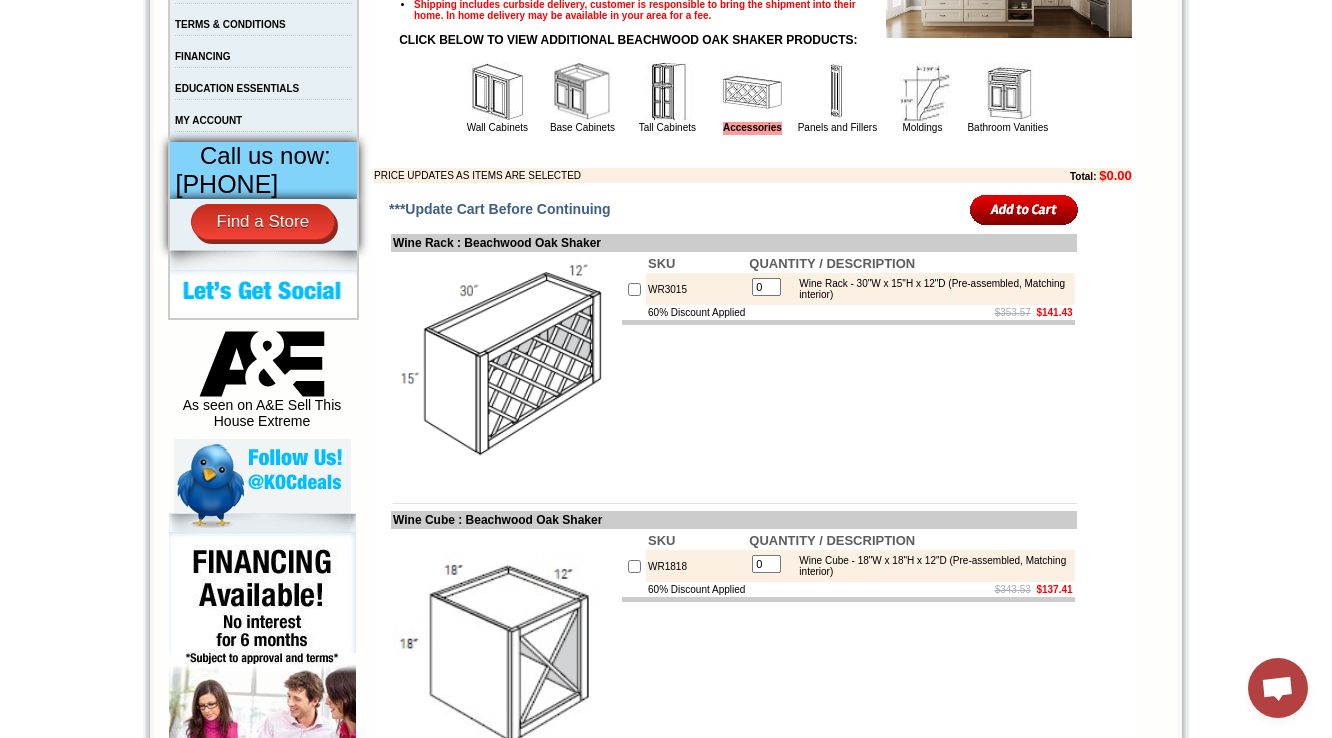 scroll, scrollTop: 880, scrollLeft: 0, axis: vertical 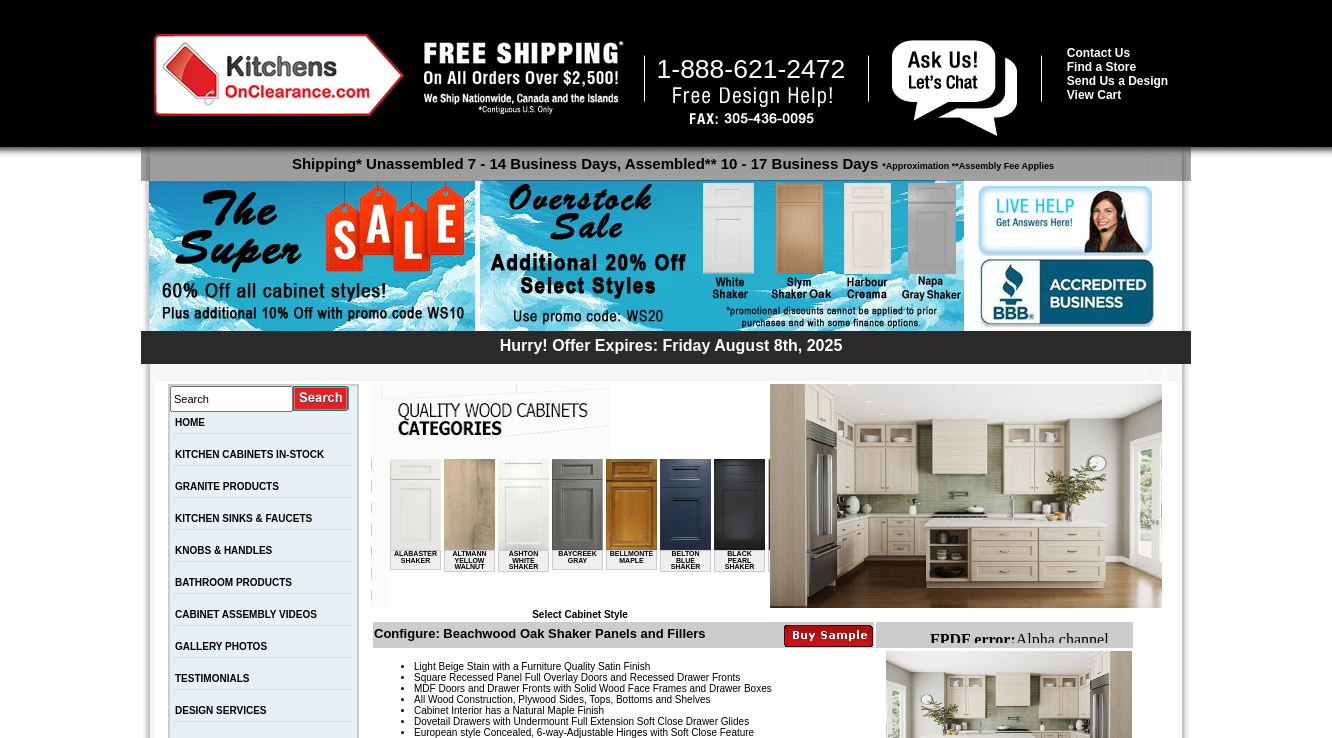 click on "1-888-621-2472
Contact Us   Find a Store   Send Us a Design   View Cart
Shipping* Unassembled 7 - 14 Business Days, Assembled** 10 - 17 Business Days
*Approximation **Assembly Fee Applies
Hurry! Offer Expires: Friday August 8th, 2025
Search
HOME
KITCHEN CABINETS IN-STOCK
GRANITE PRODUCTS" at bounding box center (666, 2653) 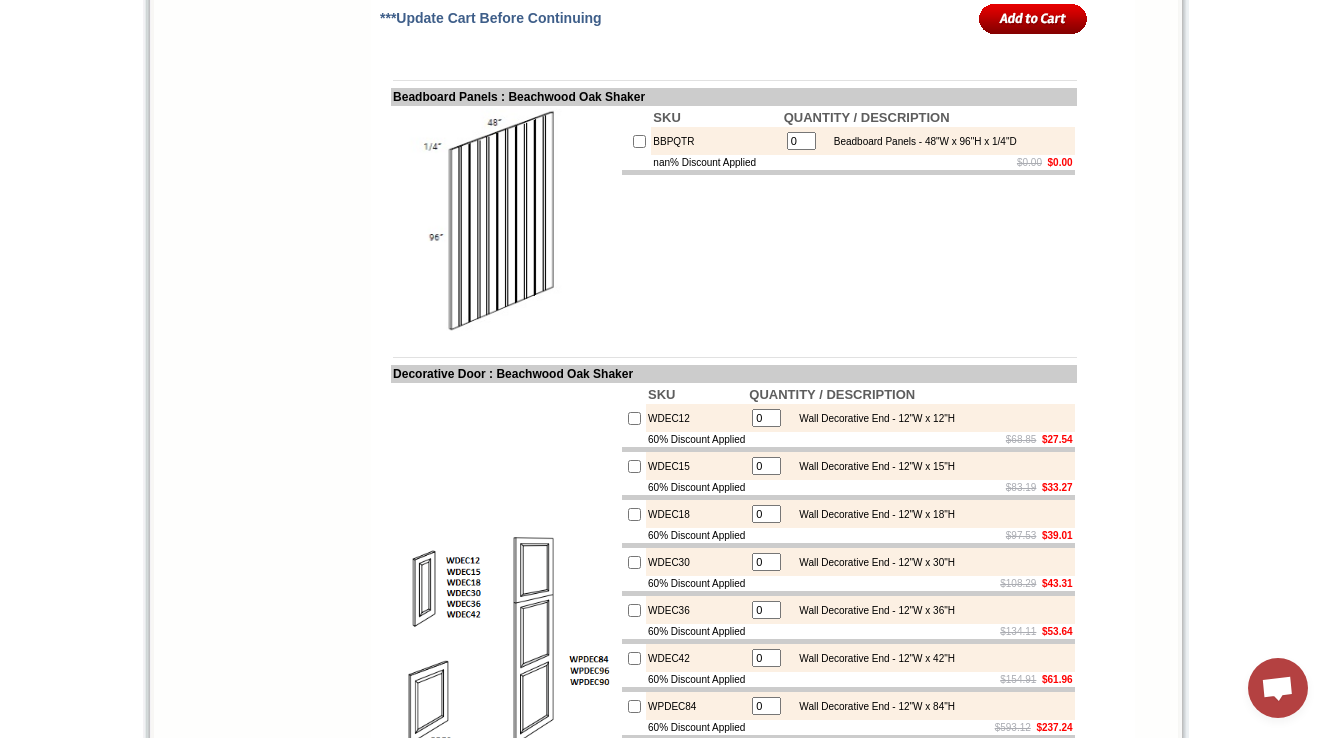 scroll, scrollTop: 2373, scrollLeft: 0, axis: vertical 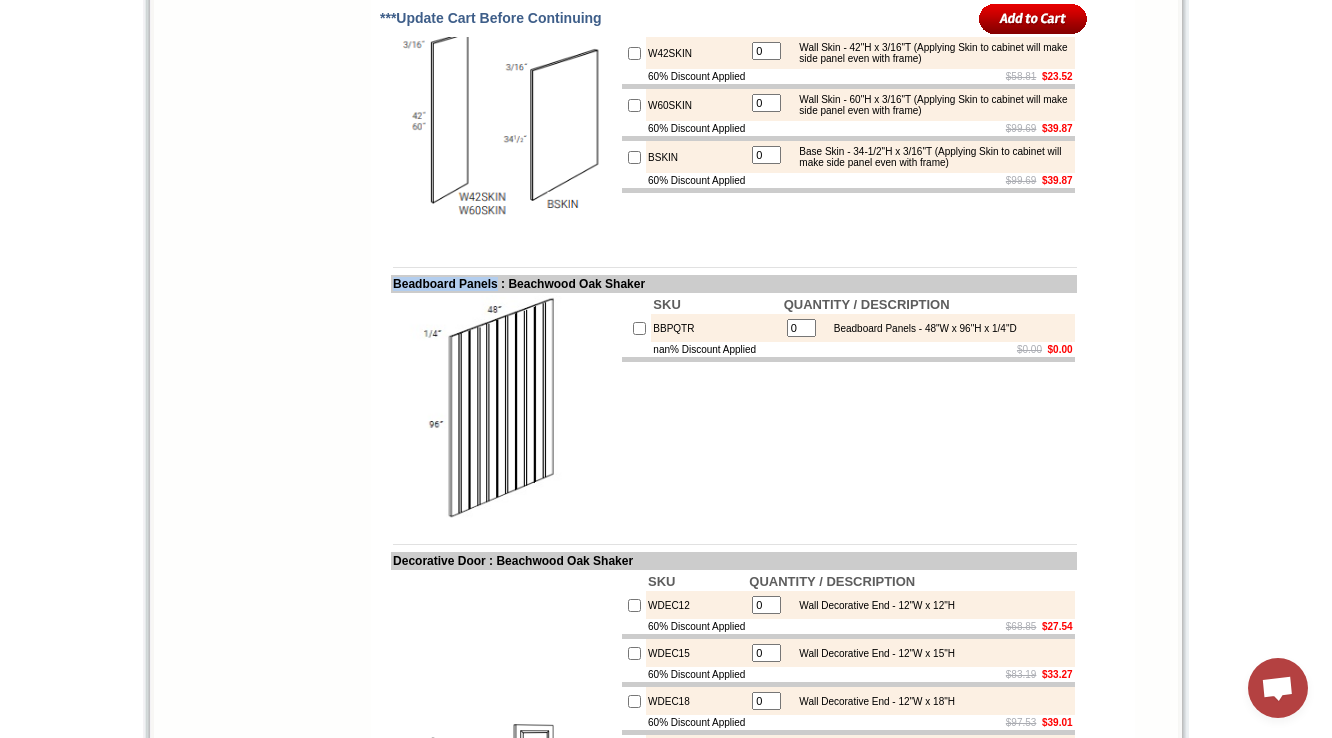 drag, startPoint x: 396, startPoint y: 424, endPoint x: 511, endPoint y: 436, distance: 115.62439 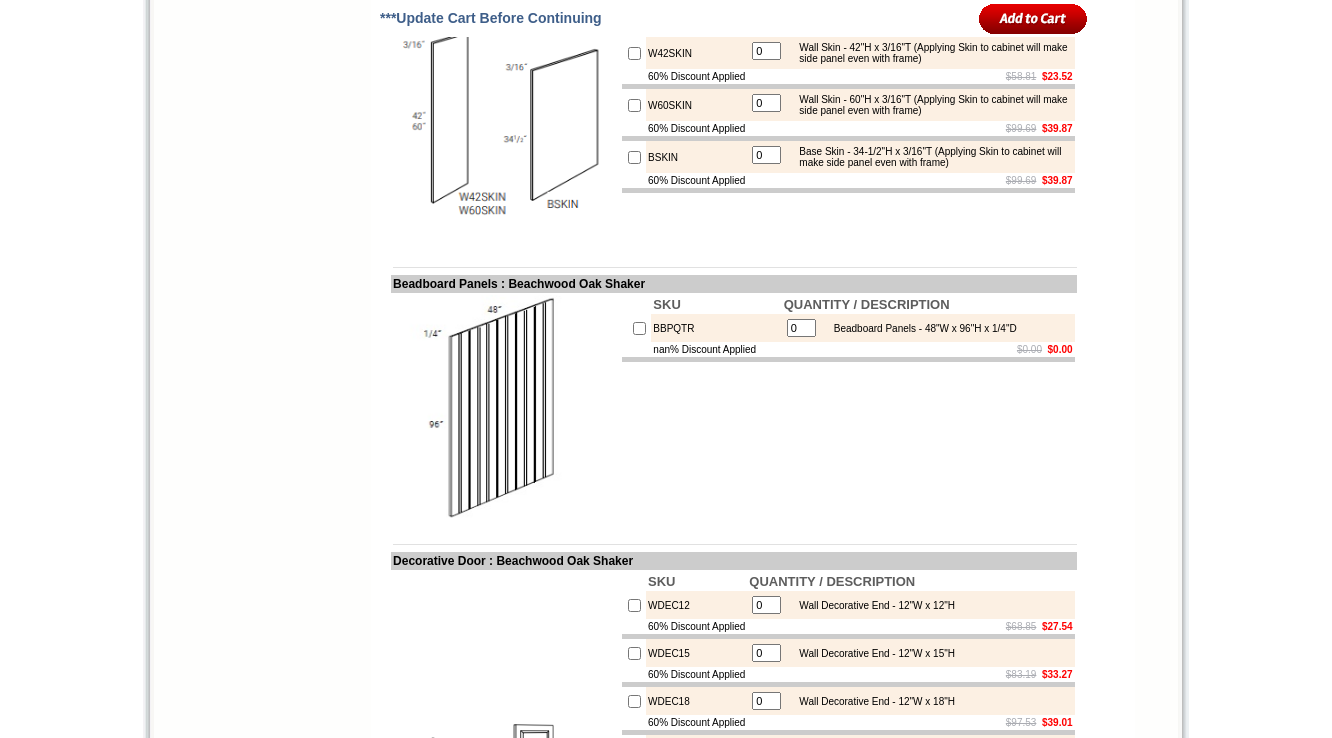 scroll, scrollTop: 2373, scrollLeft: 0, axis: vertical 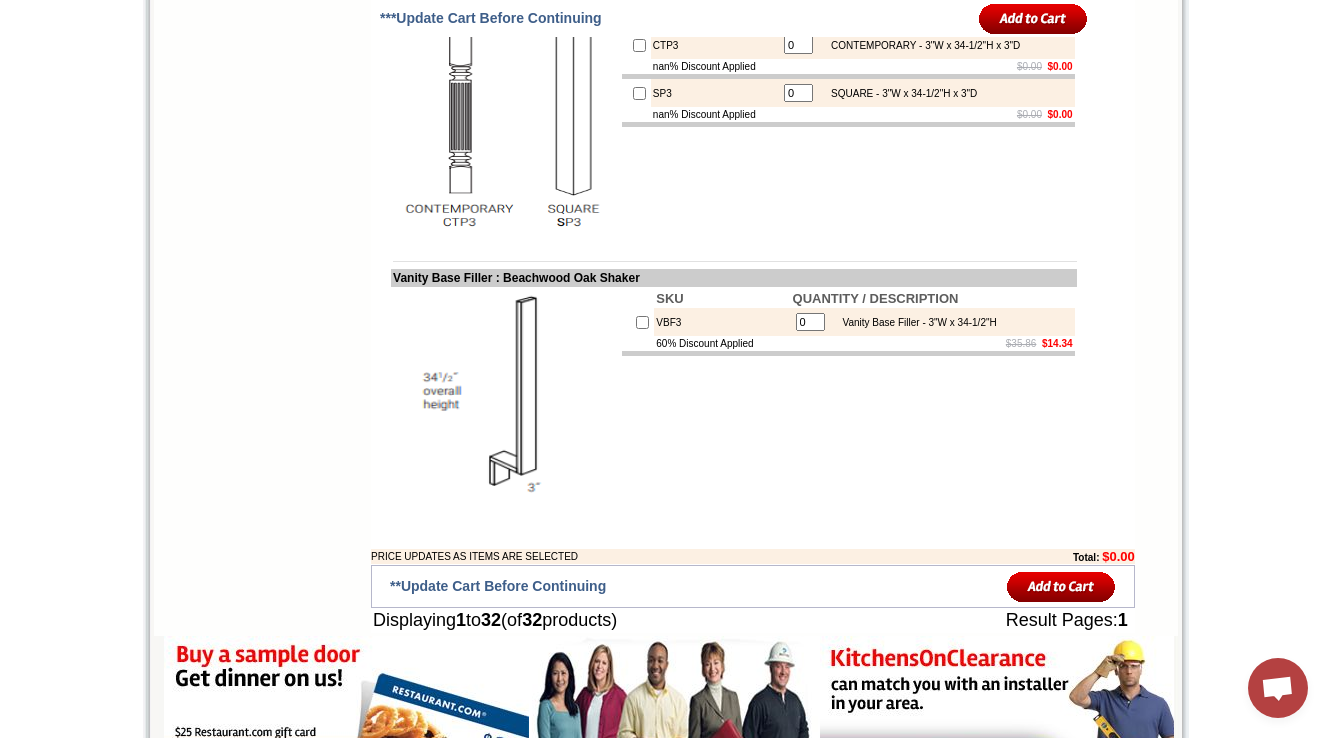 drag, startPoint x: 697, startPoint y: 535, endPoint x: 764, endPoint y: 533, distance: 67.02985 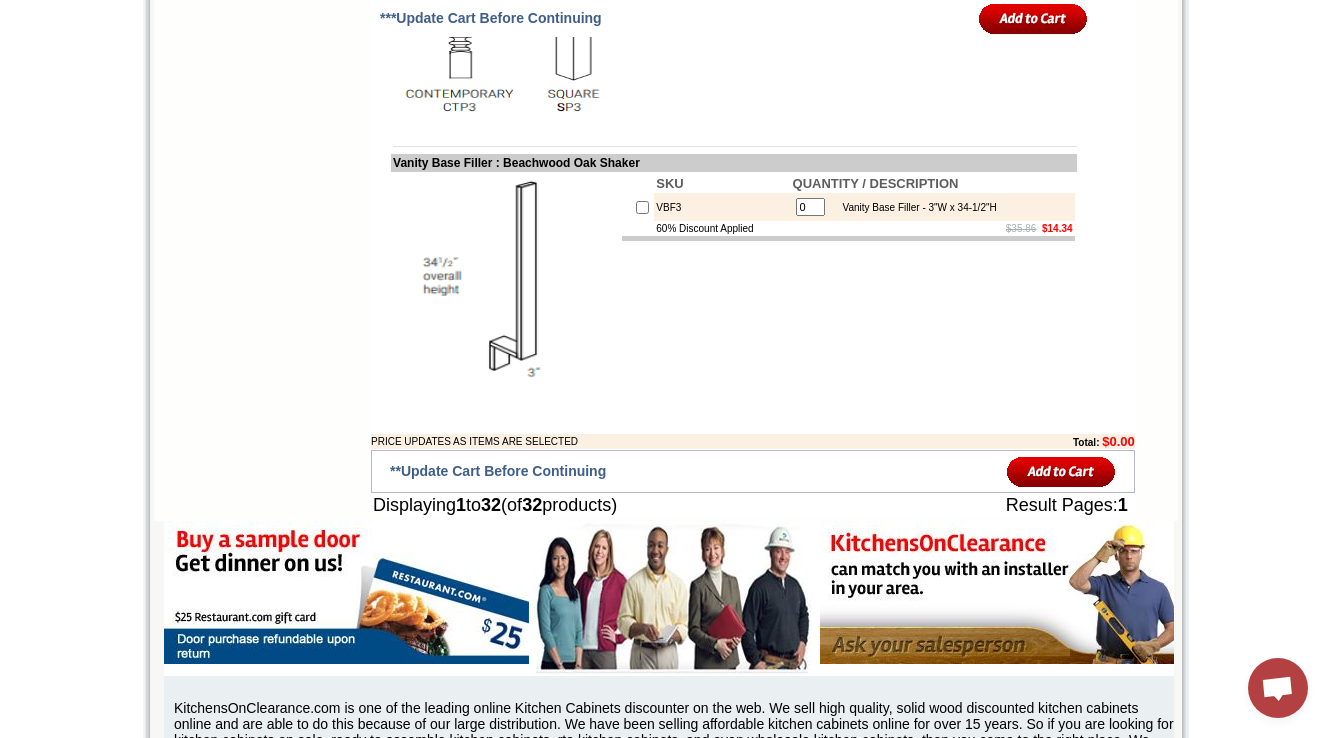 scroll, scrollTop: 4053, scrollLeft: 0, axis: vertical 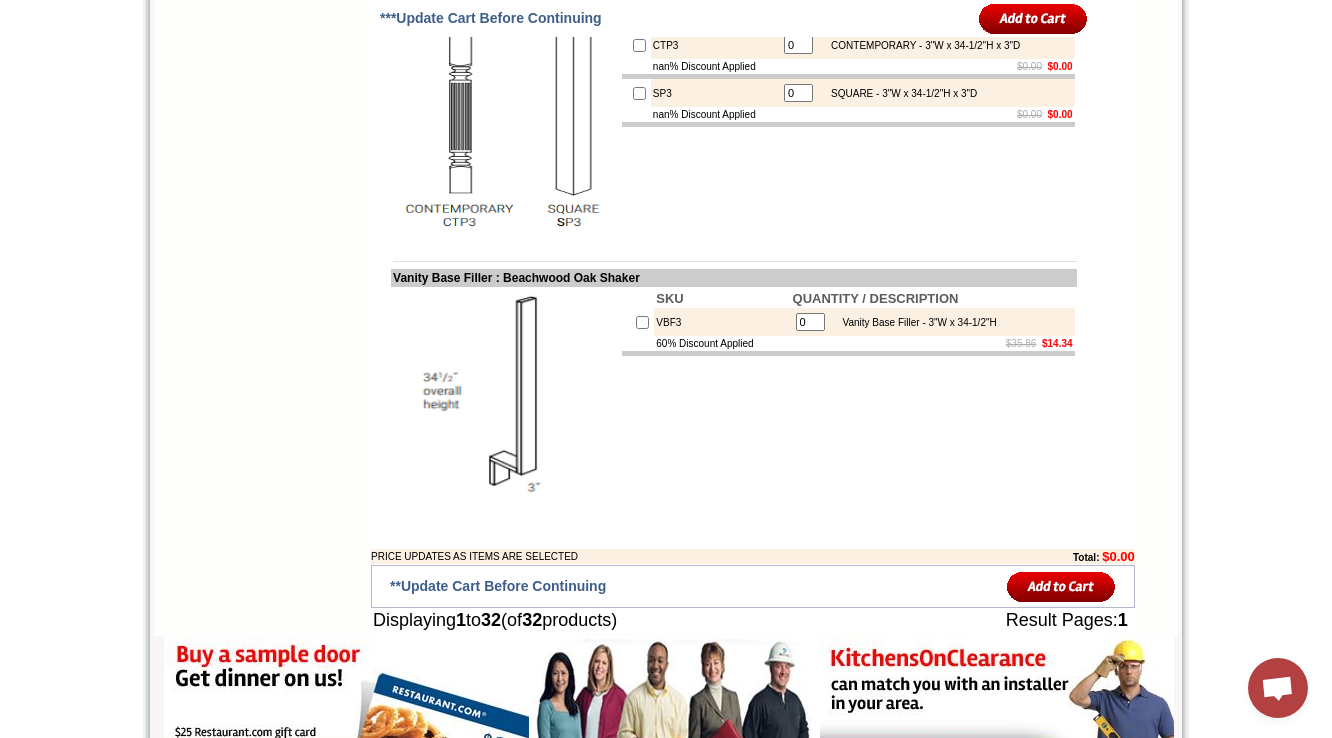 click on "CTP3" at bounding box center [715, 45] 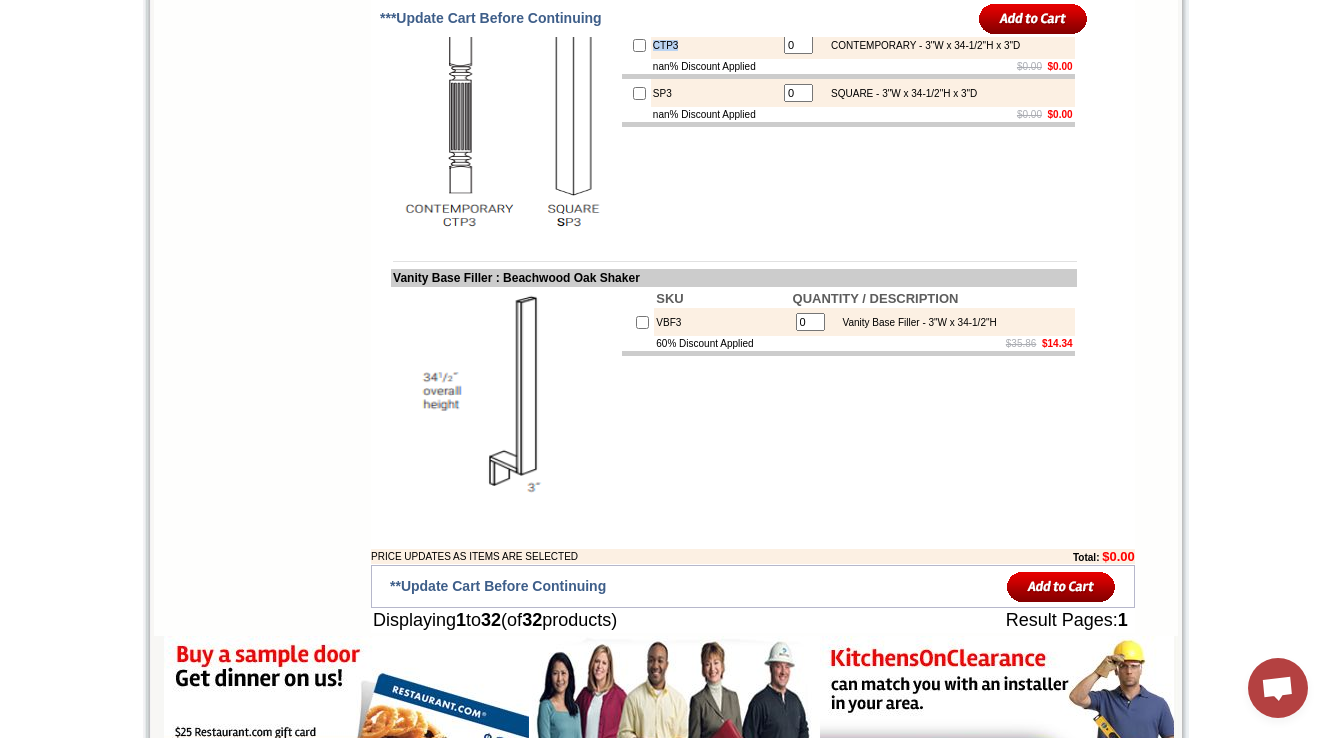 click on "CTP3" at bounding box center [715, 45] 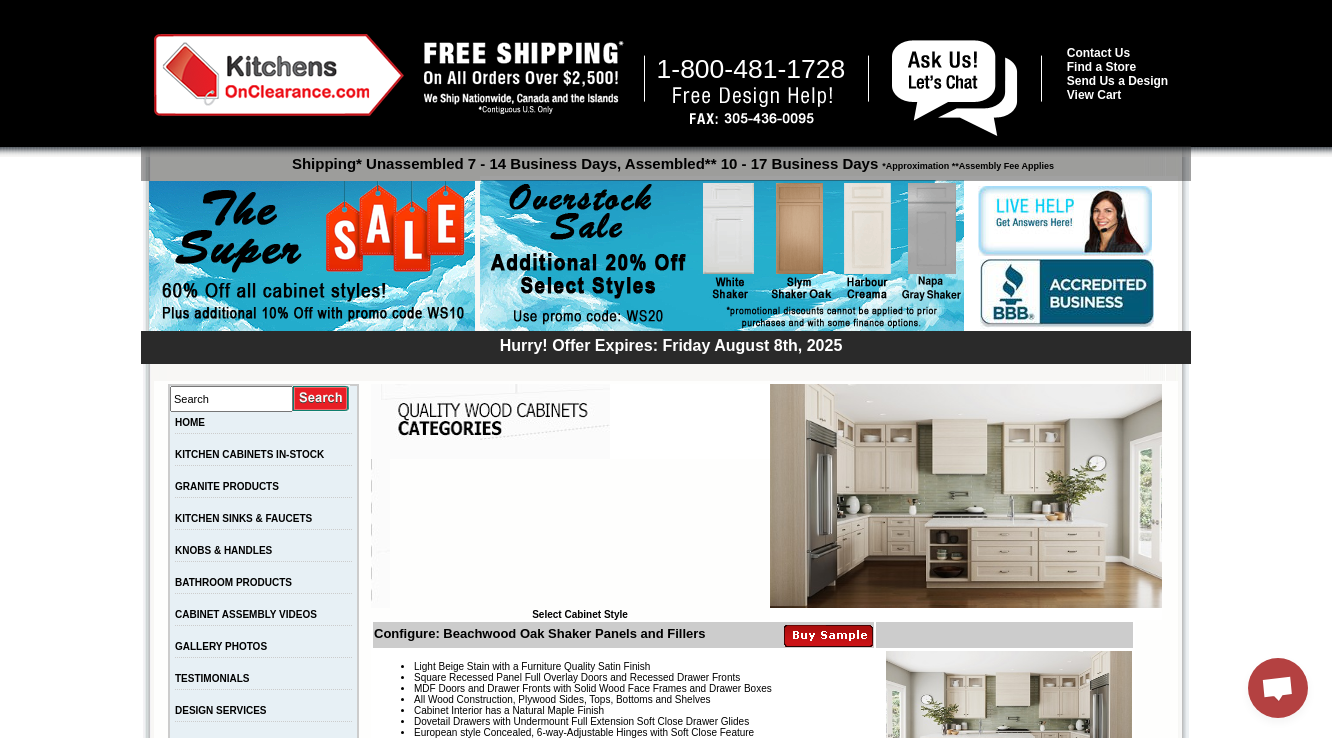 scroll, scrollTop: 4053, scrollLeft: 0, axis: vertical 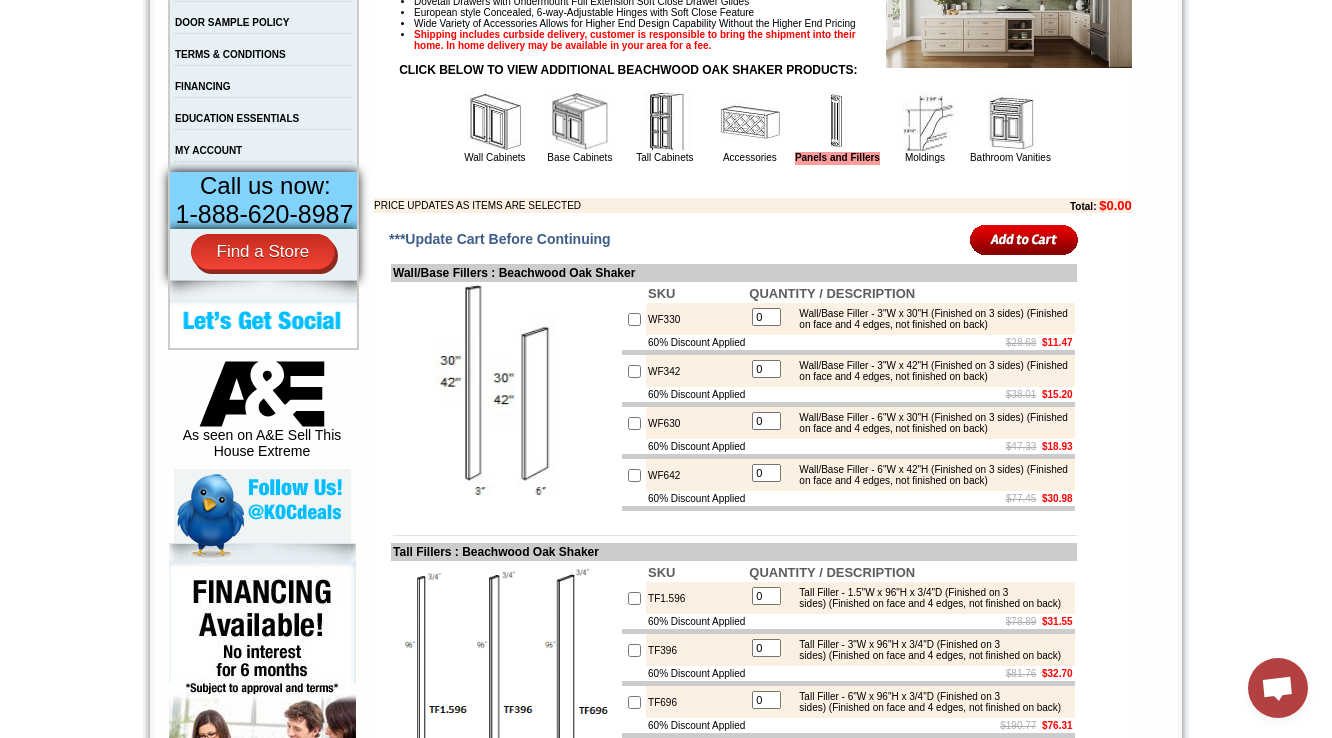 click on "Light Beige Stain with a Furniture Quality Satin Finish
Square Recessed Panel Full Overlay Doors and Recessed Drawer Fronts
MDF Doors and Drawer Fronts with Solid Wood Face Frames and Drawer Boxes
All Wood Construction, Plywood Sides, Tops, Bottoms and Shelves
Cabinet Interior has a Natural Maple Finish
Dovetail Drawers with Undermount Full Extension Soft Close Drawer Glides
European style Concealed, 6-way-Adjustable Hinges with Soft Close Feature
Wide Variety of Accessories Allows for Higher End Design Capability Without the Higher End Pricing
Shipping includes curbside delivery, customer is responsible to bring the shipment into their home. In home delivery may be available in your area for a fee.
Wall Cabinets Base Cabinets Tall Cabinets Accessories" at bounding box center [753, 72] 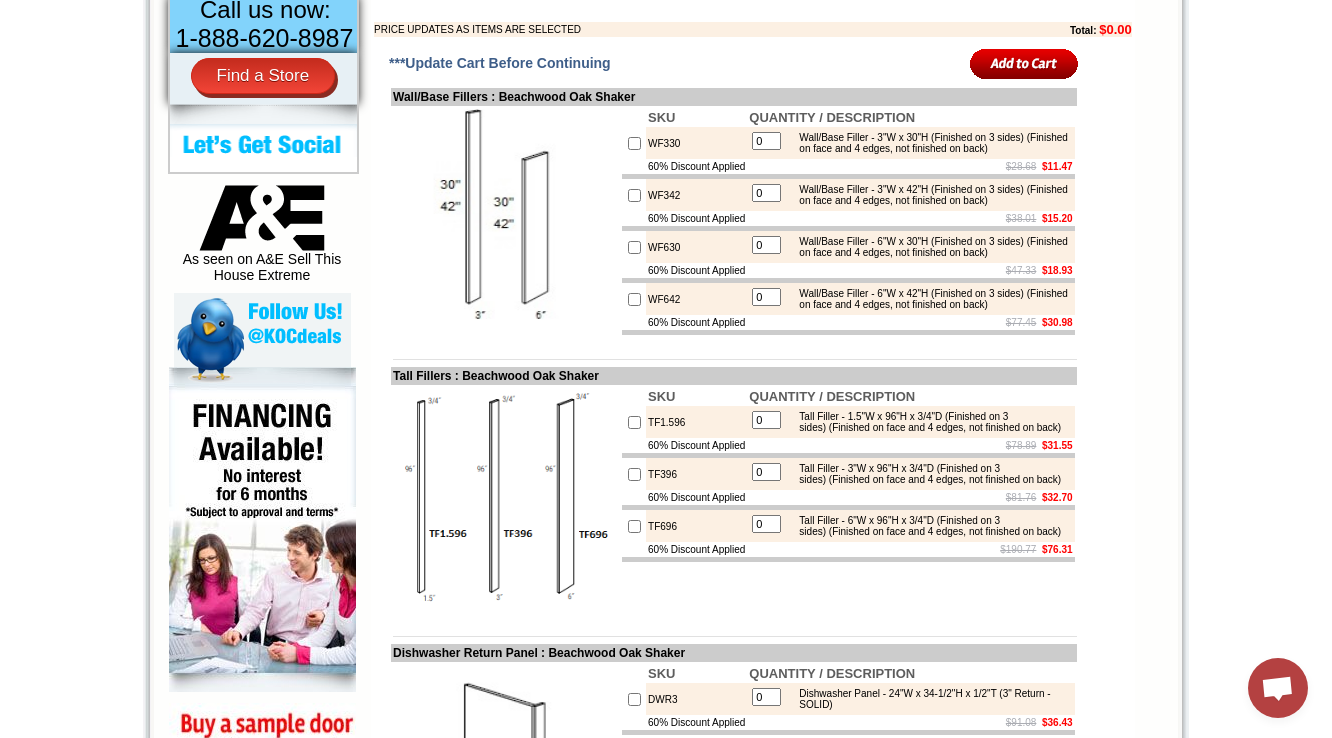 scroll, scrollTop: 720, scrollLeft: 0, axis: vertical 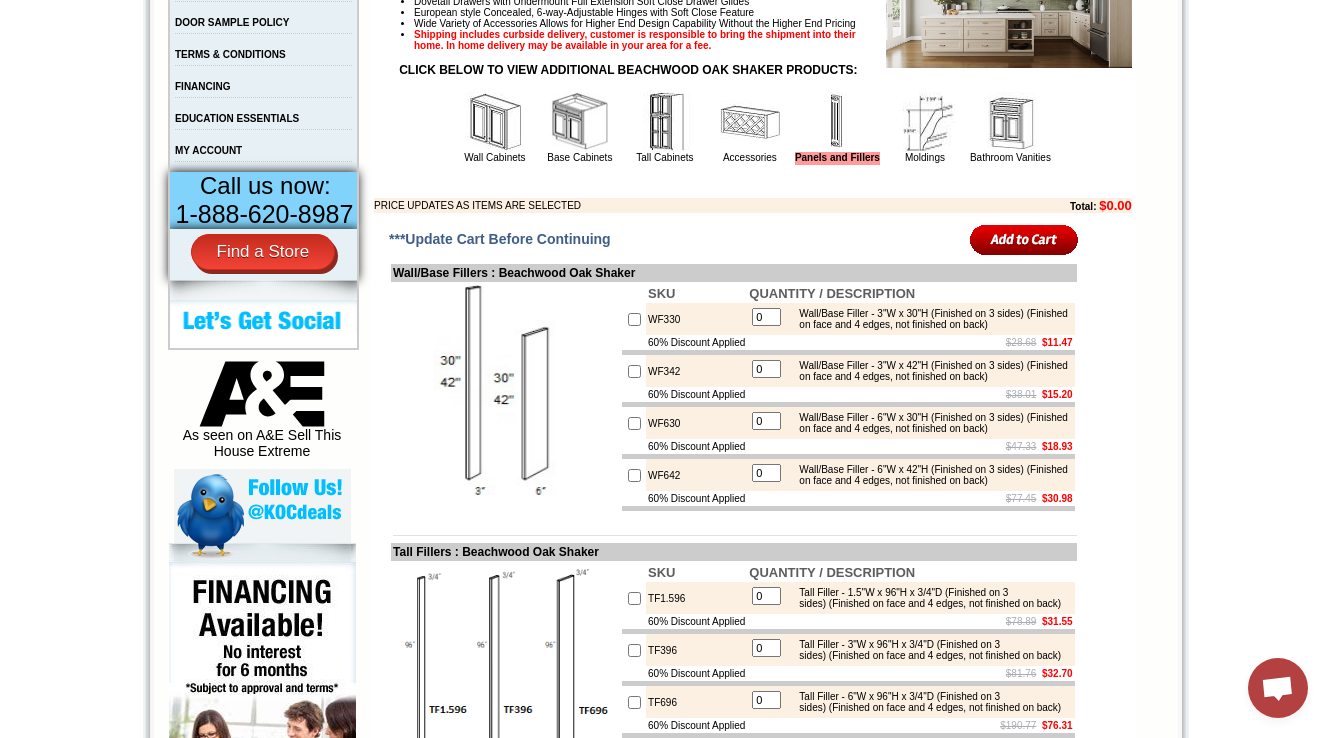 click on "WF330" at bounding box center [696, 319] 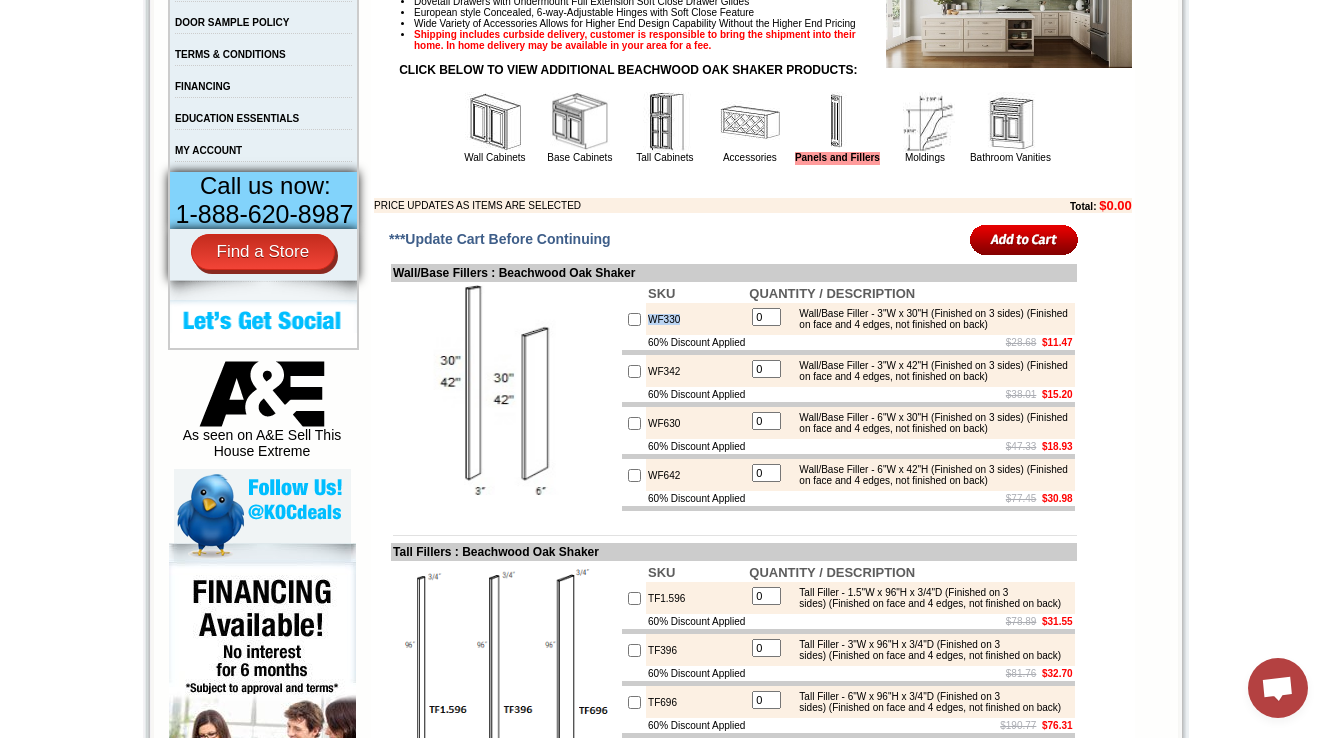 click on "WF330" at bounding box center [696, 319] 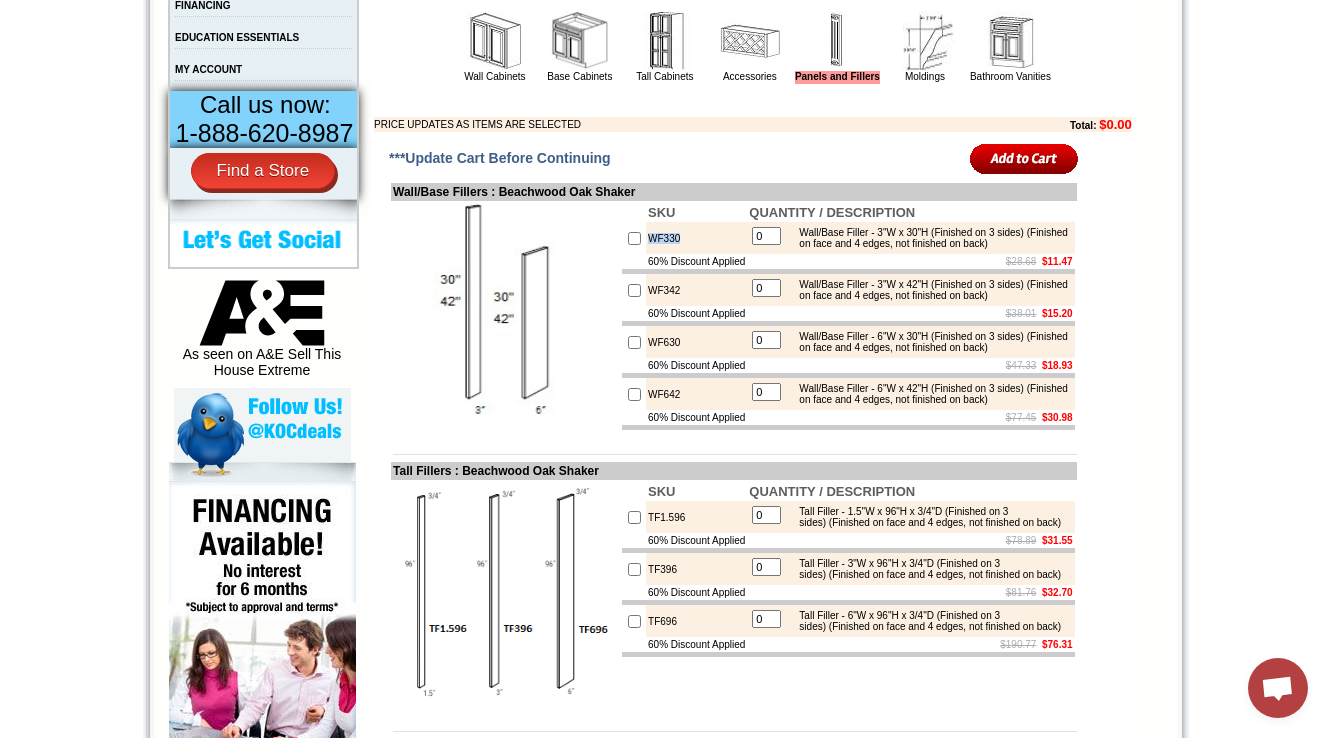 scroll, scrollTop: 800, scrollLeft: 0, axis: vertical 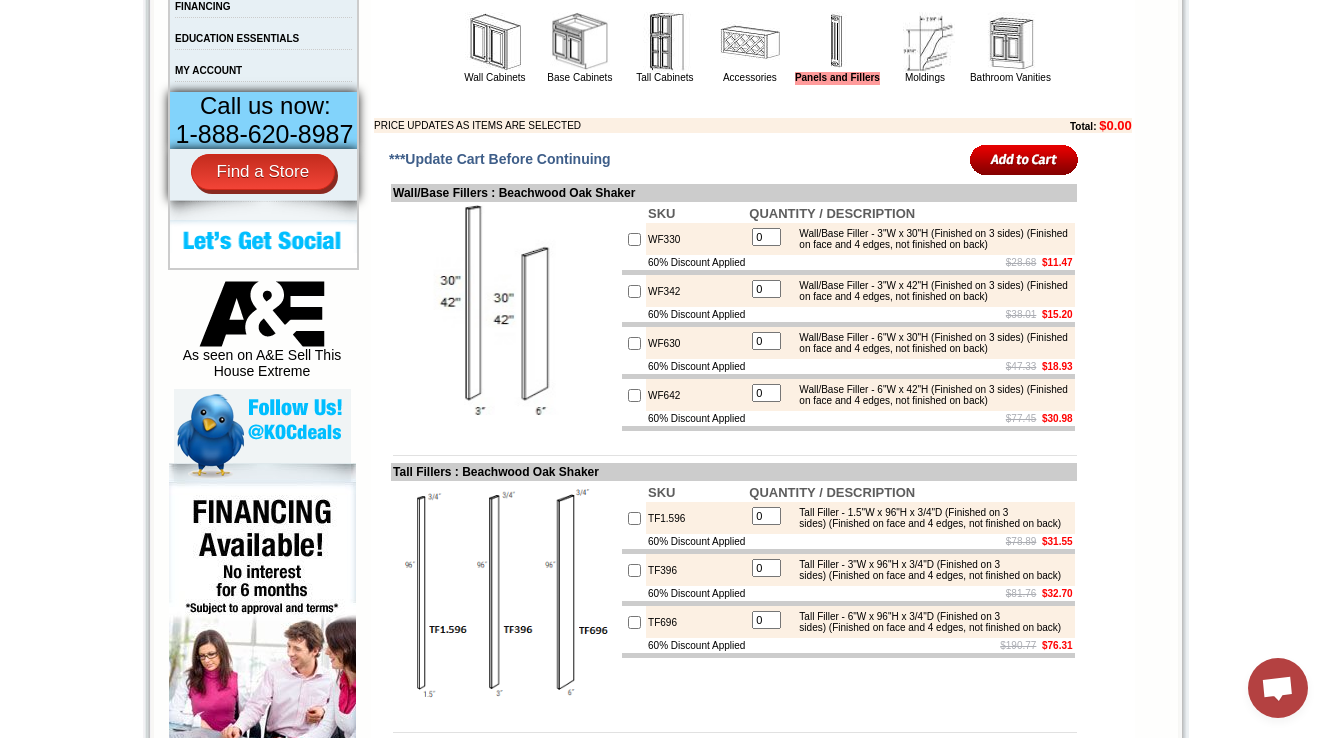 click on "WF342" at bounding box center [696, 291] 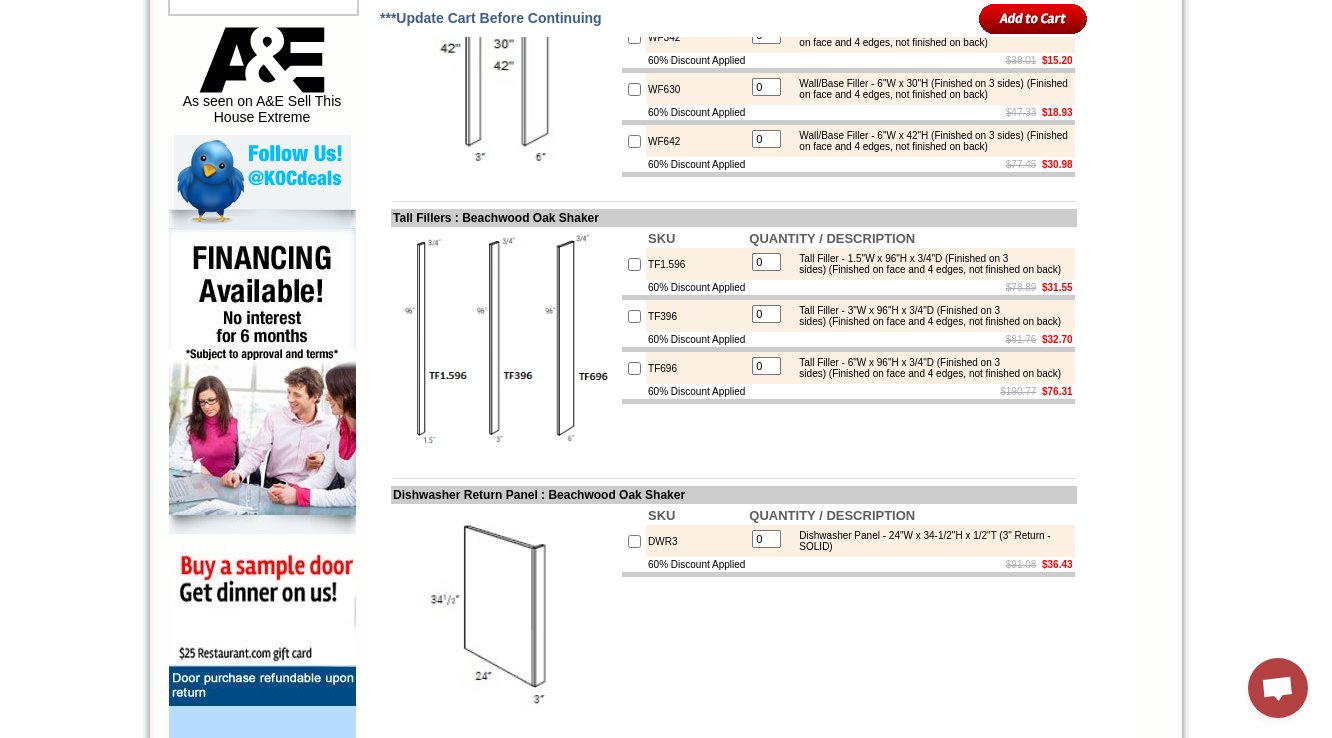 scroll, scrollTop: 1360, scrollLeft: 0, axis: vertical 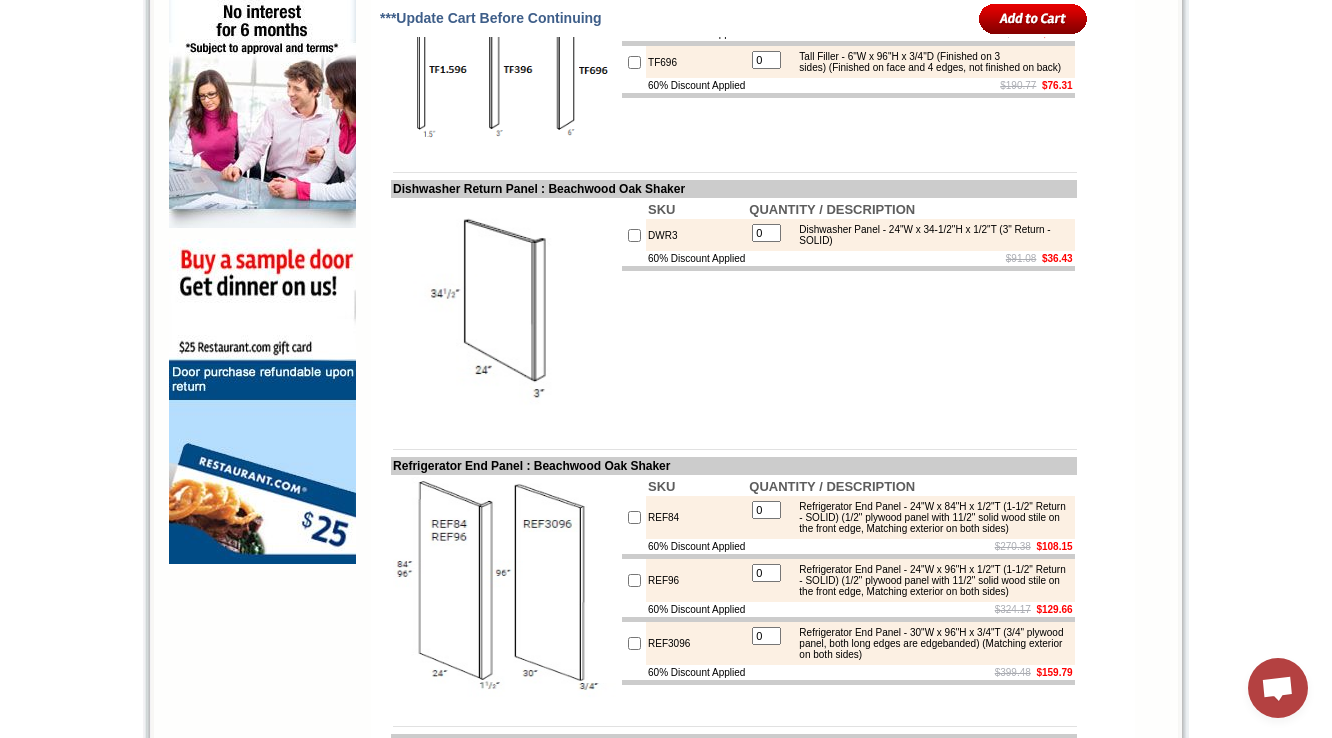 click on "DWR3" at bounding box center (696, 235) 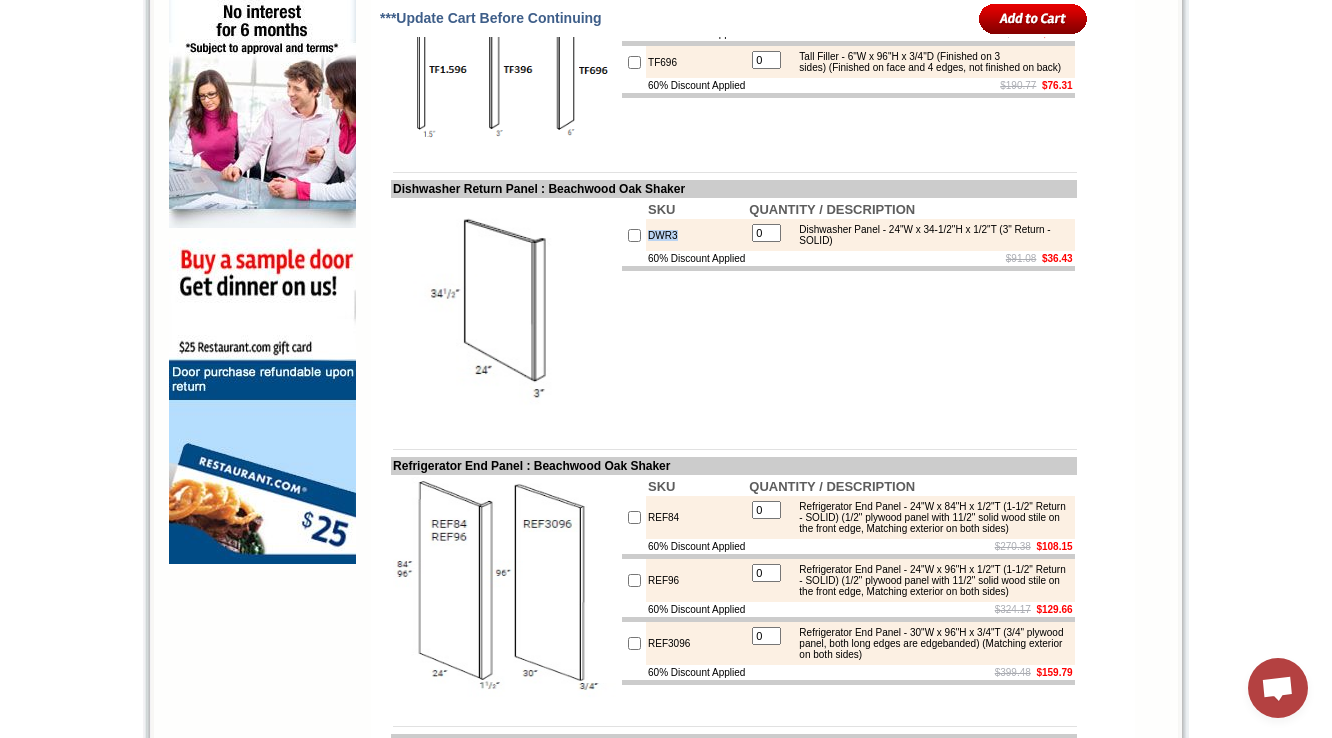 click on "DWR3" at bounding box center [696, 235] 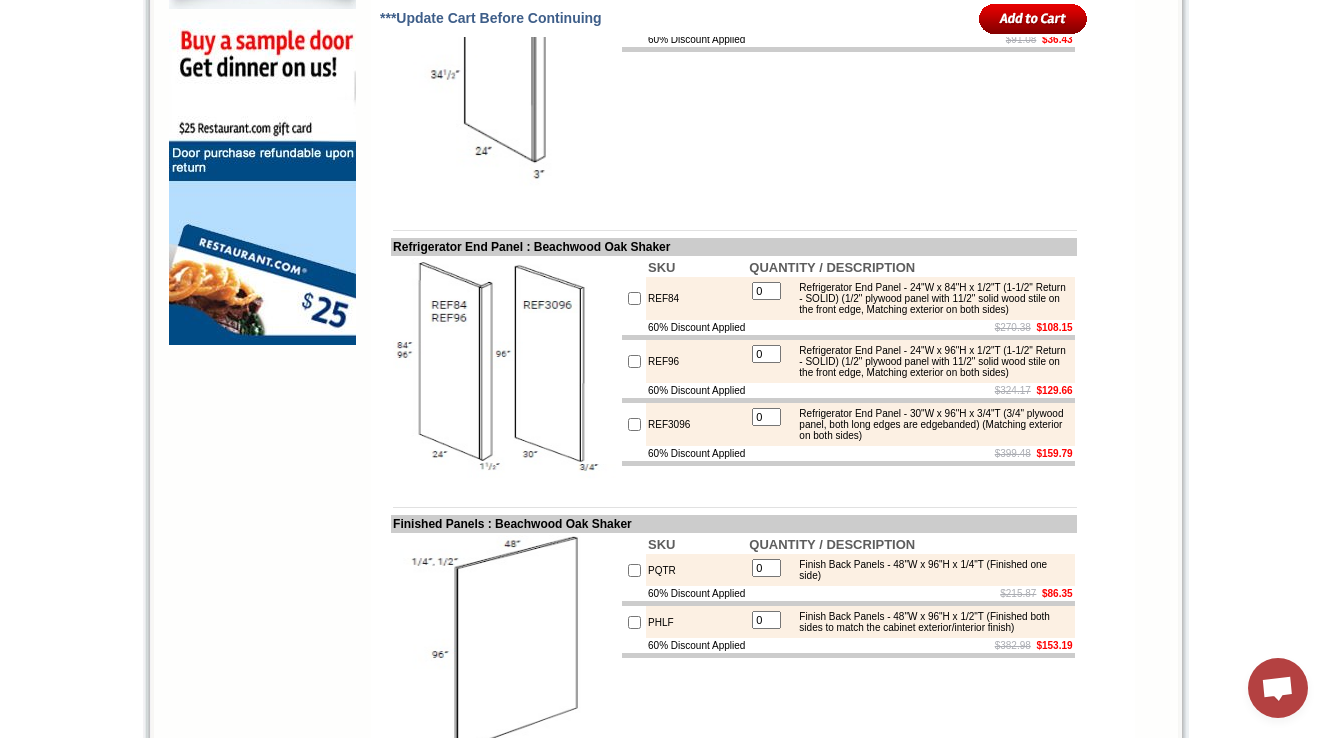scroll, scrollTop: 1600, scrollLeft: 0, axis: vertical 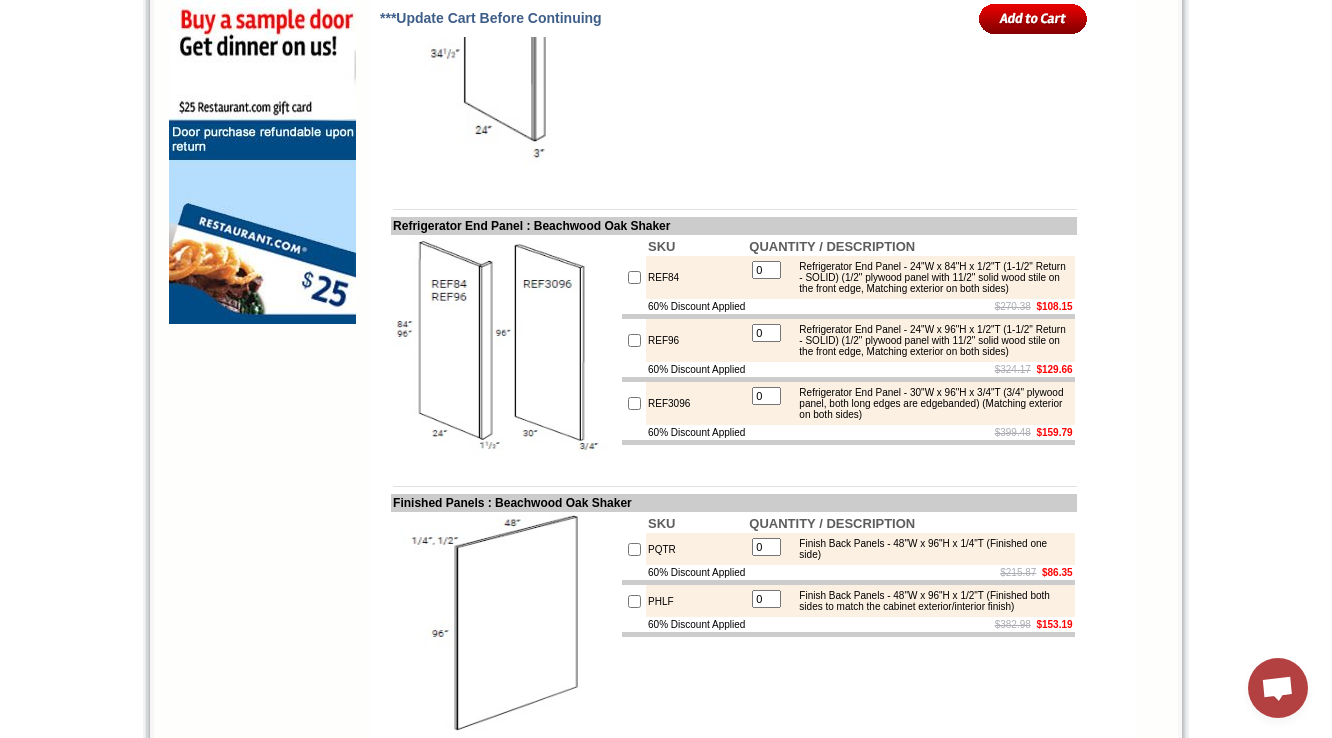 click on "REF84" at bounding box center (696, 277) 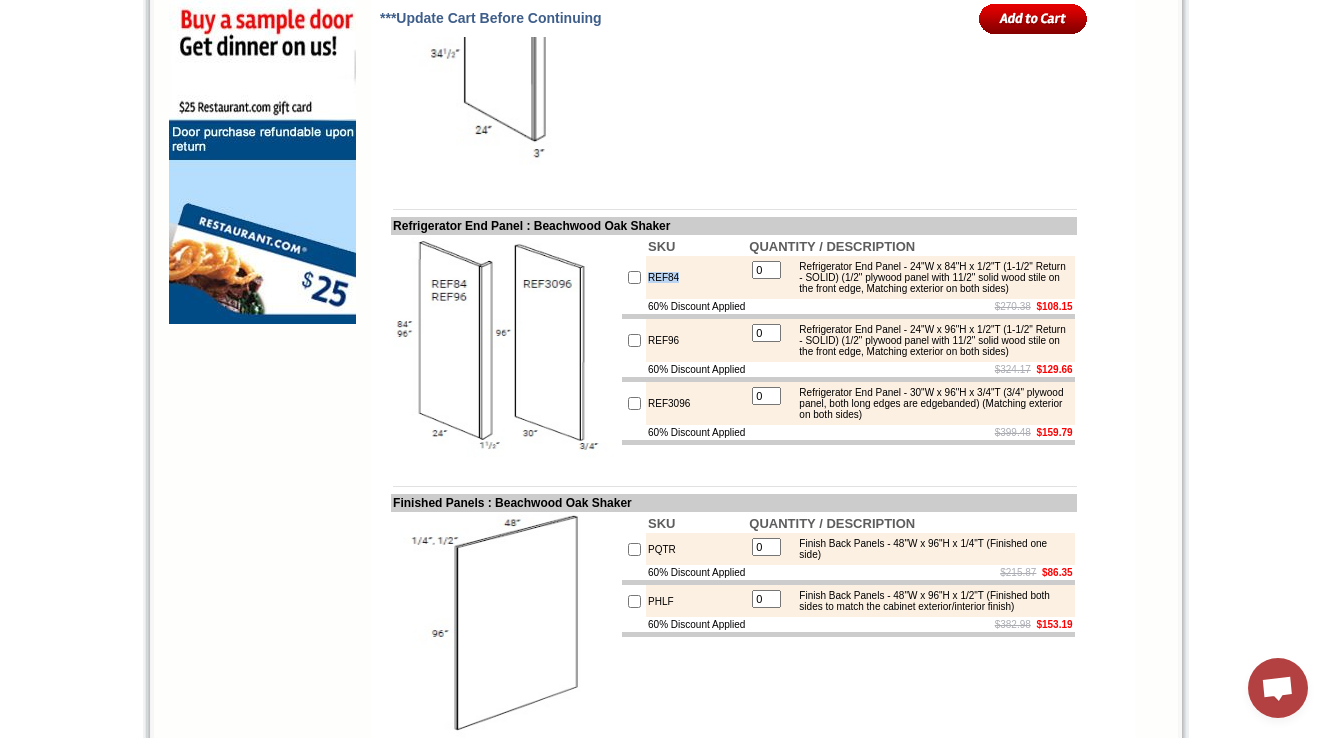 click on "REF84" at bounding box center (696, 277) 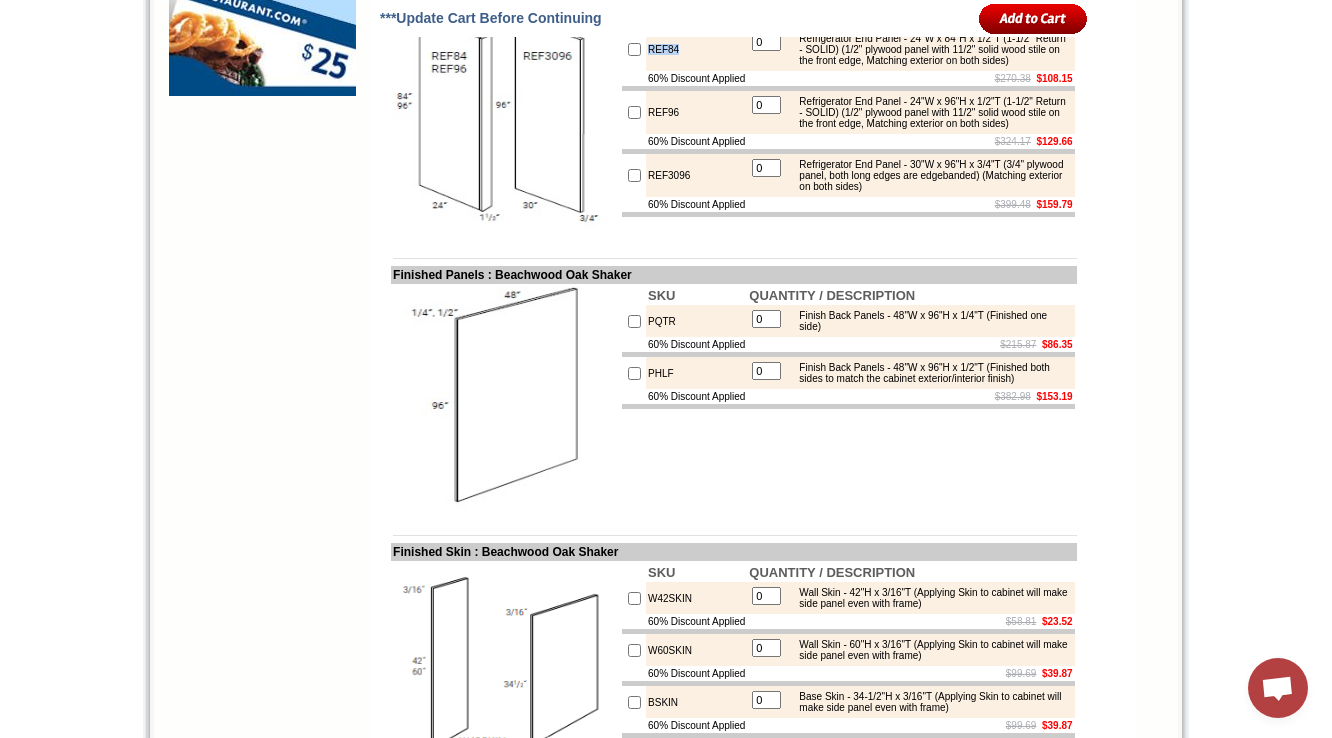 scroll, scrollTop: 1920, scrollLeft: 0, axis: vertical 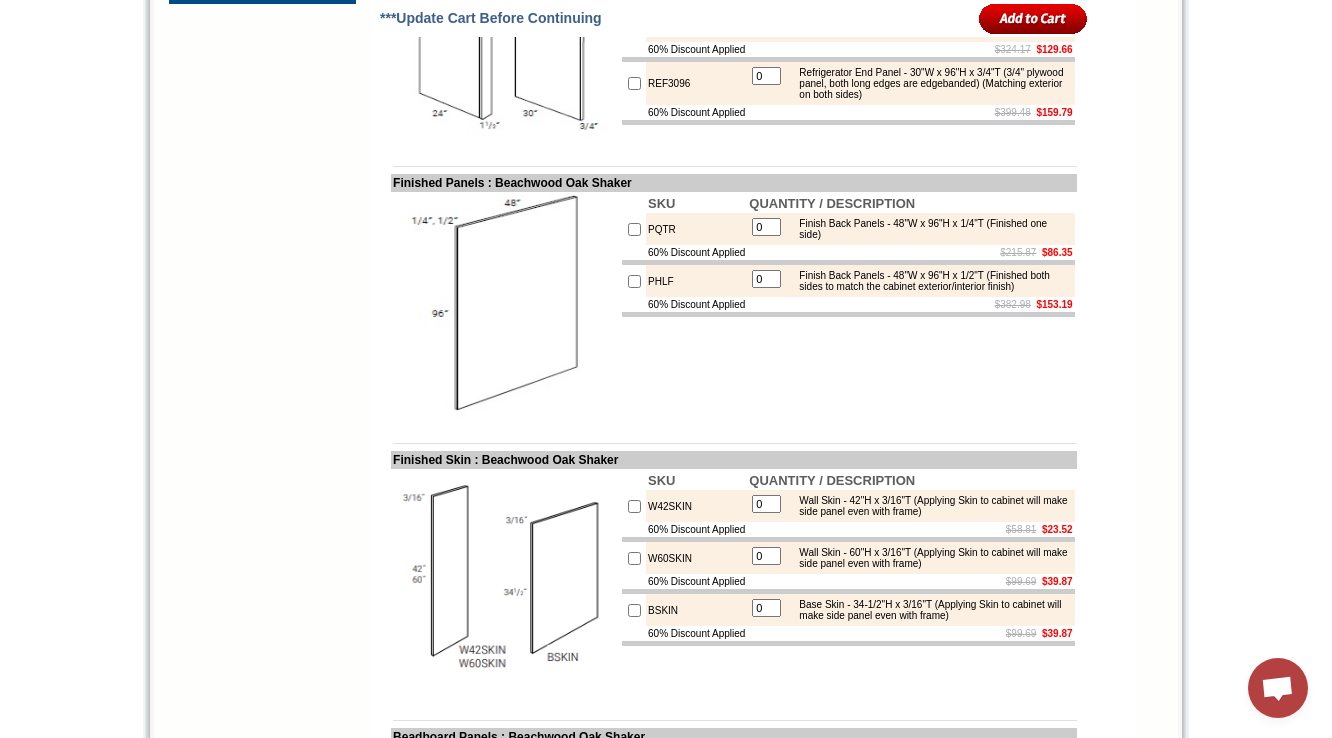 click on "PQTR" at bounding box center [696, 229] 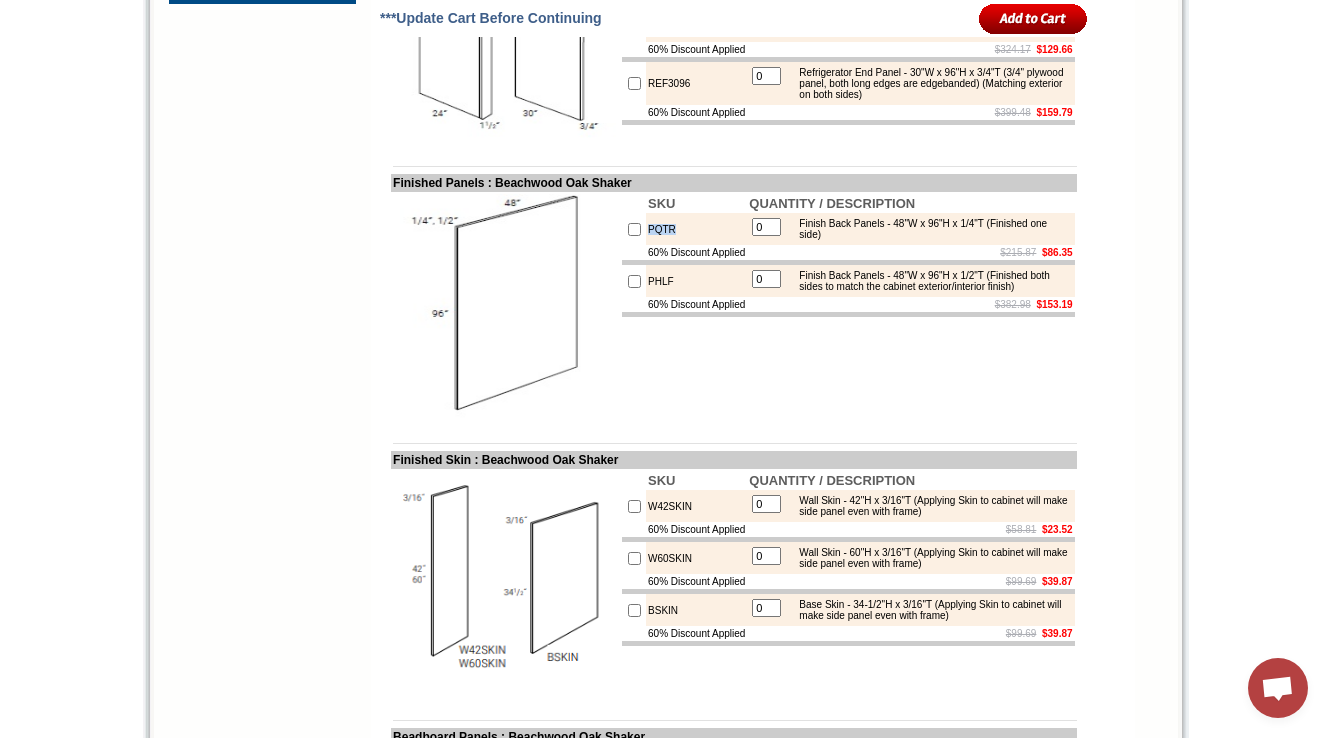 click on "PQTR" at bounding box center (696, 229) 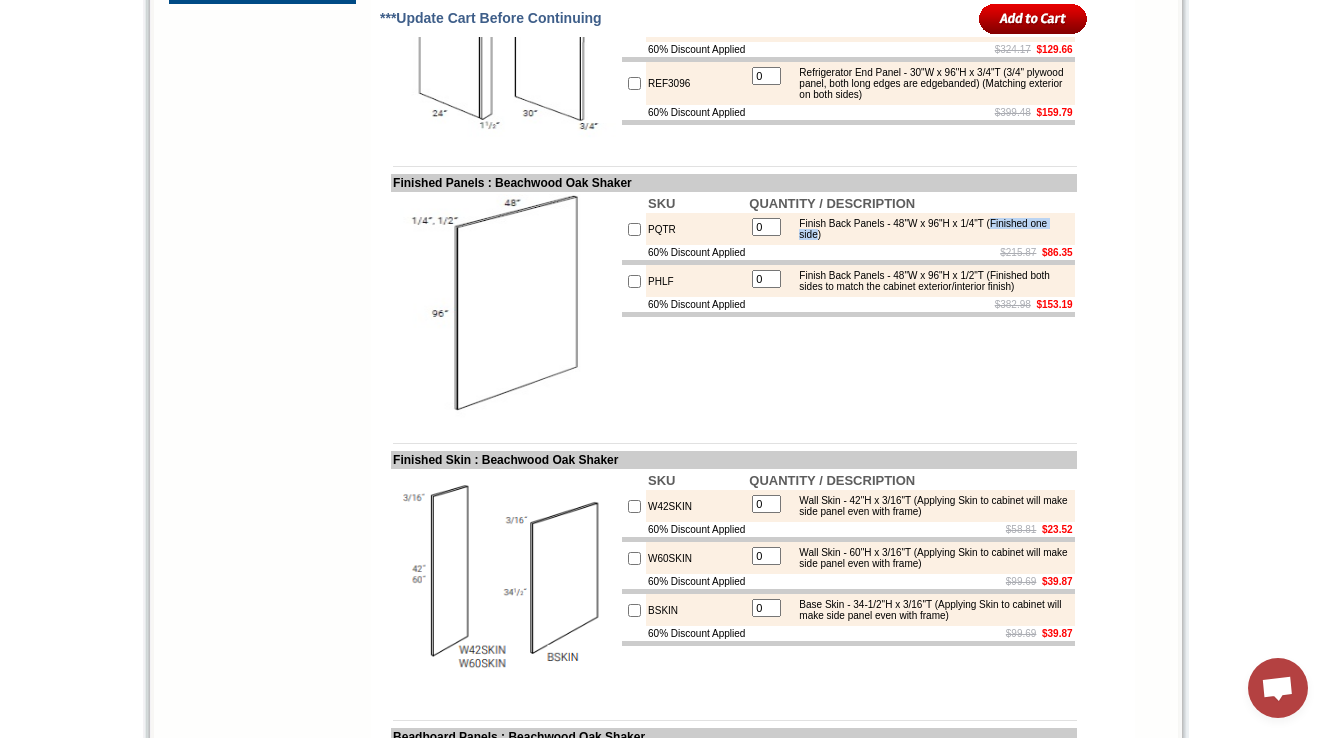 drag, startPoint x: 824, startPoint y: 379, endPoint x: 910, endPoint y: 382, distance: 86.05231 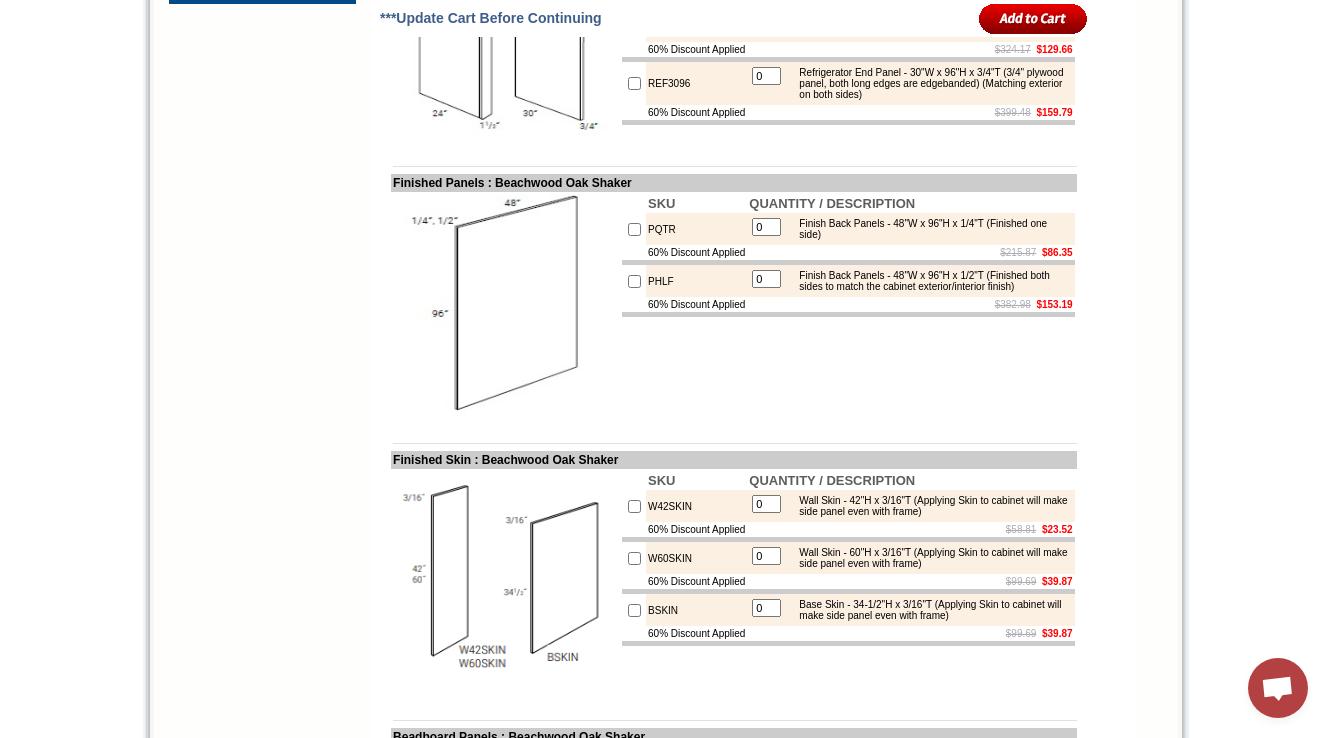 click on "PQTR" at bounding box center [696, 229] 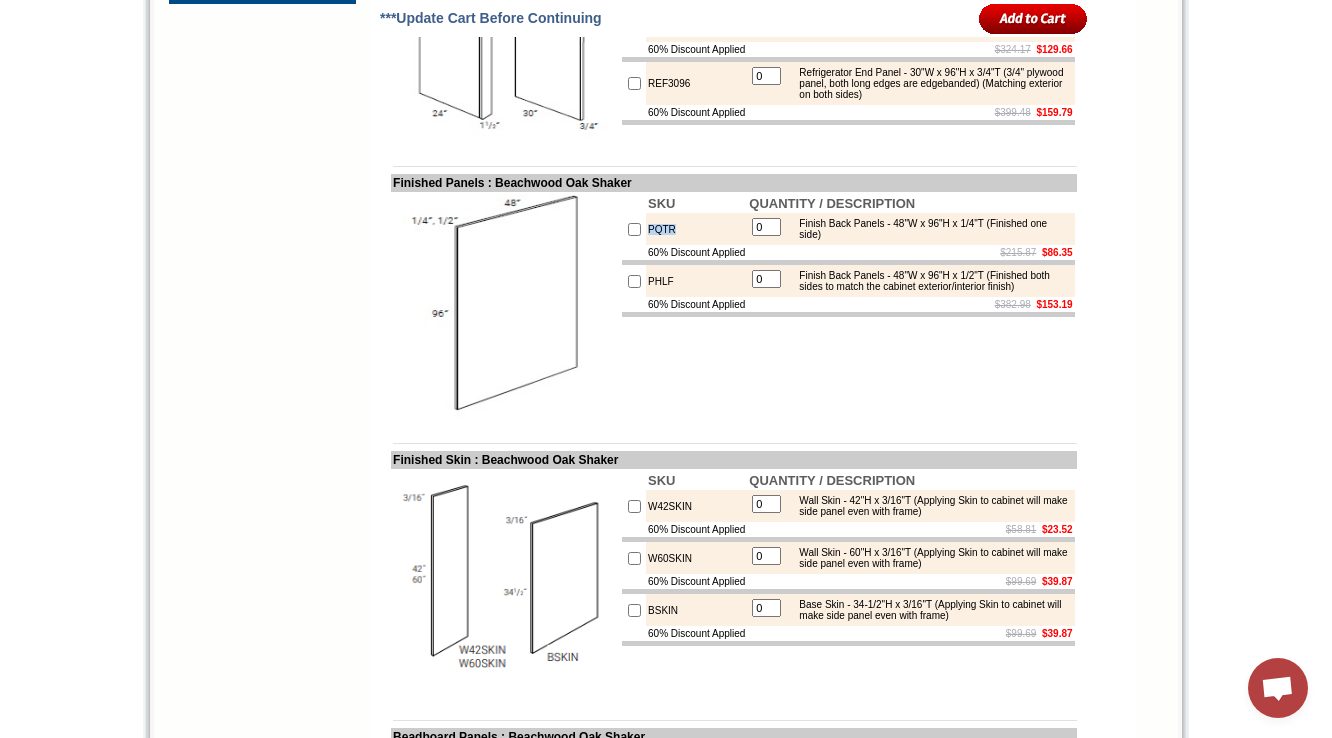 click on "PQTR" at bounding box center [696, 229] 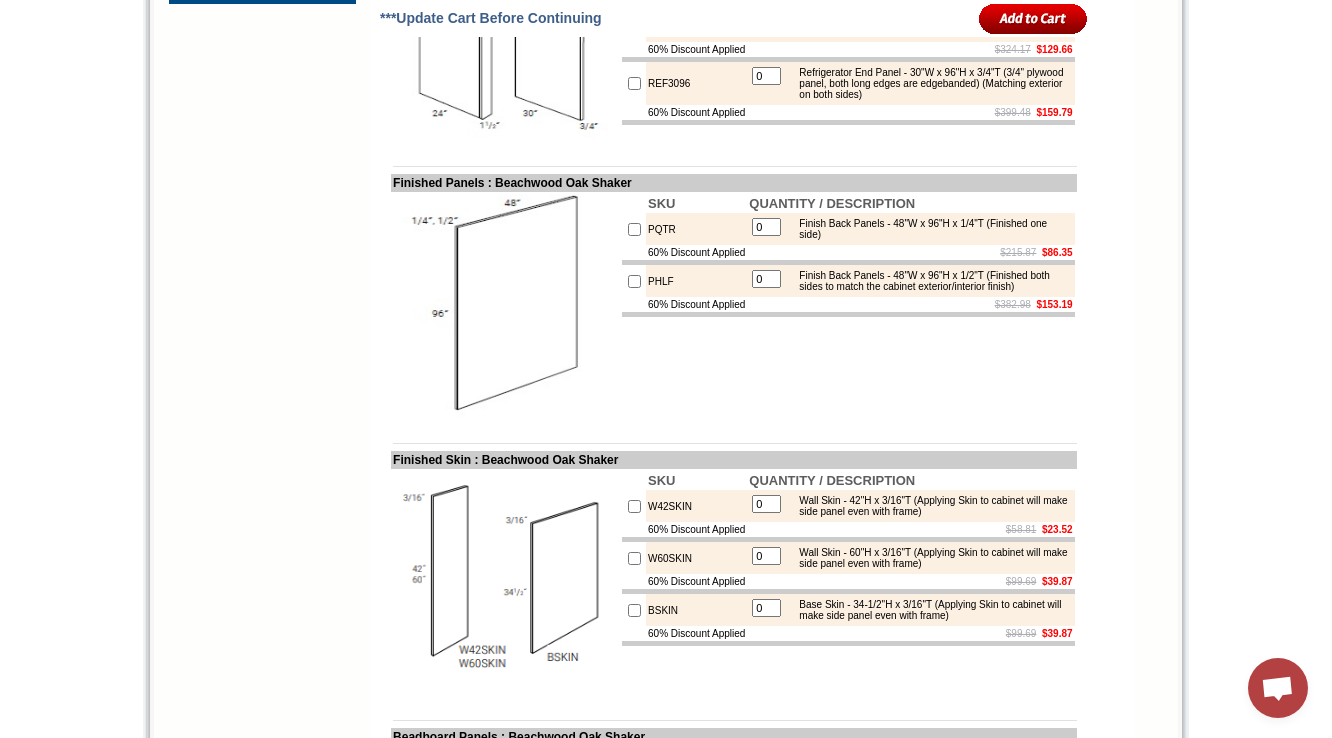 click on "SKU
QUANTITY / DESCRIPTION
PQTR
0 Finish Back Panels - 48"W x 96"H x 1/4"T (Finished one side)
60% Discount Applied
$215.87    $86.35
PHLF
0 Finish Back Panels - 48"W x 96"H x 1/2"T (Finished both sides to match the cabinet exterior/interior finish)
60% Discount Applied
$382.98    $153.19" at bounding box center (848, 306) 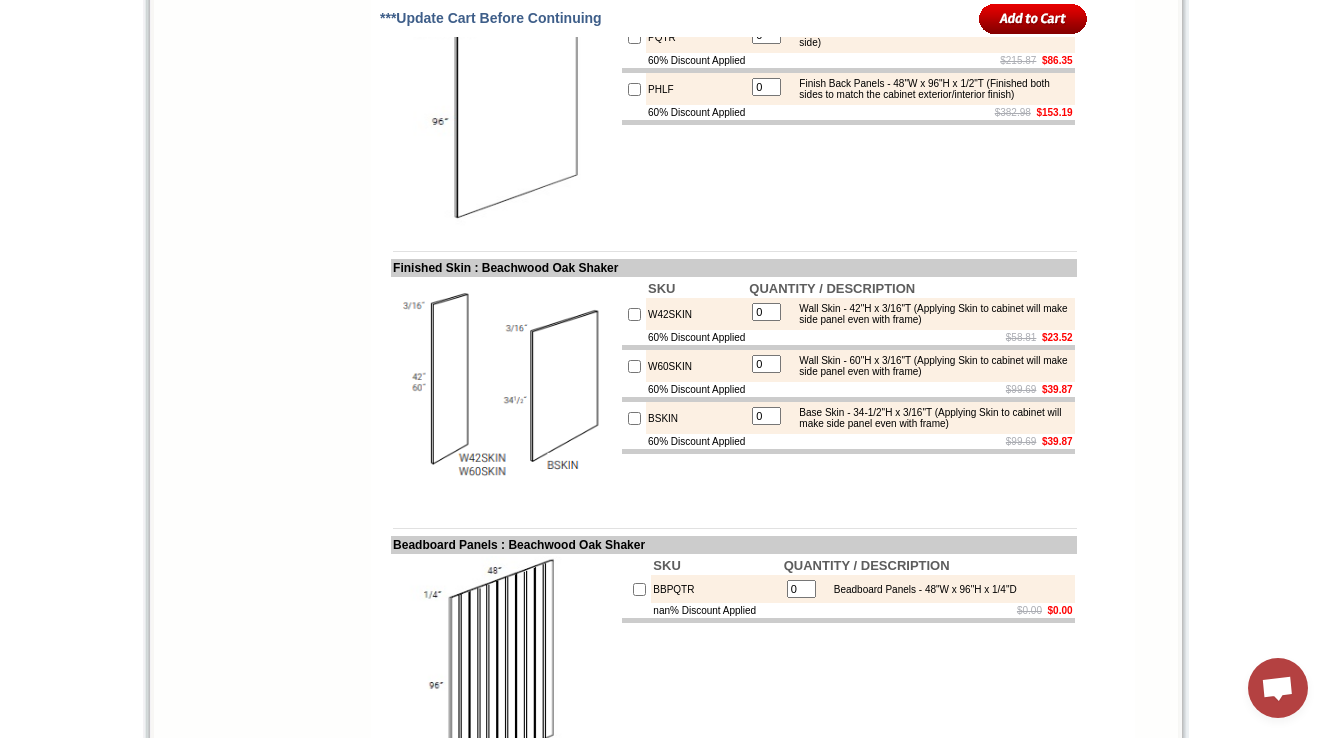 scroll, scrollTop: 2160, scrollLeft: 0, axis: vertical 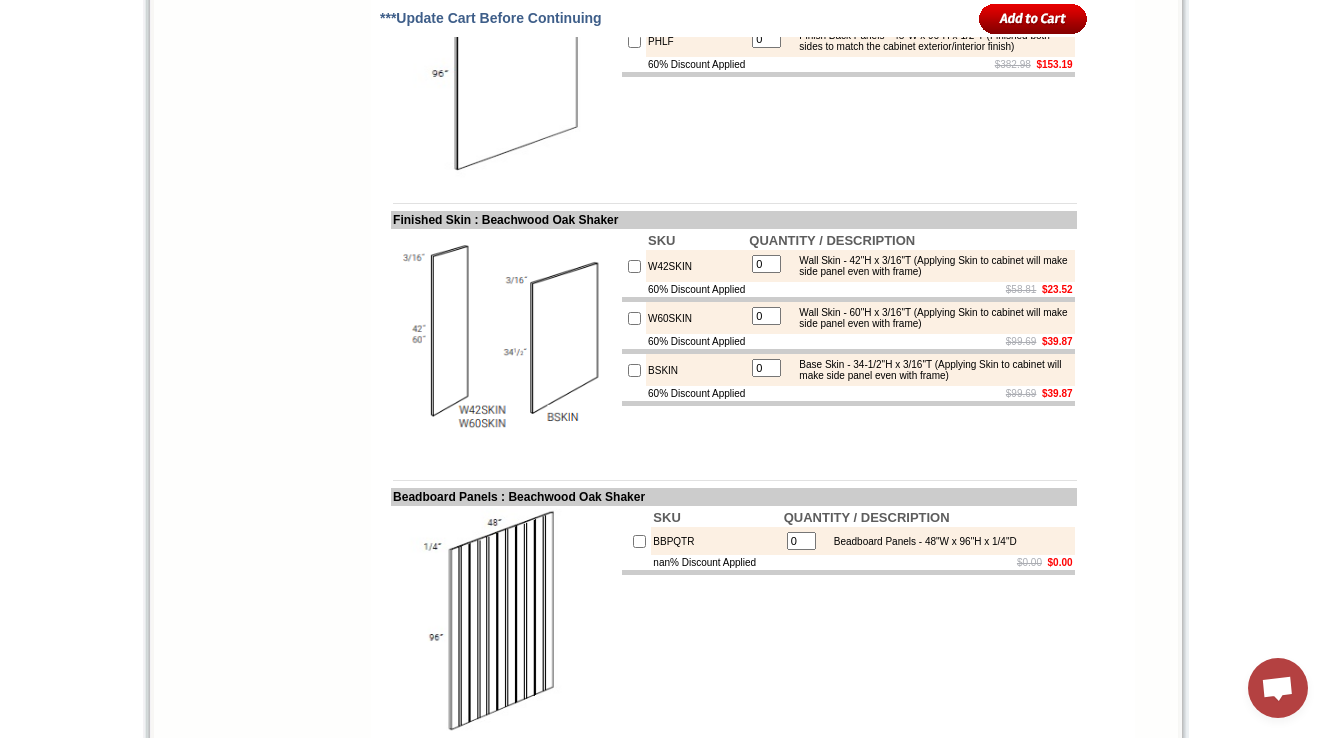 click on "W42SKIN" at bounding box center (696, 266) 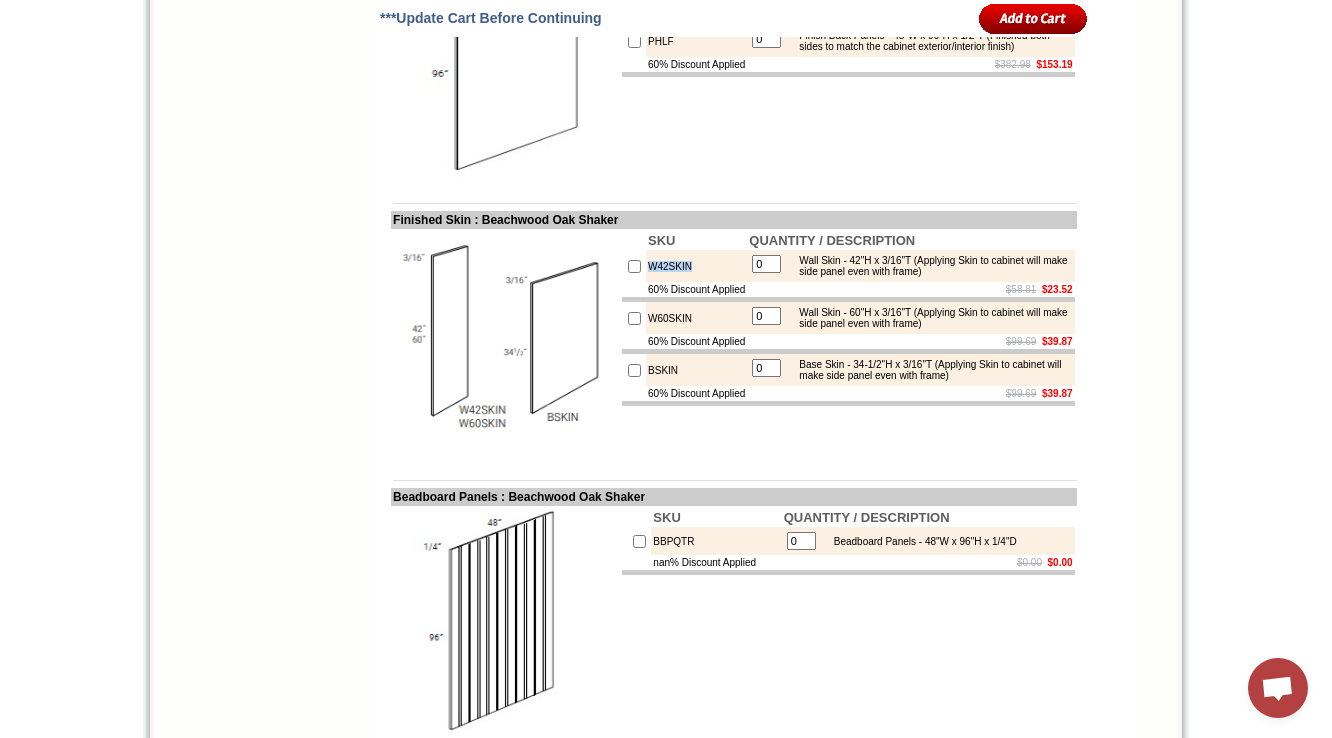 click on "W42SKIN" at bounding box center (696, 266) 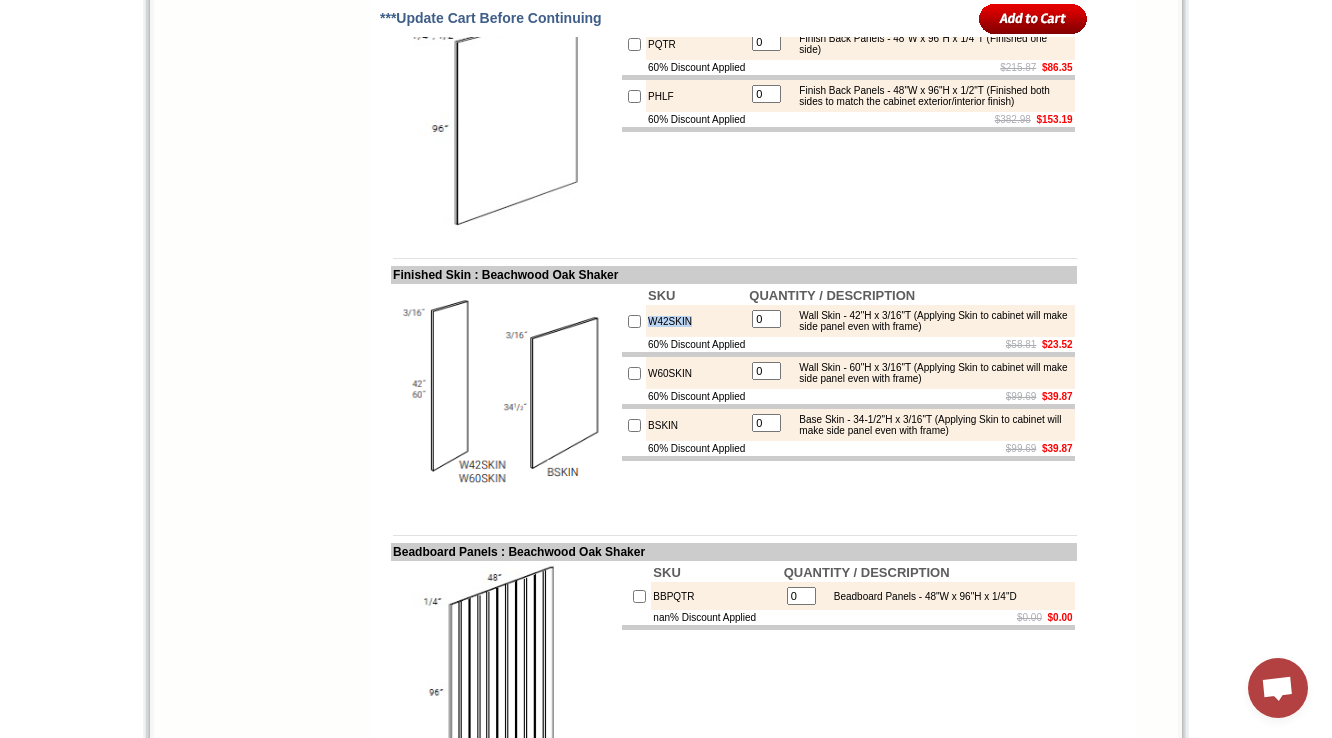 scroll, scrollTop: 2080, scrollLeft: 0, axis: vertical 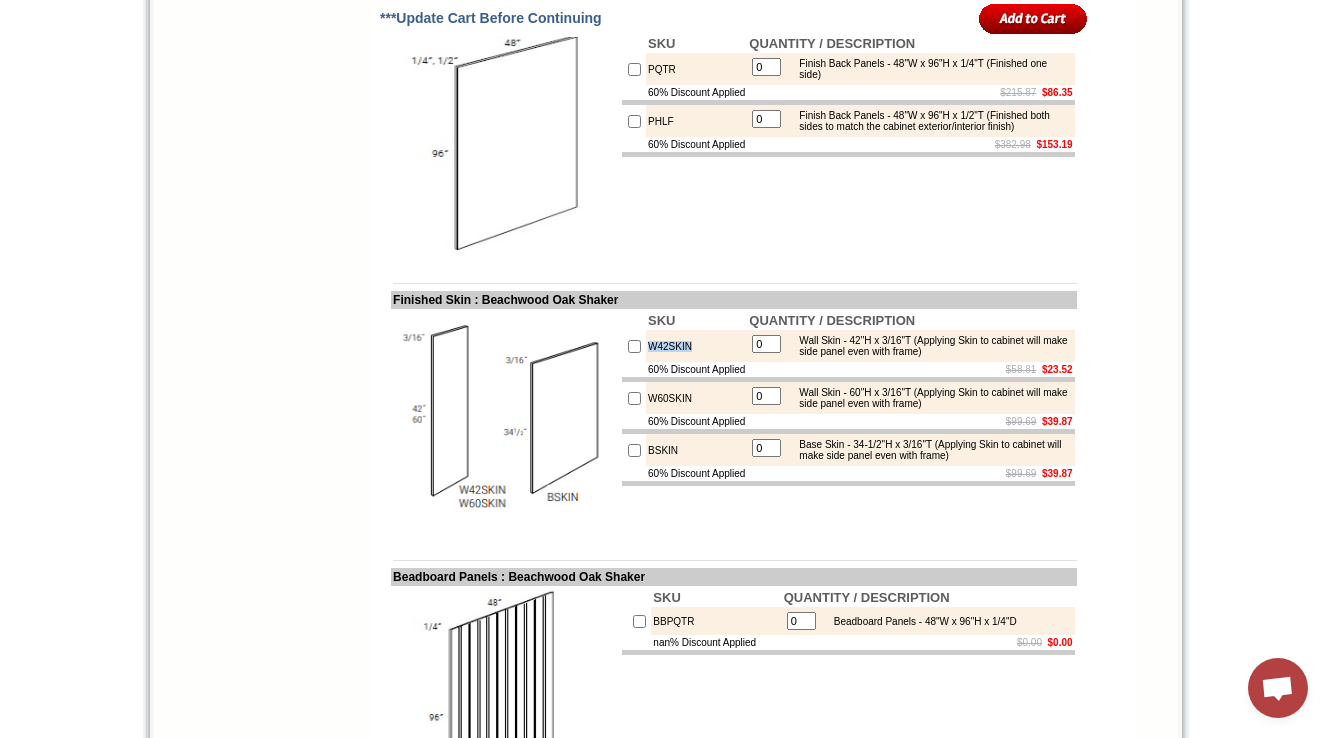copy on "W42SKIN" 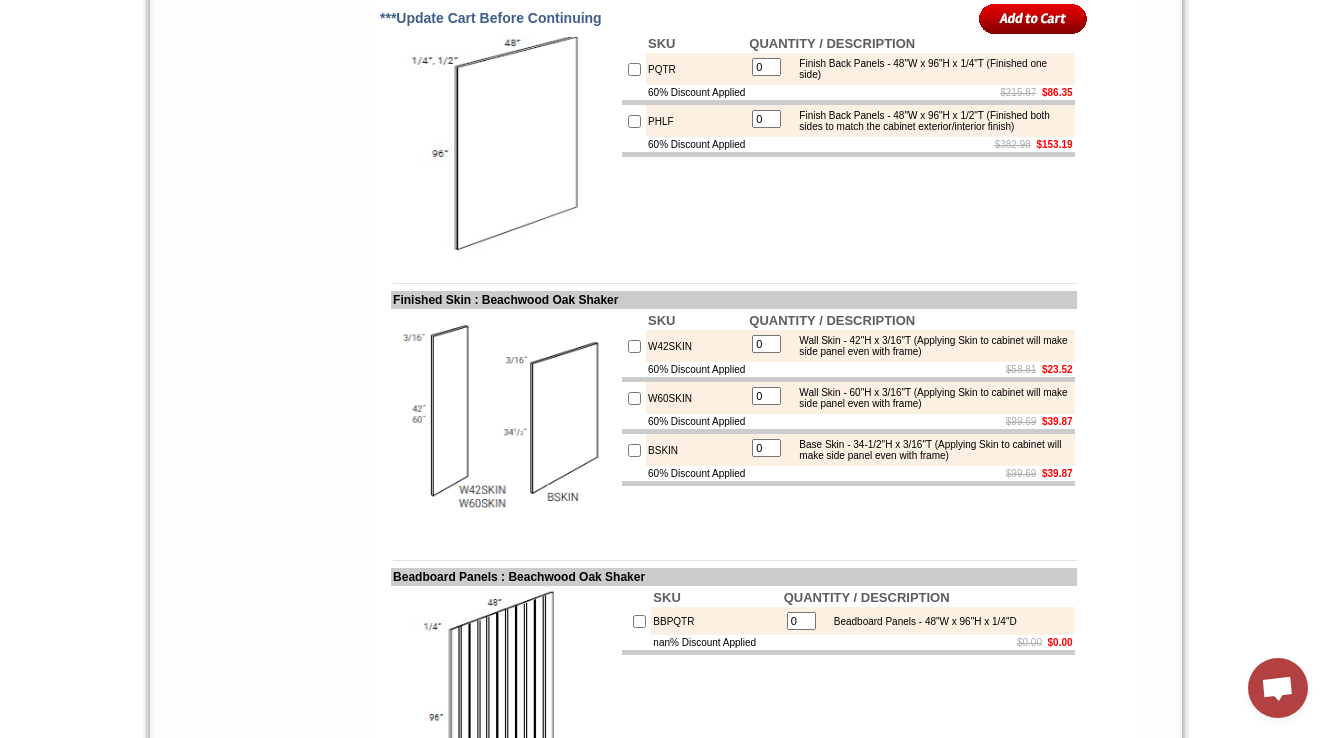 scroll, scrollTop: 2160, scrollLeft: 0, axis: vertical 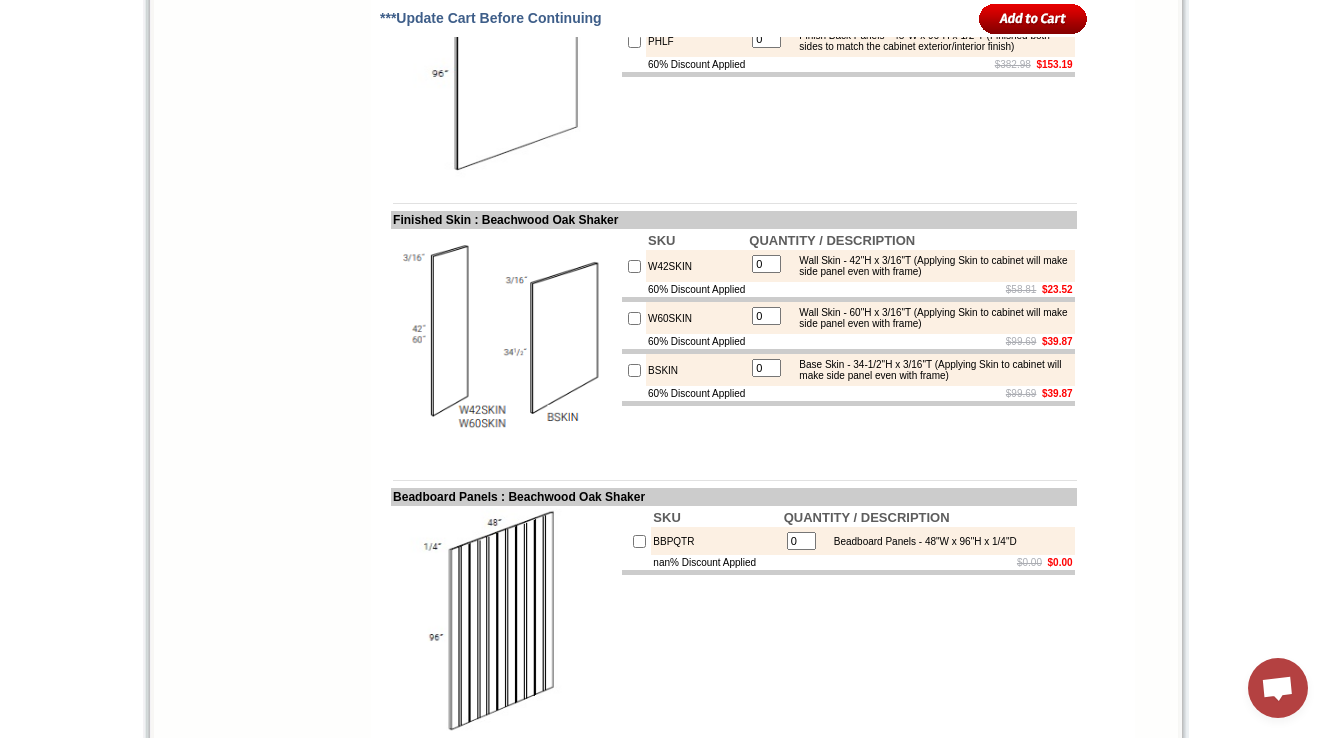 click on "SKU
QUANTITY / DESCRIPTION
W42SKIN
0 Wall Skin - 42"H x 3/16"T (Applying Skin to cabinet will make side panel even with frame)
60% Discount Applied
$58.81    $23.52
W60SKIN
0 Wall Skin - 60"H x 3/16"T (Applying Skin to cabinet will make side panel even with frame)
60% Discount Applied
$99.69    $39.87
BSKIN
0" at bounding box center [848, 343] 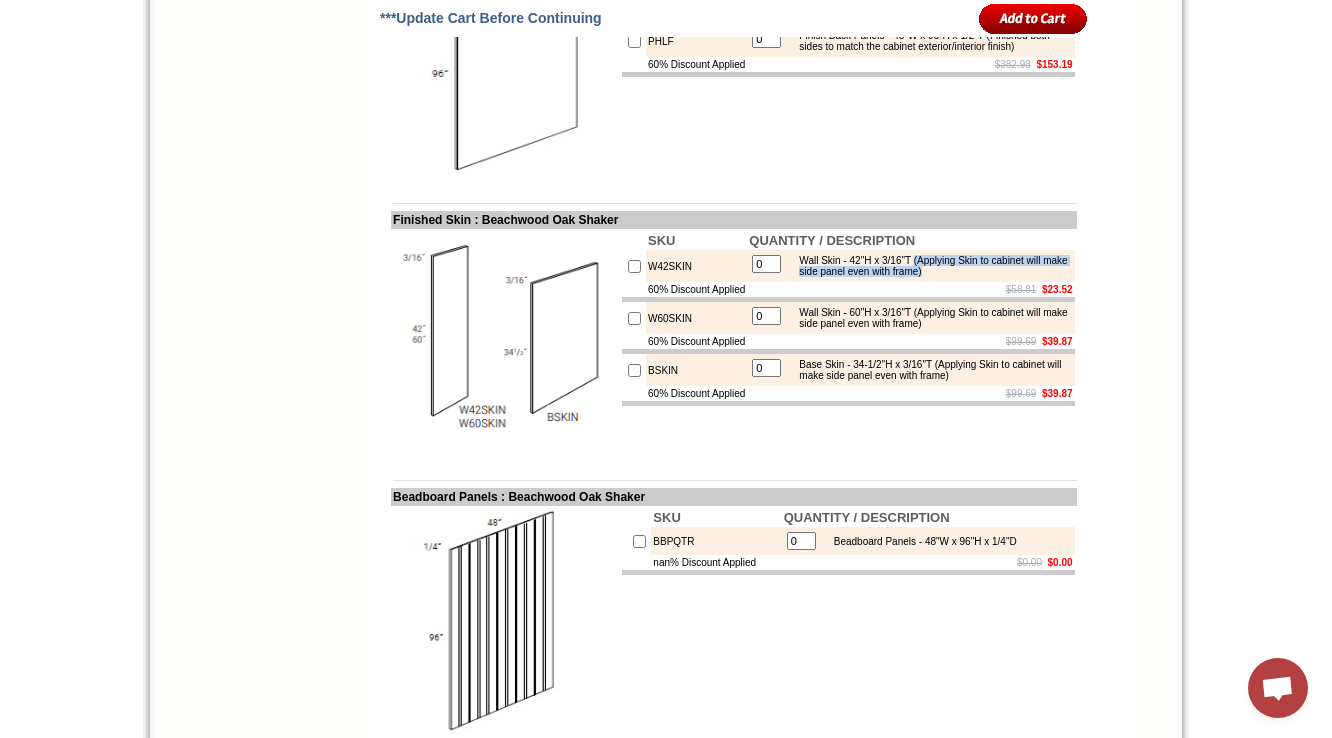 drag, startPoint x: 952, startPoint y: 409, endPoint x: 1051, endPoint y: 420, distance: 99.60924 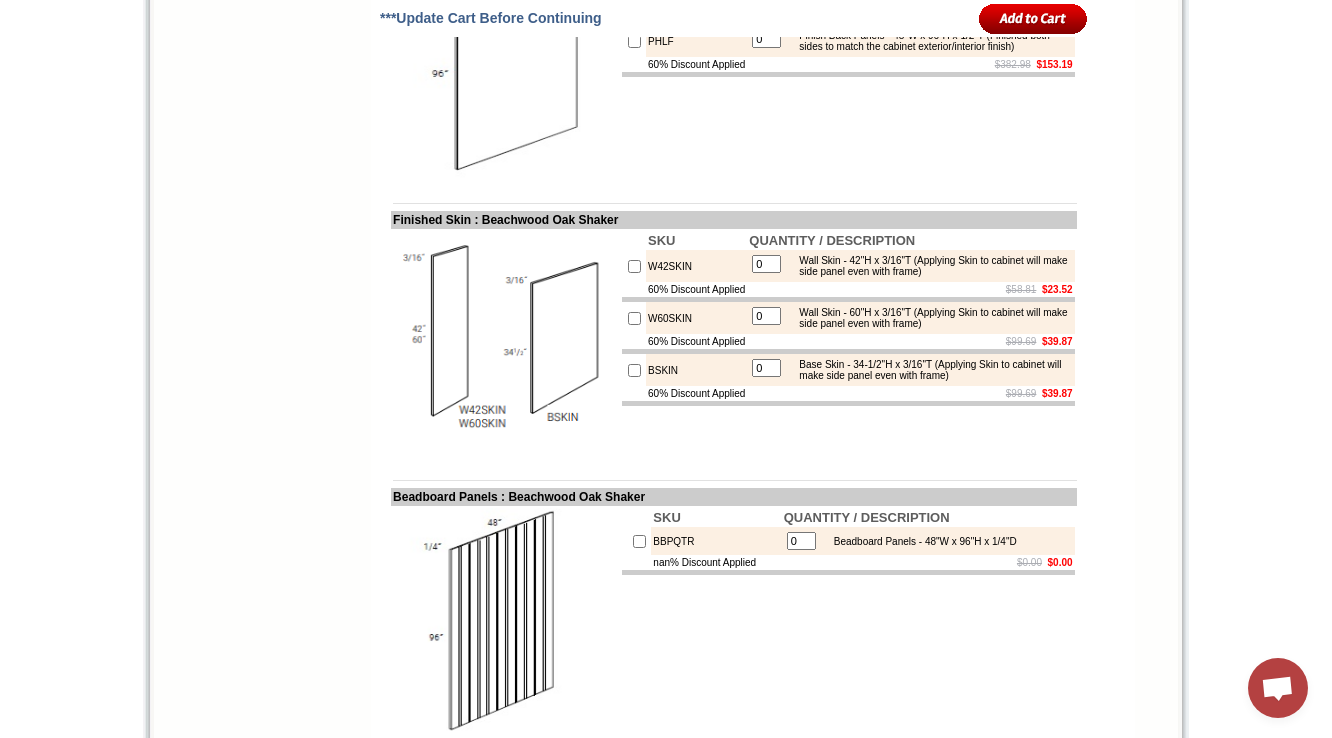 click on "SKU
QUANTITY / DESCRIPTION
W42SKIN
0 Wall Skin - 42"H x 3/16"T (Applying Skin to cabinet will make side panel even with frame)
60% Discount Applied
$58.81    $23.52
W60SKIN
0 Wall Skin - 60"H x 3/16"T (Applying Skin to cabinet will make side panel even with frame)
60% Discount Applied
$99.69    $39.87
BSKIN
0" at bounding box center (848, 343) 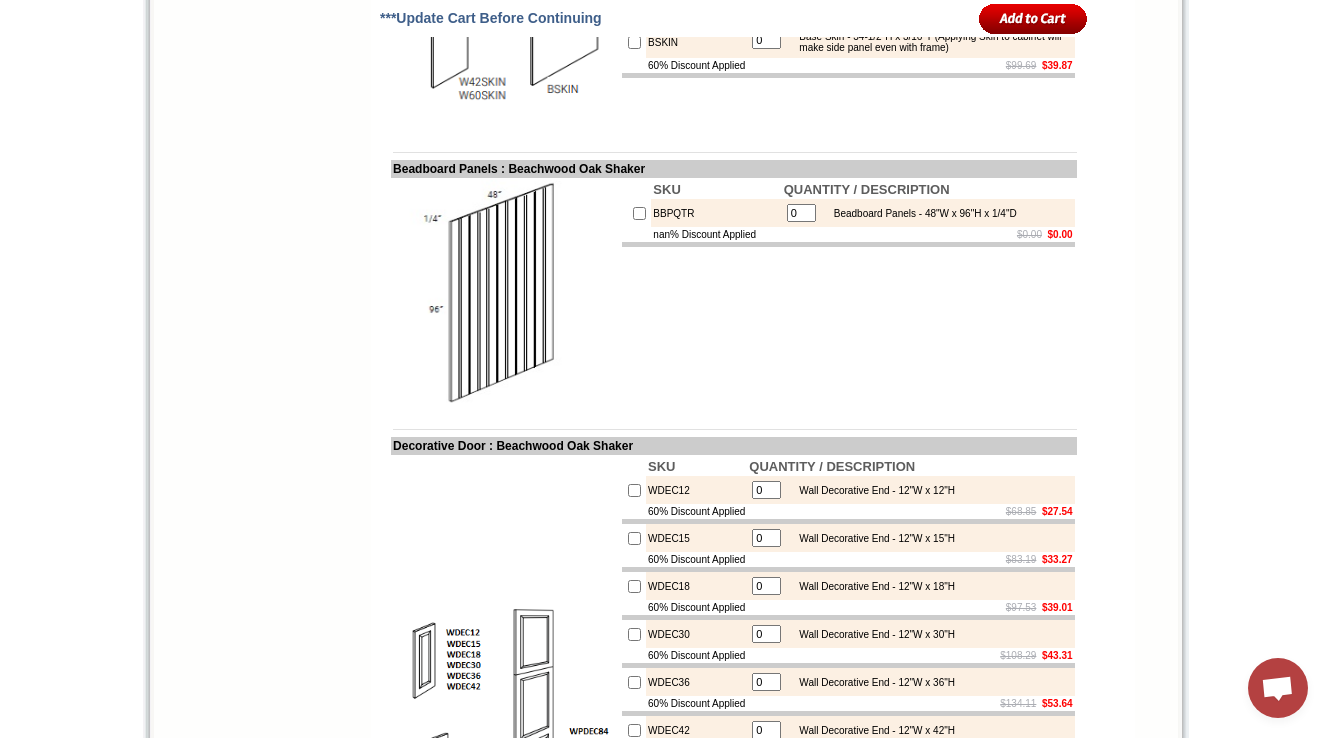 scroll, scrollTop: 2560, scrollLeft: 0, axis: vertical 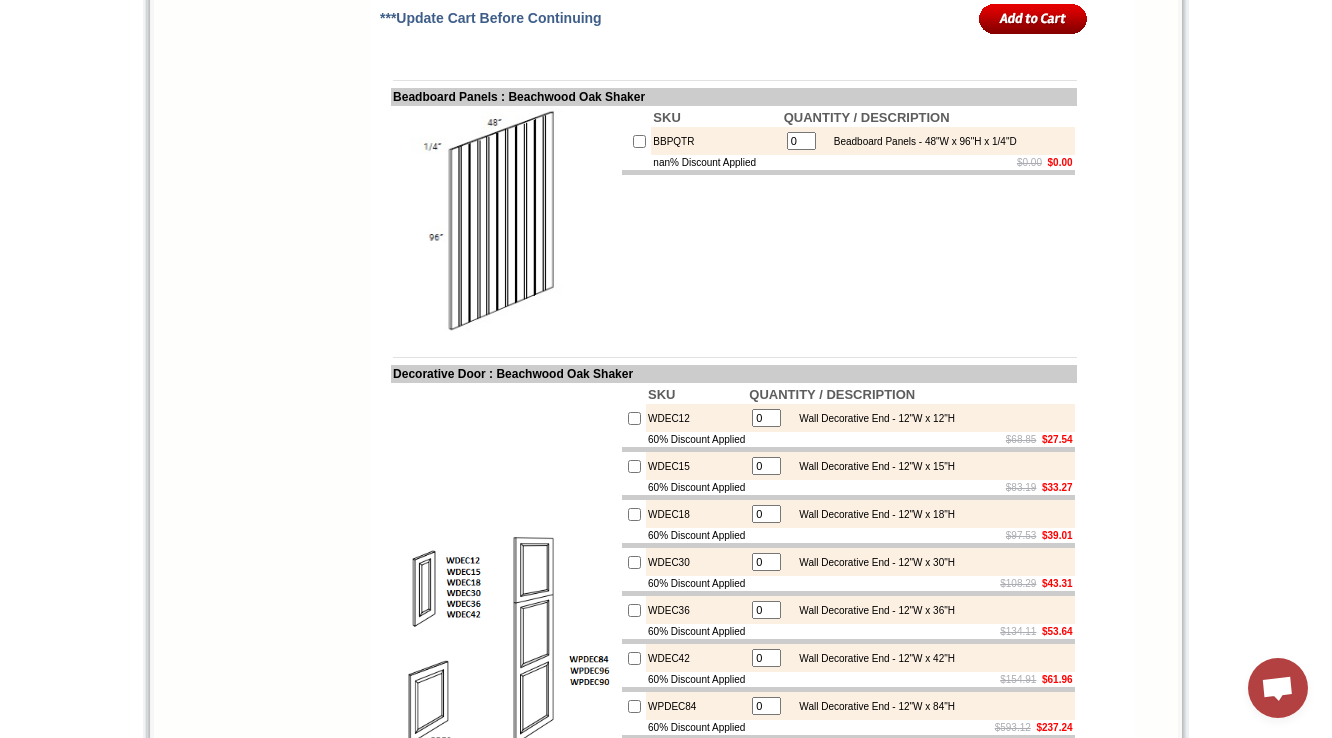click on "BBPQTR" at bounding box center [716, 141] 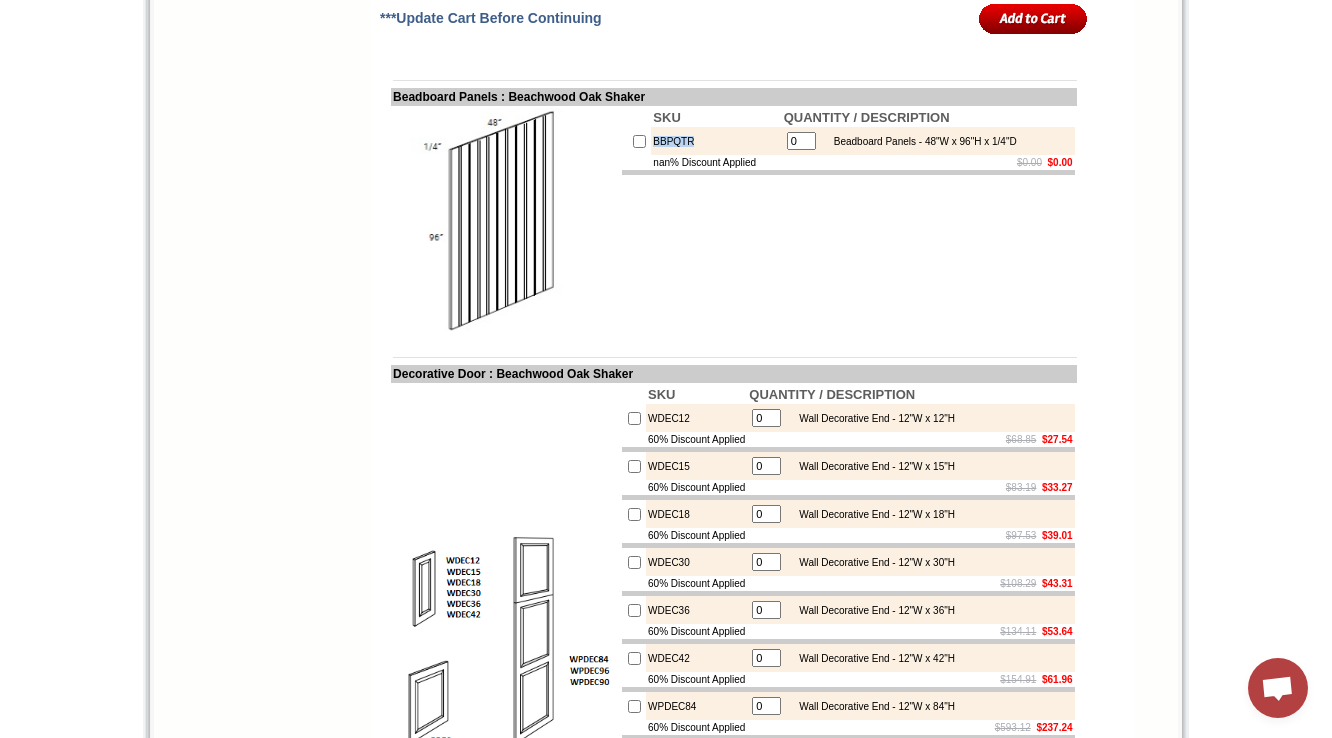 click on "BBPQTR" at bounding box center (716, 141) 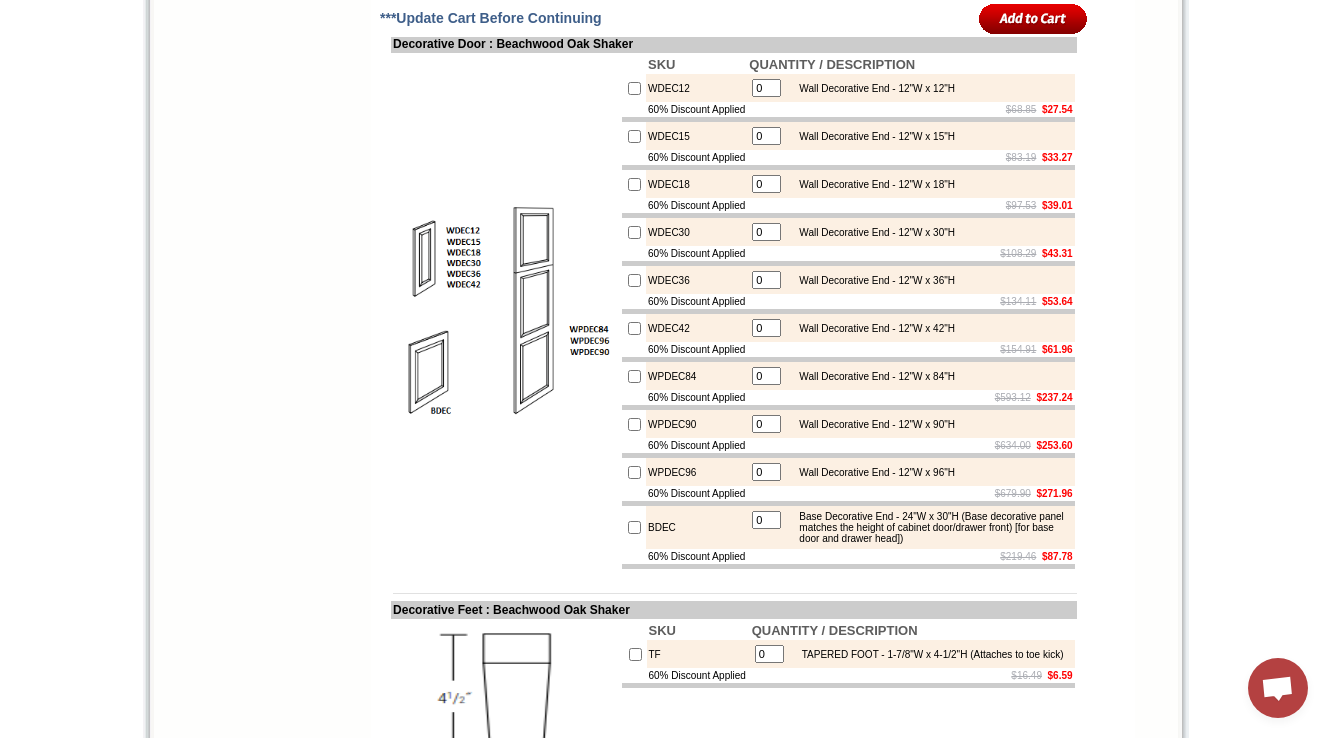 scroll, scrollTop: 2480, scrollLeft: 0, axis: vertical 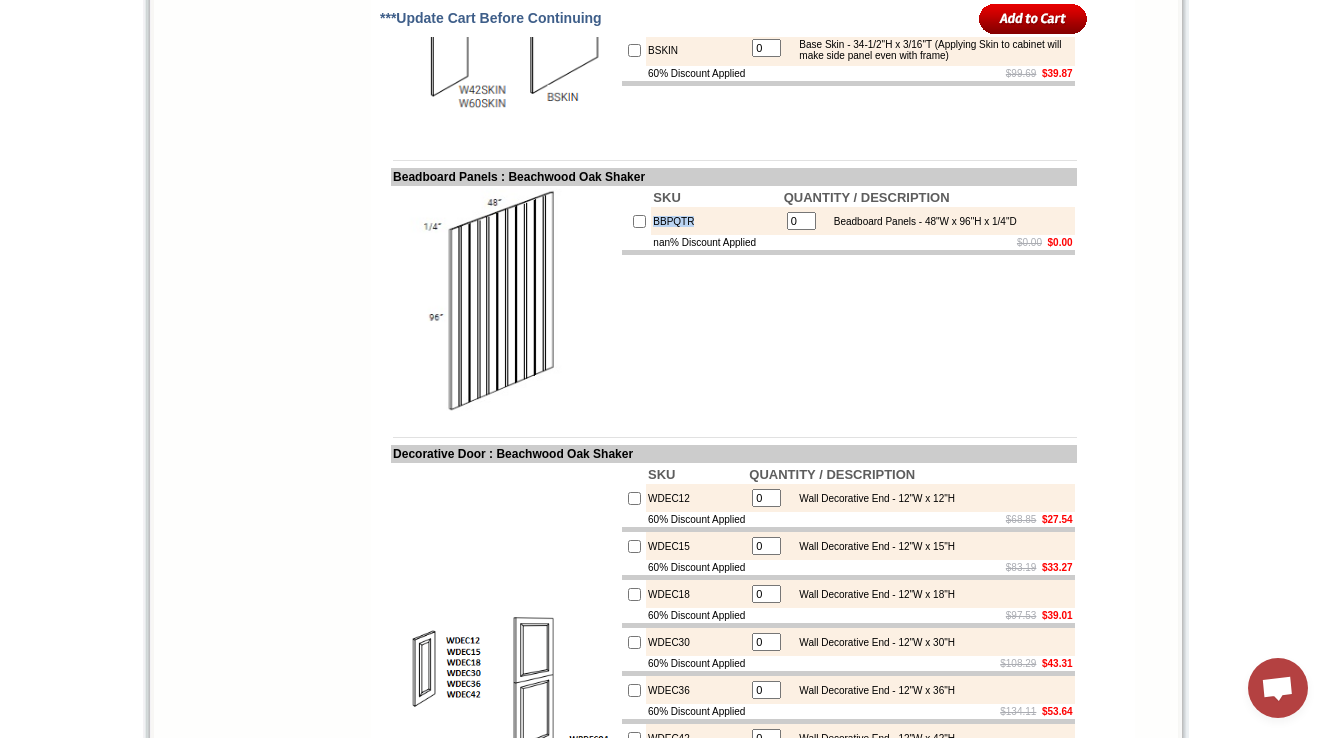 copy on "BBPQTR" 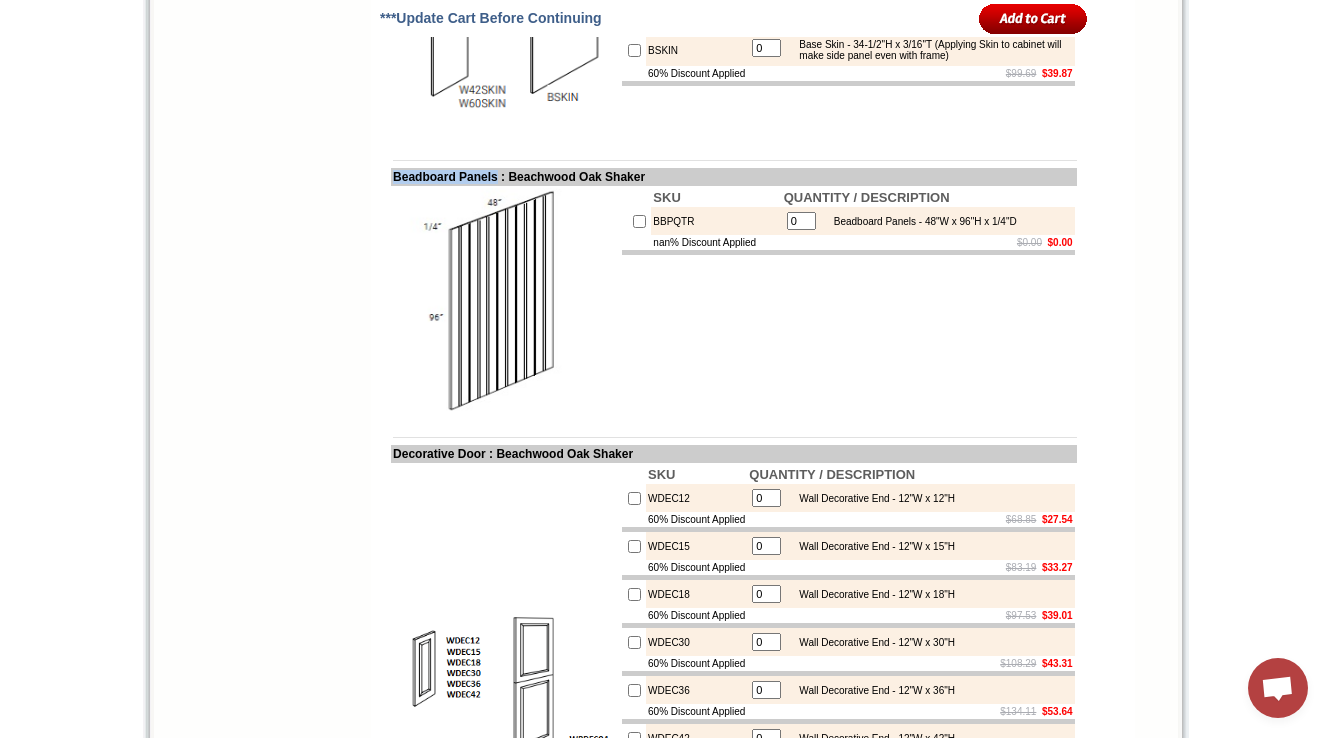 drag, startPoint x: 392, startPoint y: 321, endPoint x: 512, endPoint y: 325, distance: 120.06665 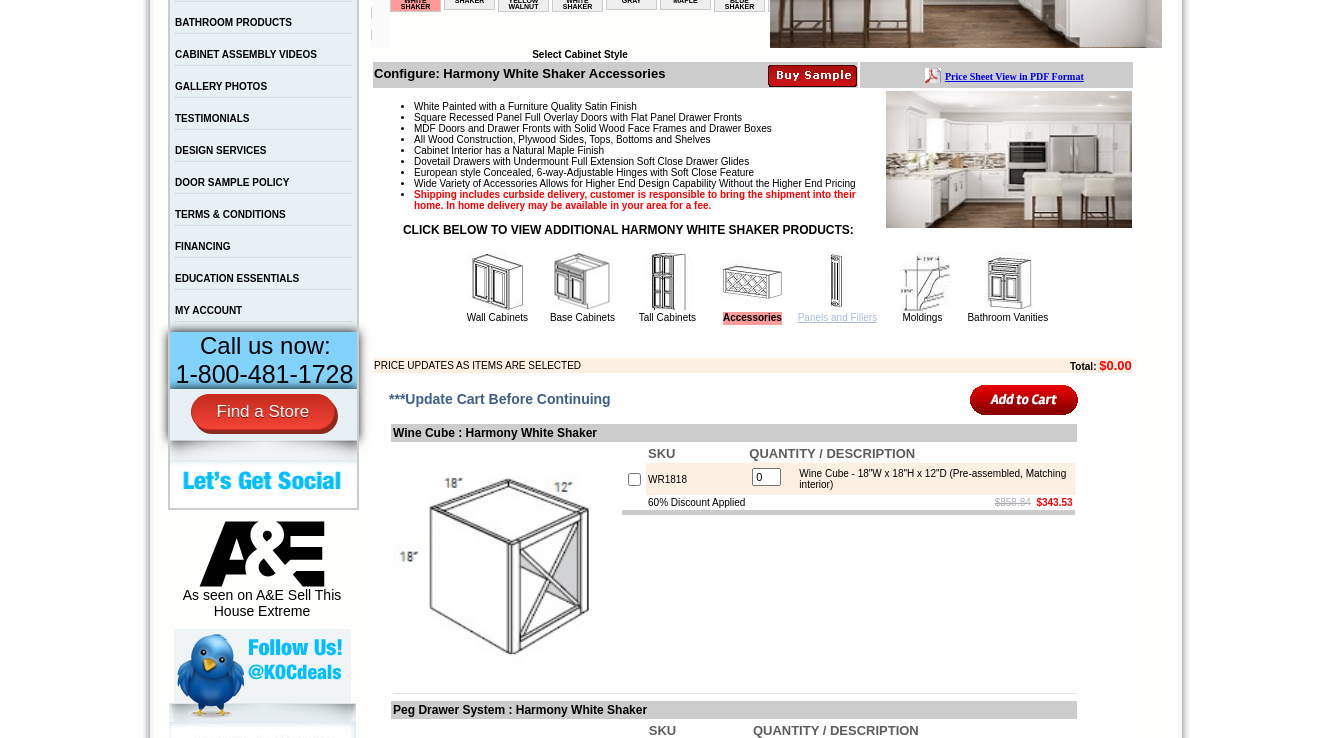 scroll, scrollTop: 0, scrollLeft: 0, axis: both 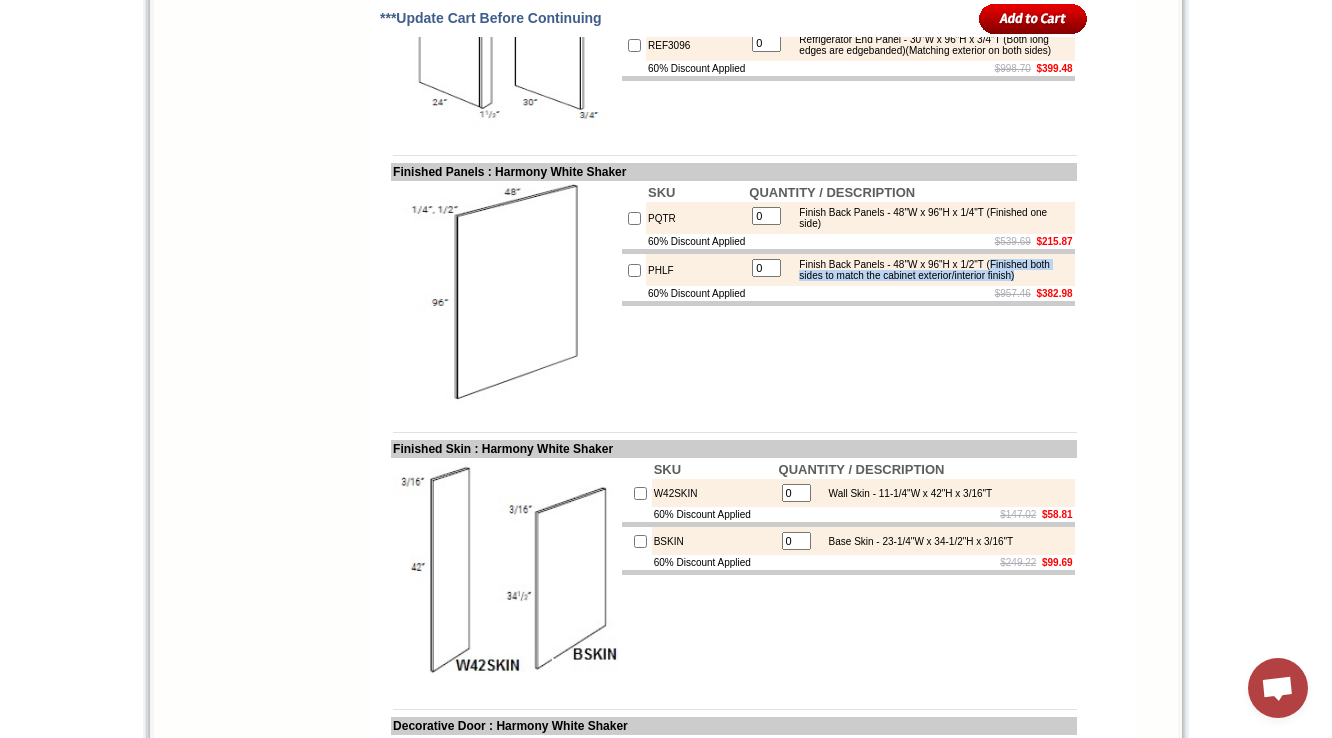 drag, startPoint x: 825, startPoint y: 432, endPoint x: 939, endPoint y: 441, distance: 114.35471 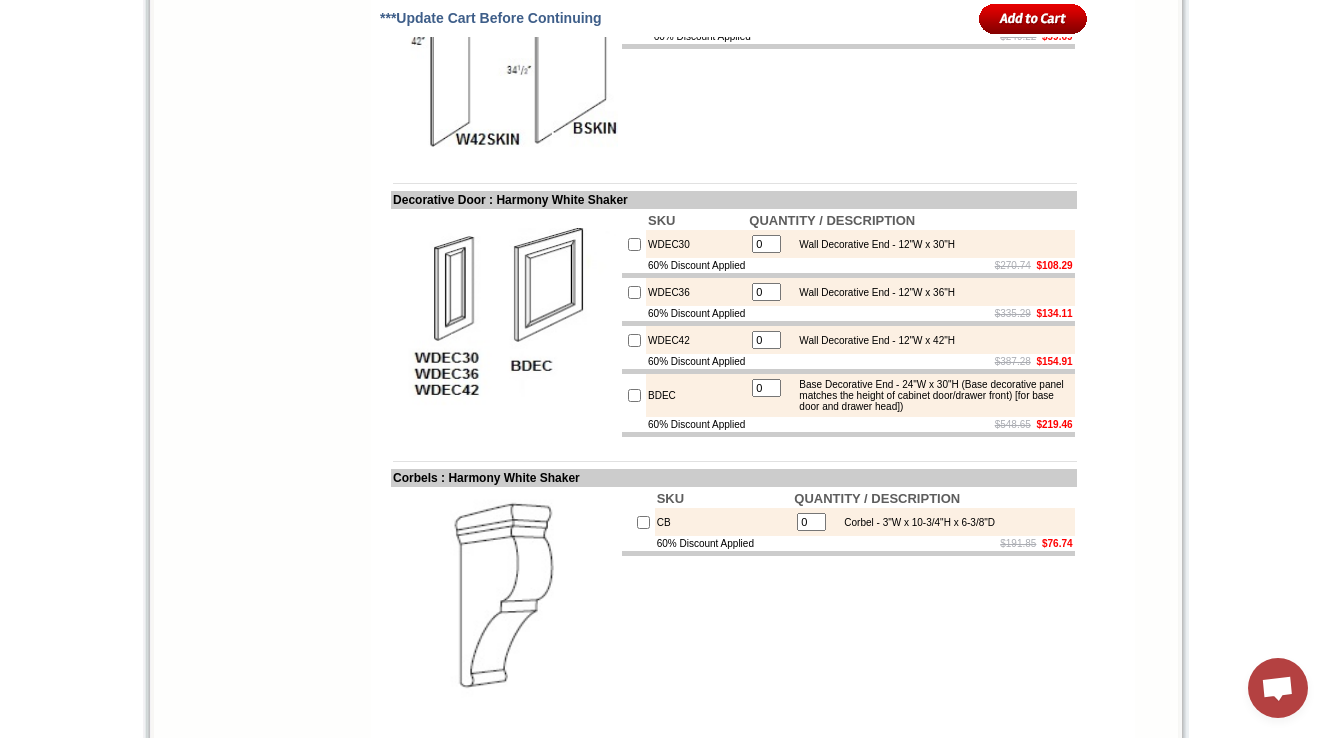 scroll, scrollTop: 2755, scrollLeft: 0, axis: vertical 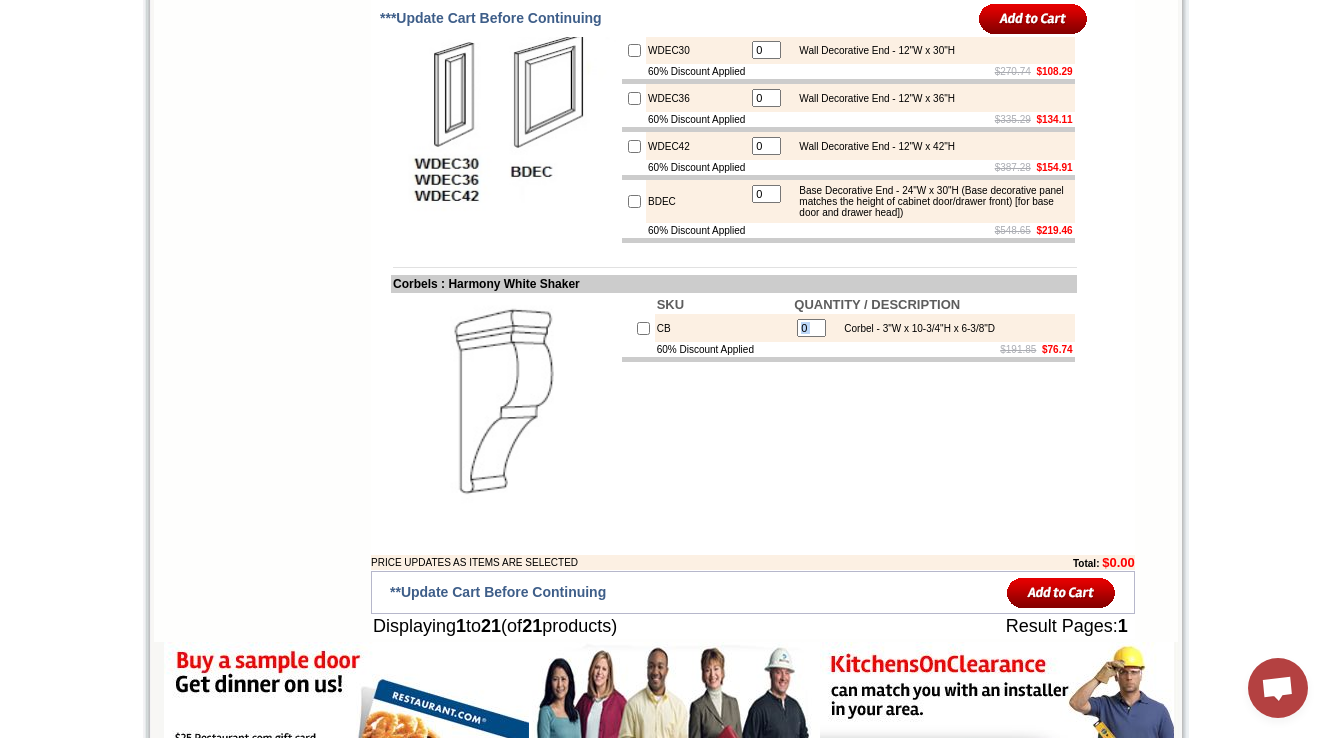 drag, startPoint x: 848, startPoint y: 508, endPoint x: 1050, endPoint y: 517, distance: 202.2004 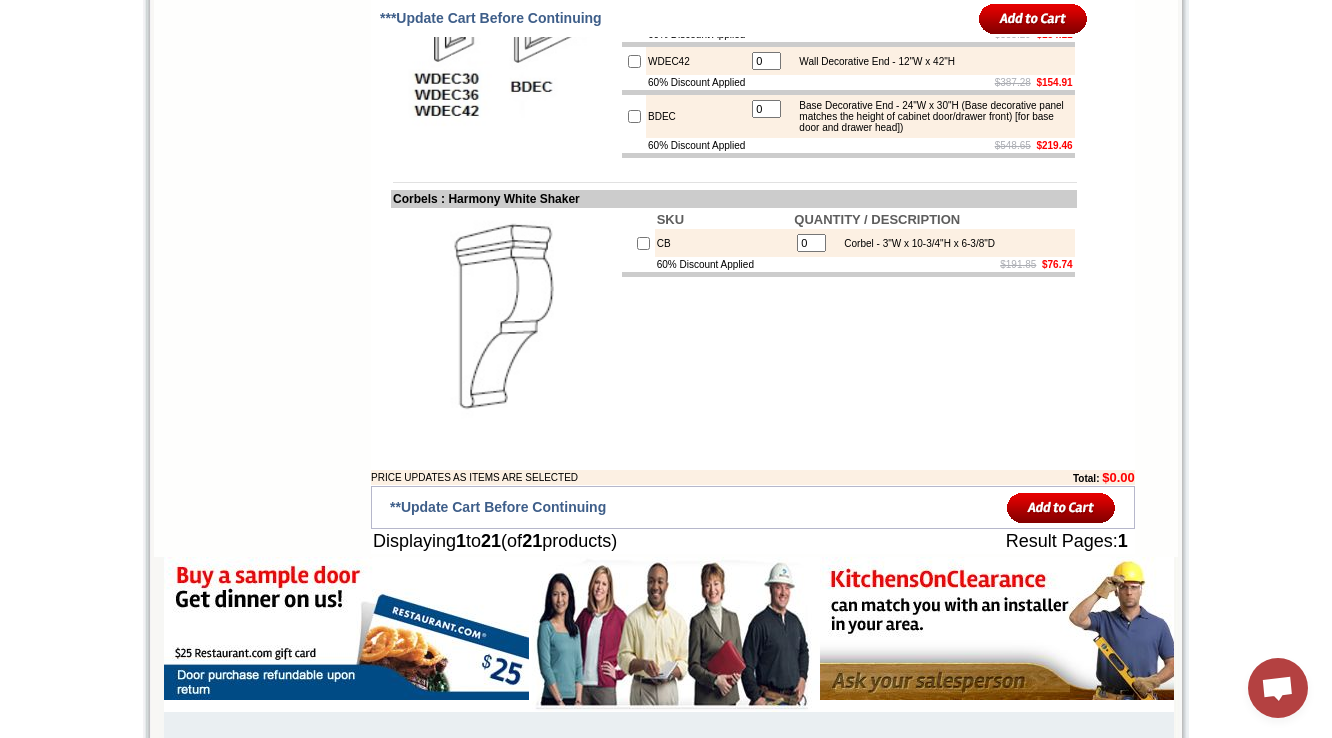 scroll, scrollTop: 2835, scrollLeft: 0, axis: vertical 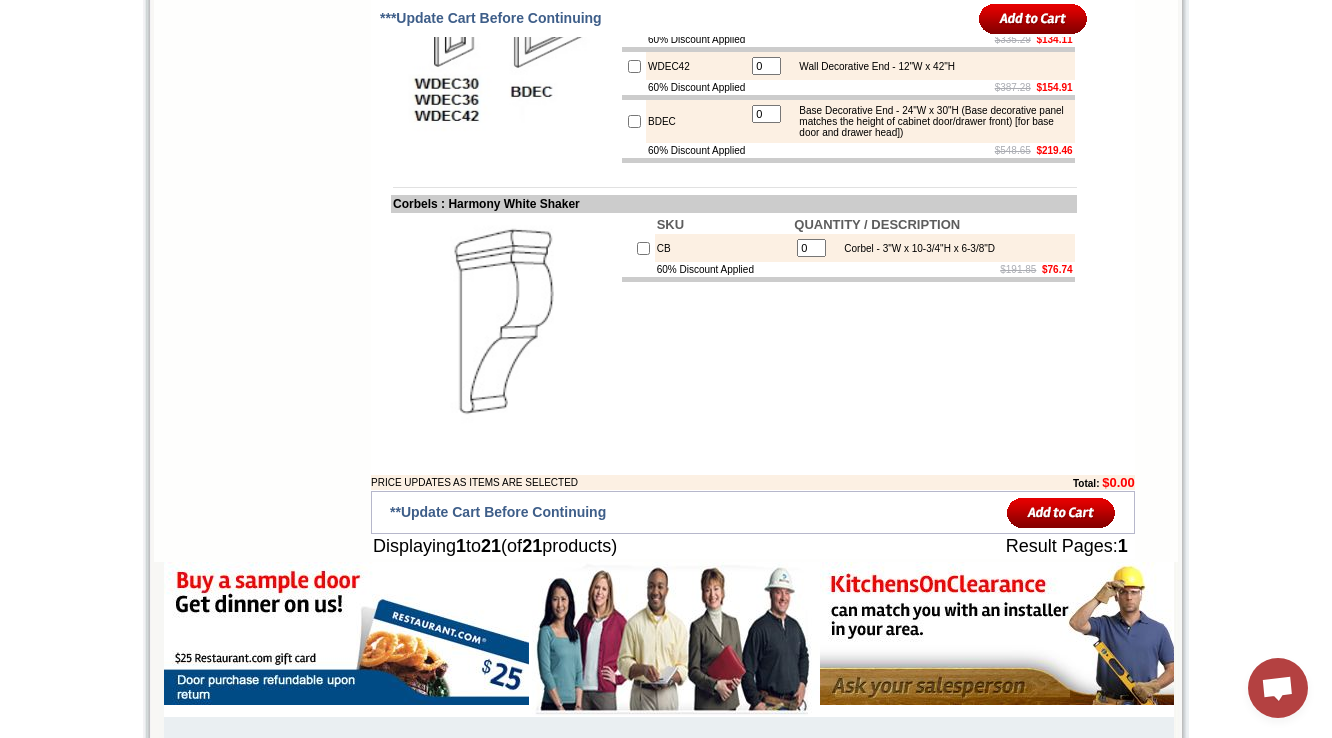 drag, startPoint x: 1336, startPoint y: 556, endPoint x: 1338, endPoint y: 568, distance: 12.165525 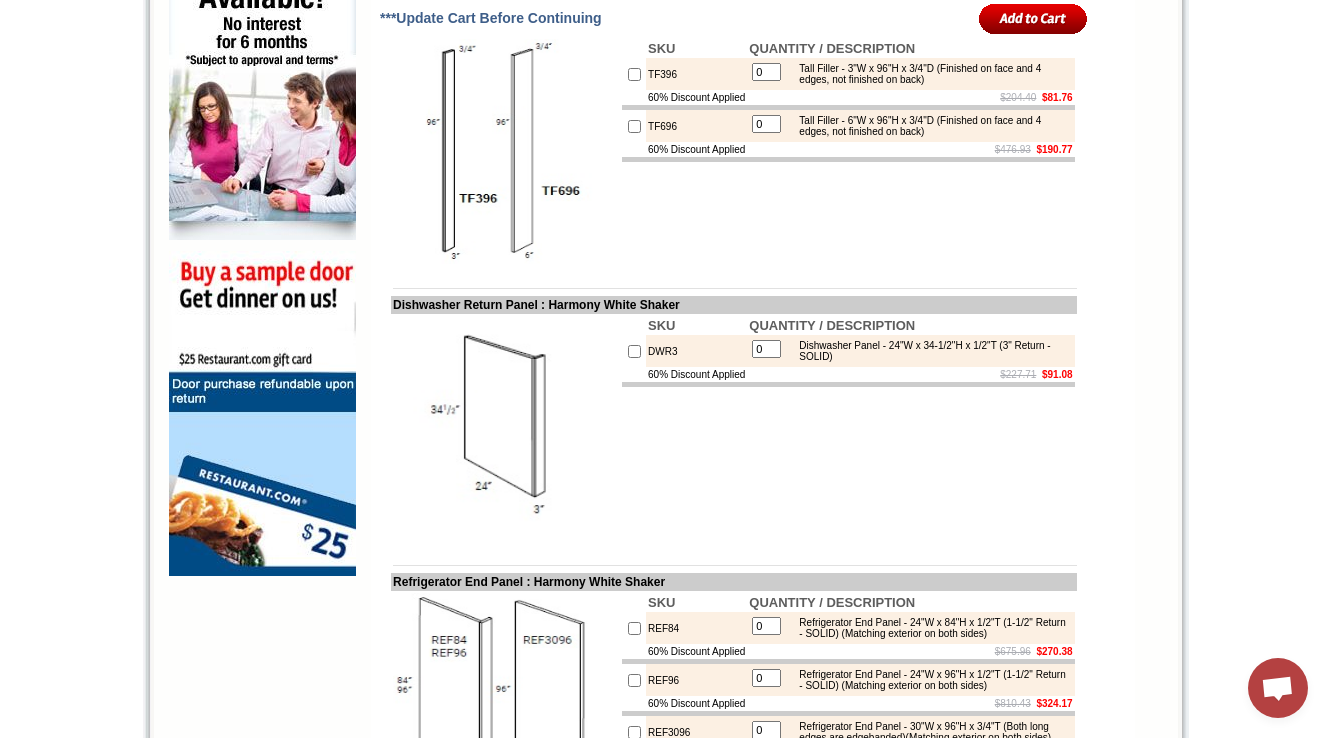 scroll, scrollTop: 1295, scrollLeft: 0, axis: vertical 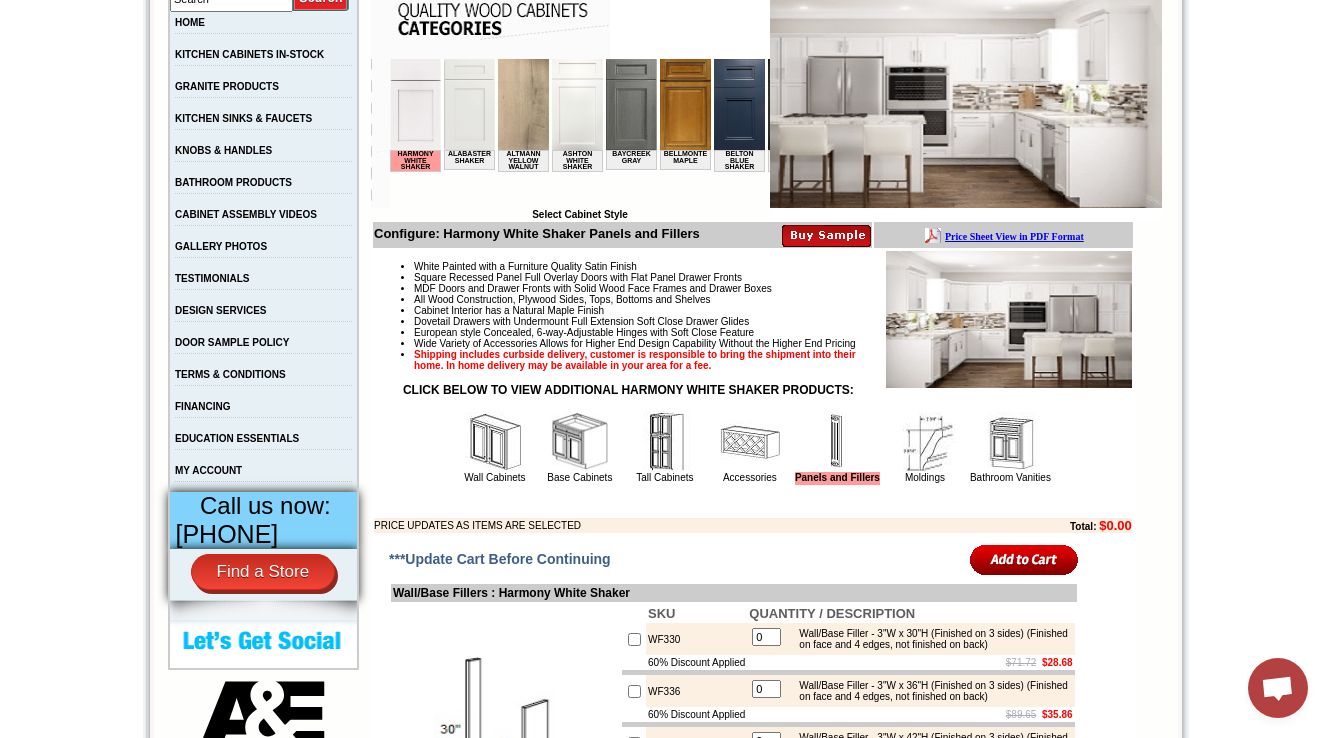 click at bounding box center [925, 442] 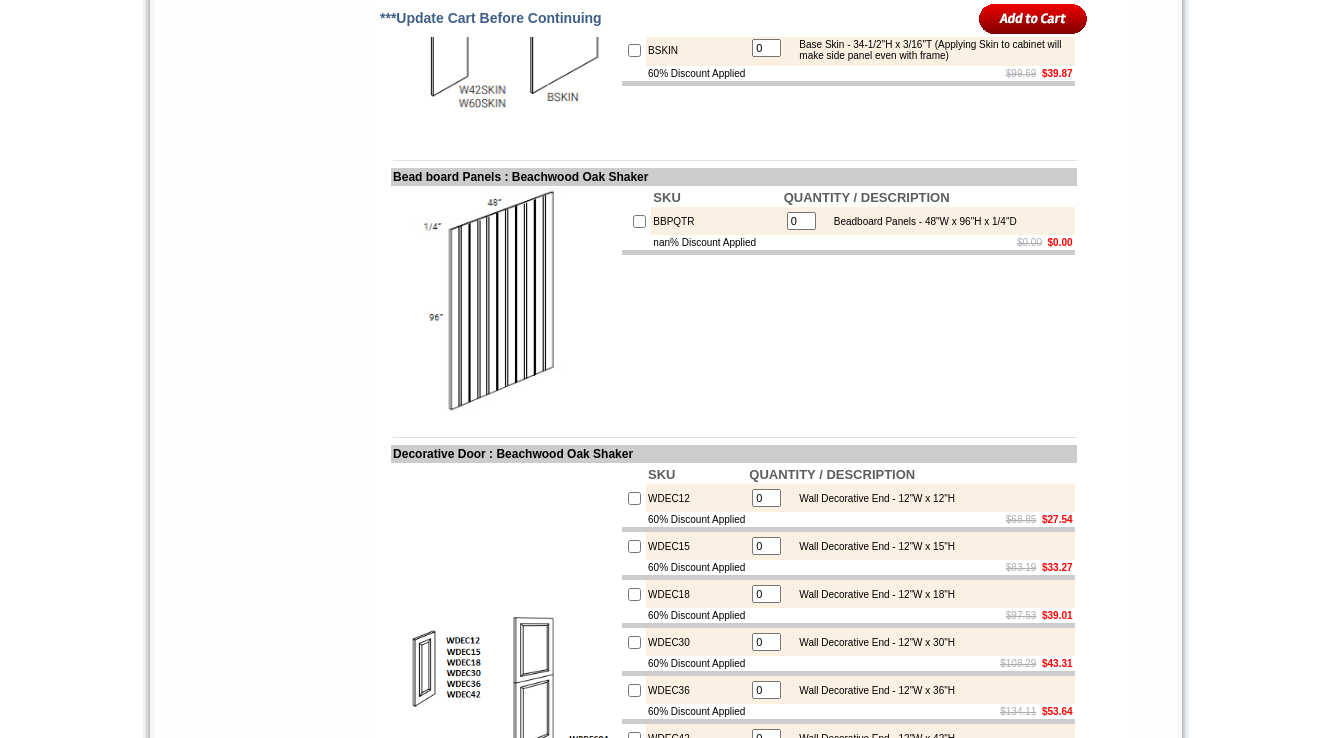 scroll, scrollTop: 2480, scrollLeft: 0, axis: vertical 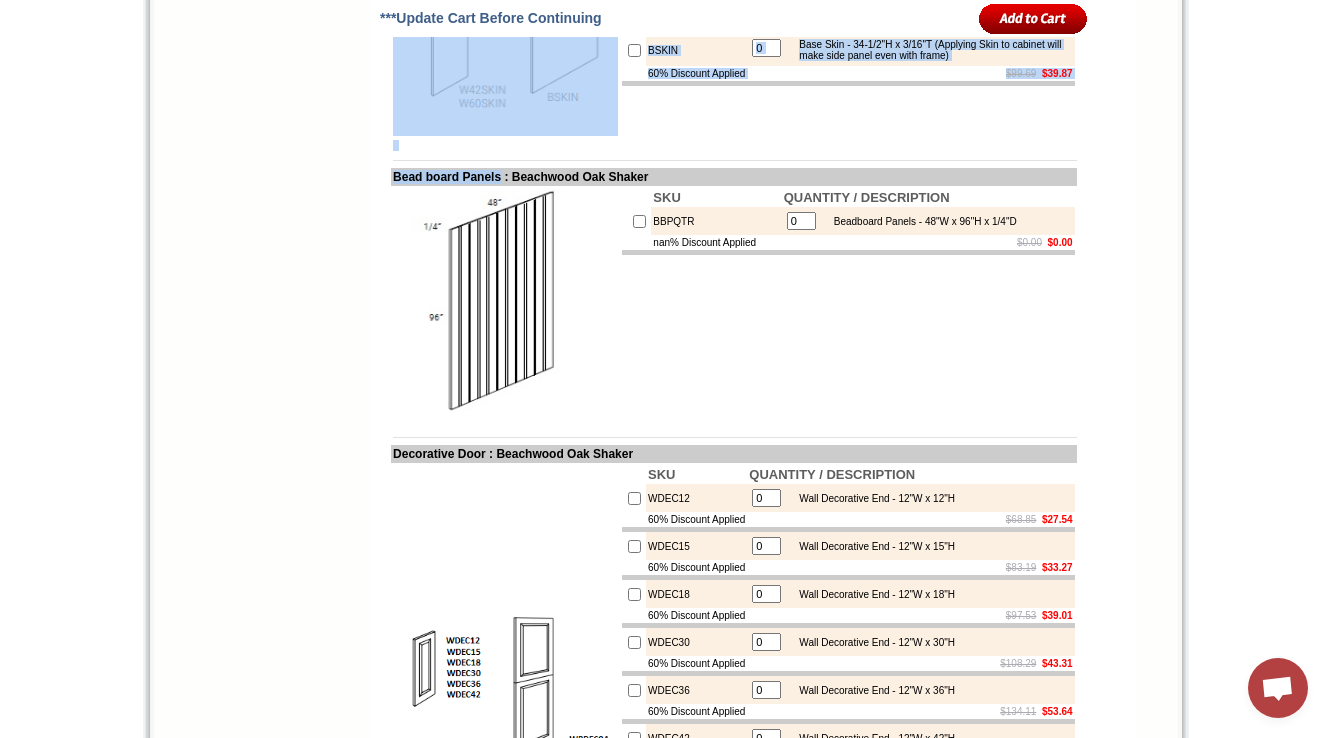 drag, startPoint x: 519, startPoint y: 324, endPoint x: 388, endPoint y: 322, distance: 131.01526 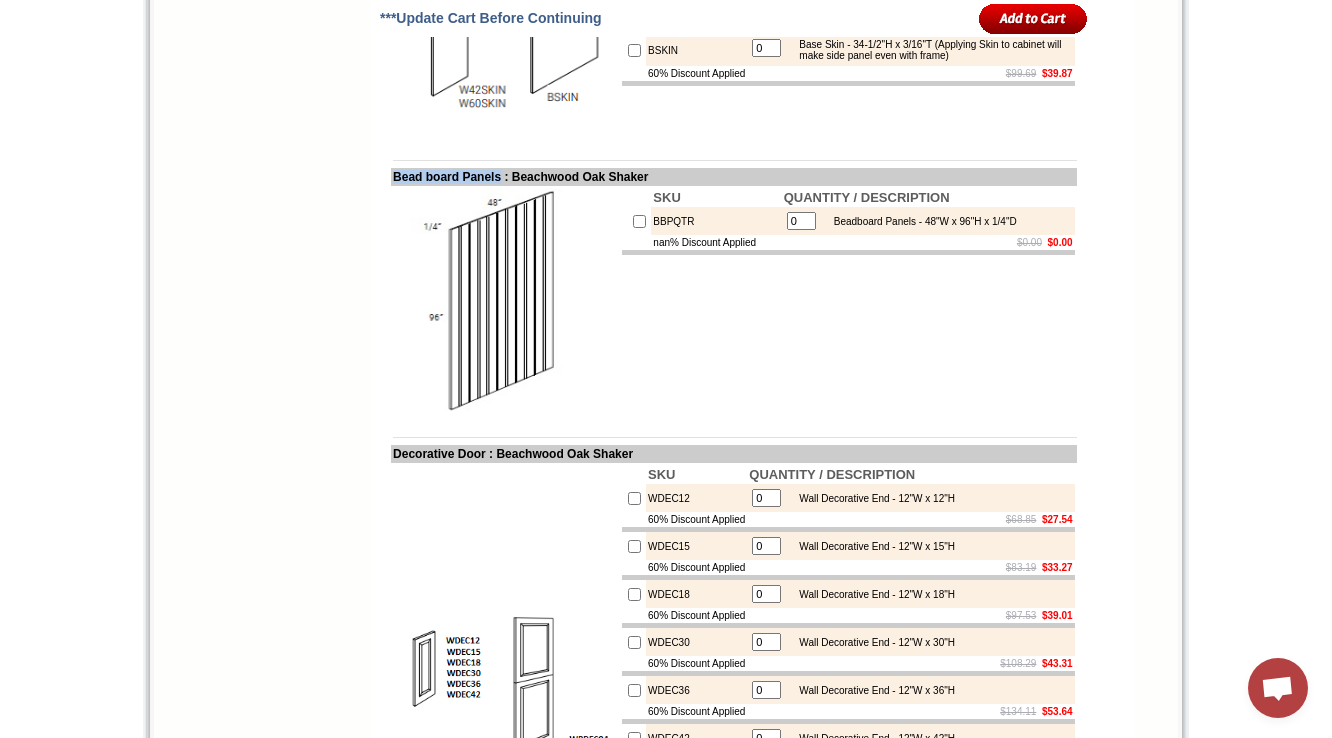 drag, startPoint x: 394, startPoint y: 321, endPoint x: 516, endPoint y: 328, distance: 122.20065 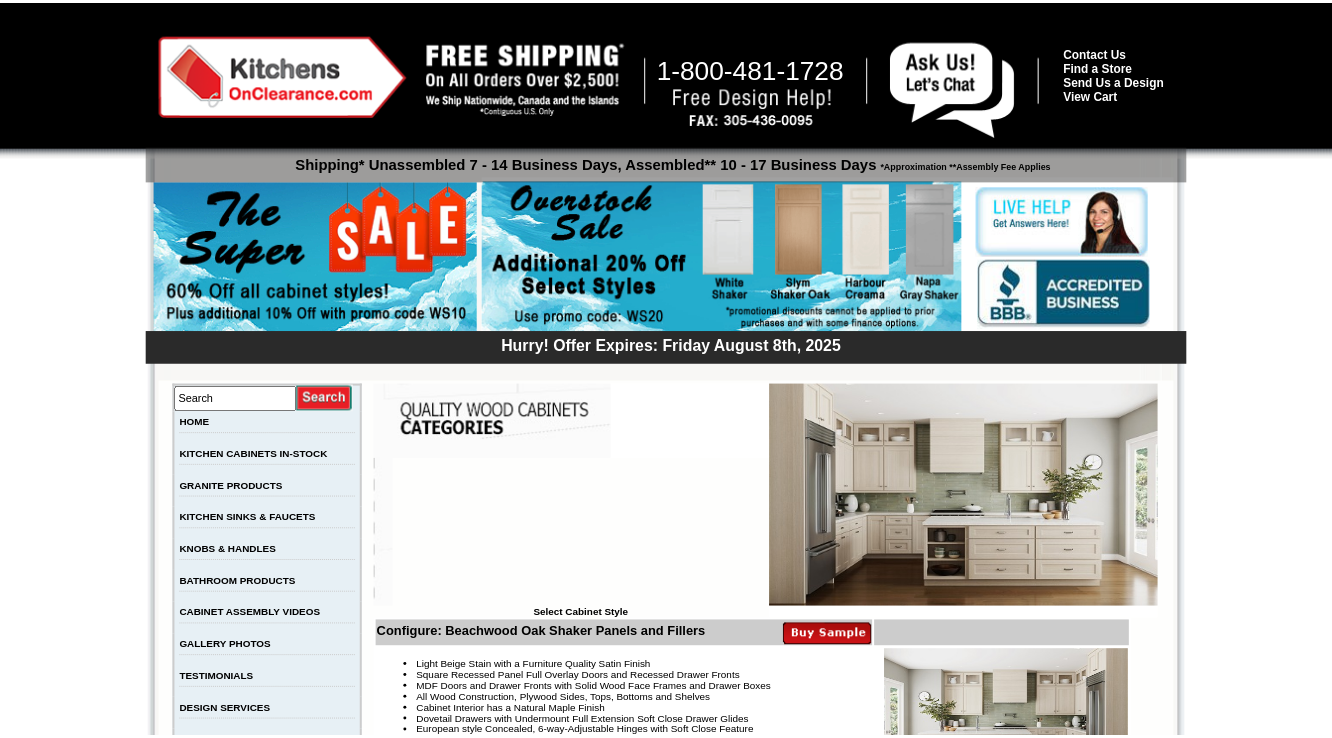 scroll, scrollTop: 2480, scrollLeft: 0, axis: vertical 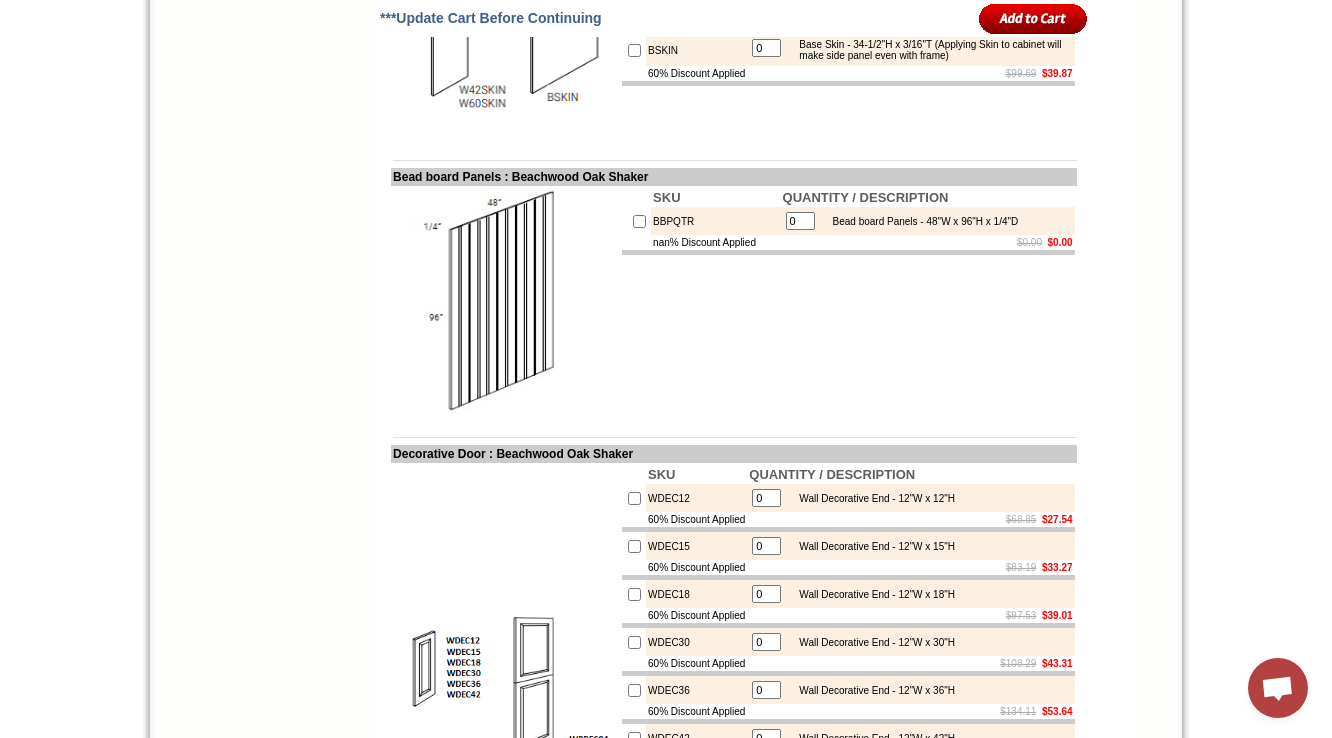 click on "BBPQTR" at bounding box center [715, 221] 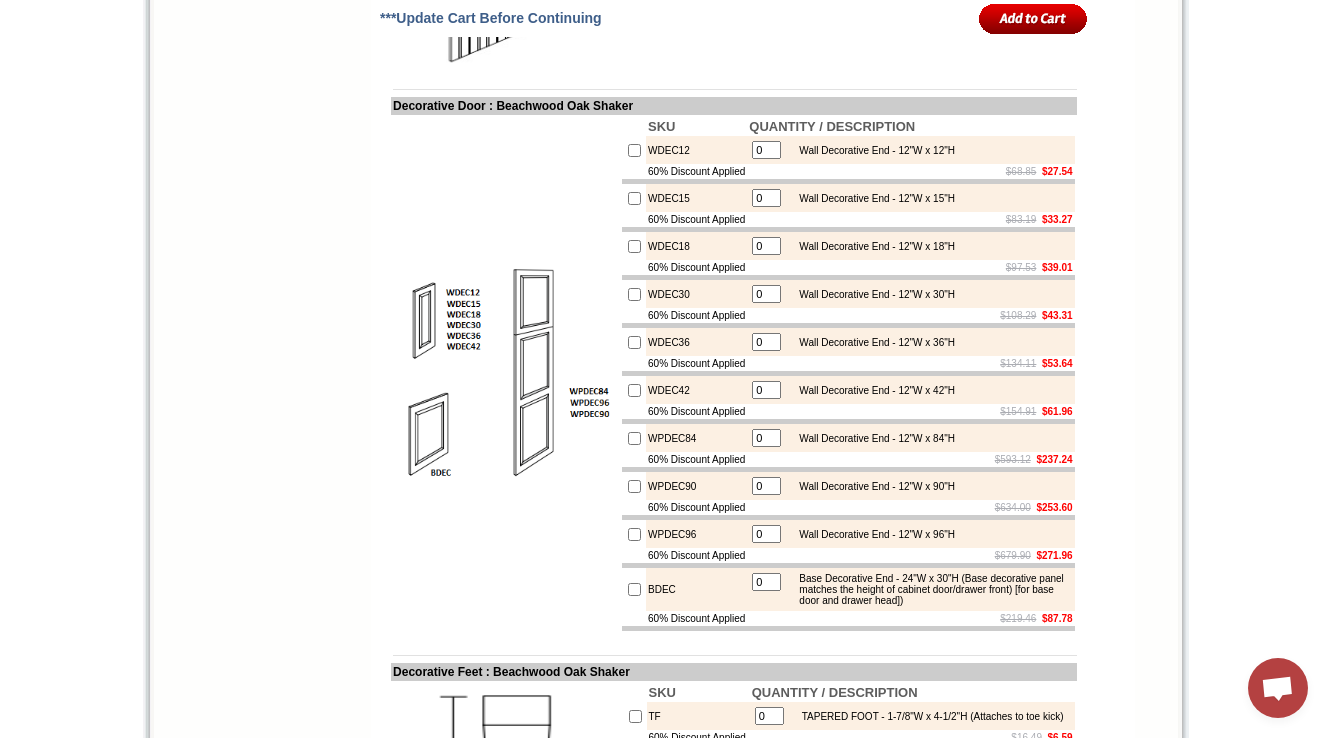 scroll, scrollTop: 2960, scrollLeft: 0, axis: vertical 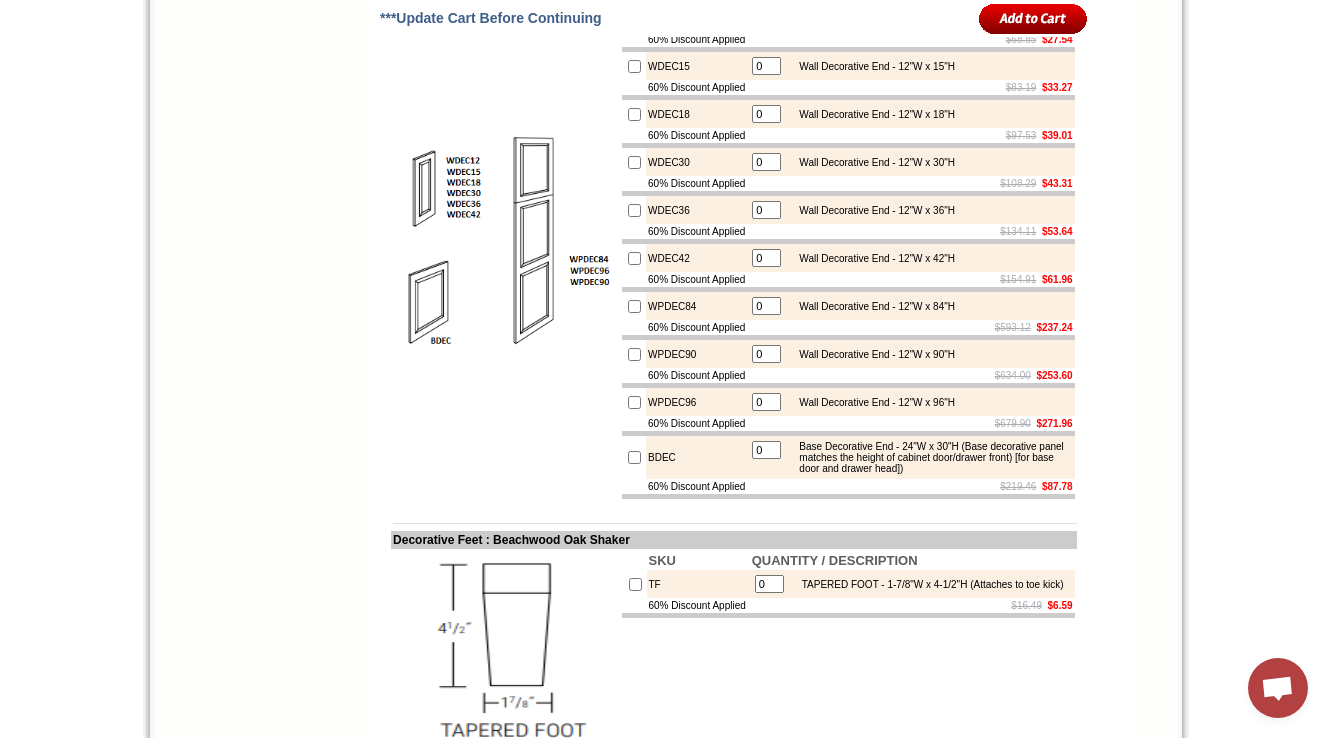 click on "WDEC12" at bounding box center [696, 18] 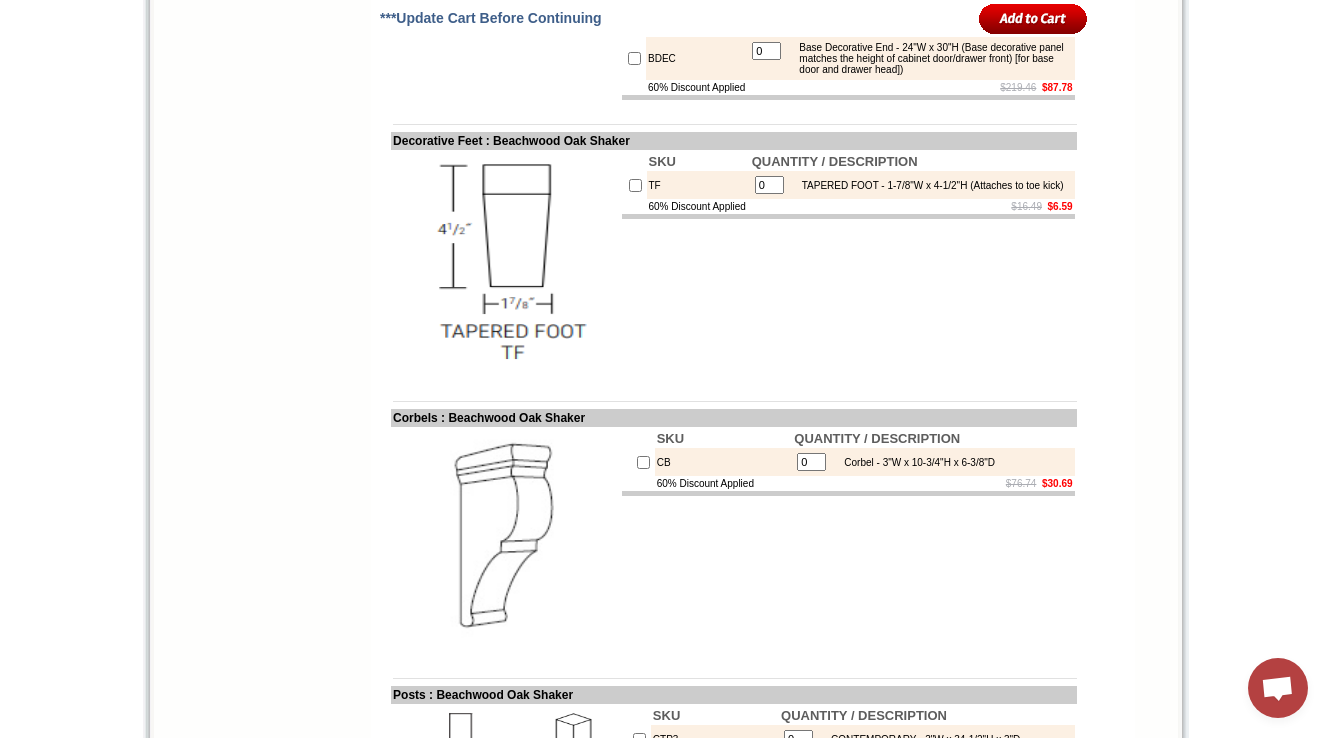 scroll, scrollTop: 3360, scrollLeft: 0, axis: vertical 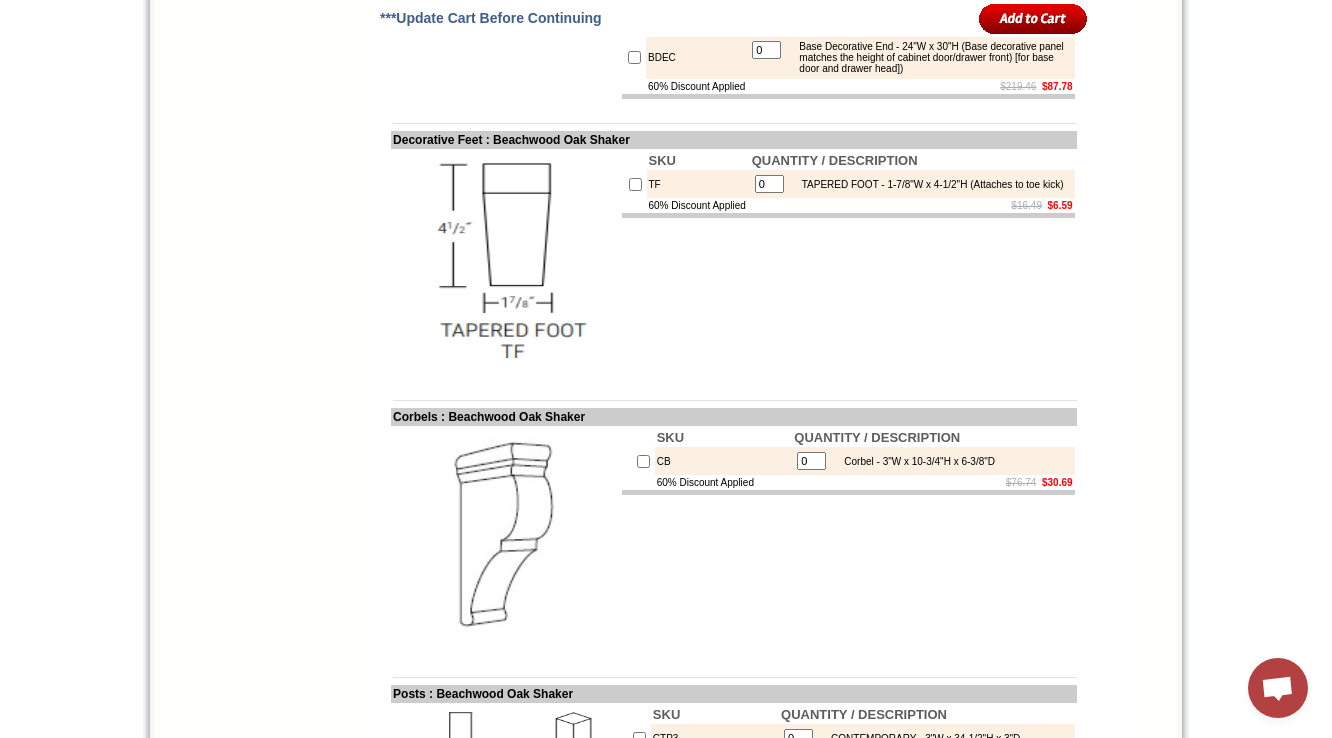 click on "TF" at bounding box center (698, 184) 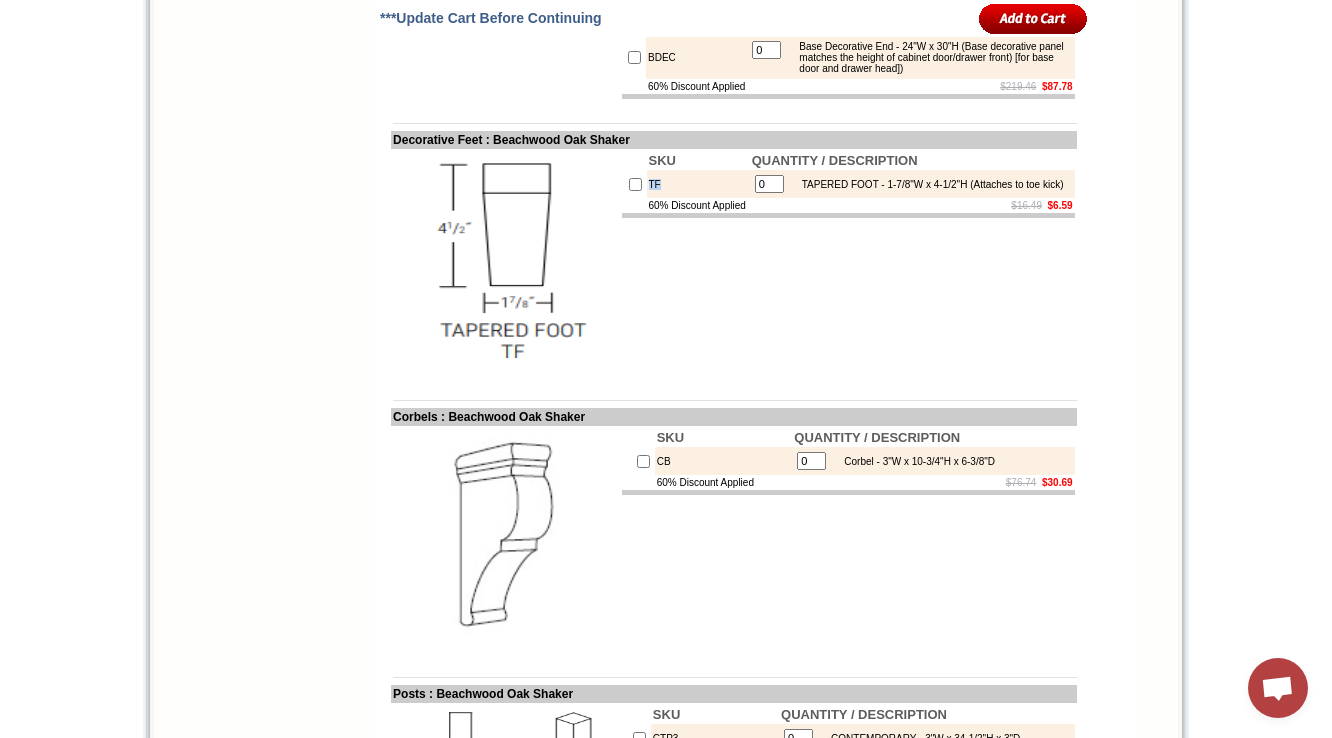 click on "TF" at bounding box center [698, 184] 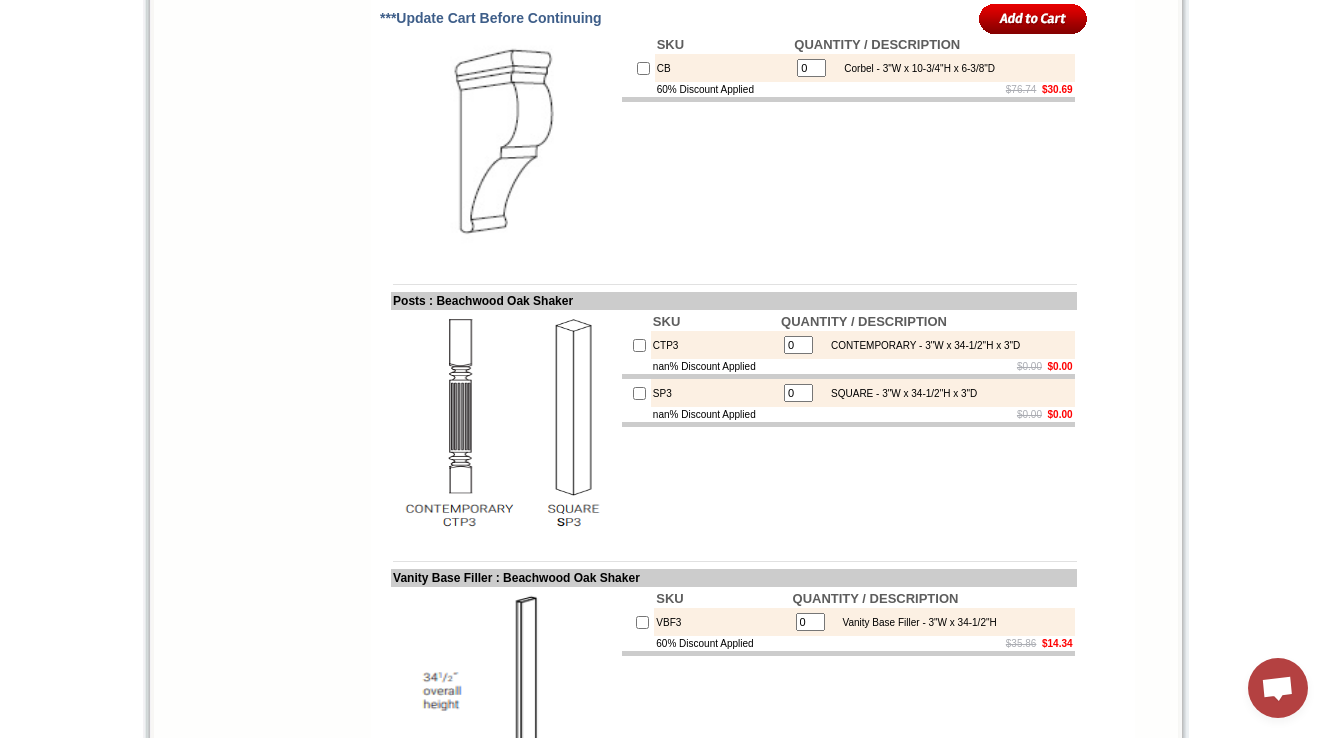 scroll, scrollTop: 3760, scrollLeft: 0, axis: vertical 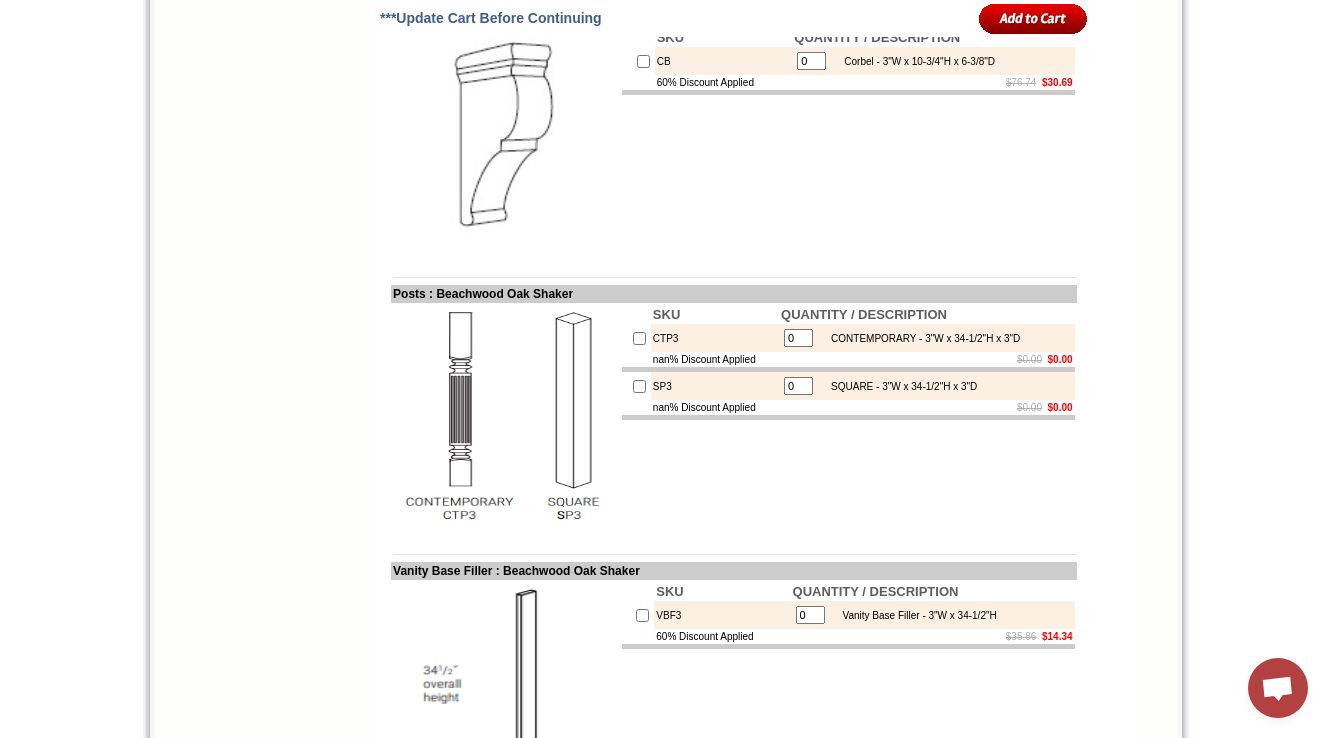 click on "CB" at bounding box center [724, 61] 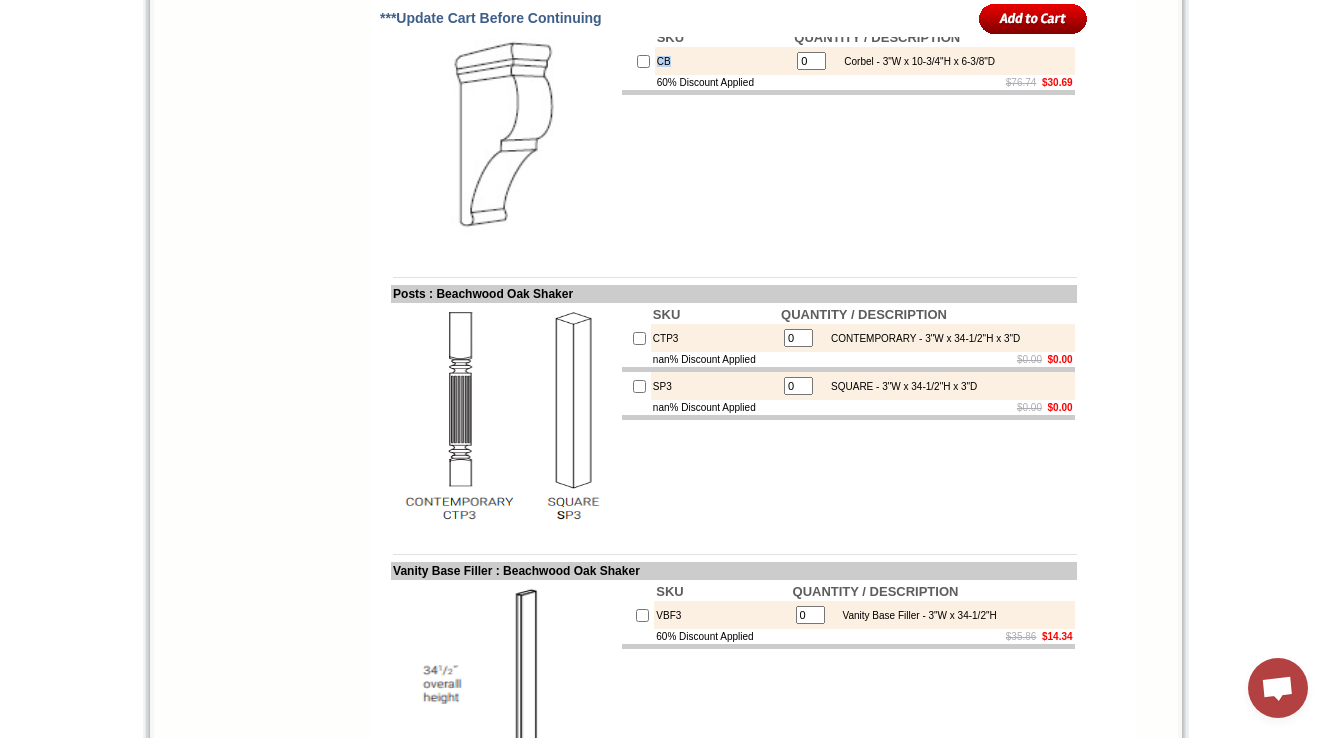 click on "CB" at bounding box center [724, 61] 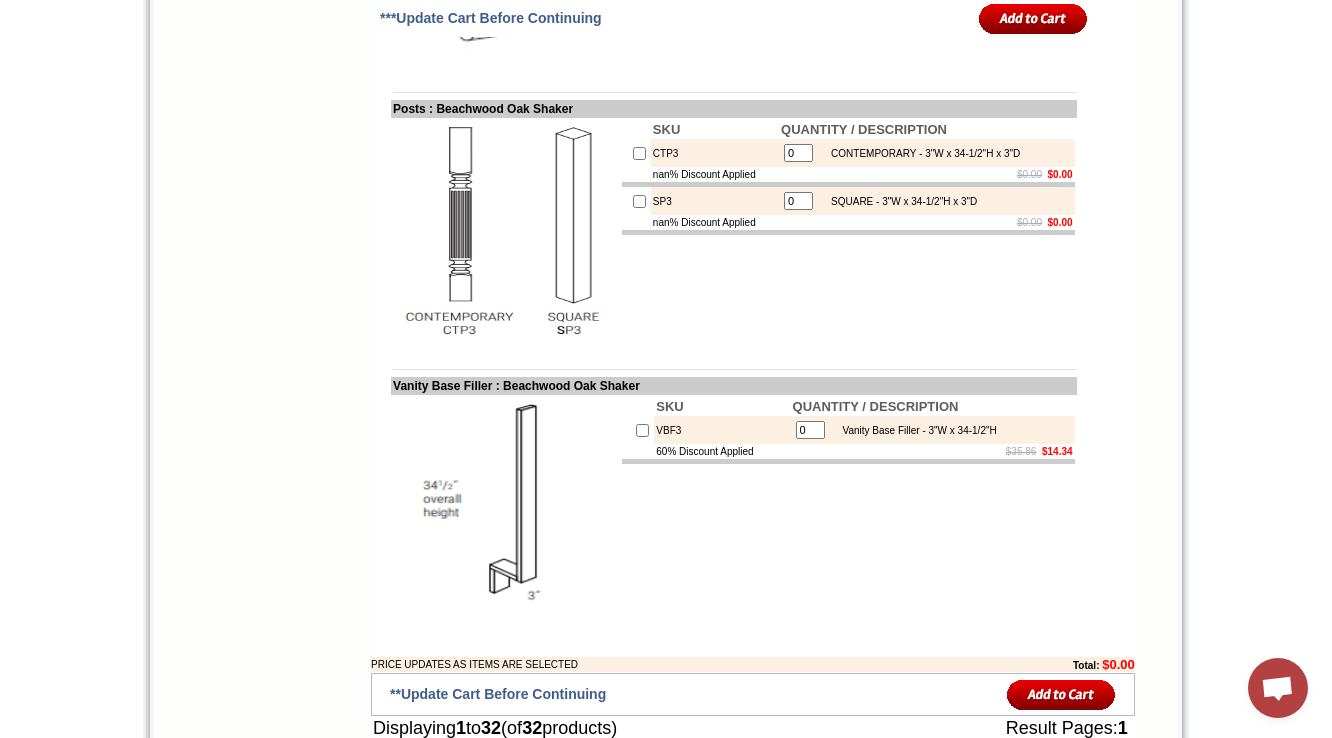 scroll, scrollTop: 3920, scrollLeft: 0, axis: vertical 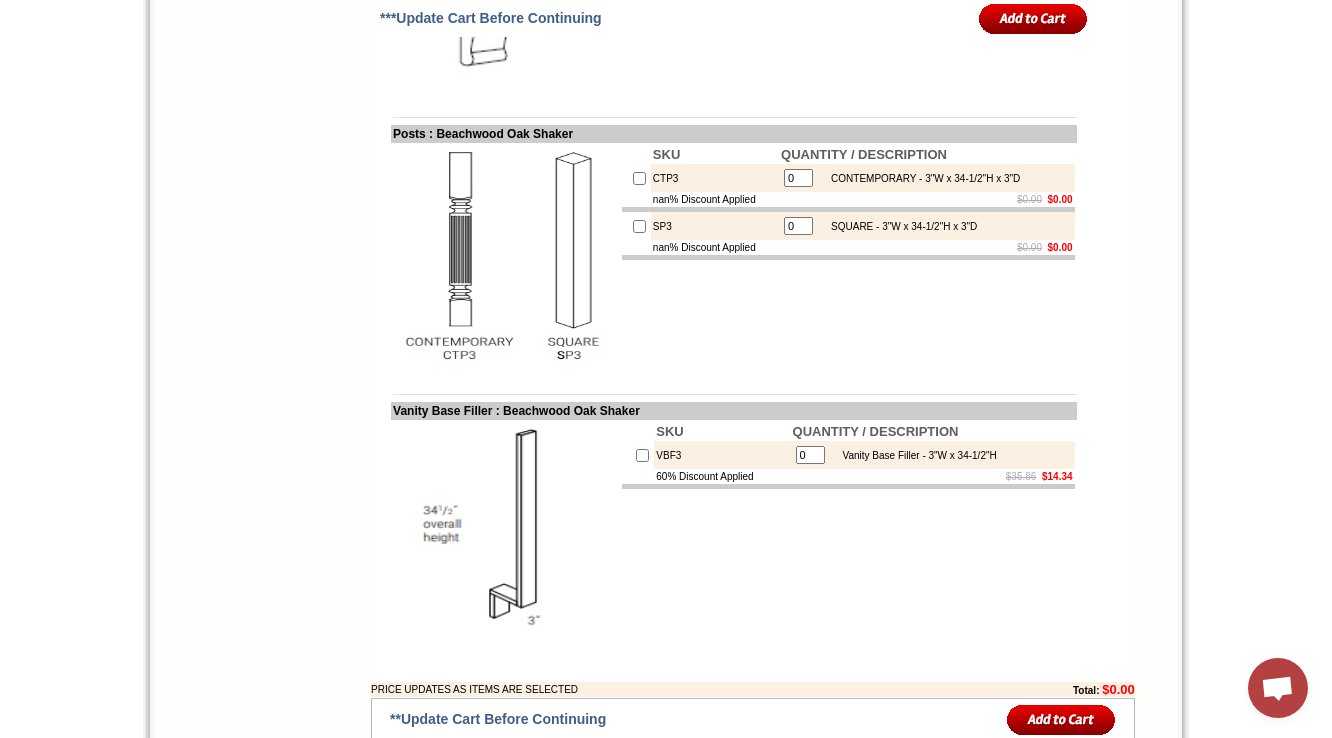 click on "CB" at bounding box center [724, -99] 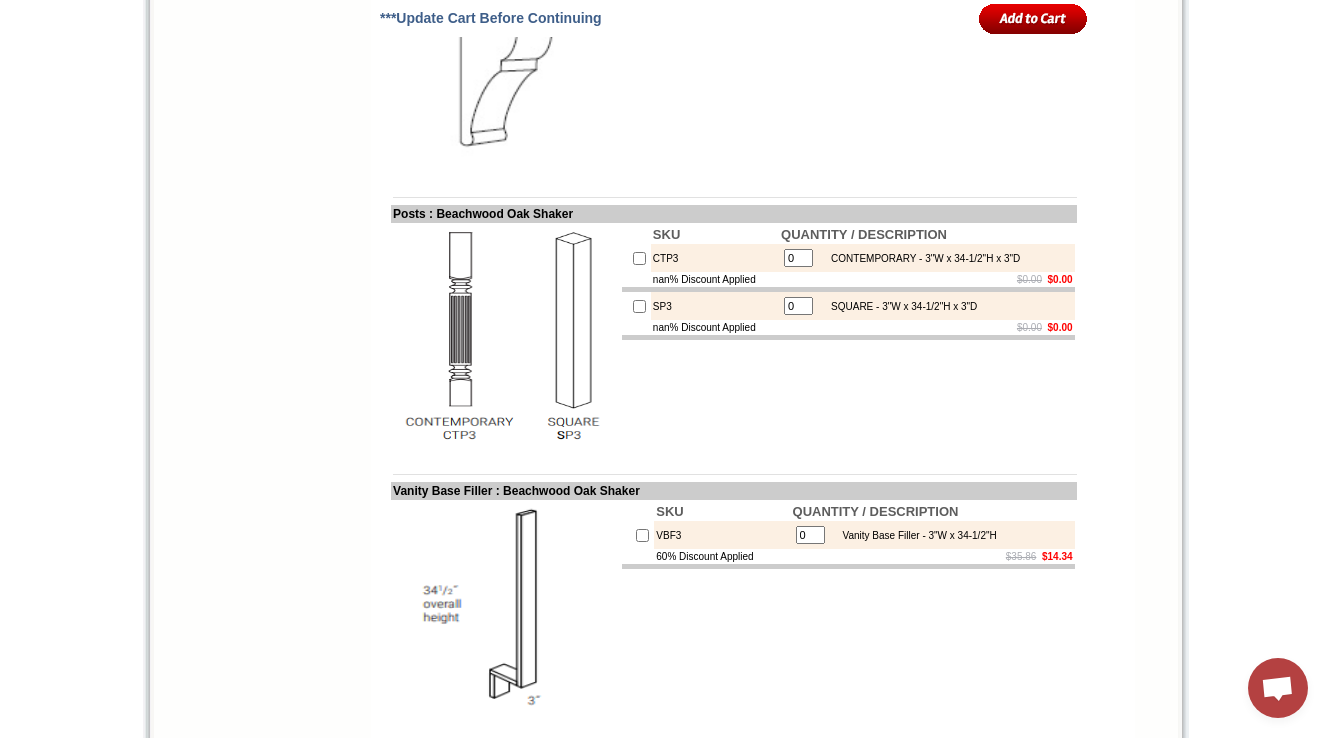 click on "SKU
QUANTITY / DESCRIPTION
CB
0 Corbel - 3"W x 10-3/4"H x 6-3/8"D
60% Discount Applied
$76.74    $30.69" at bounding box center [848, 60] 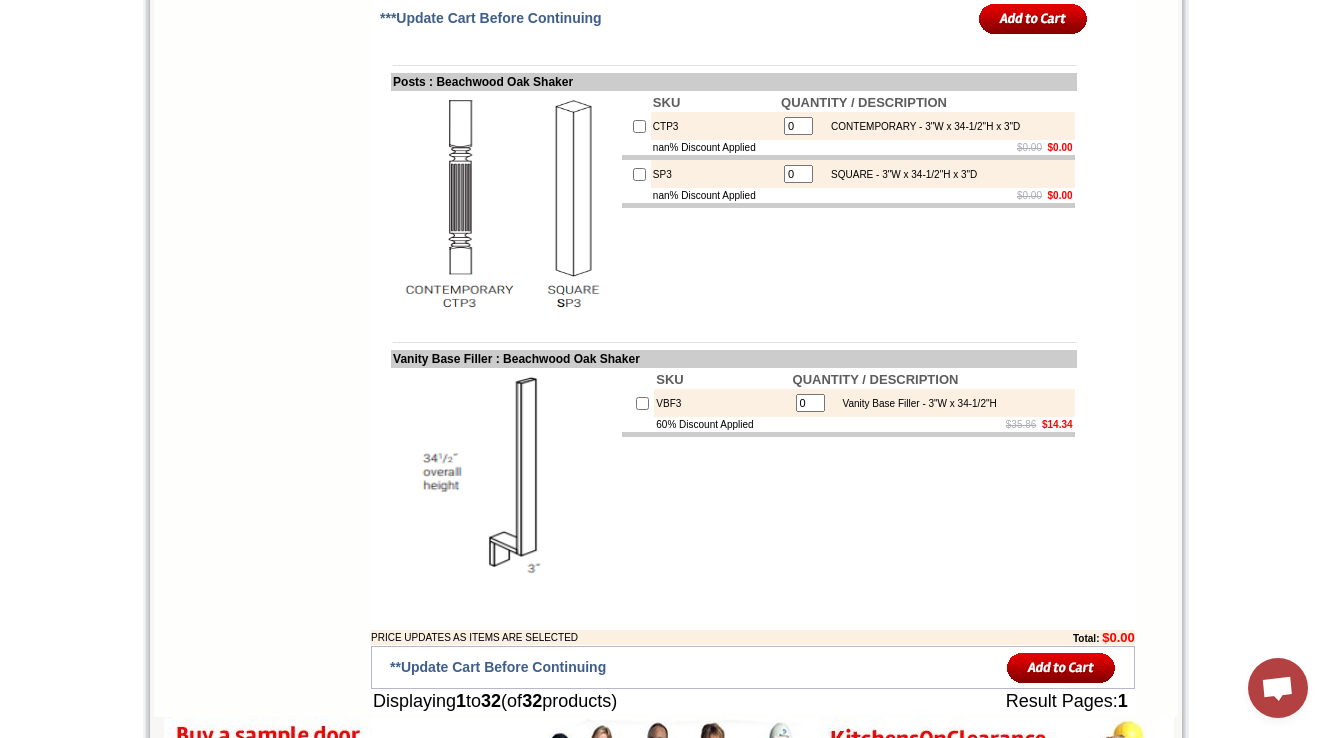 scroll, scrollTop: 4000, scrollLeft: 0, axis: vertical 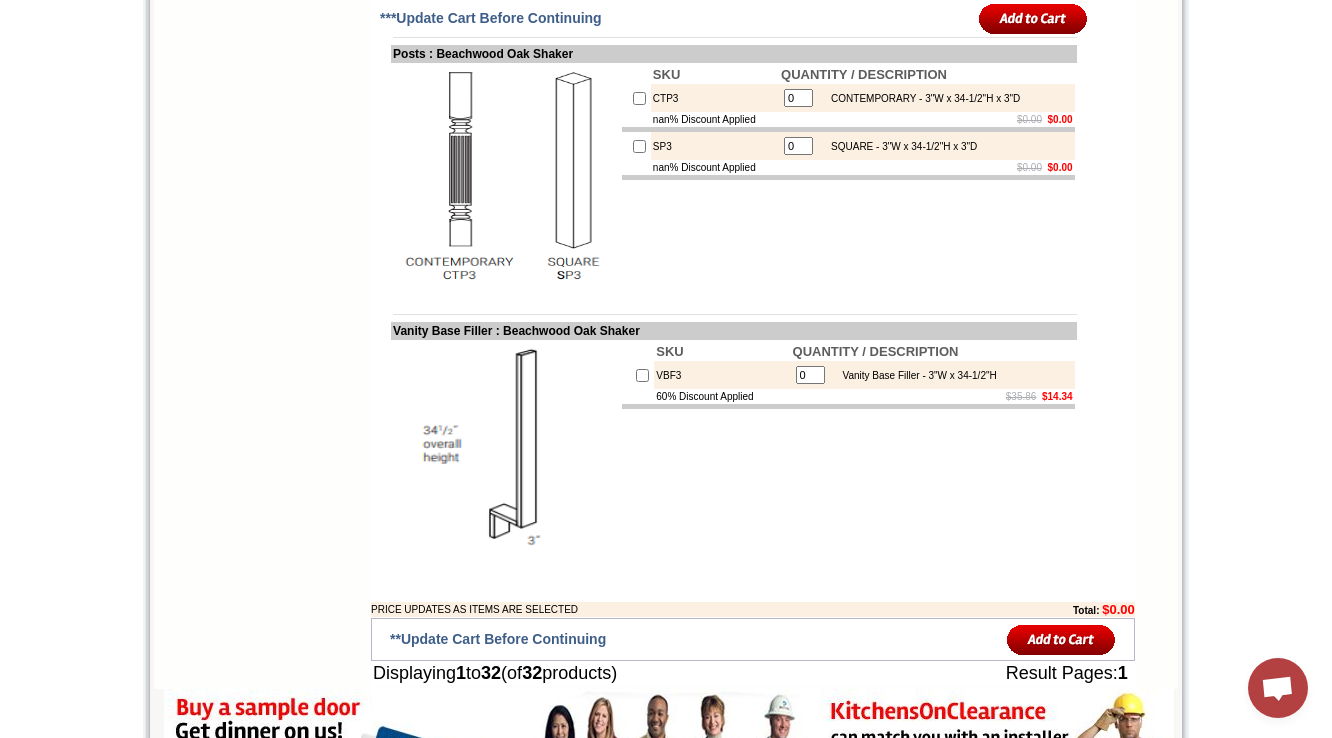 click on "CTP3" at bounding box center [715, 98] 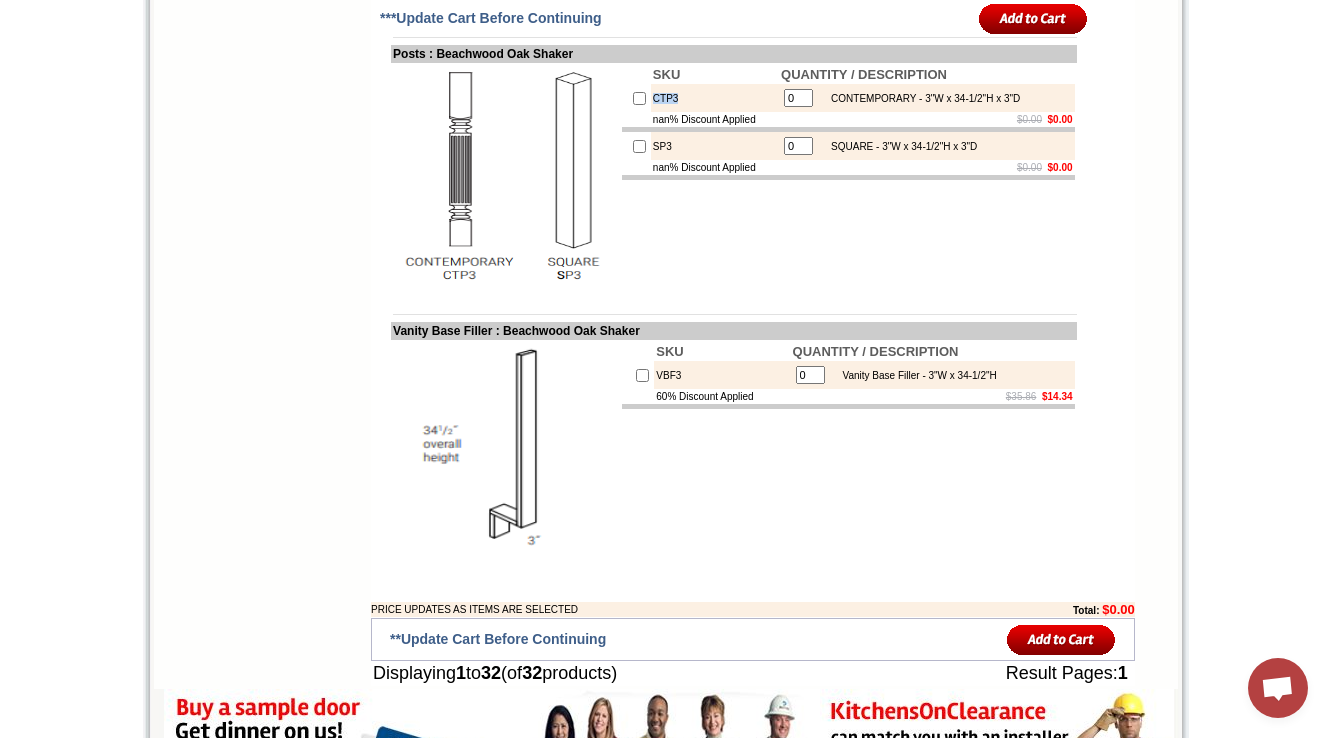 click on "CTP3" at bounding box center [715, 98] 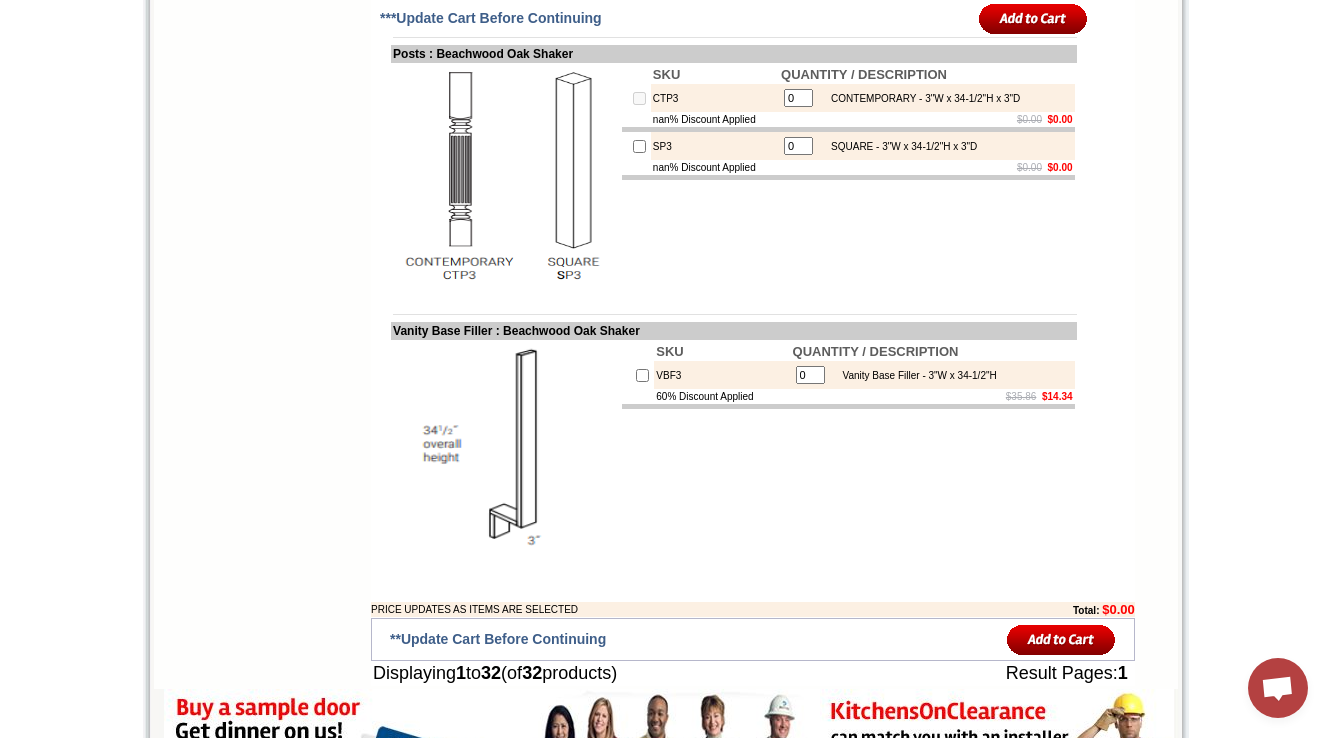 click on "SKU
QUANTITY / DESCRIPTION
CTP3
0 CONTEMPORARY - 3"W x 34-1/2"H x 3"D
nan% Discount Applied
$0.00    $0.00
SP3
0 SQUARE - 3"W x 34-1/2"H x 3"D
nan% Discount Applied
$0.00    $0.00" at bounding box center (848, 177) 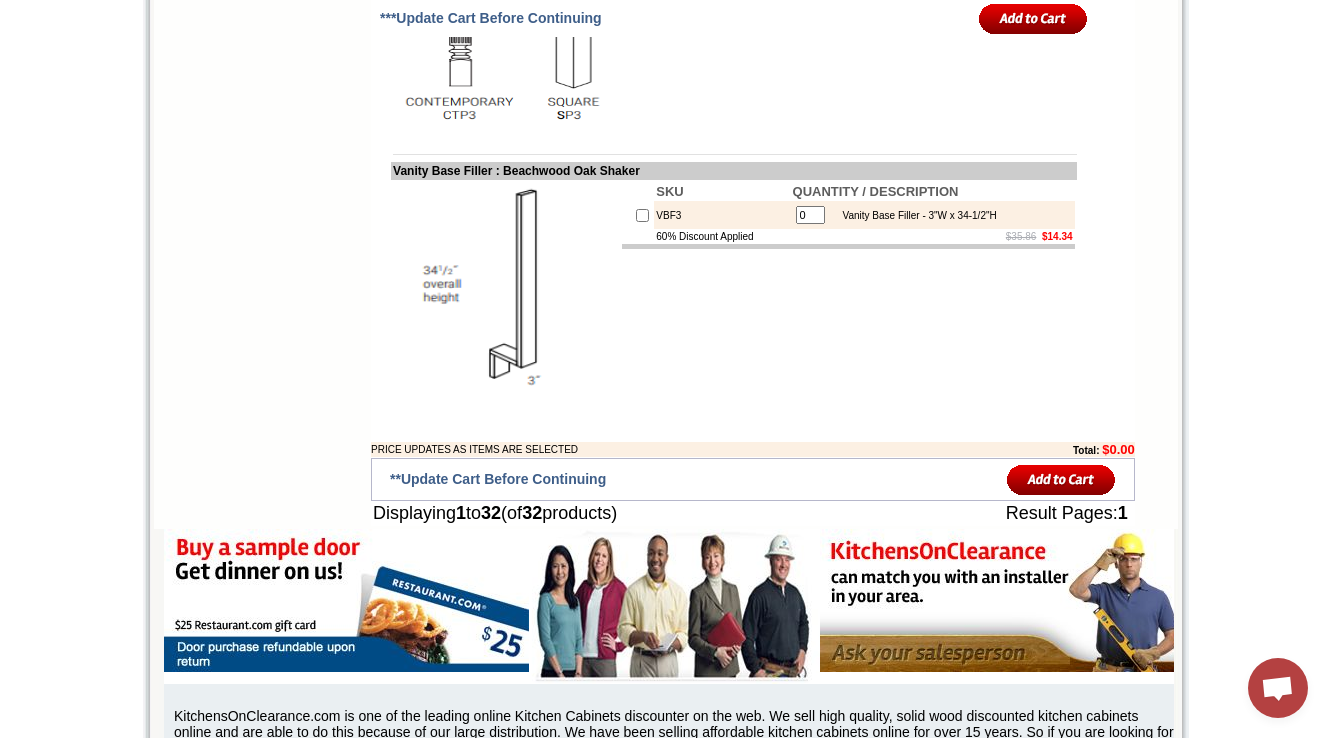 scroll, scrollTop: 4240, scrollLeft: 0, axis: vertical 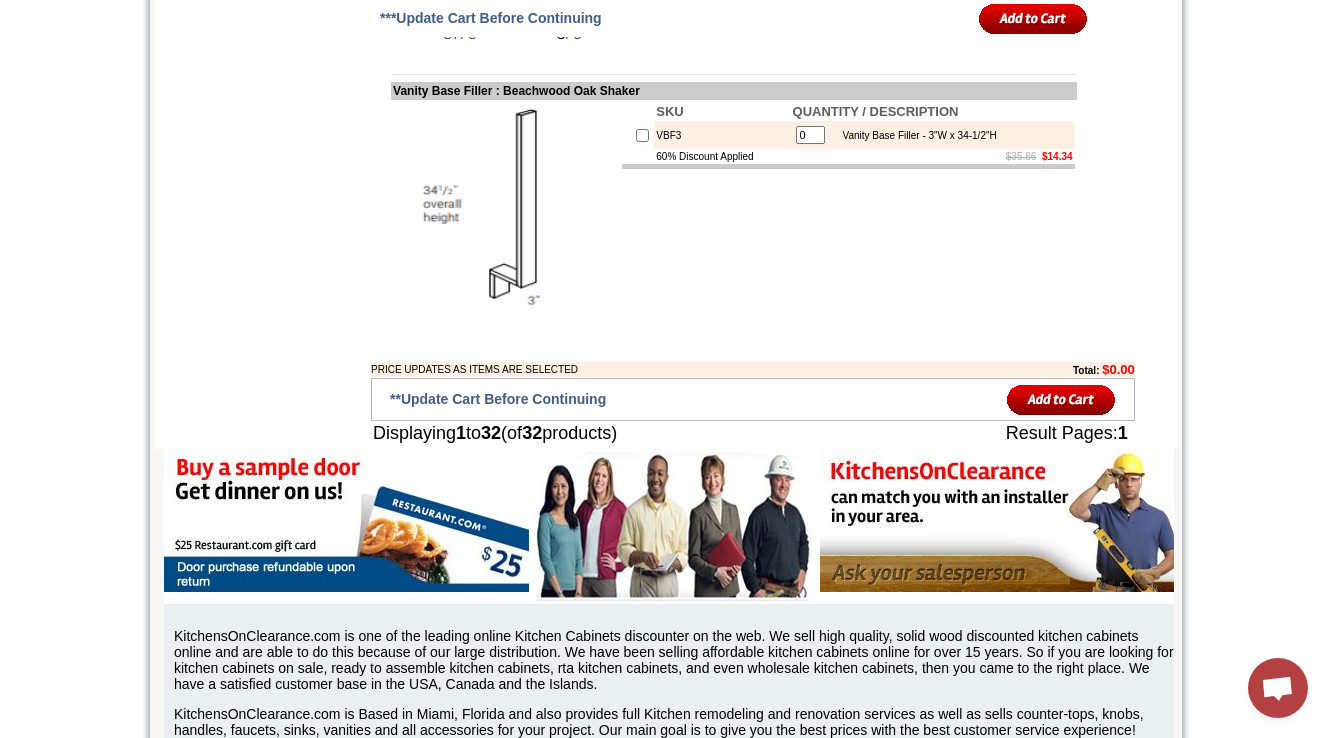 click on "VBF3" at bounding box center (722, 135) 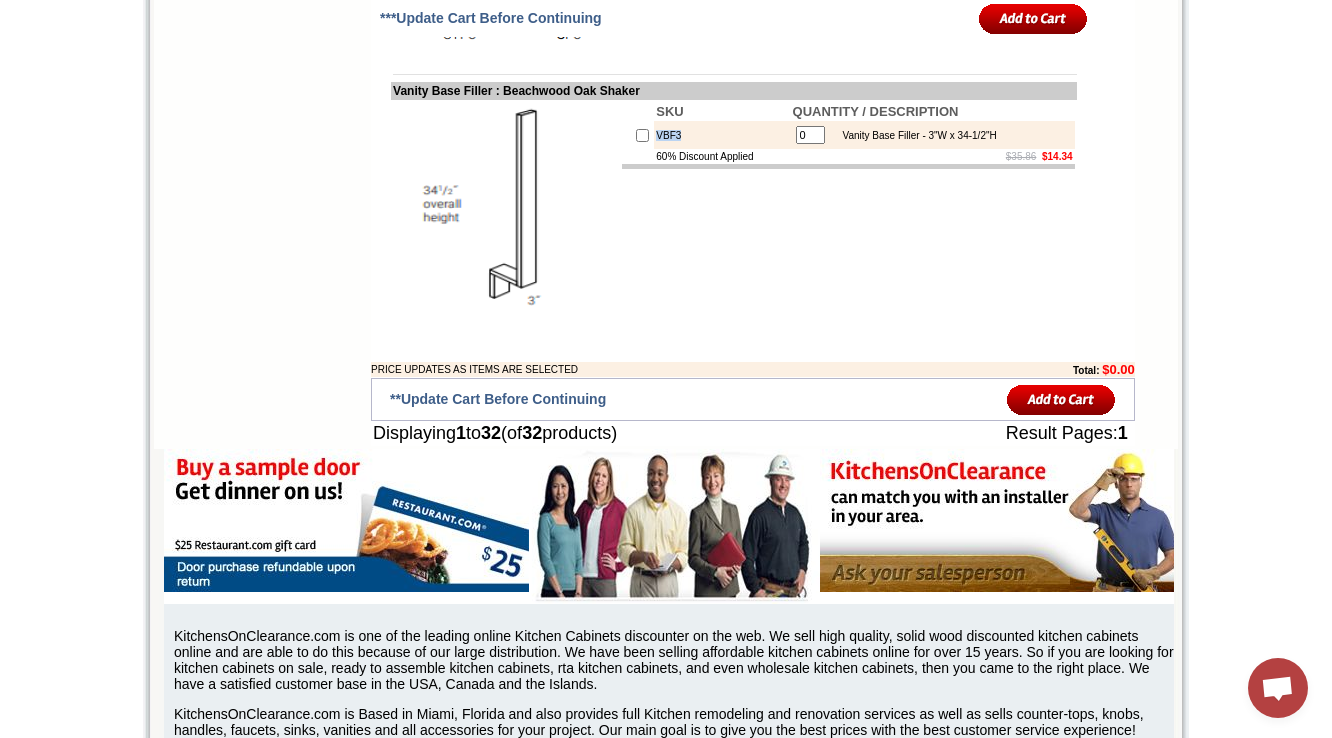 click on "VBF3" at bounding box center [722, 135] 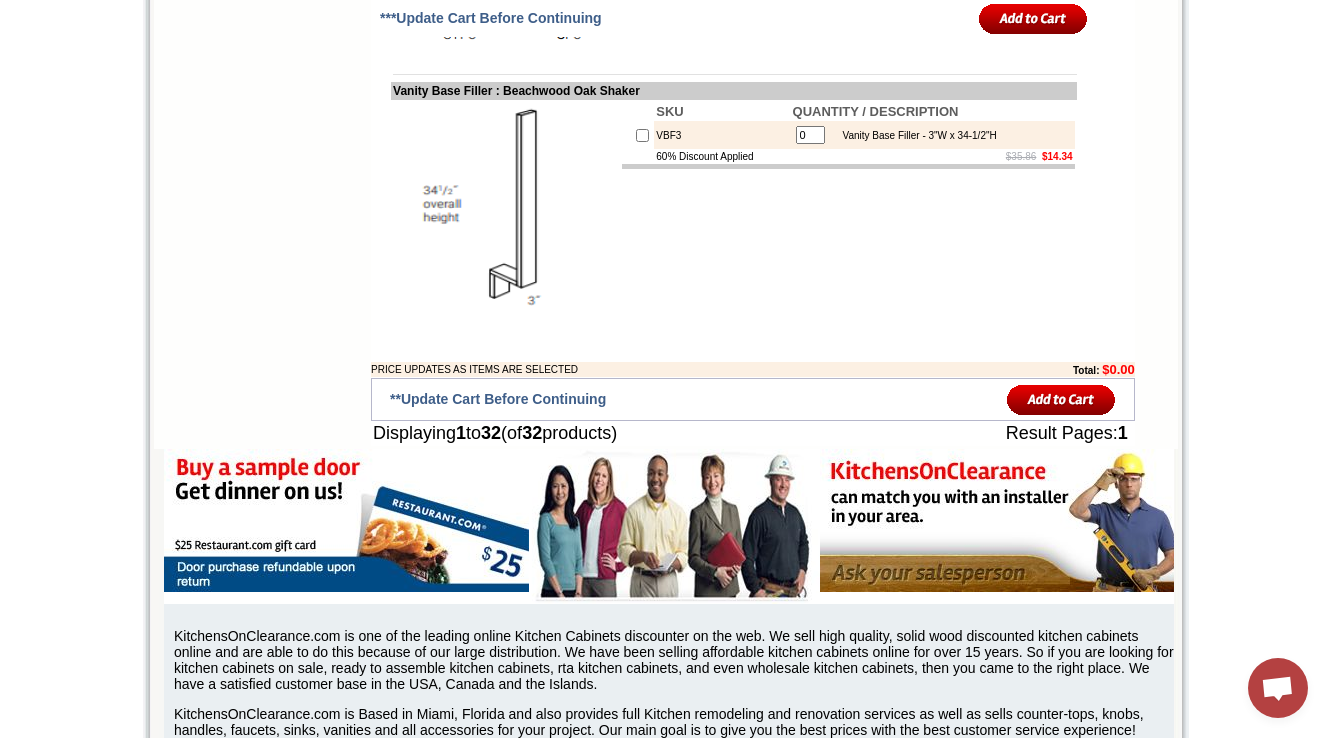 click on "SKU
QUANTITY / DESCRIPTION
VBF3
0 Vanity Base Filler - 3"W x 34-1/2"H
60% Discount Applied
$35.86    $14.34" at bounding box center [848, 214] 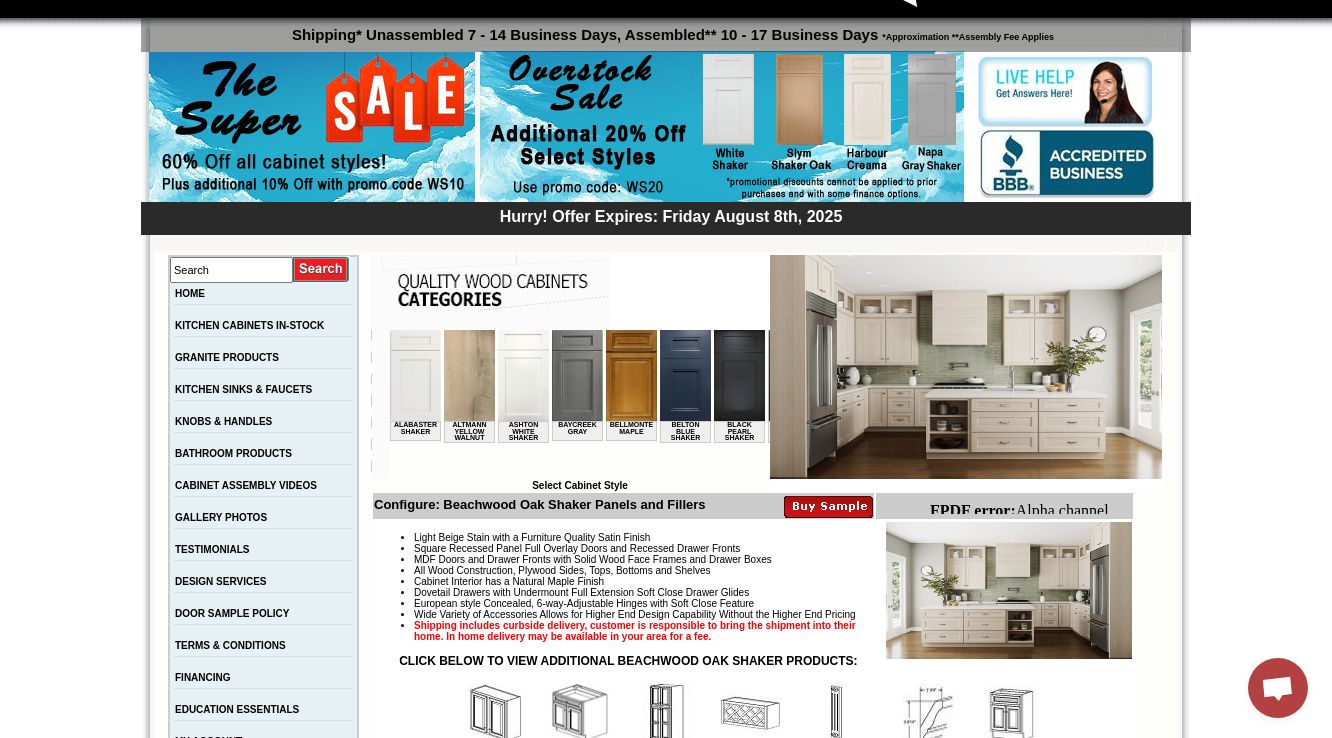 scroll, scrollTop: 480, scrollLeft: 0, axis: vertical 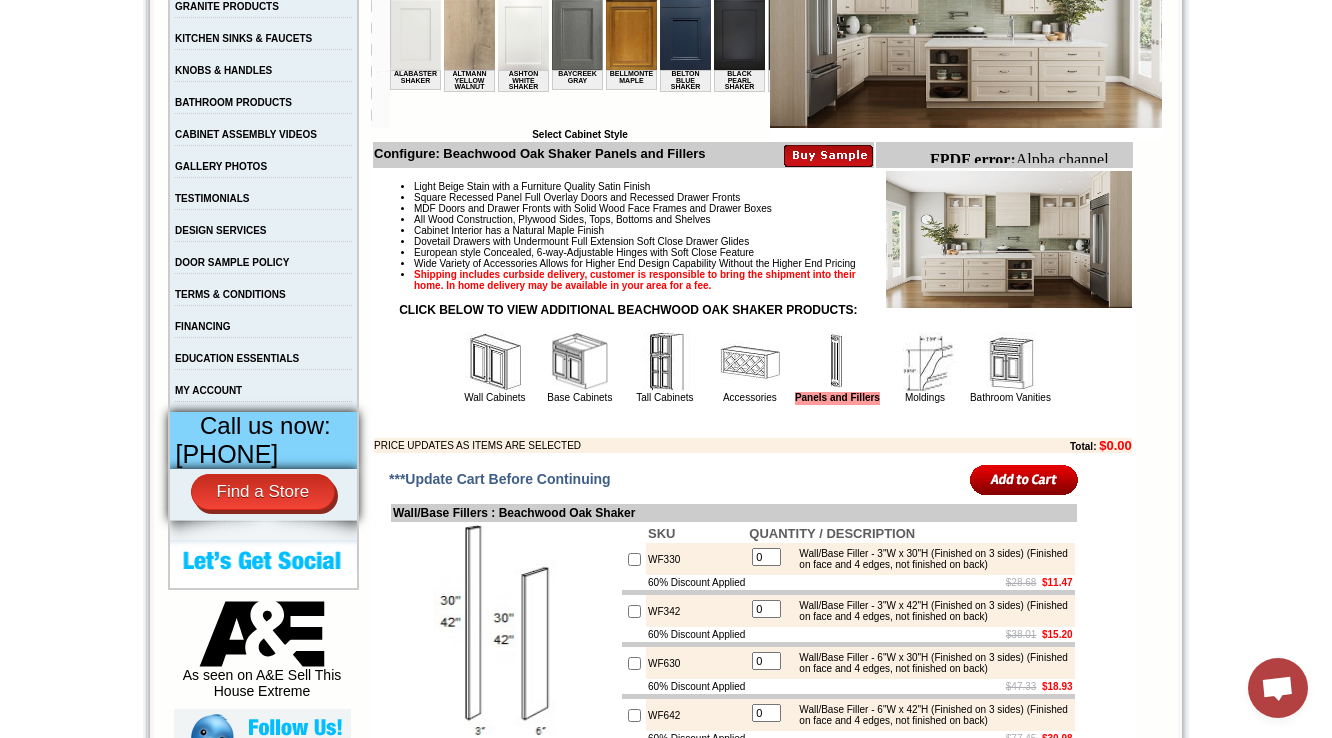 click at bounding box center [925, 362] 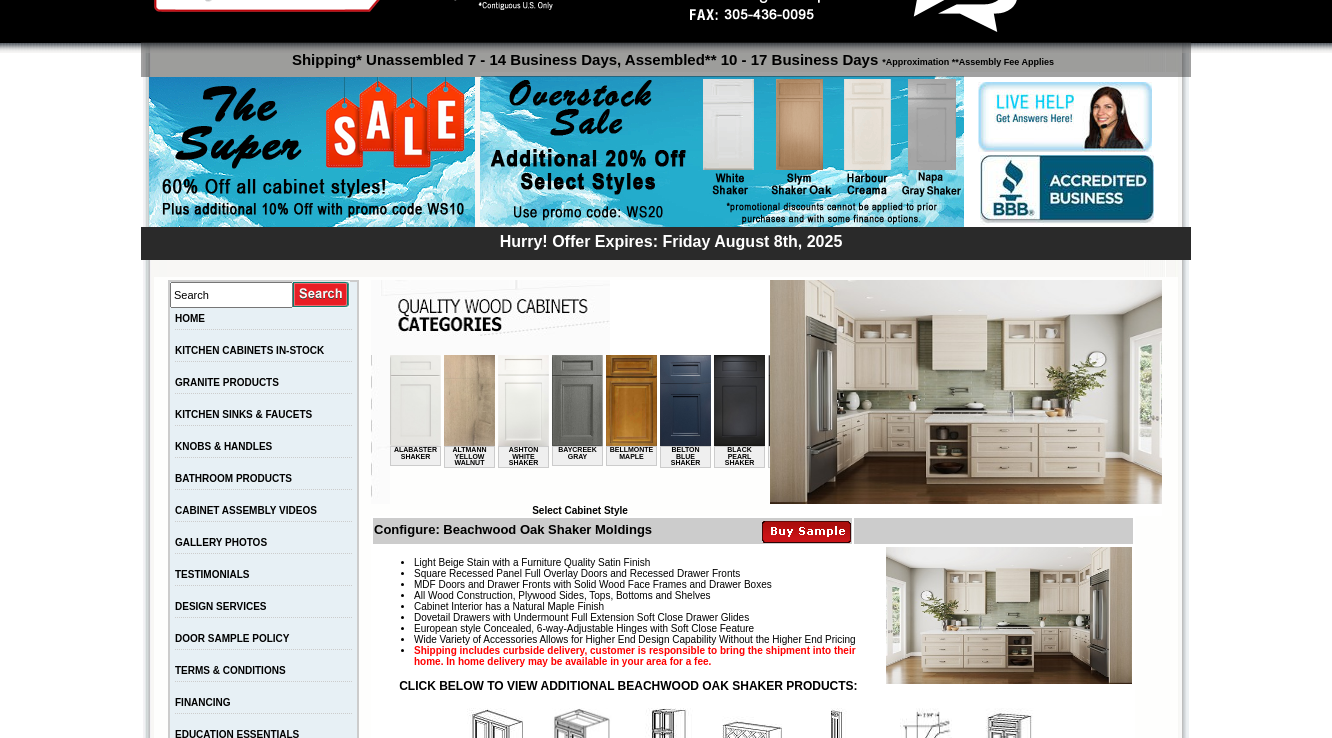 scroll, scrollTop: 0, scrollLeft: 0, axis: both 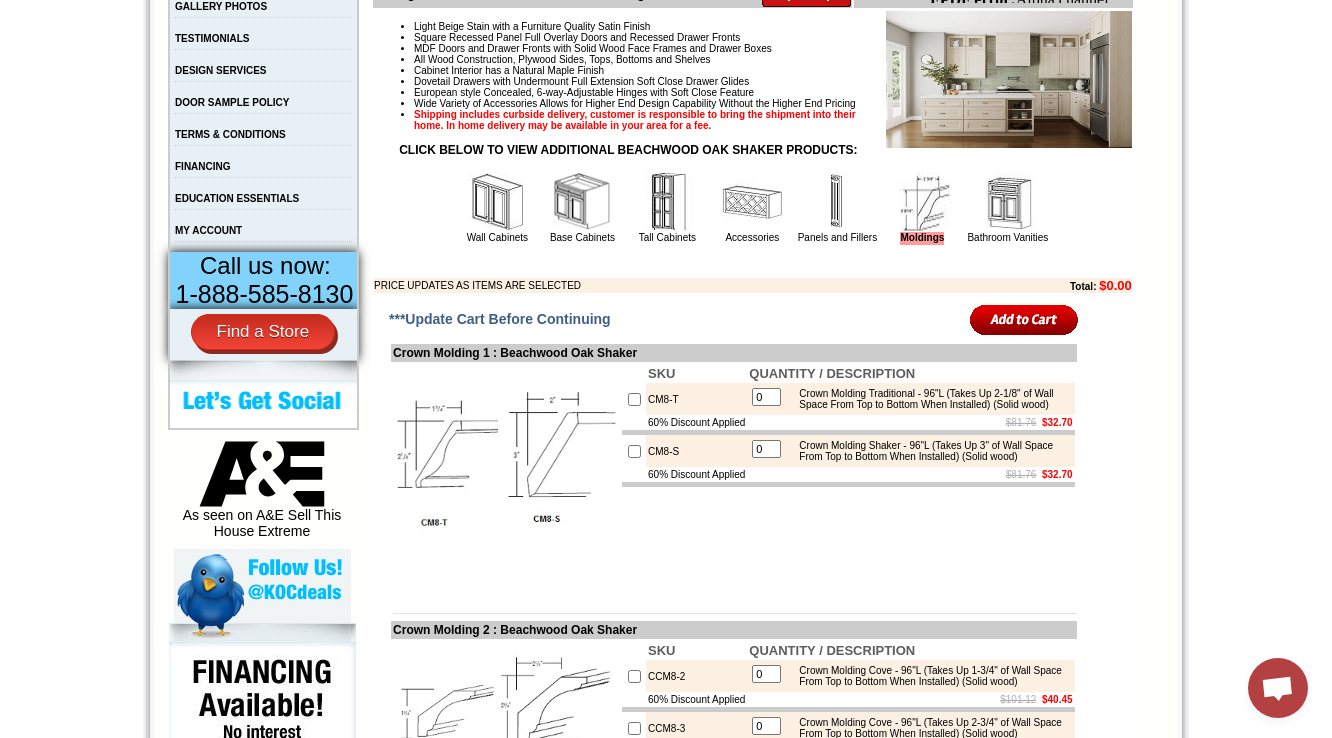 click on "CM8-T" at bounding box center [696, 399] 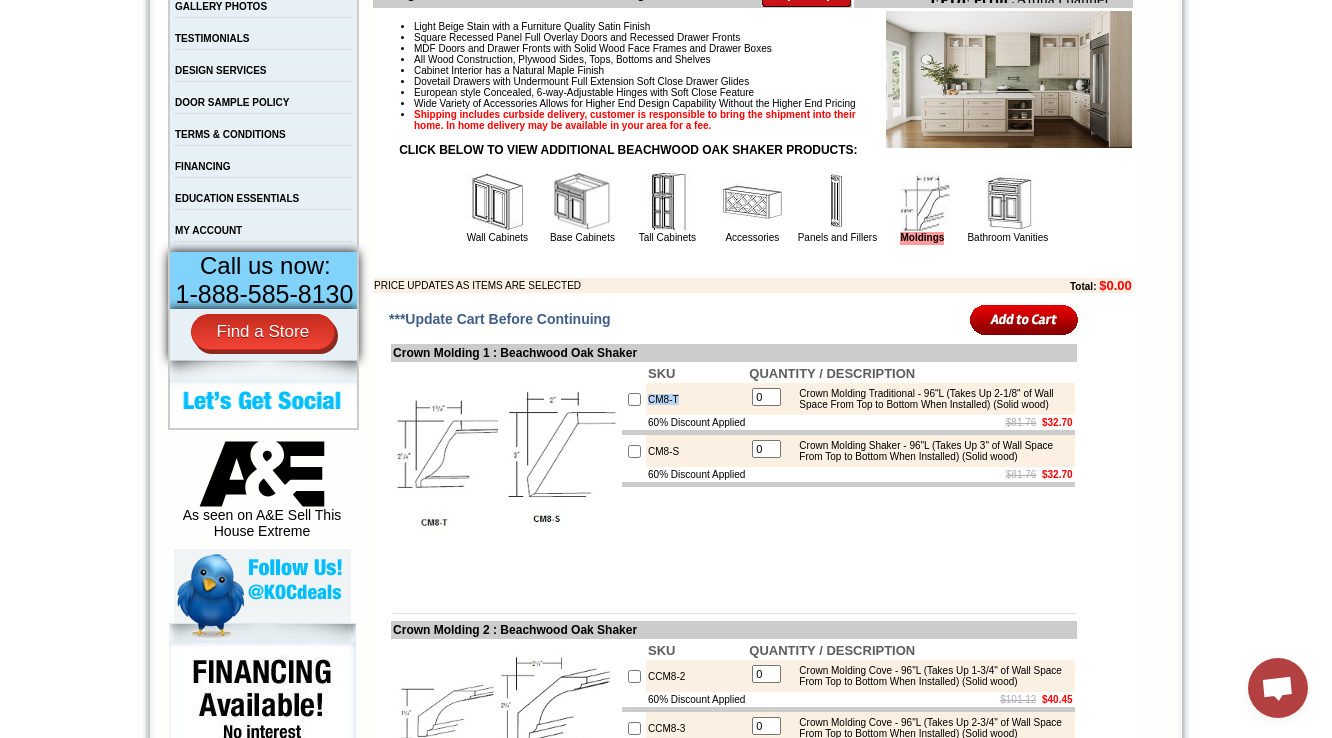 drag, startPoint x: 648, startPoint y: 446, endPoint x: 687, endPoint y: 445, distance: 39.012817 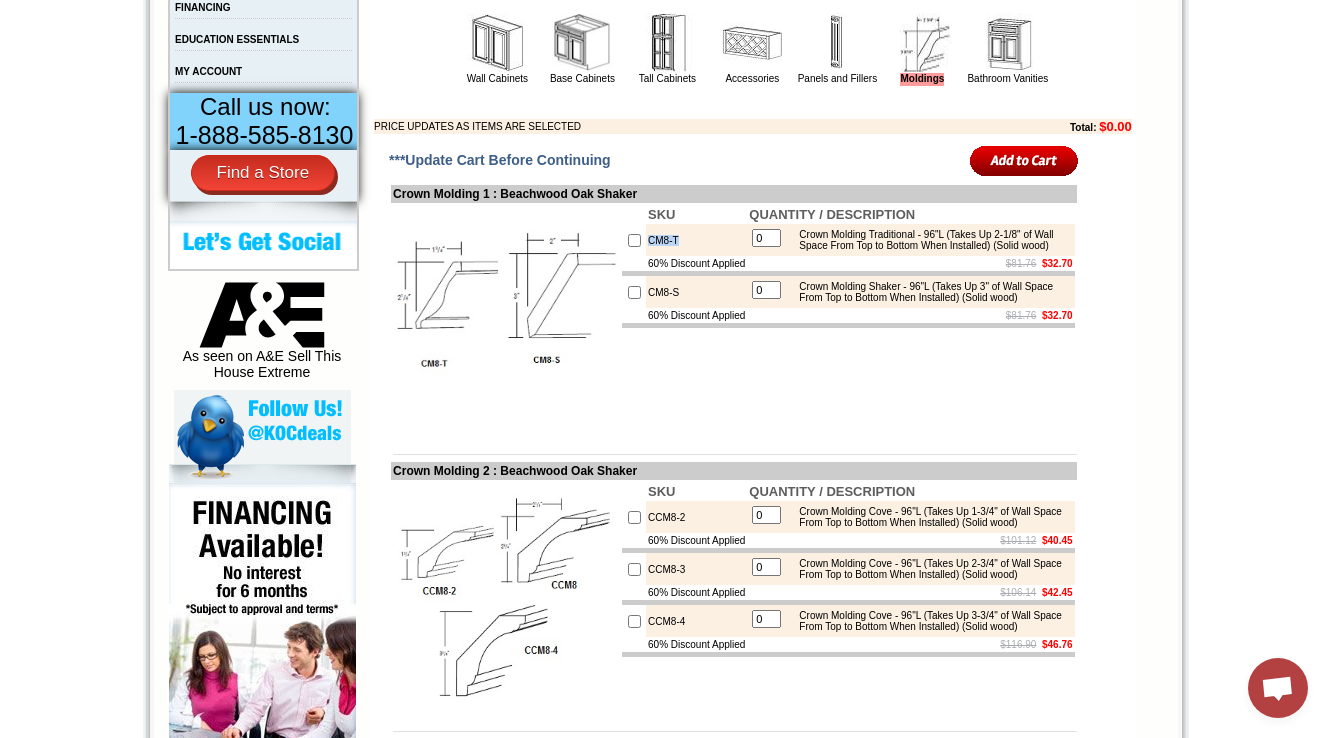 scroll, scrollTop: 826, scrollLeft: 0, axis: vertical 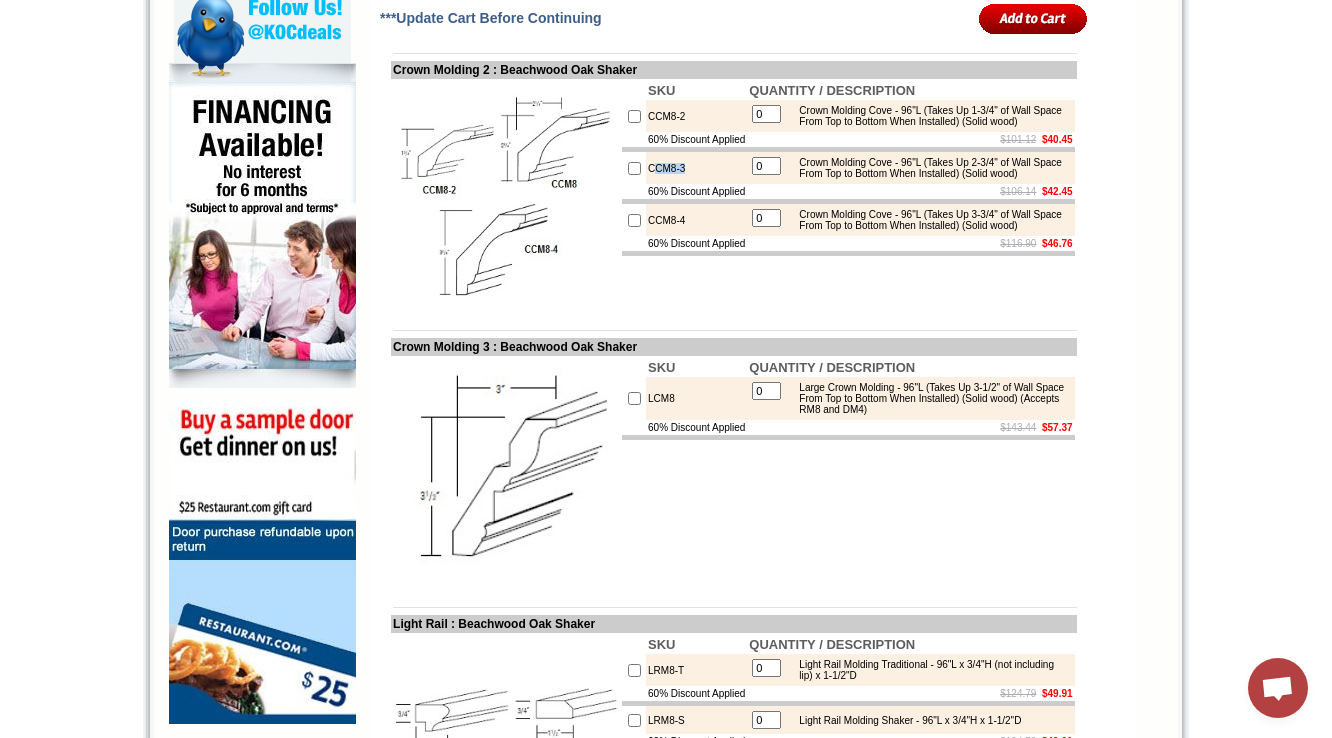drag, startPoint x: 698, startPoint y: 232, endPoint x: 665, endPoint y: 168, distance: 72.00694 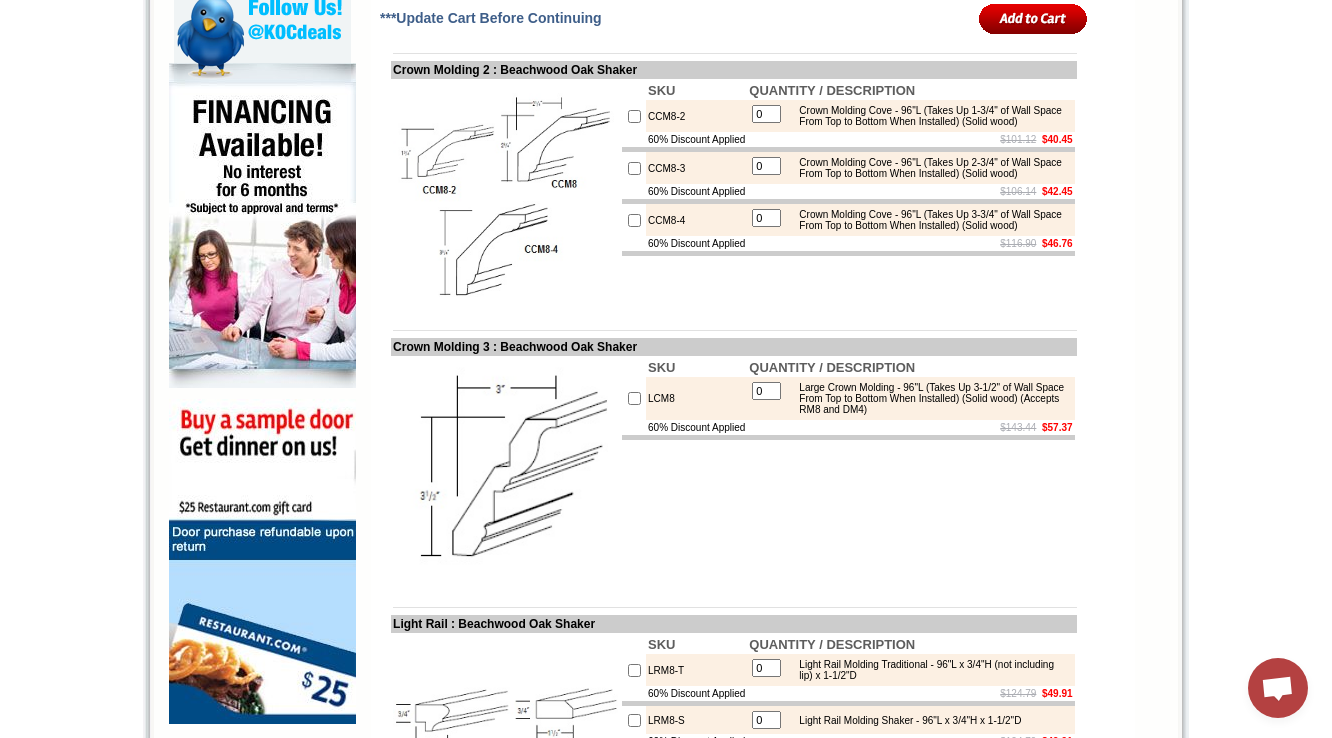 click on "CCM8-2" at bounding box center (696, 116) 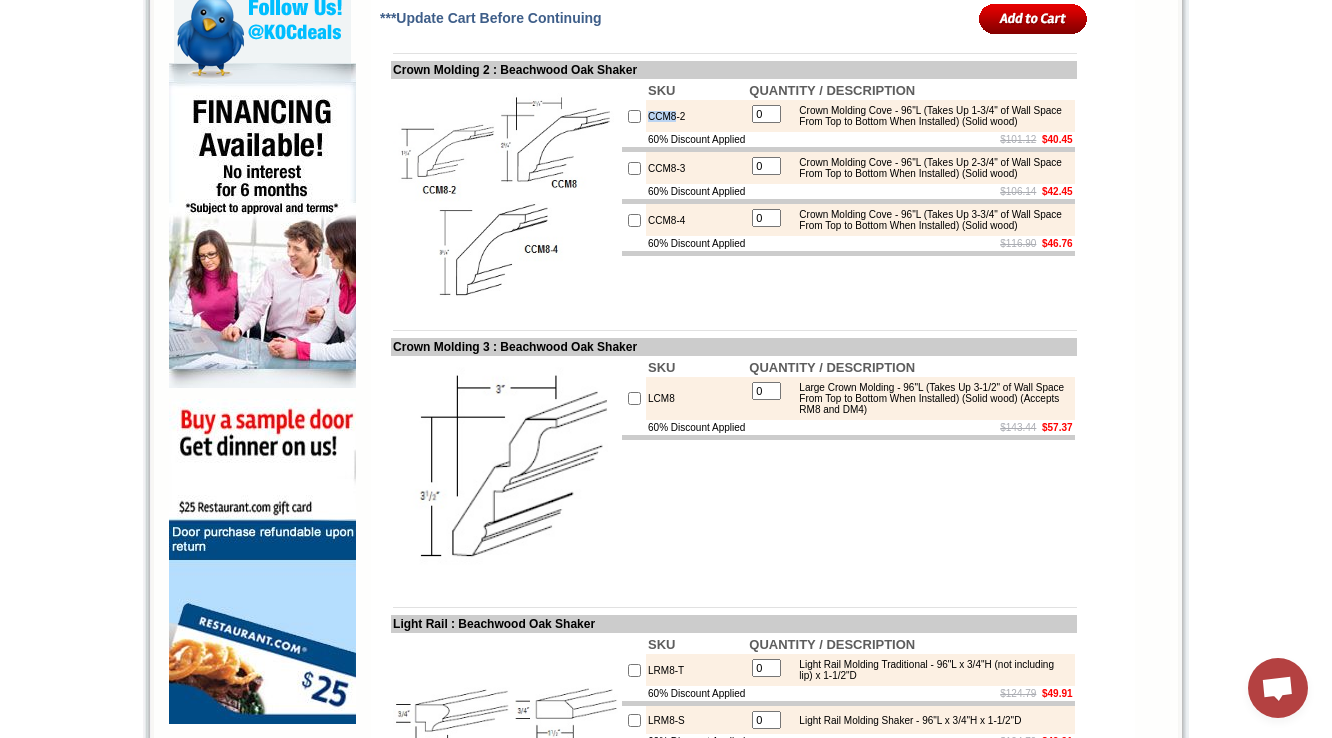 click on "CCM8-2" at bounding box center [696, 116] 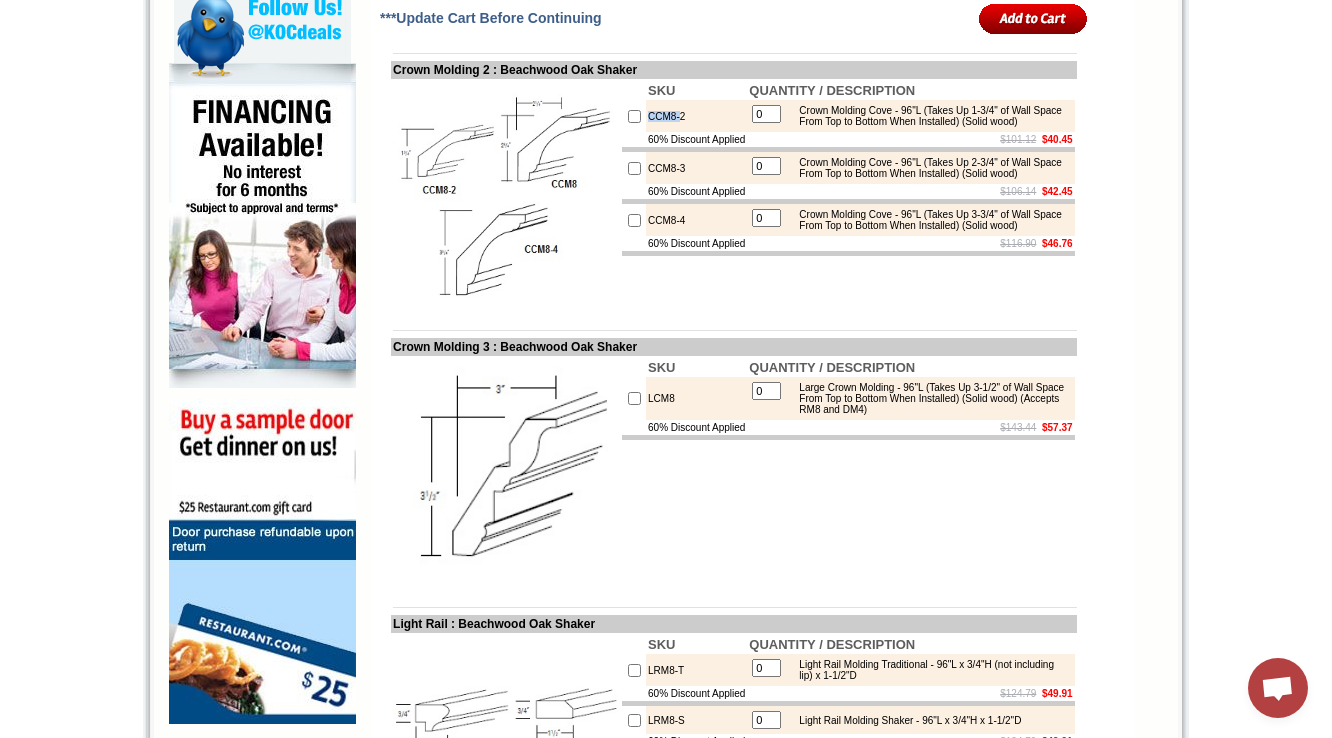 click on "CCM8-2" at bounding box center [696, 116] 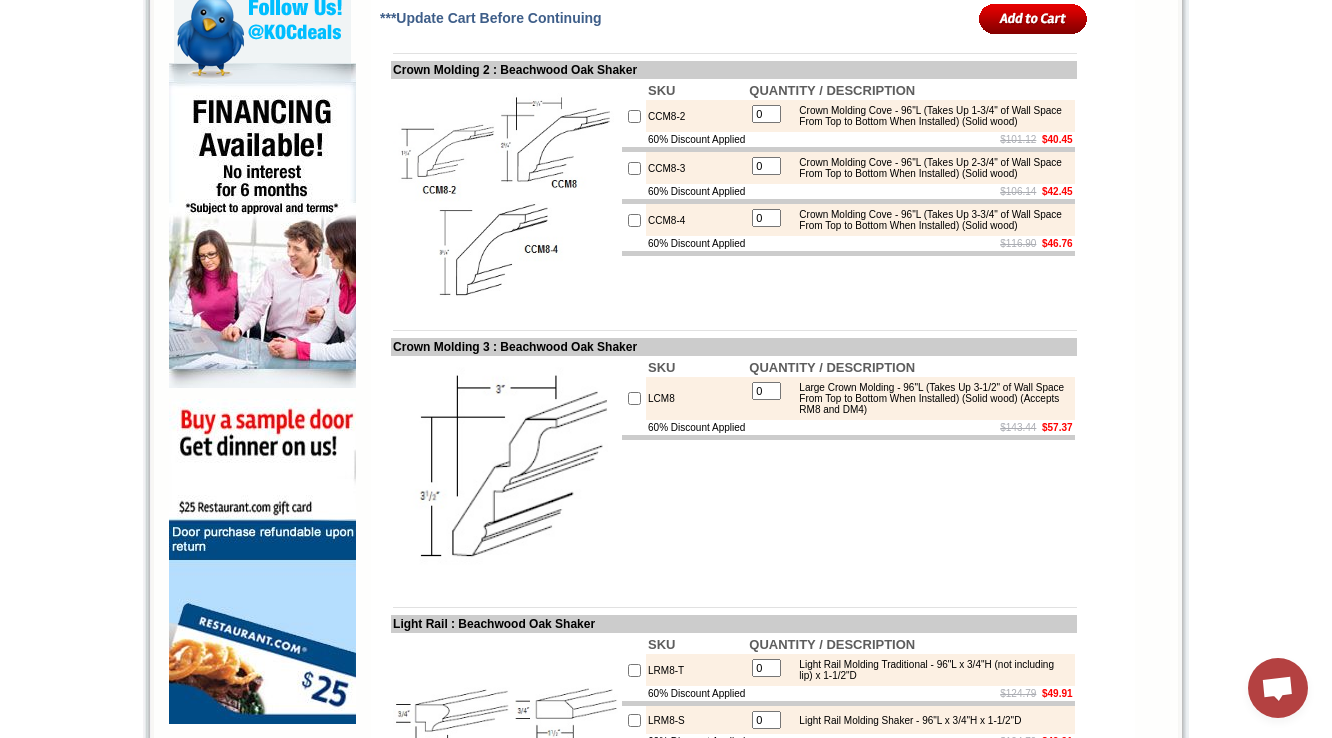 click on "CCM8-2" at bounding box center [696, 116] 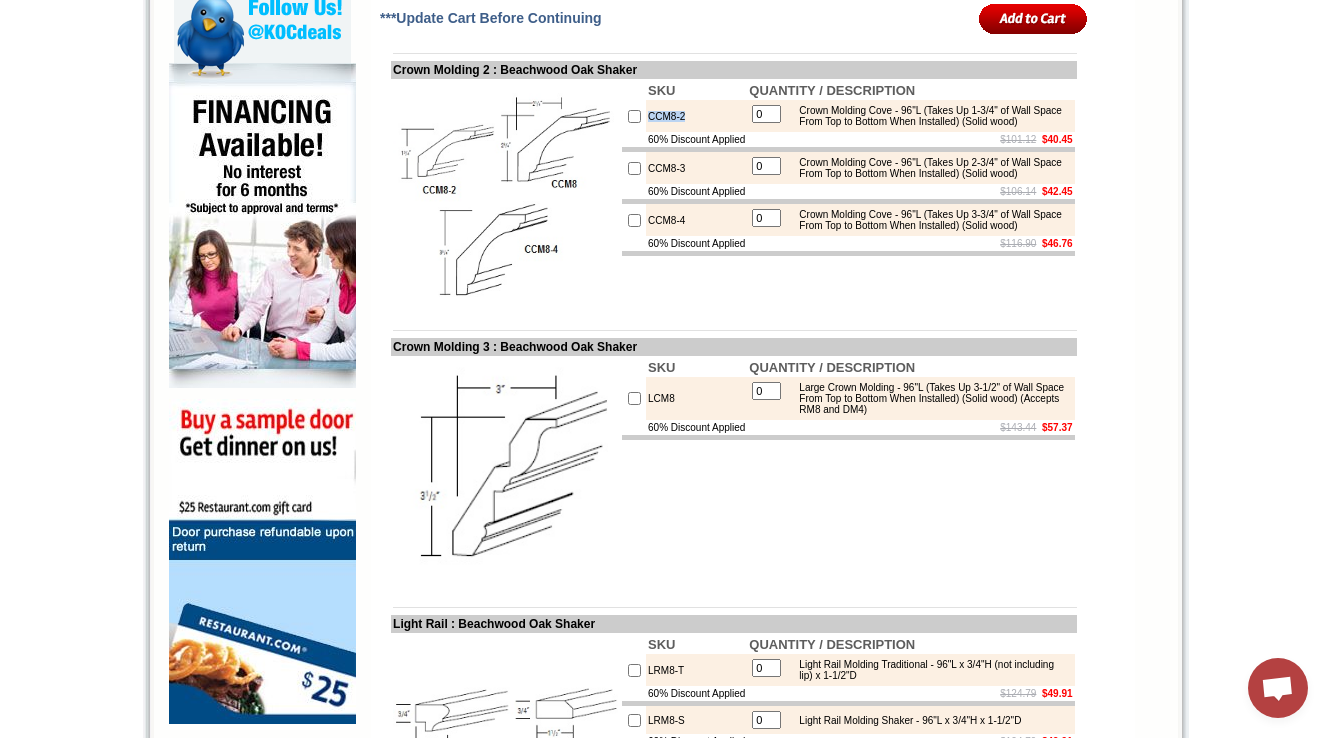 drag, startPoint x: 689, startPoint y: 160, endPoint x: 642, endPoint y: 153, distance: 47.518417 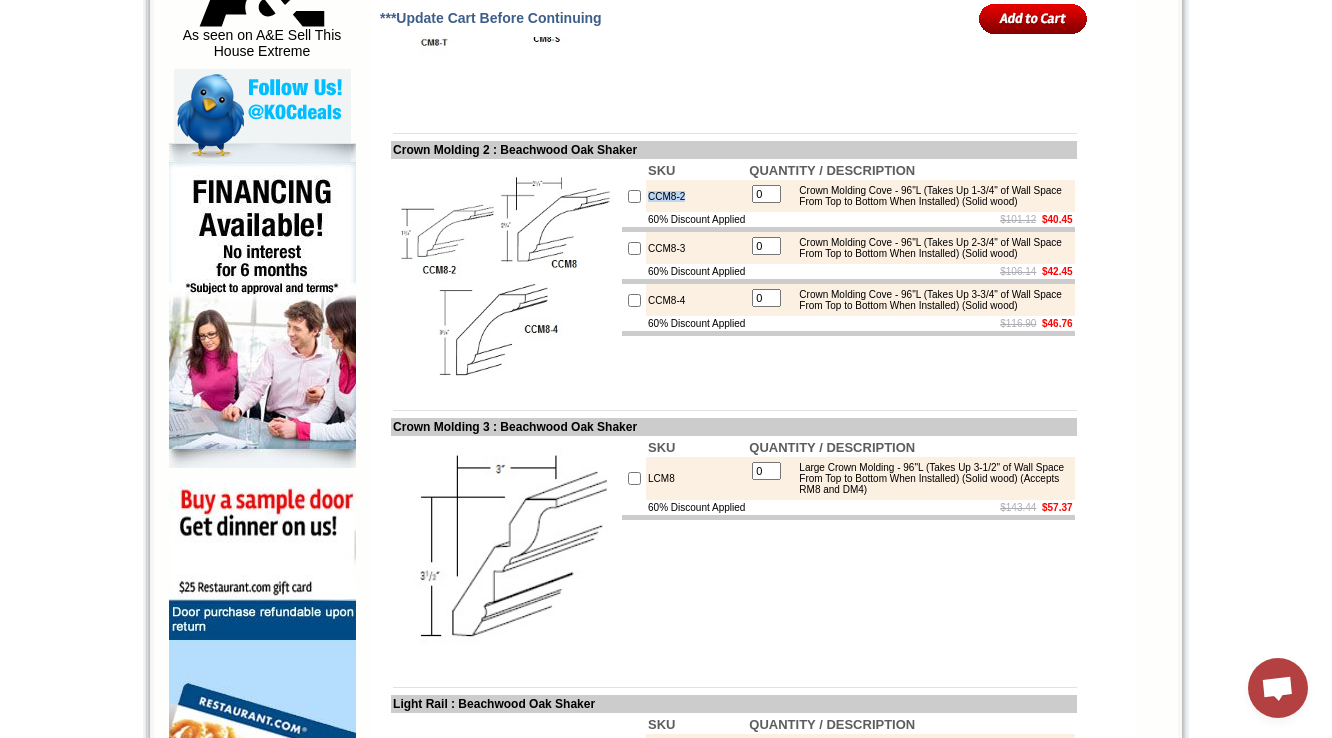scroll, scrollTop: 1200, scrollLeft: 0, axis: vertical 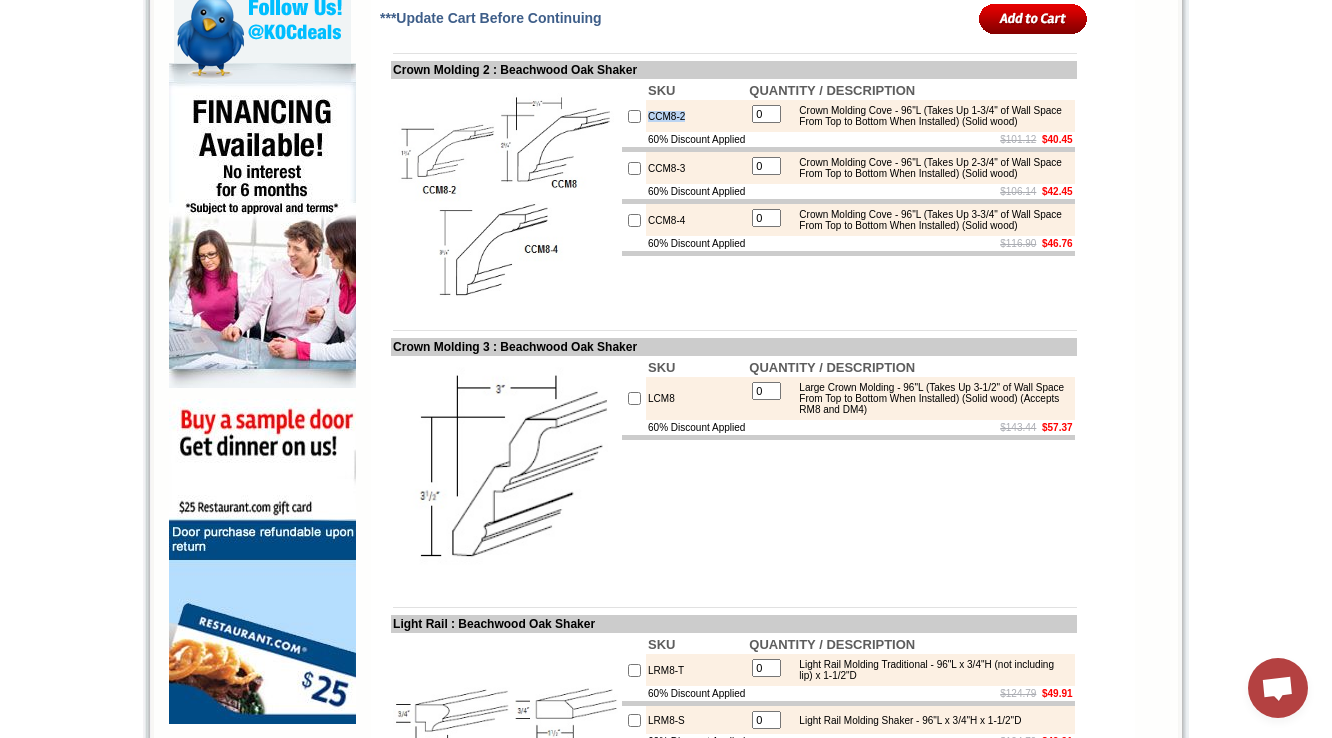 click at bounding box center [505, 193] 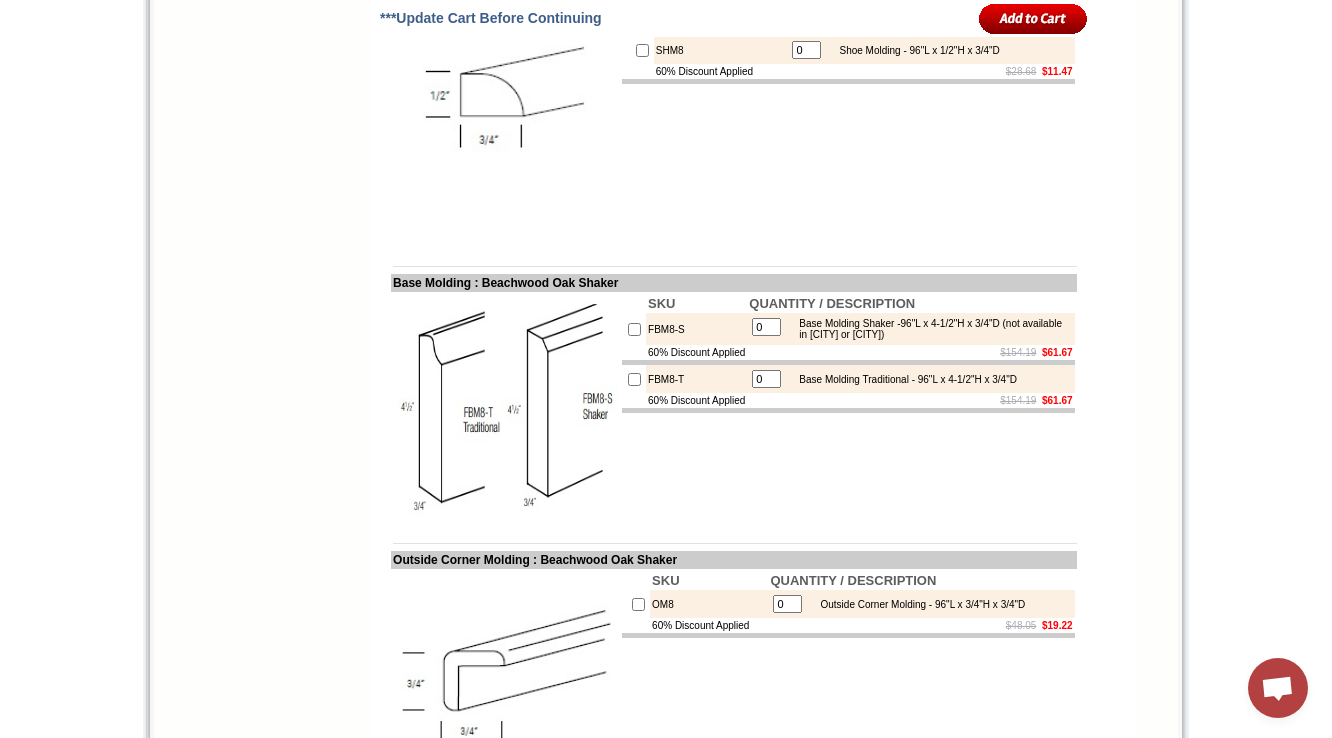 scroll, scrollTop: 2400, scrollLeft: 0, axis: vertical 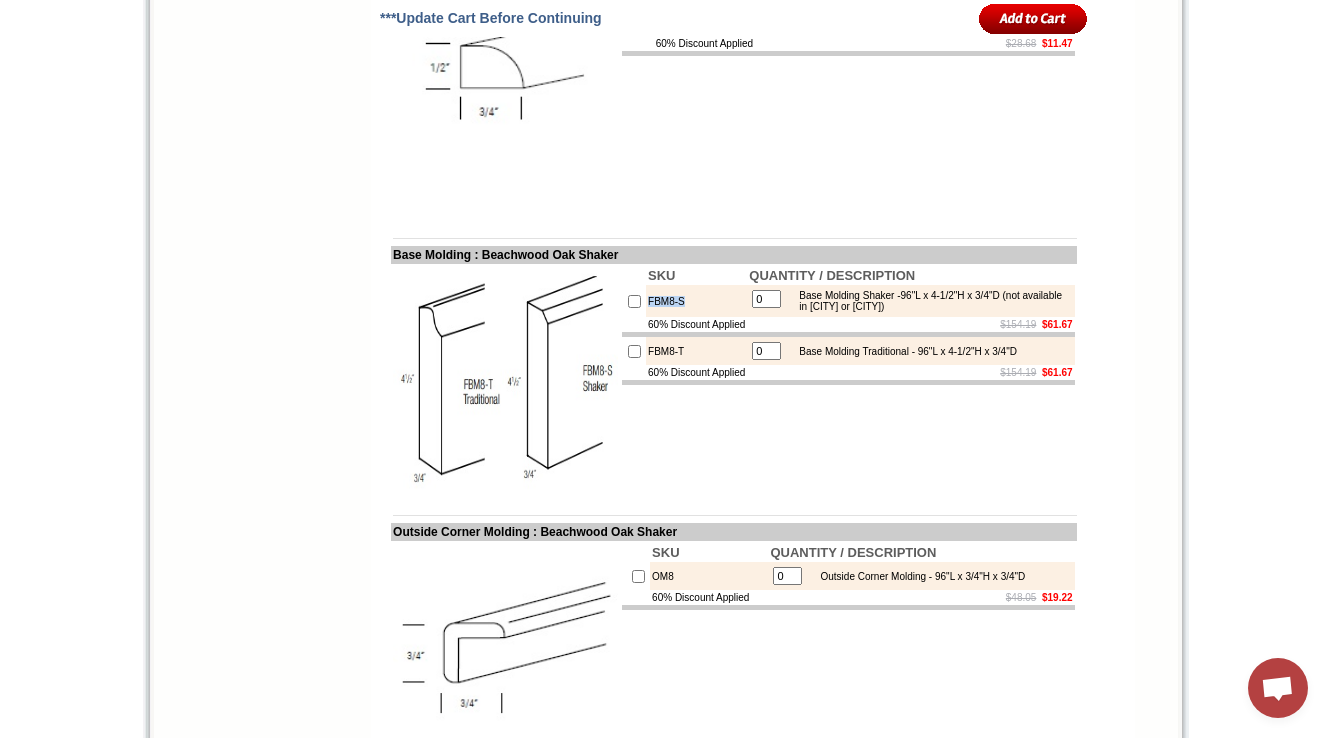 drag, startPoint x: 692, startPoint y: 360, endPoint x: 646, endPoint y: 355, distance: 46.270943 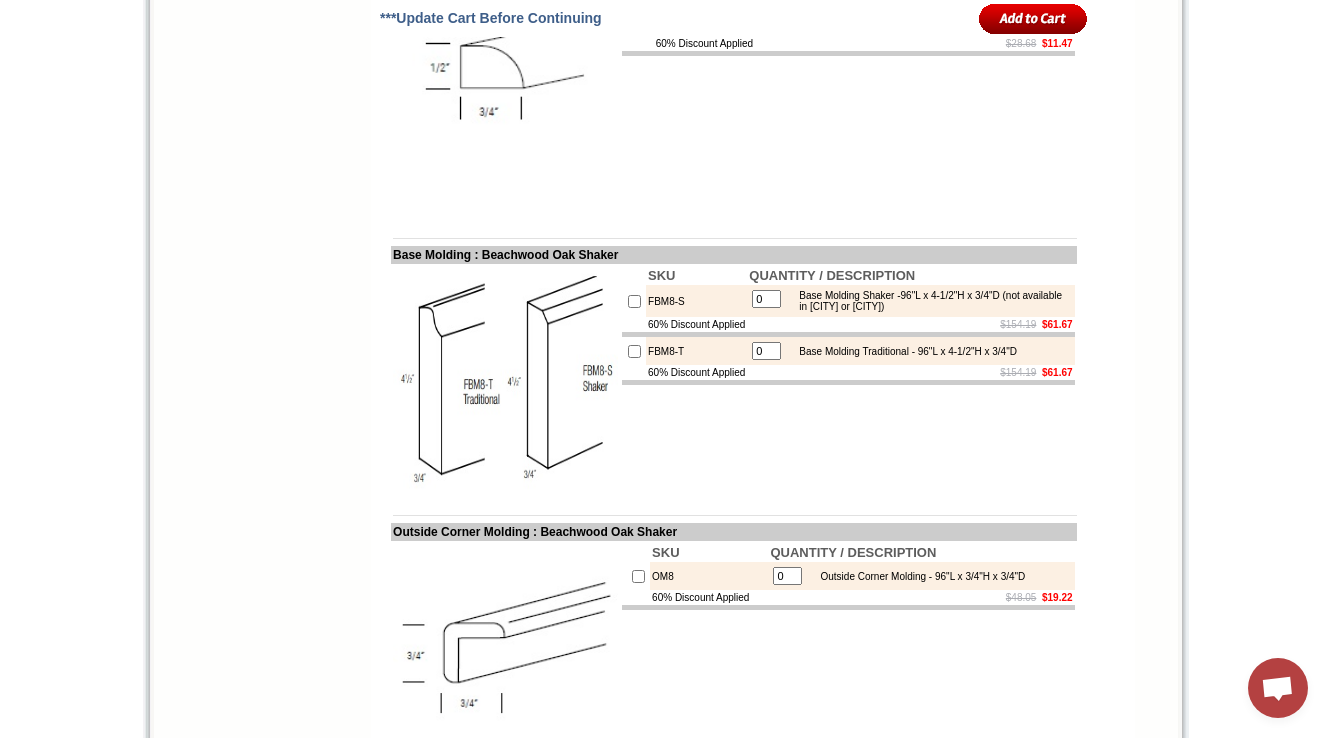 click on "SKU
QUANTITY / DESCRIPTION
SHM8
0 Shoe Molding - 96"L x 1/2"H x 3/4"D
60% Discount Applied
$28.68    $11.47" at bounding box center (848, 101) 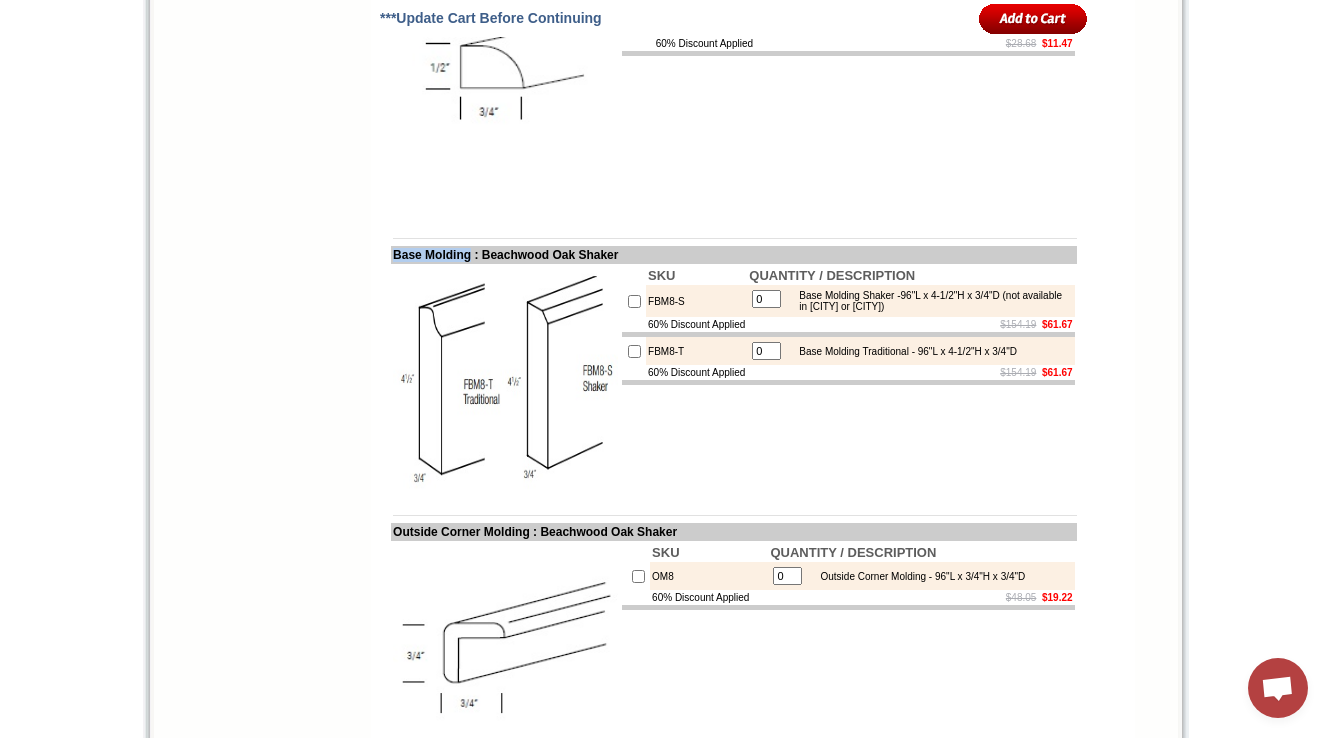 drag, startPoint x: 395, startPoint y: 305, endPoint x: 480, endPoint y: 302, distance: 85.052925 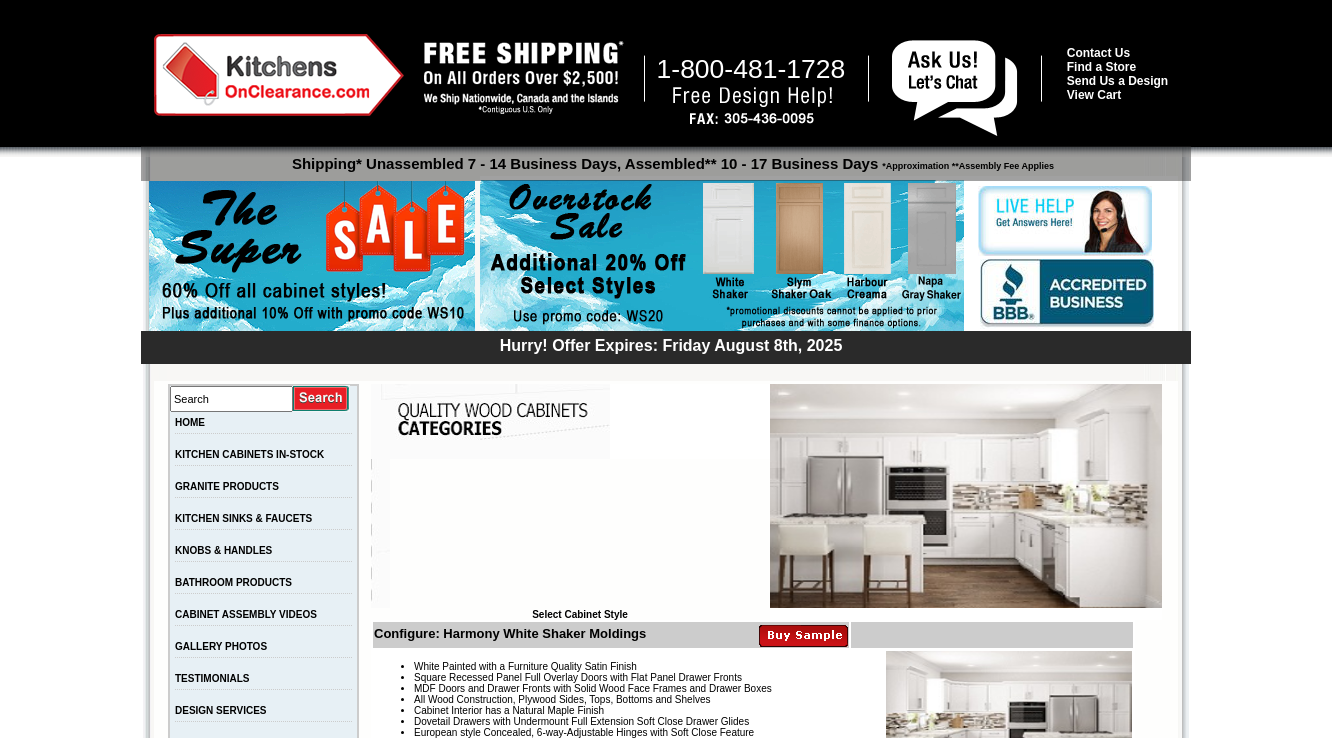 scroll, scrollTop: 0, scrollLeft: 0, axis: both 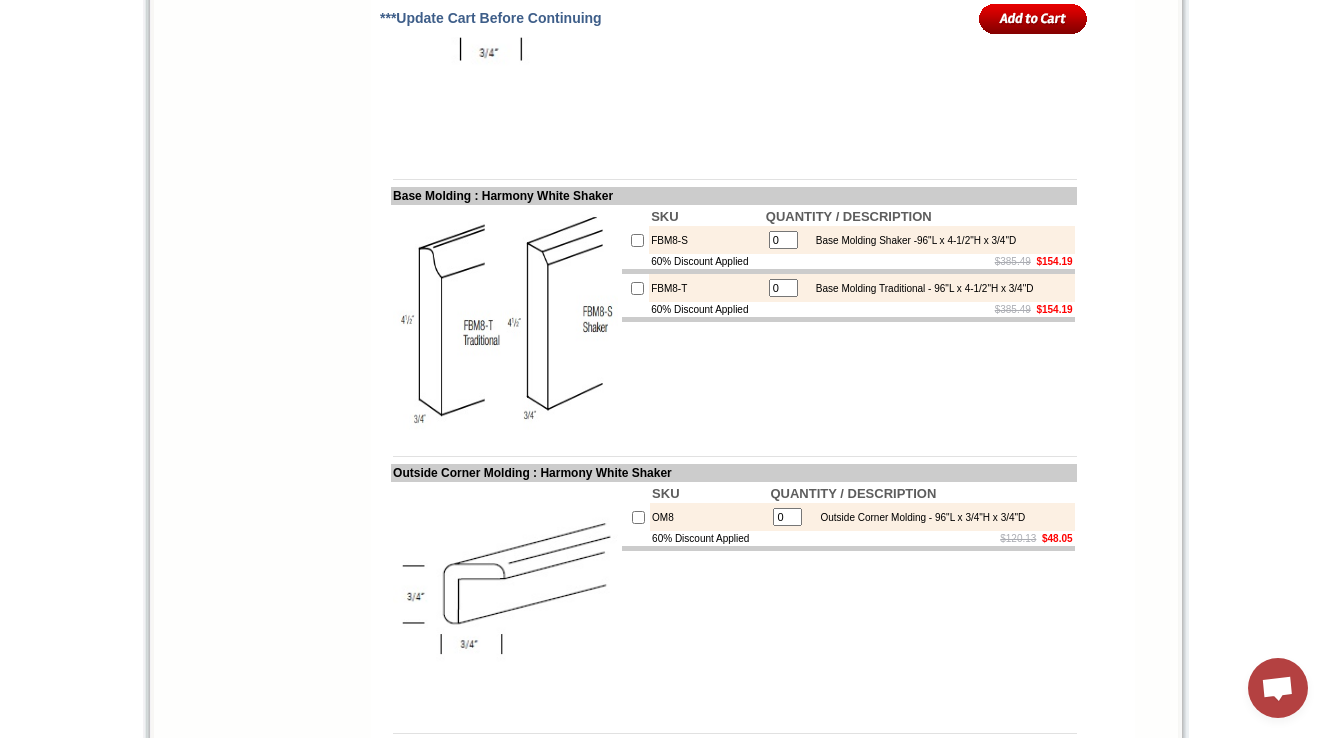 drag, startPoint x: 1331, startPoint y: 408, endPoint x: 1343, endPoint y: 4, distance: 404.1782 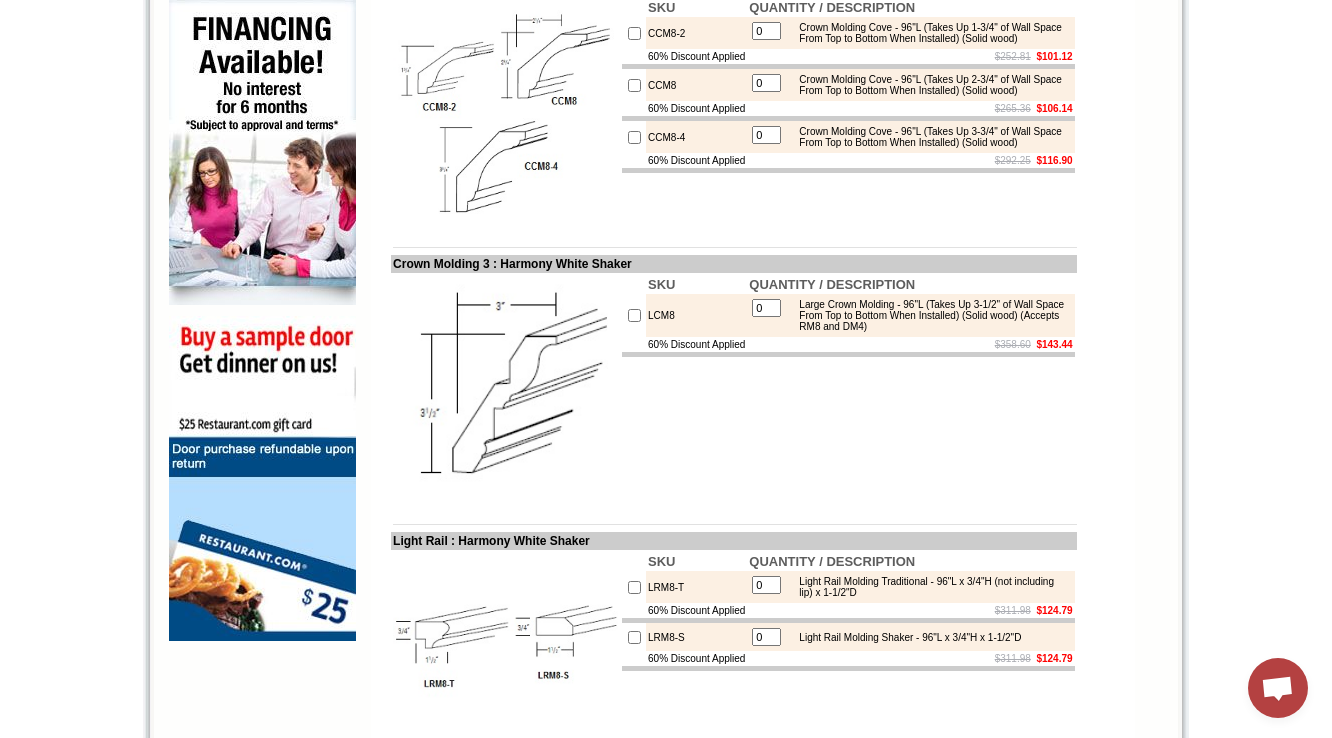 scroll, scrollTop: 0, scrollLeft: 0, axis: both 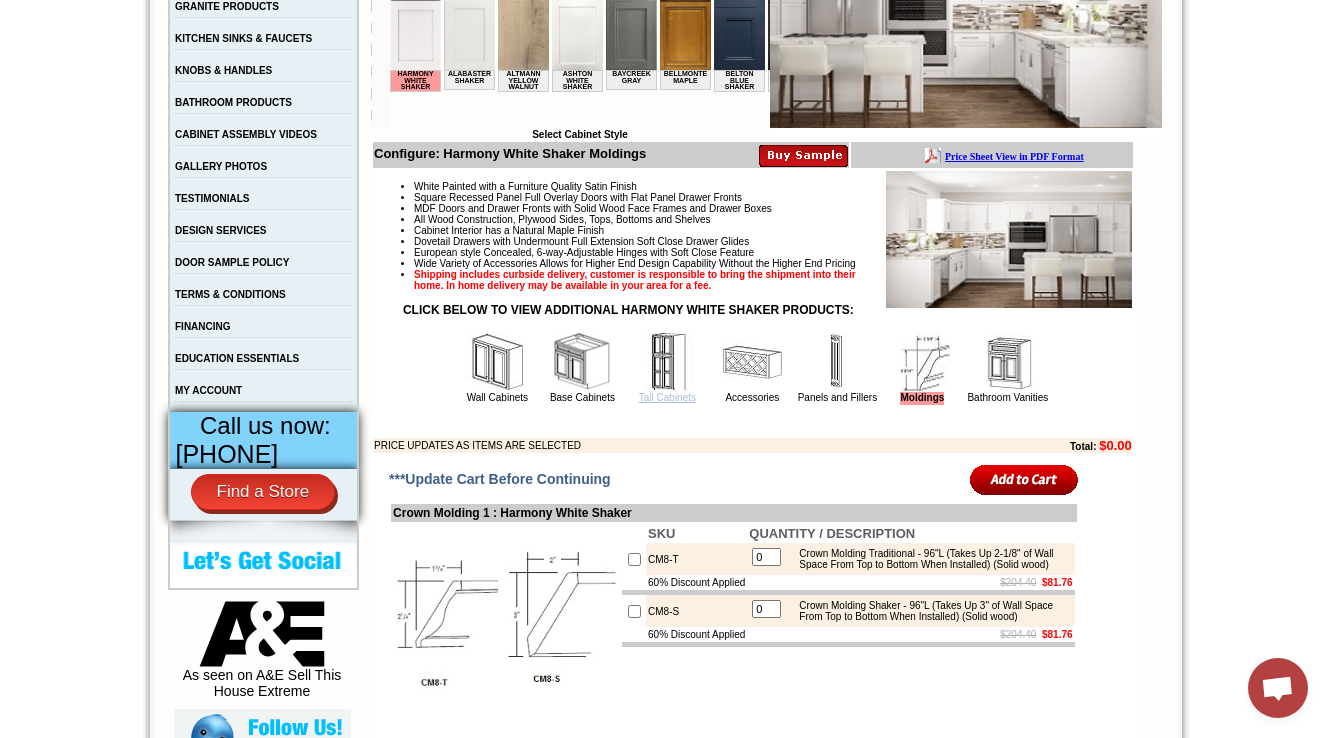 click on "Tall Cabinets" at bounding box center [667, 397] 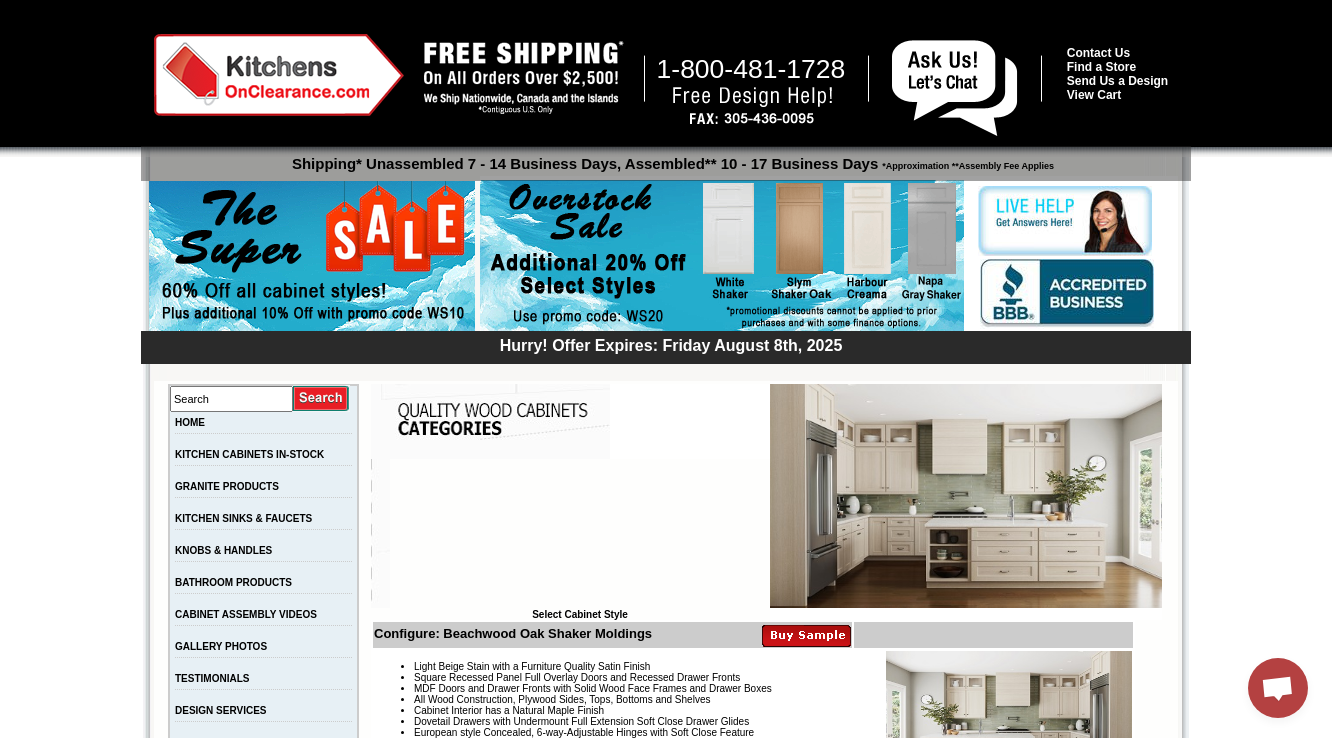 scroll, scrollTop: 2404, scrollLeft: 0, axis: vertical 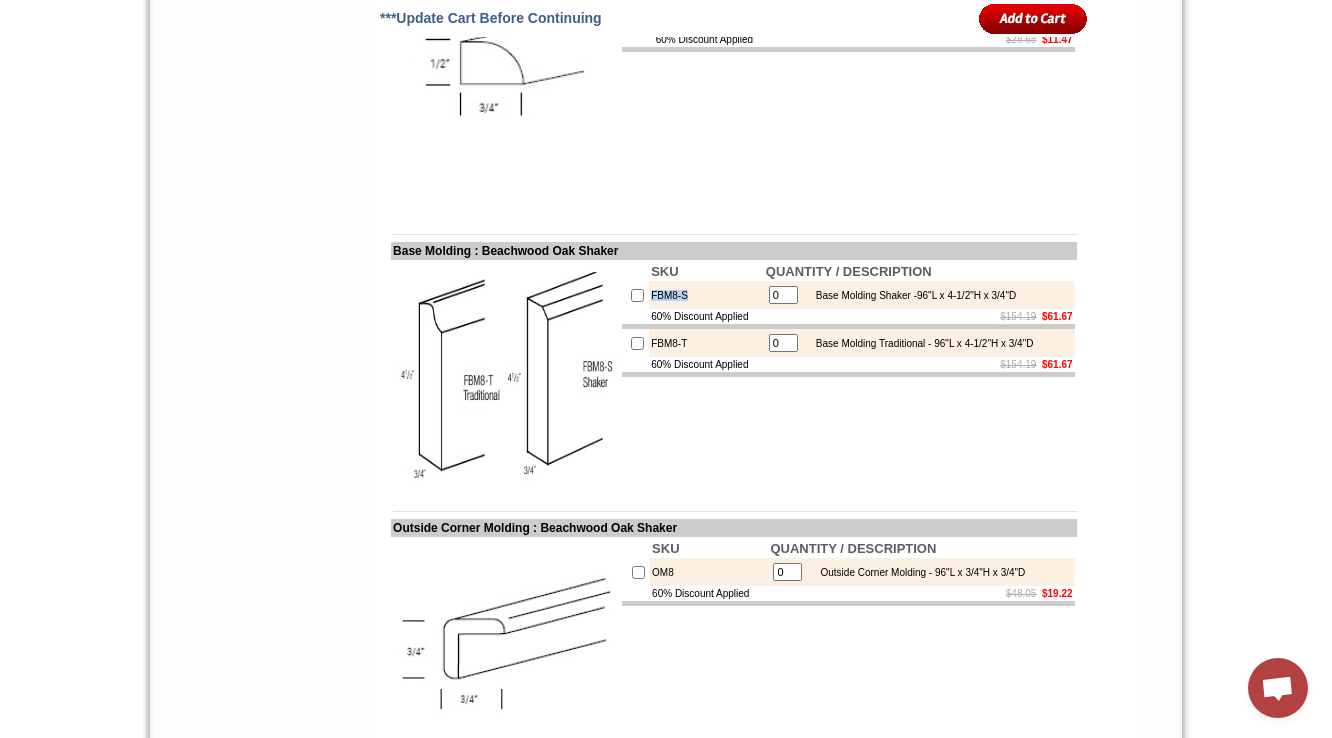 drag, startPoint x: 700, startPoint y: 343, endPoint x: 648, endPoint y: 350, distance: 52.46904 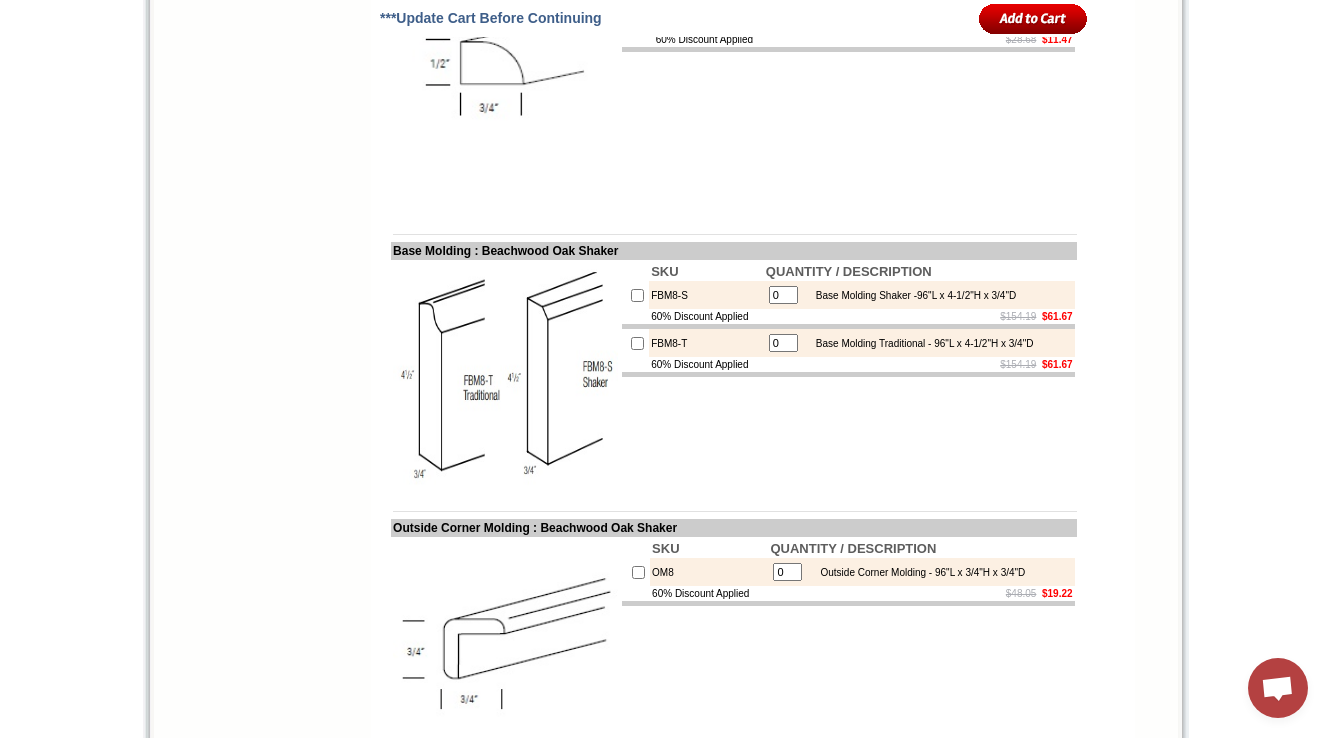 click on "SKU
QUANTITY / DESCRIPTION
FBM8-S
0 Base Molding Shaker -96"L x 4-1/2"H x 3/4"D
60% Discount Applied
$154.19    $61.67
FBM8-T
0 Base Molding Traditional - 96"L x 4-1/2"H x 3/4"D
60% Discount Applied
$154.19    $61.67" at bounding box center [848, 374] 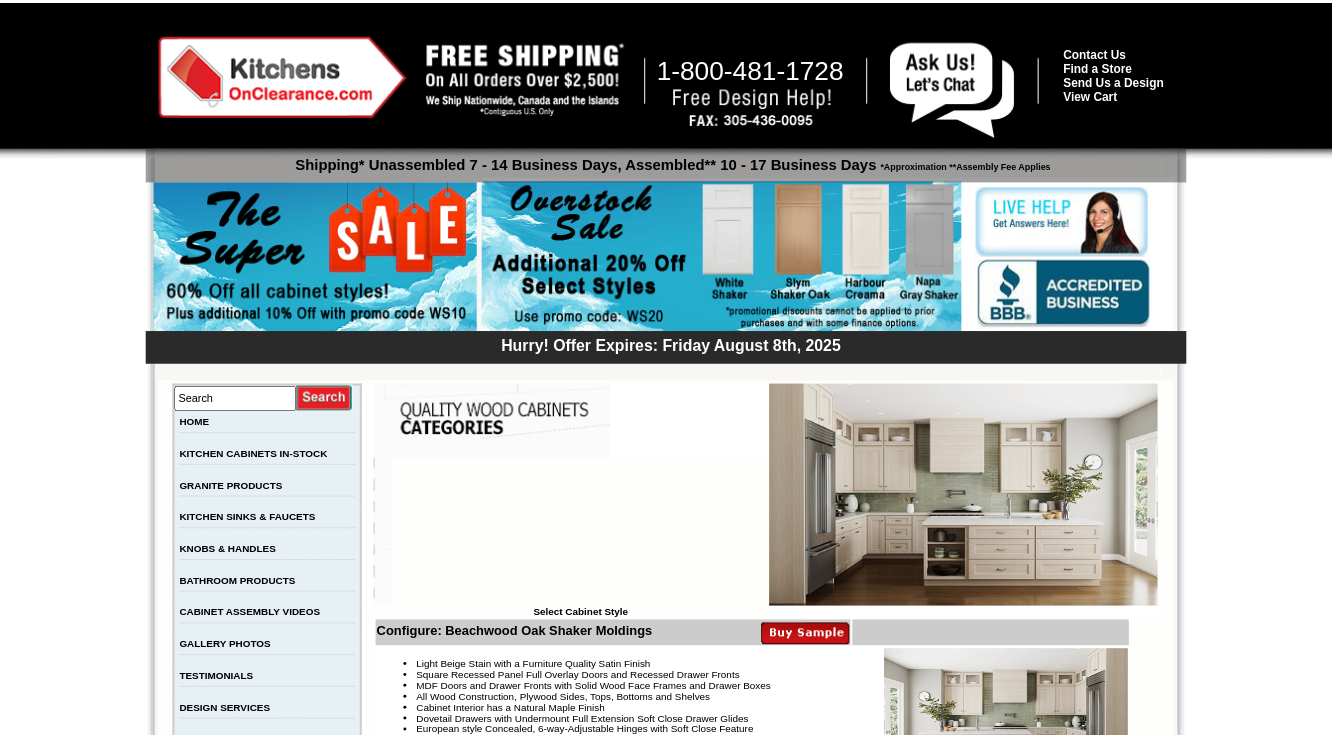 scroll, scrollTop: 2404, scrollLeft: 0, axis: vertical 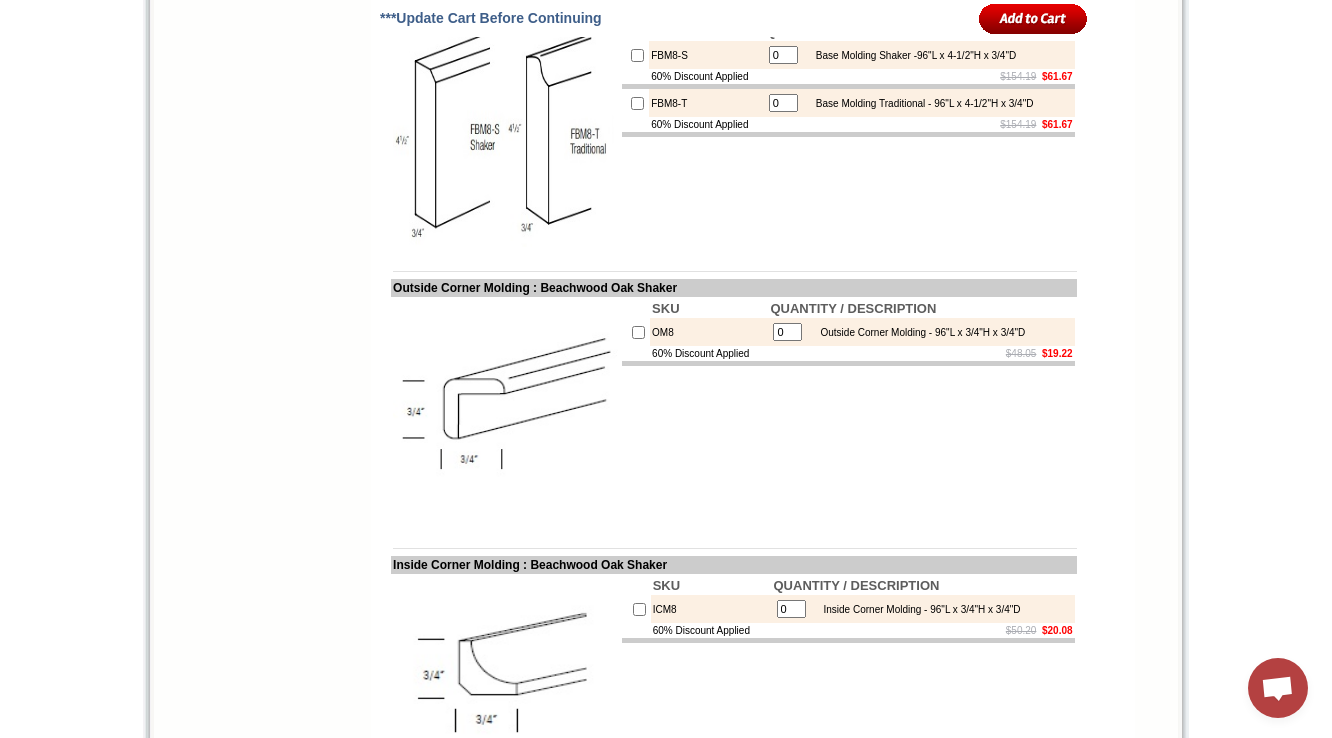 click on "OM8" at bounding box center (709, 332) 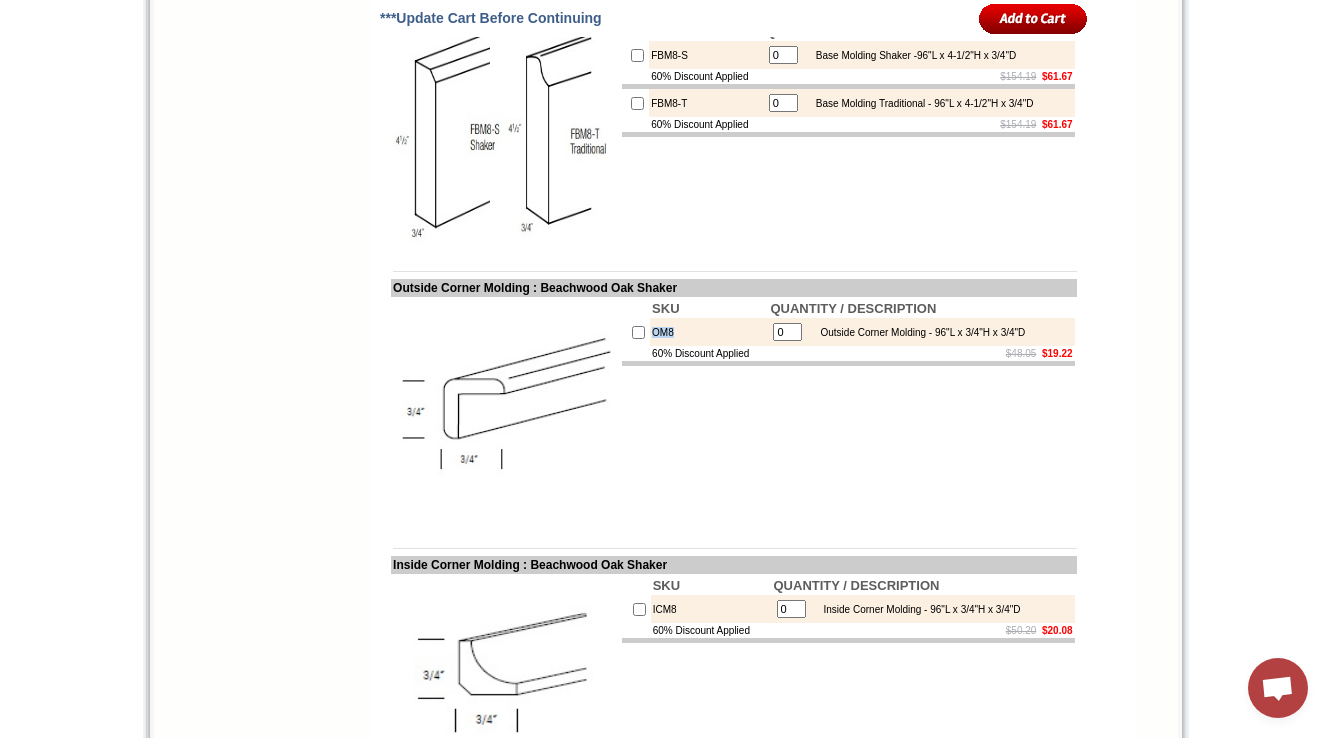 click on "OM8" at bounding box center [709, 332] 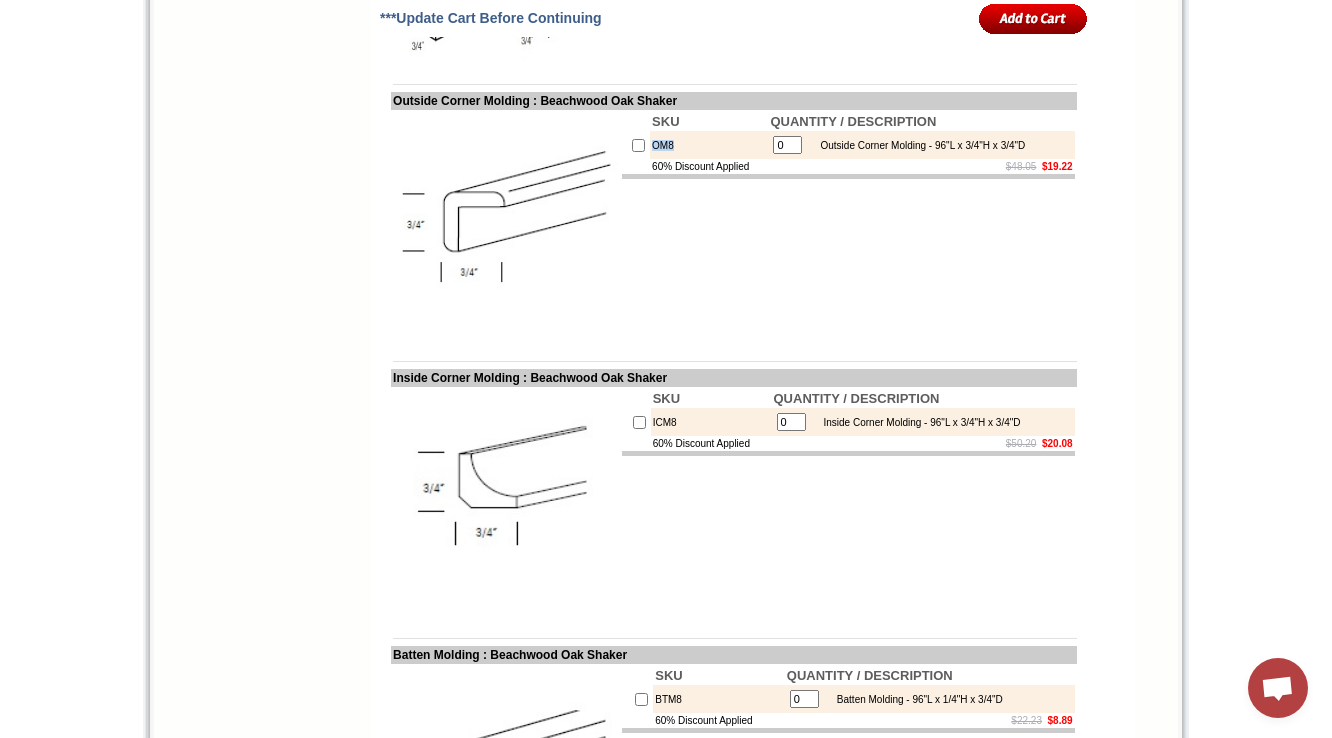 scroll, scrollTop: 2964, scrollLeft: 0, axis: vertical 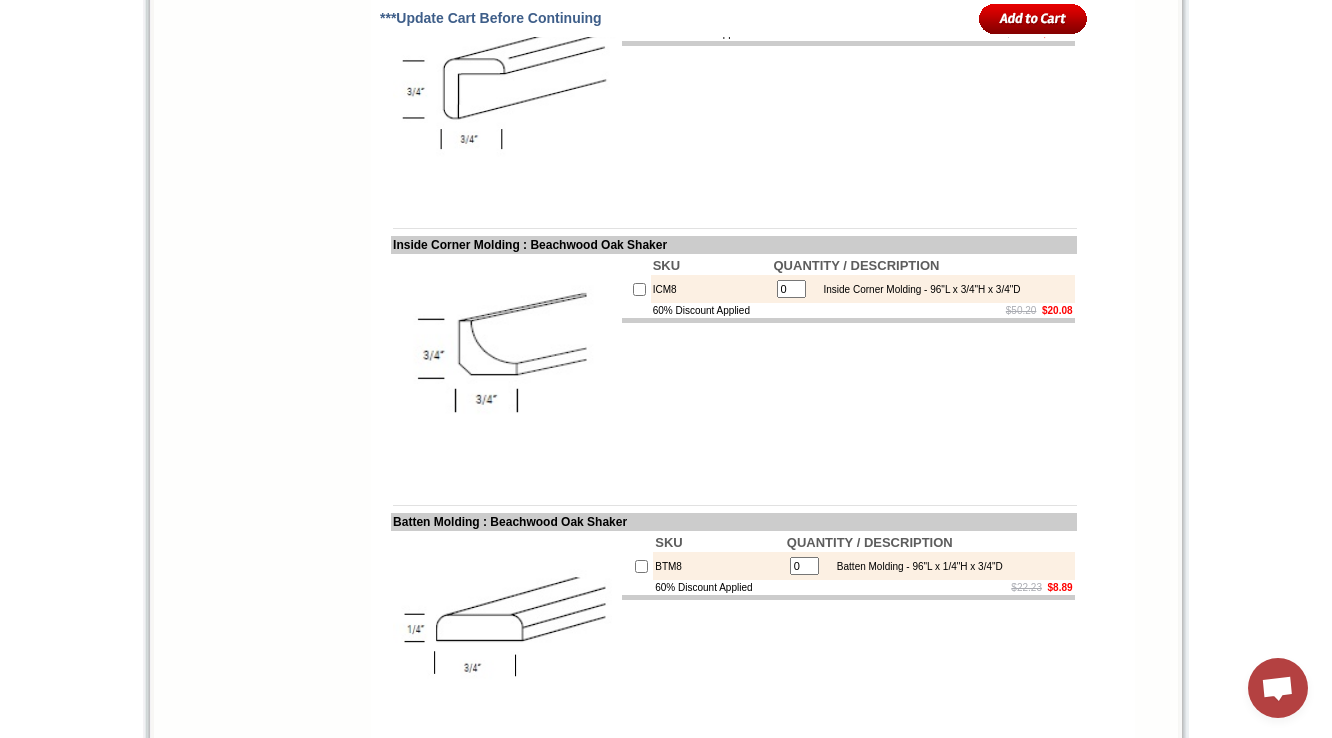 click on "ICM8" at bounding box center (711, 289) 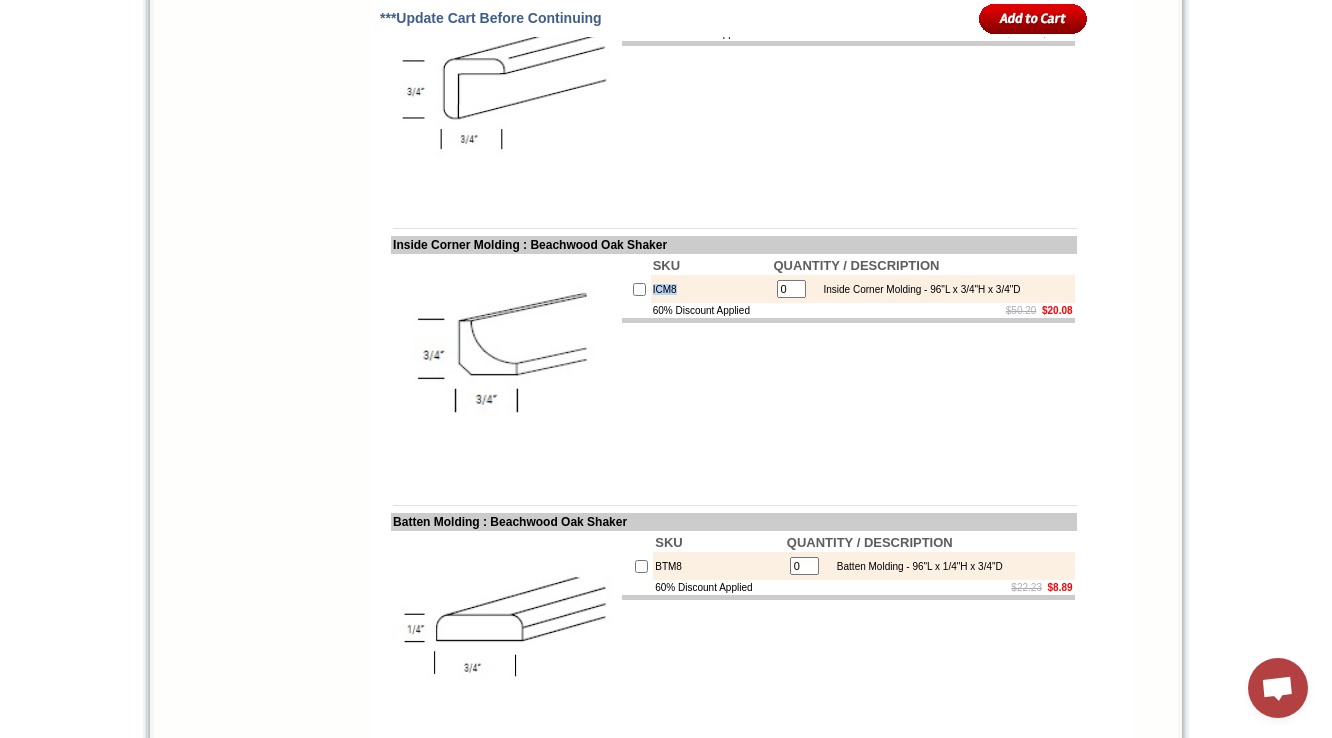 click on "ICM8" at bounding box center (711, 289) 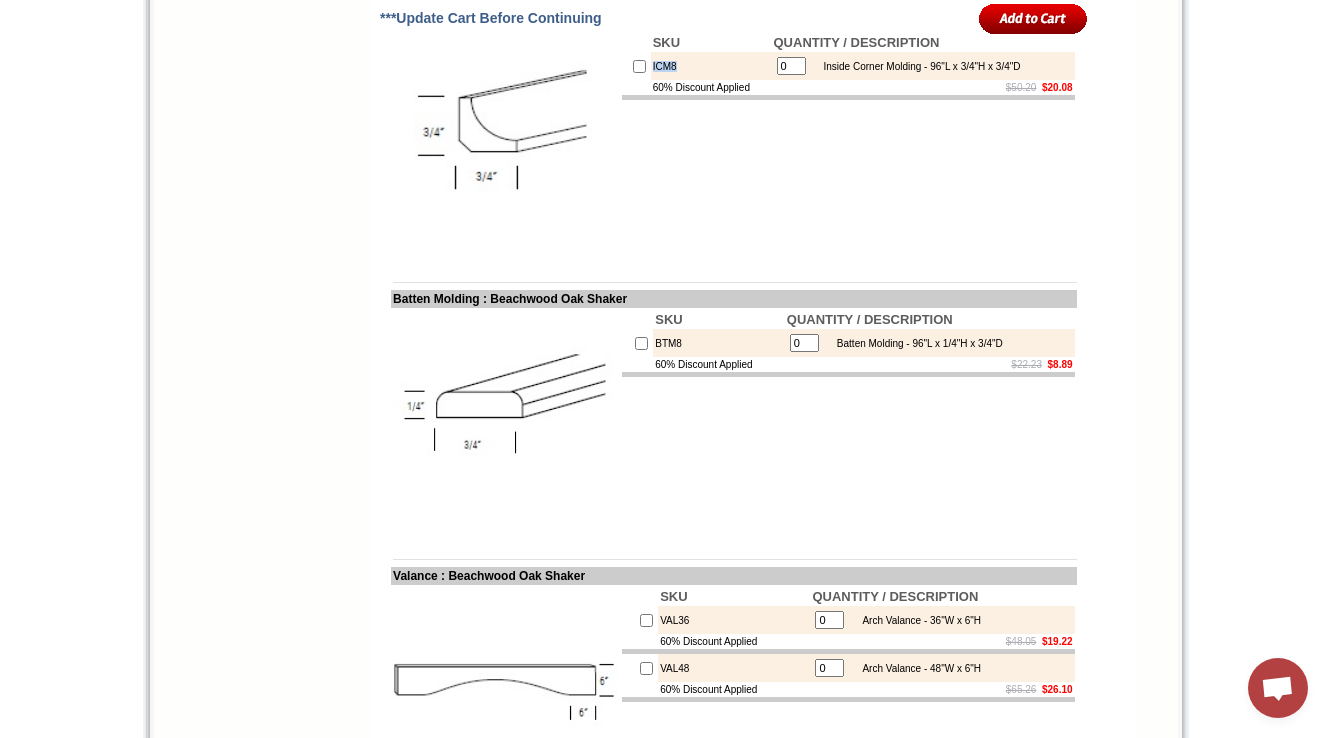scroll, scrollTop: 3204, scrollLeft: 0, axis: vertical 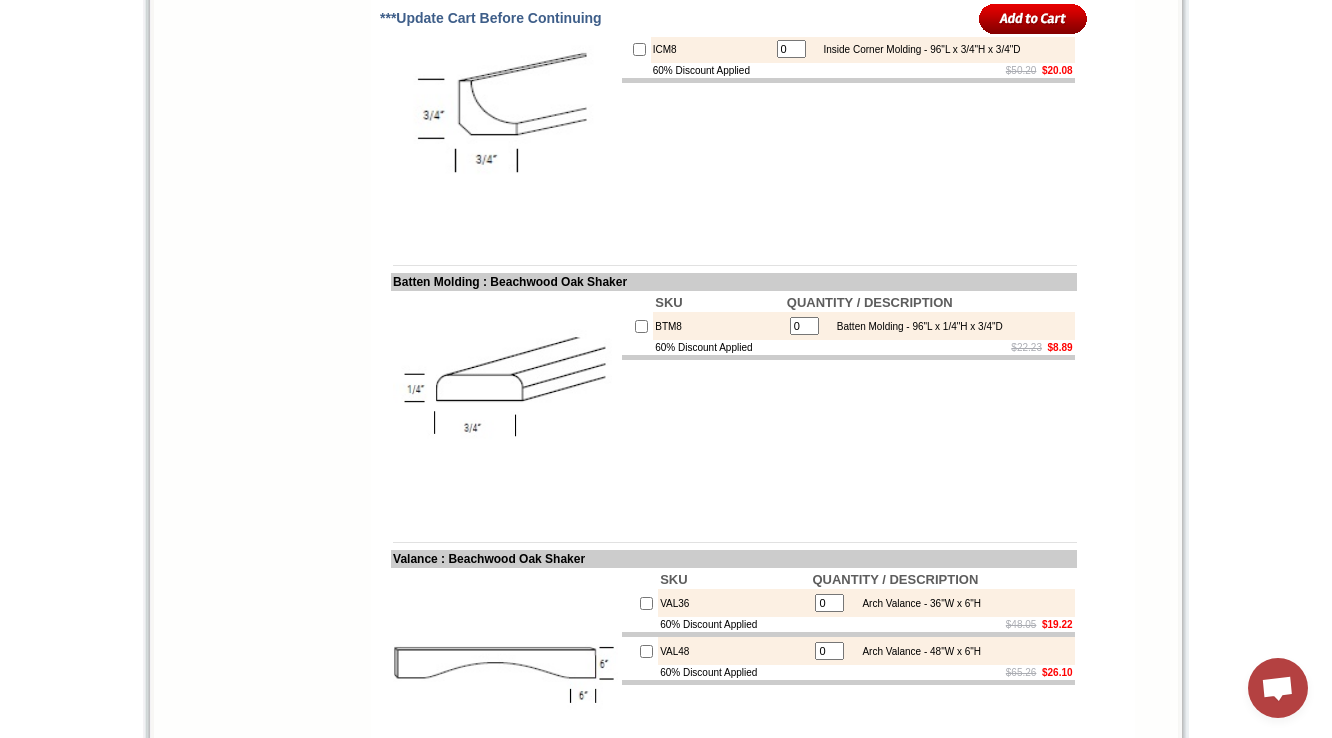 click on "BTM8" at bounding box center (719, 326) 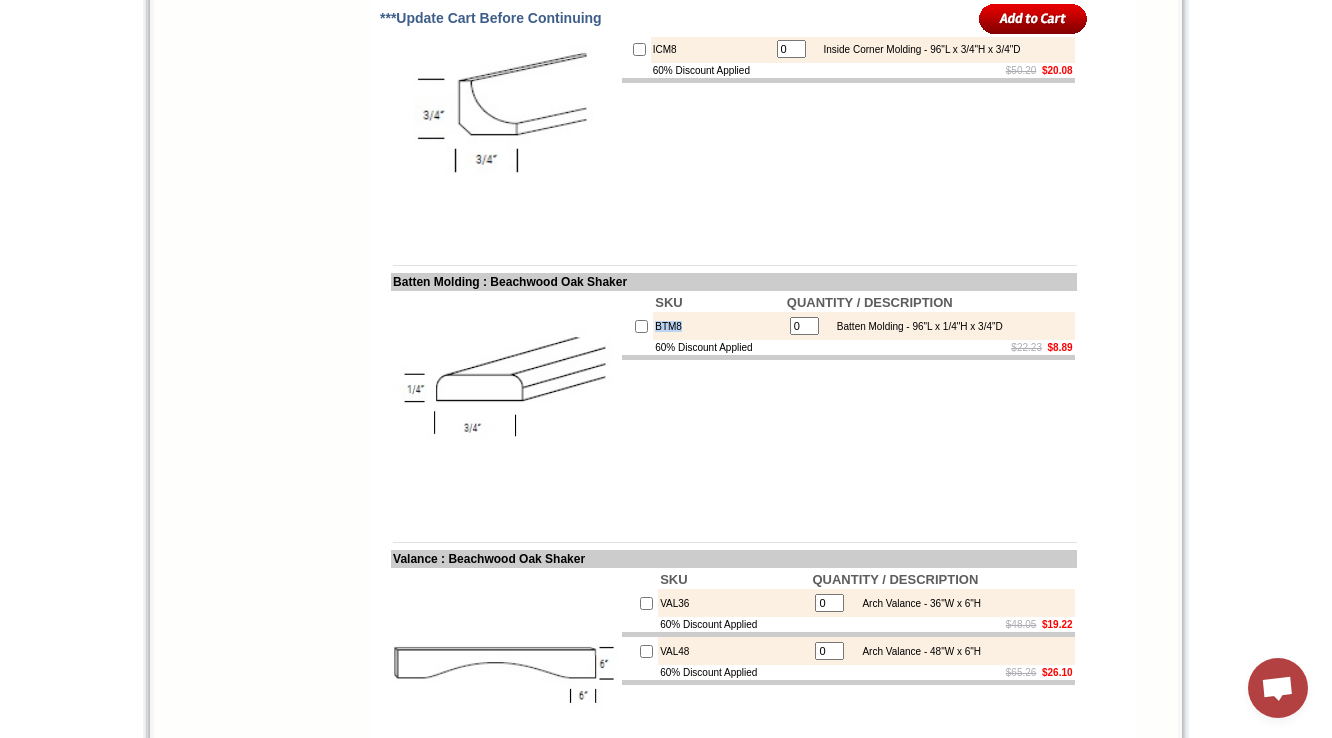 click on "BTM8" at bounding box center [719, 326] 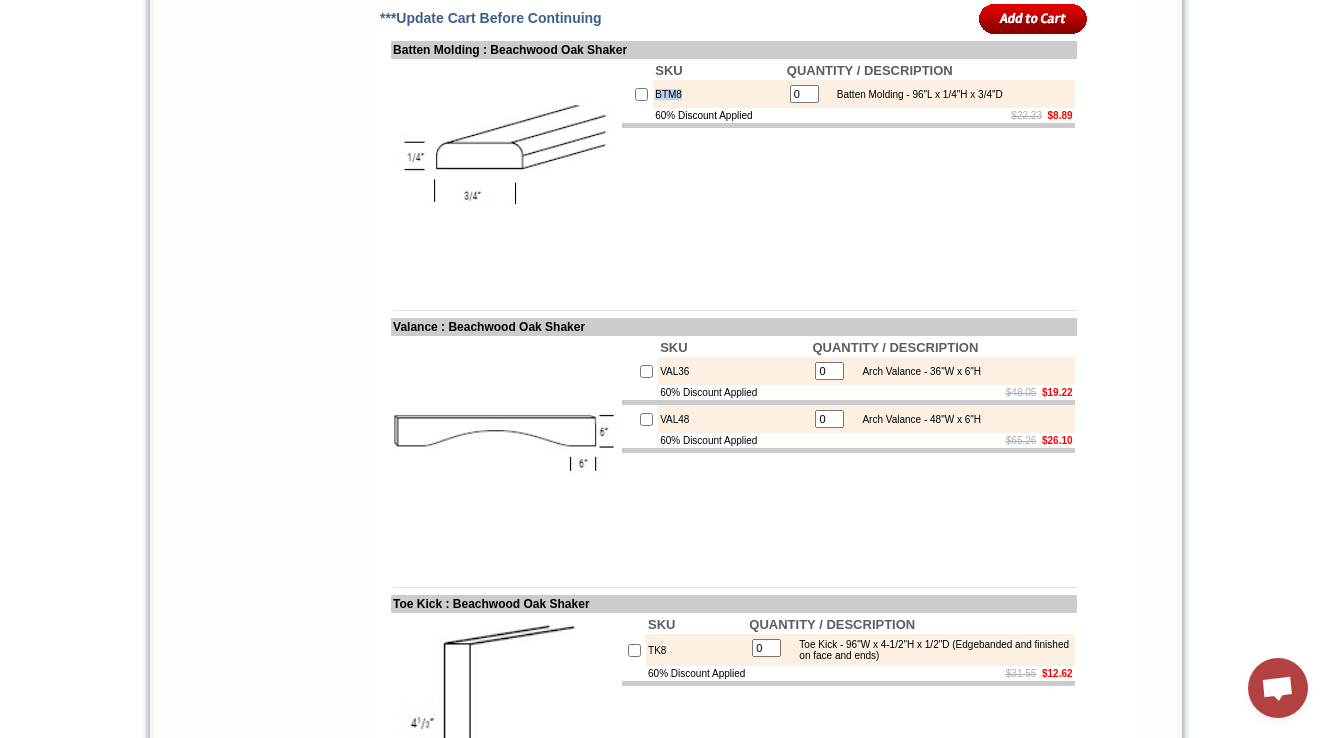 scroll, scrollTop: 3524, scrollLeft: 0, axis: vertical 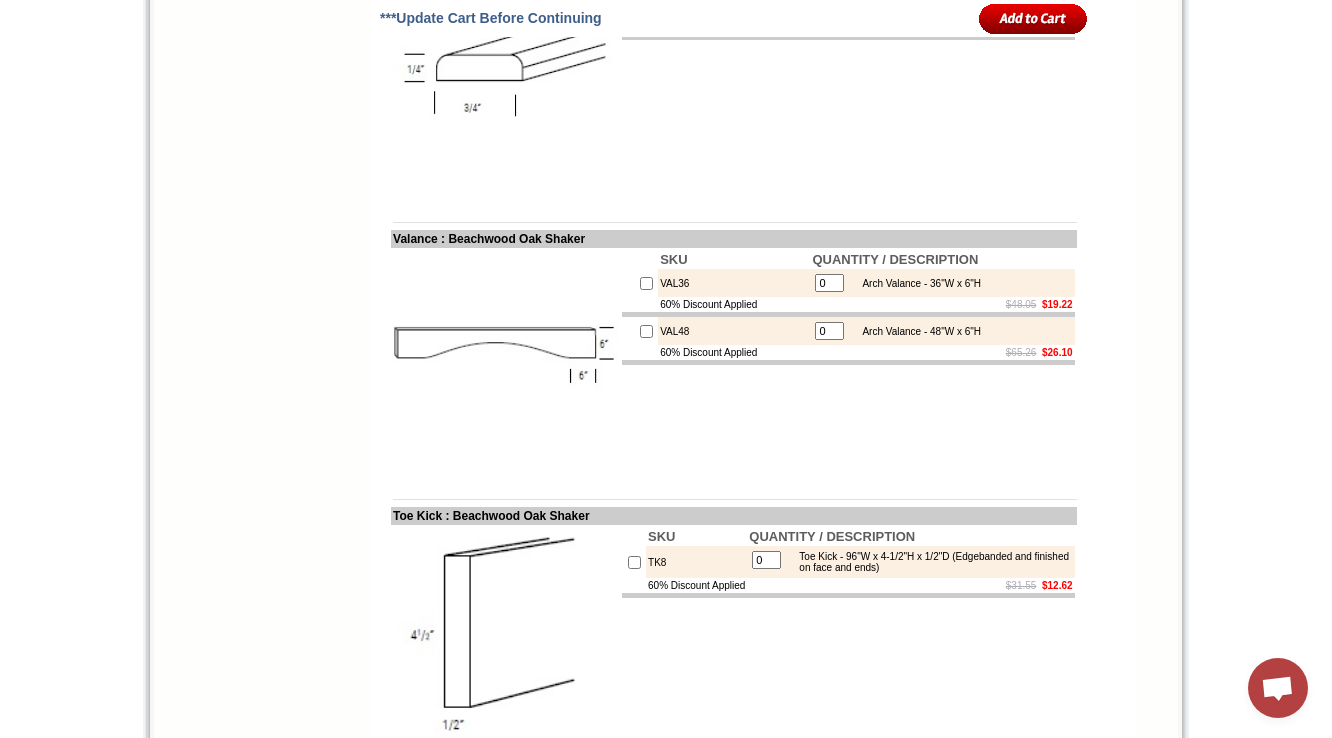 click on "VAL36" at bounding box center (734, 283) 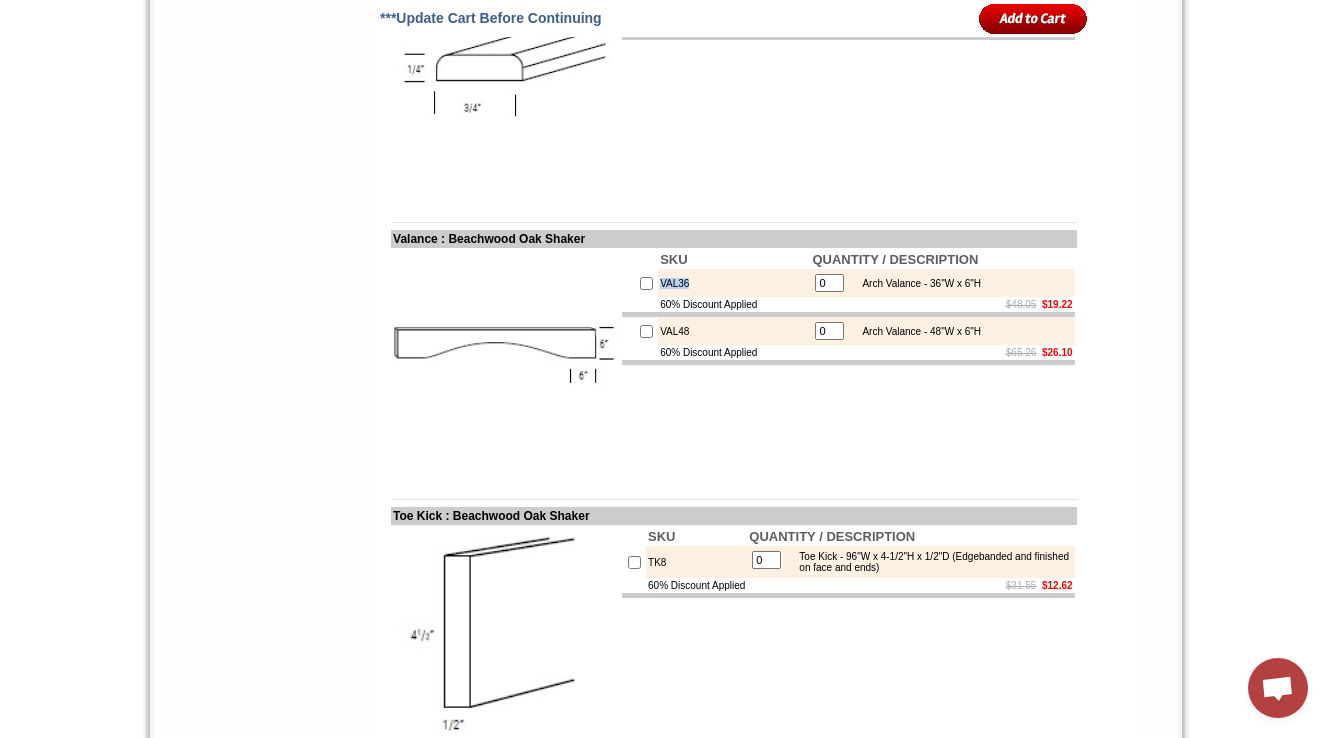 click on "VAL36" at bounding box center (734, 283) 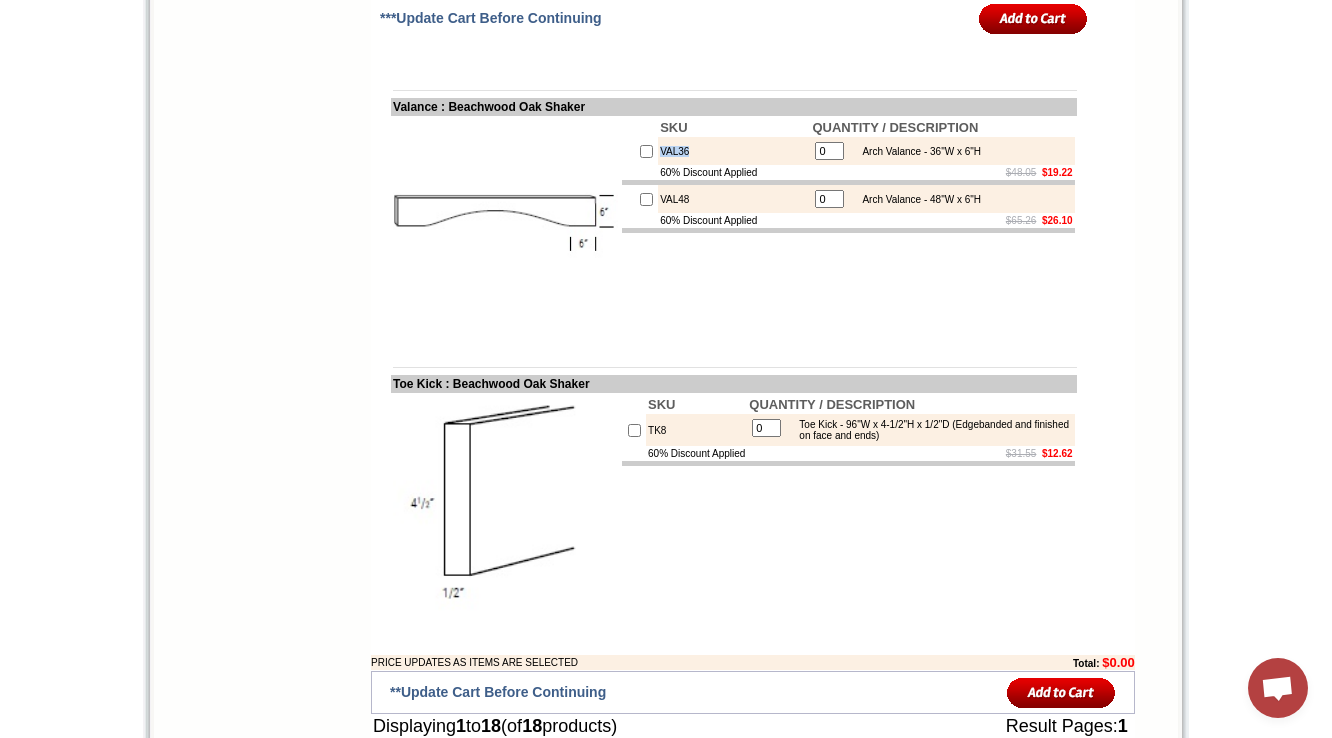scroll, scrollTop: 3684, scrollLeft: 0, axis: vertical 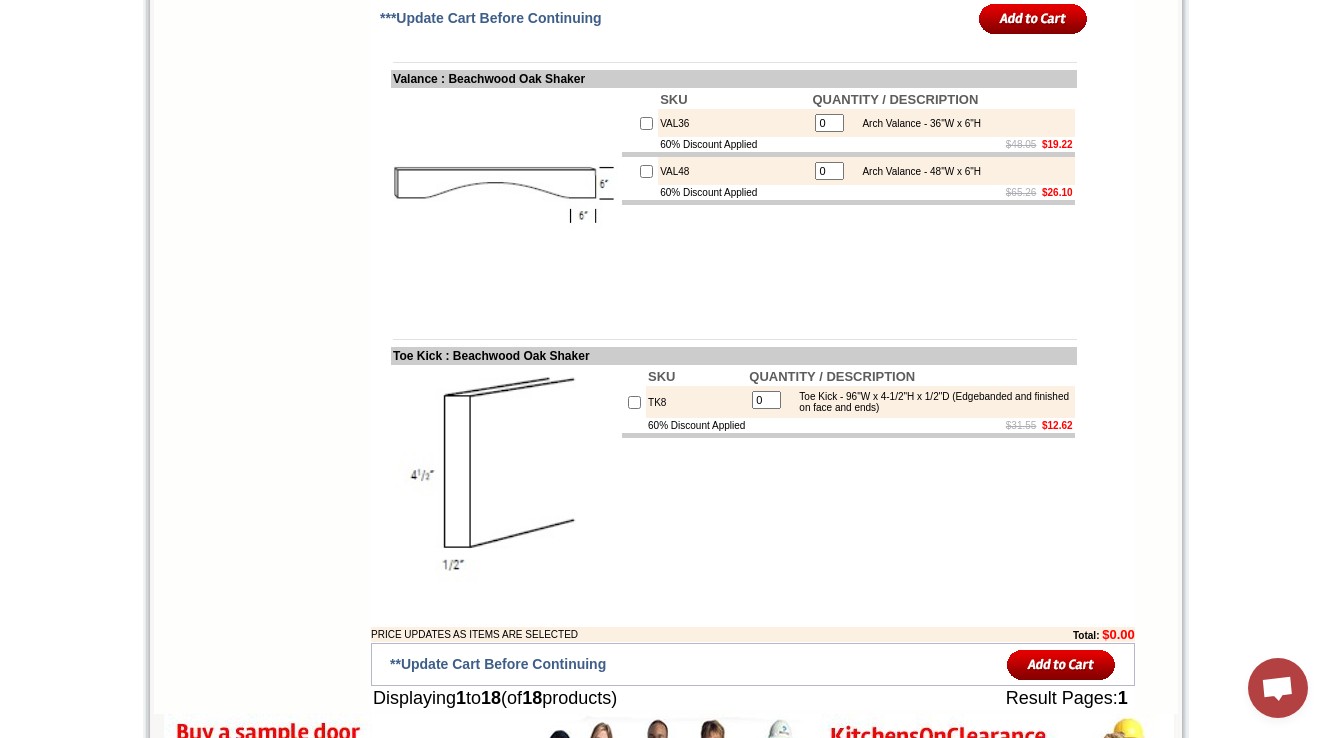 click on "TK8" at bounding box center (696, 402) 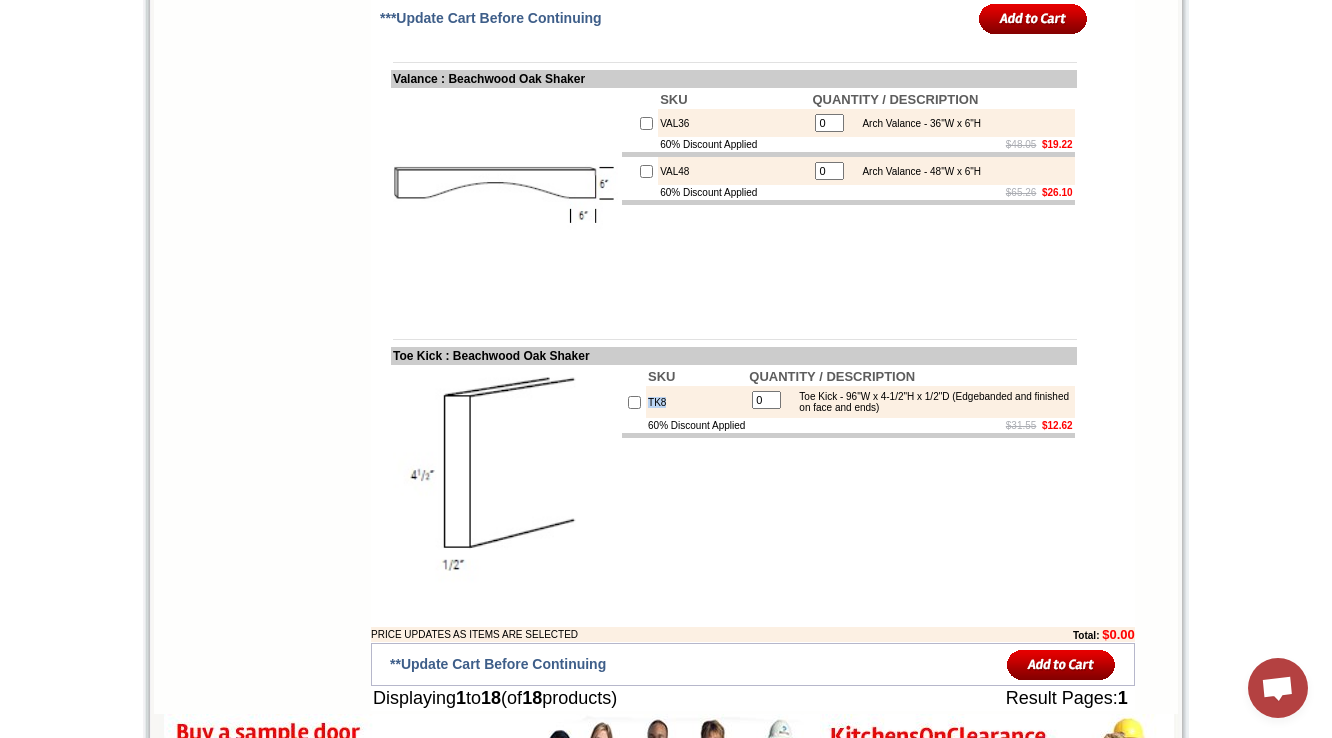 click on "TK8" at bounding box center [696, 402] 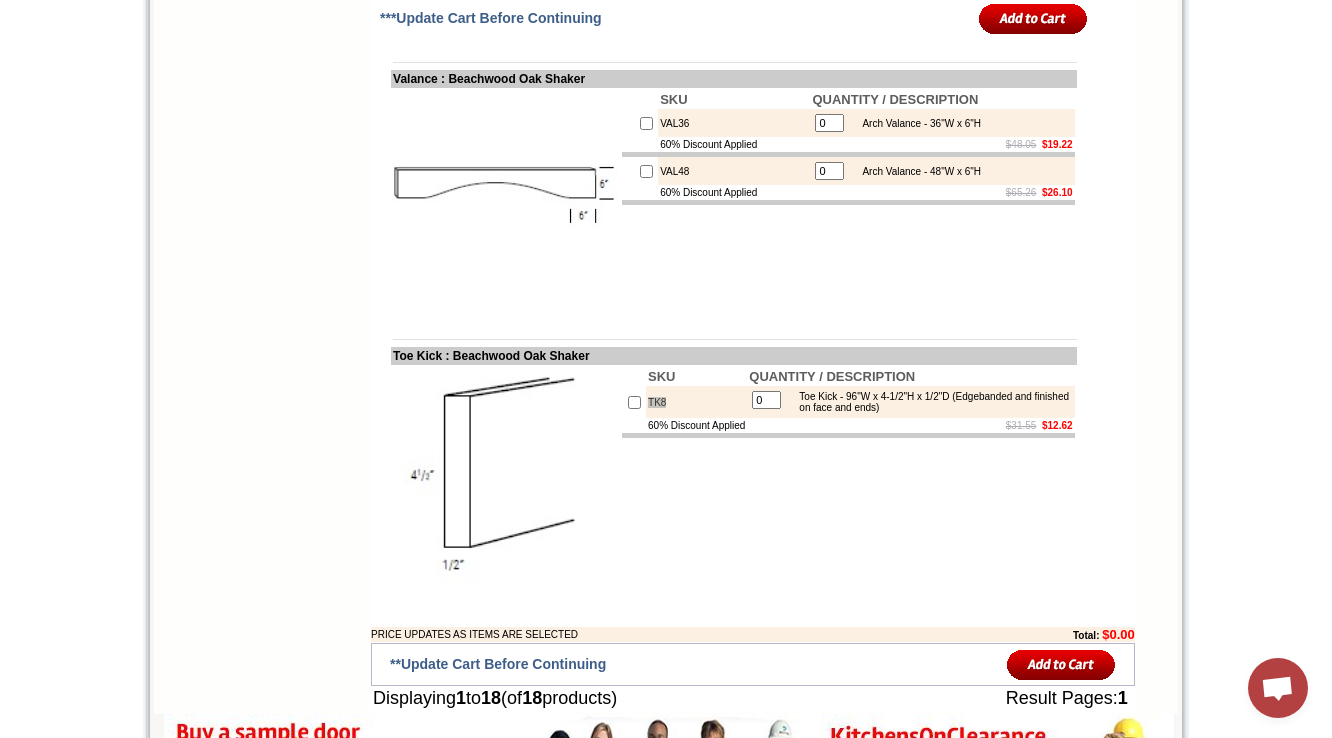scroll, scrollTop: 4084, scrollLeft: 0, axis: vertical 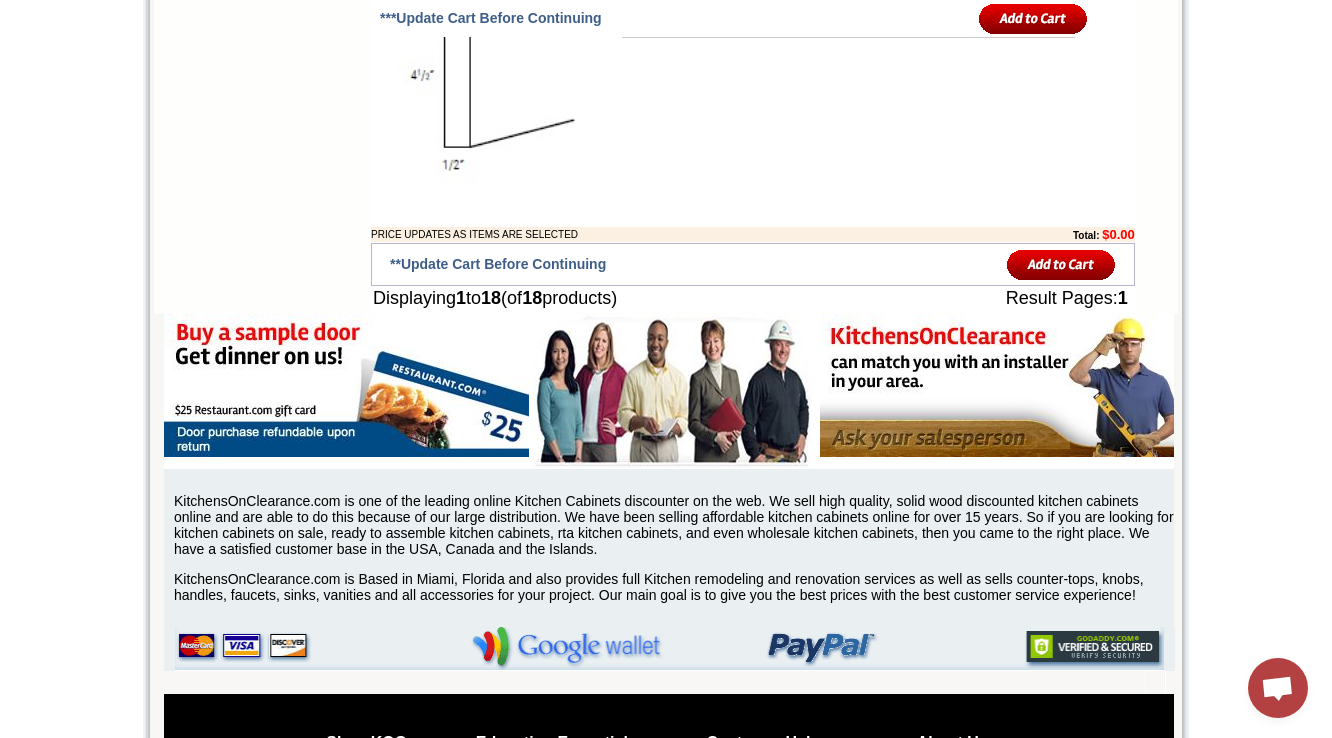 drag, startPoint x: 1331, startPoint y: 640, endPoint x: 1343, endPoint y: -7, distance: 647.11127 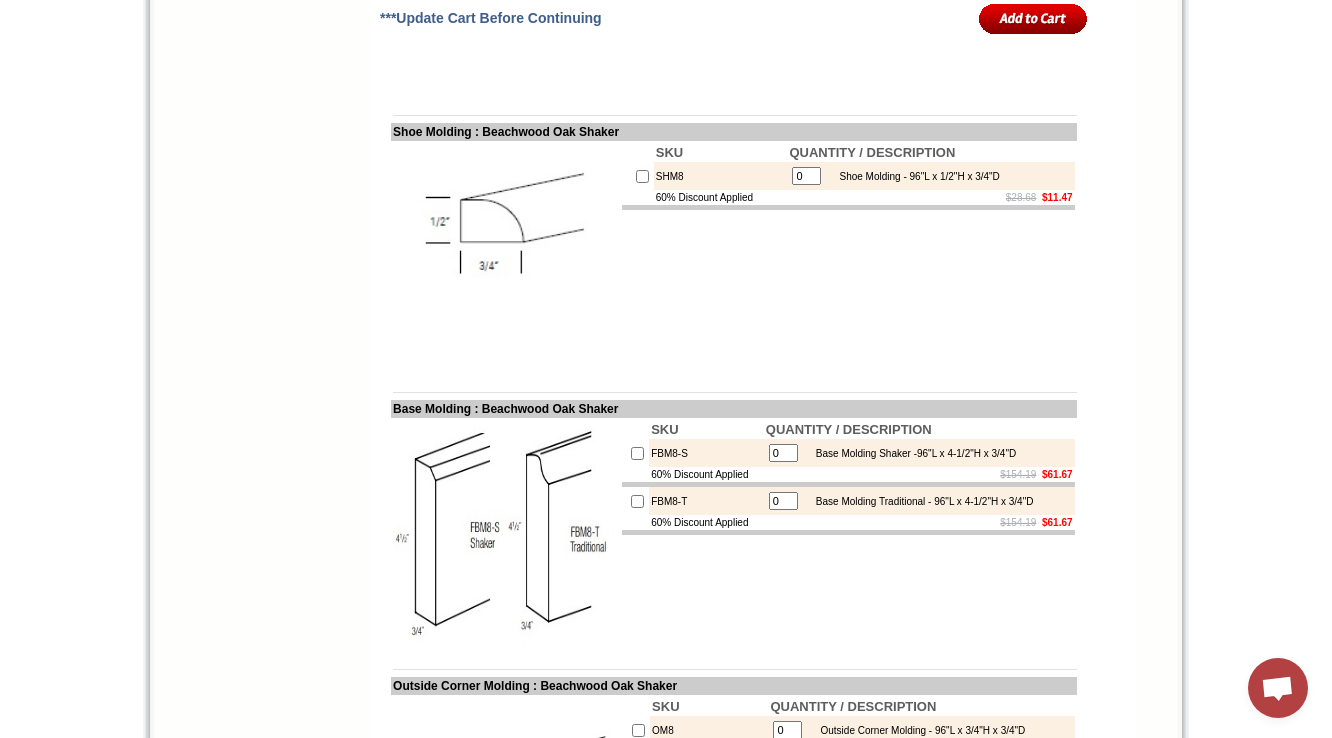 scroll, scrollTop: 990, scrollLeft: 0, axis: vertical 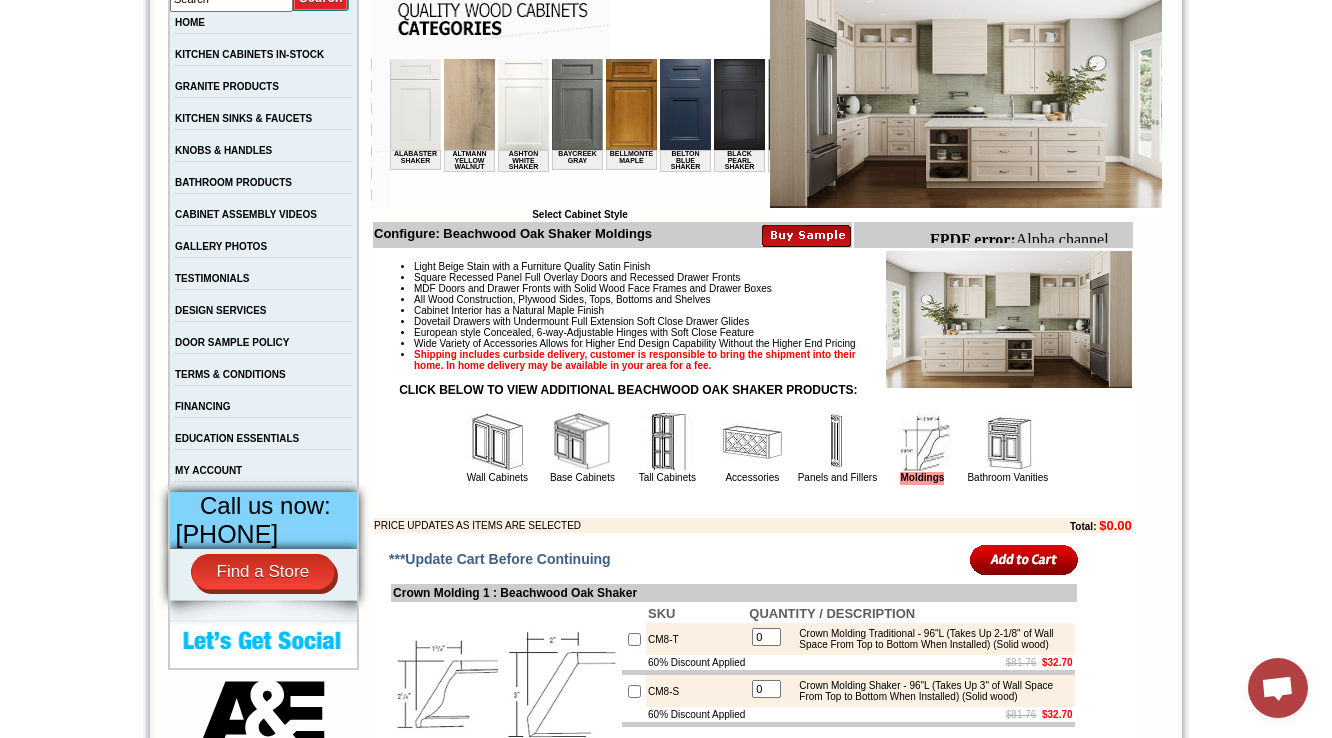 click at bounding box center [1008, 442] 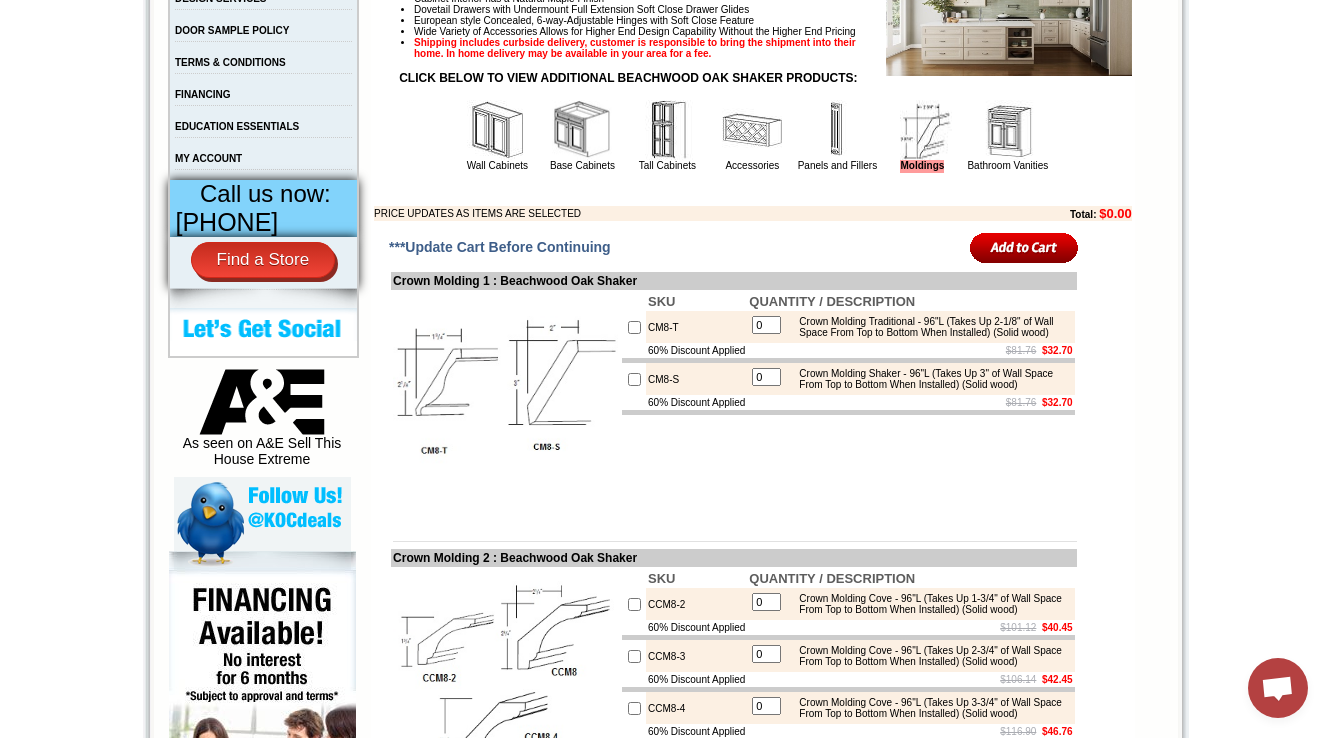 scroll, scrollTop: 720, scrollLeft: 0, axis: vertical 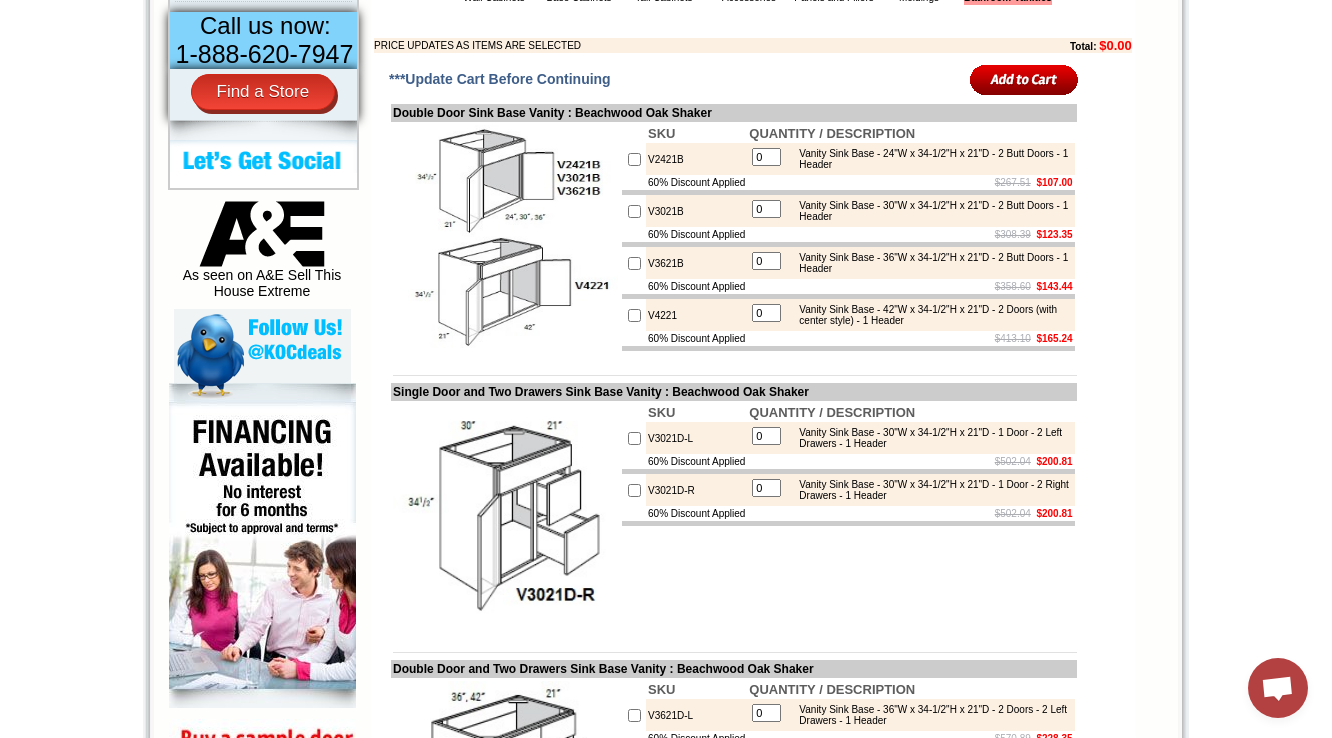 click on "V2421B" at bounding box center (696, 159) 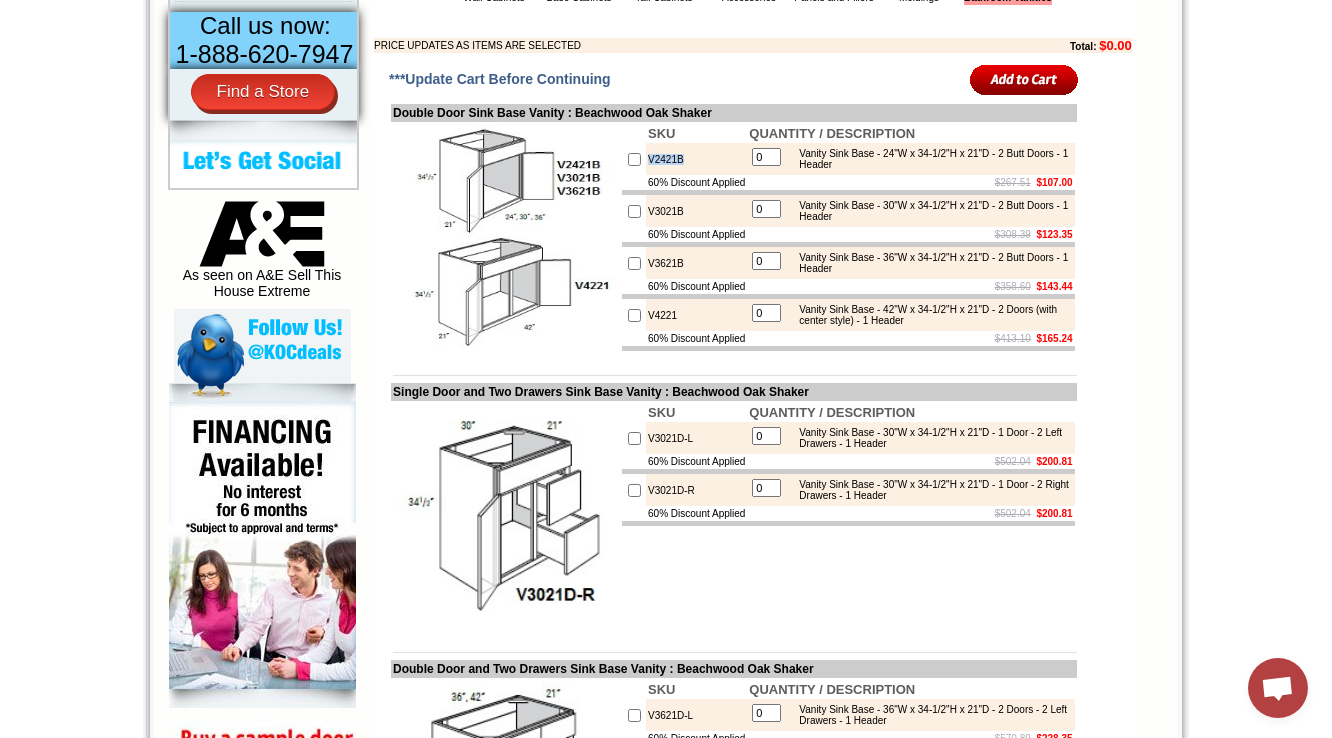 click on "V2421B" at bounding box center [696, 159] 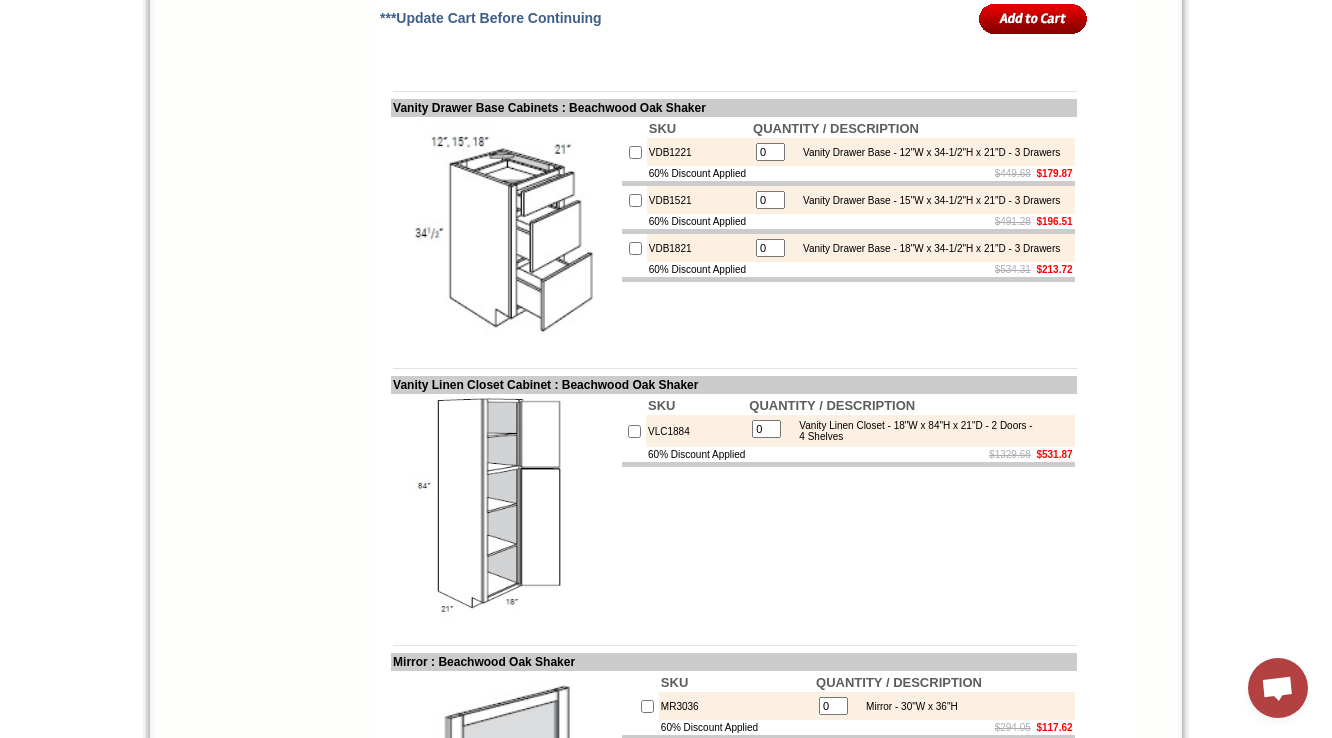 scroll, scrollTop: 2000, scrollLeft: 0, axis: vertical 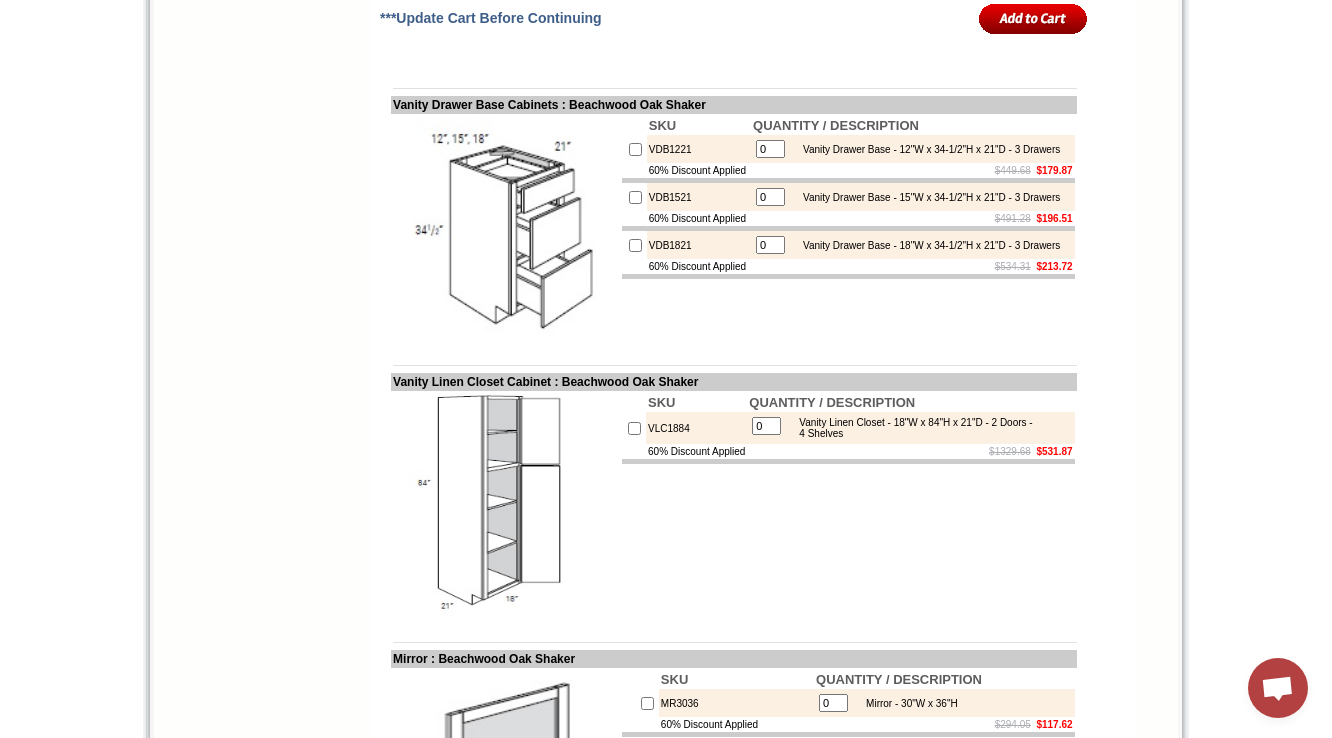 click on "VDB1221" at bounding box center (699, 149) 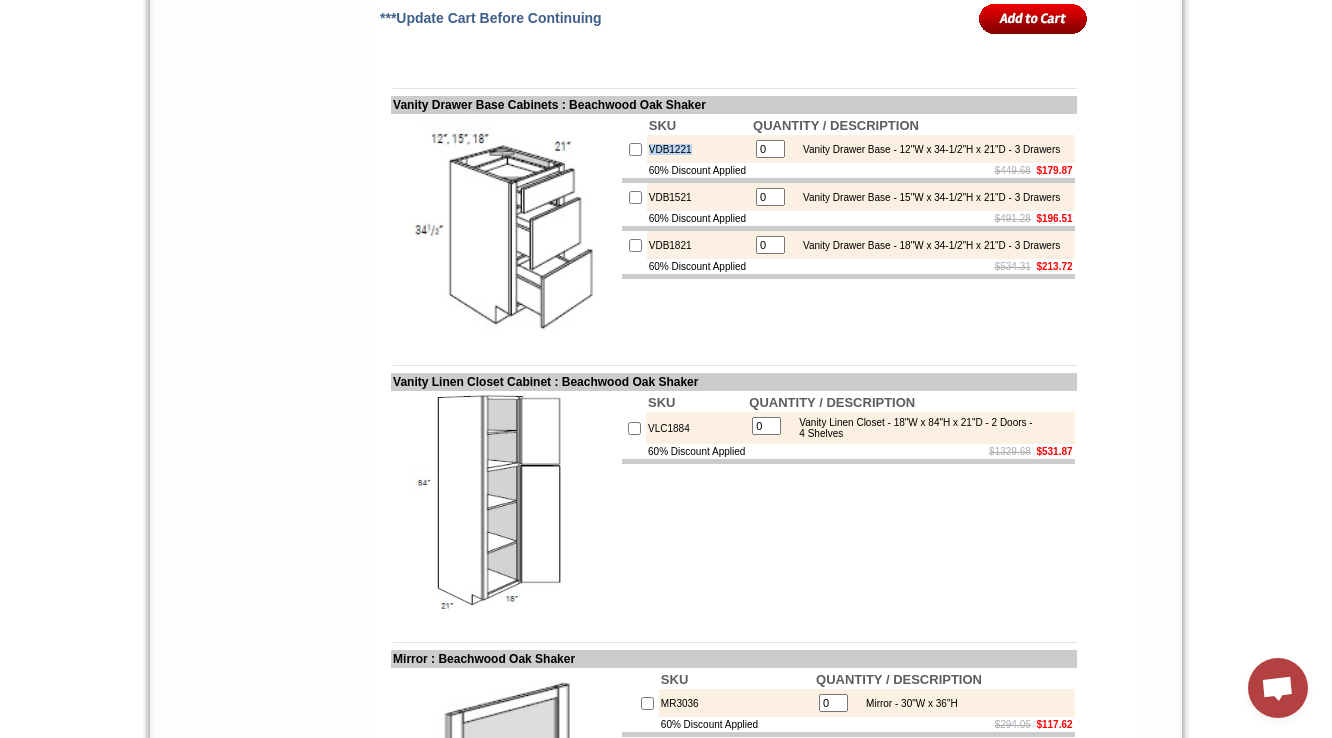 click on "VDB1221" at bounding box center [699, 149] 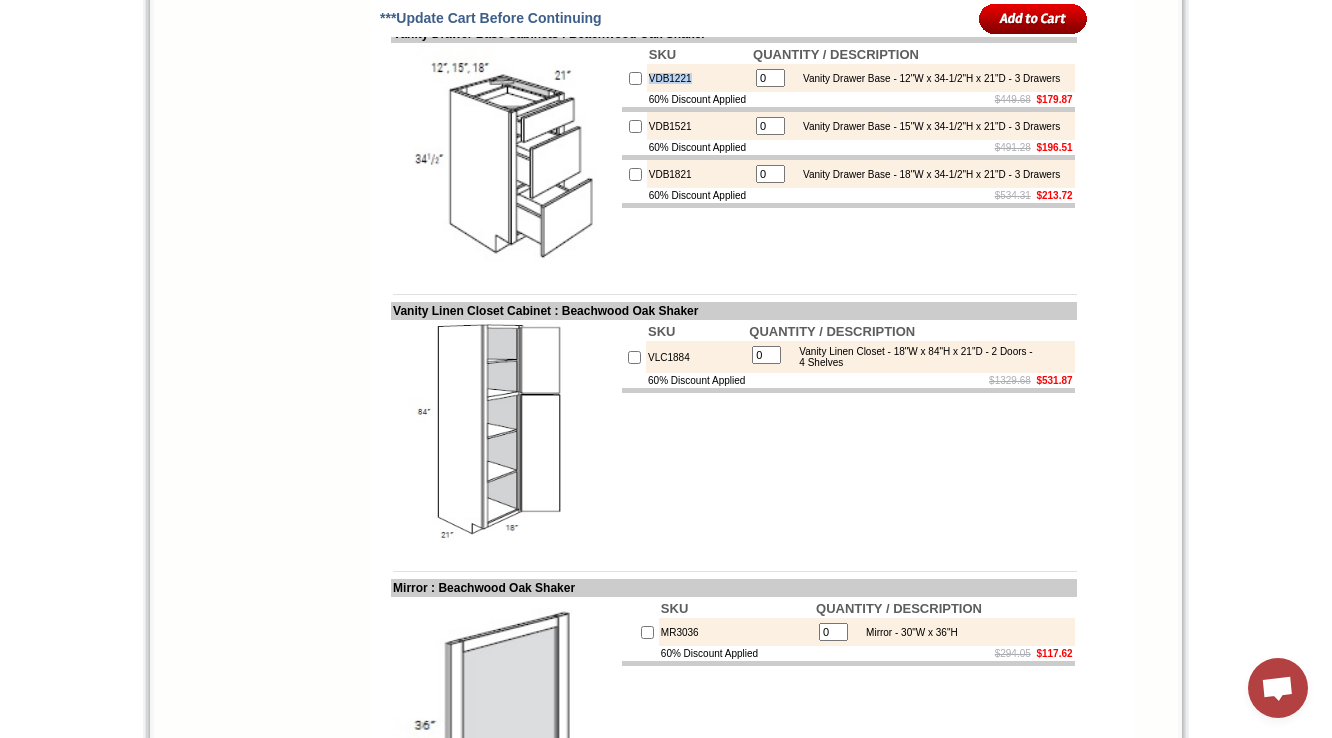 scroll, scrollTop: 2080, scrollLeft: 0, axis: vertical 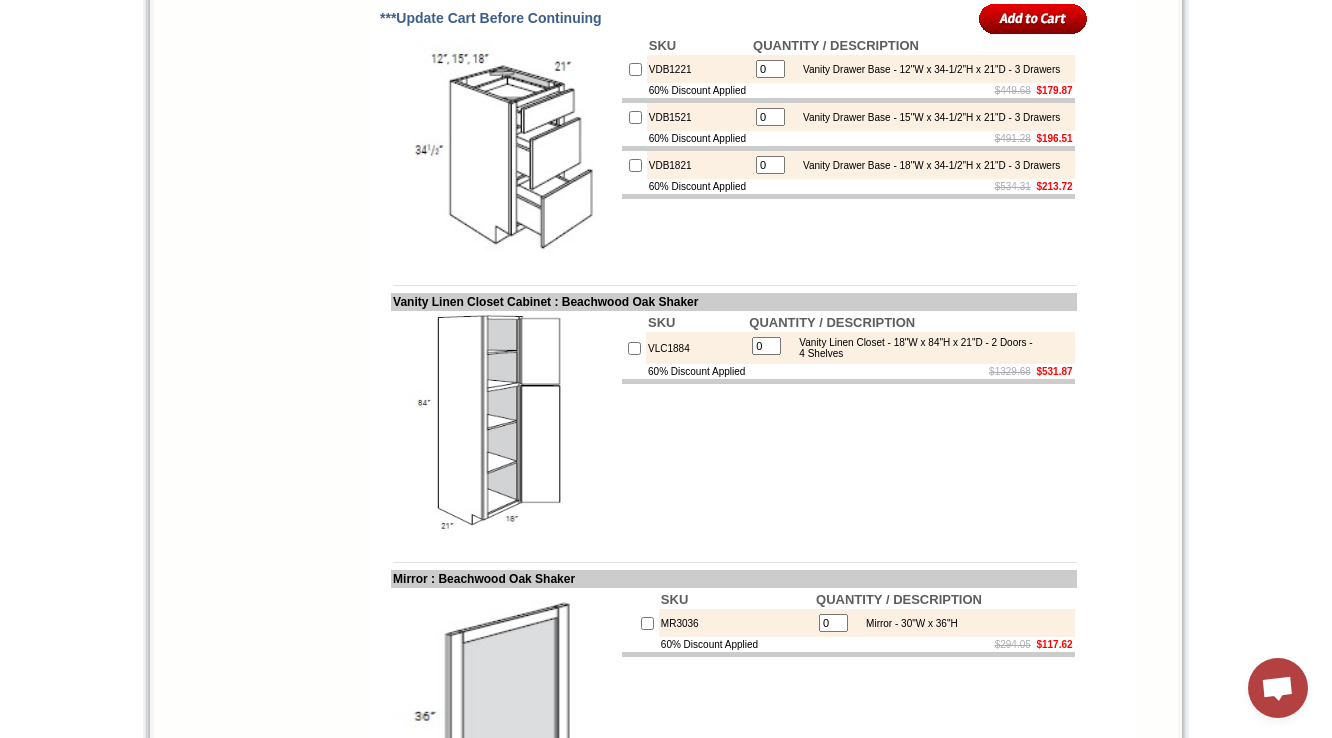 click on "VLC1884" at bounding box center (696, 348) 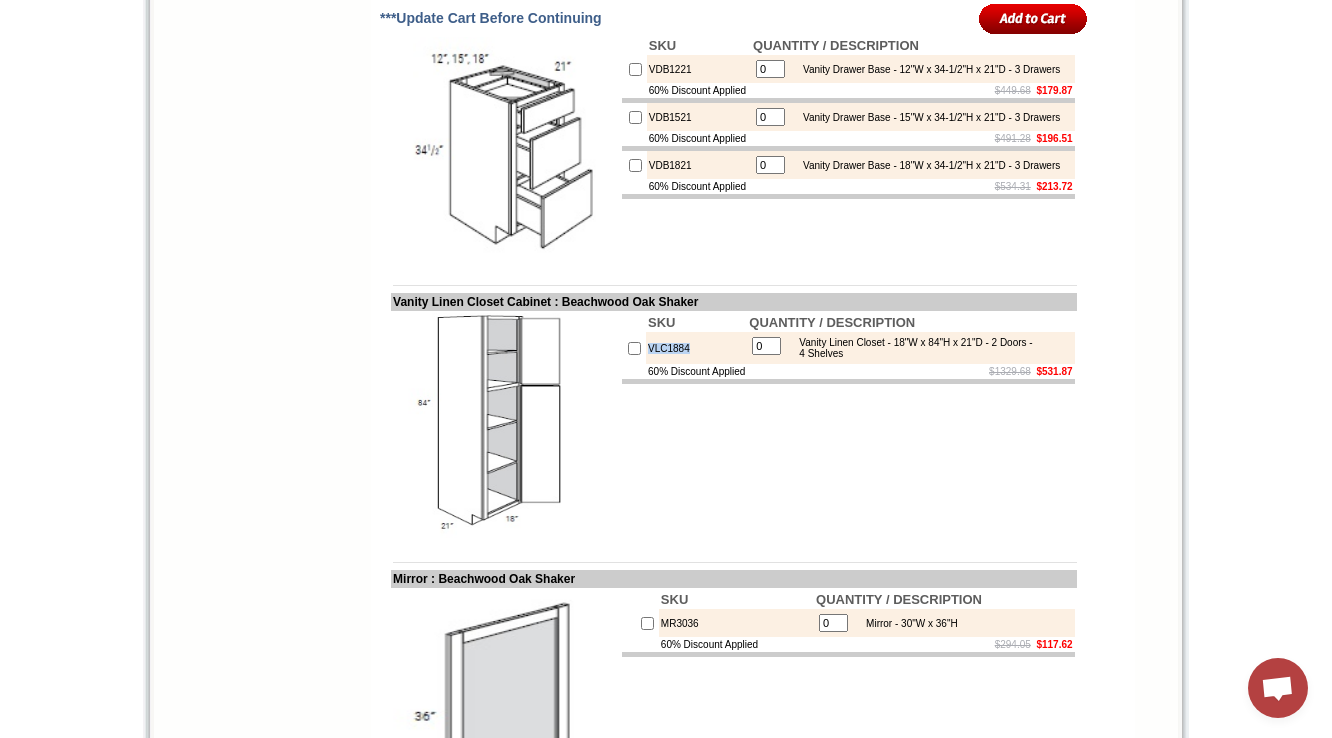 click on "VLC1884" at bounding box center (696, 348) 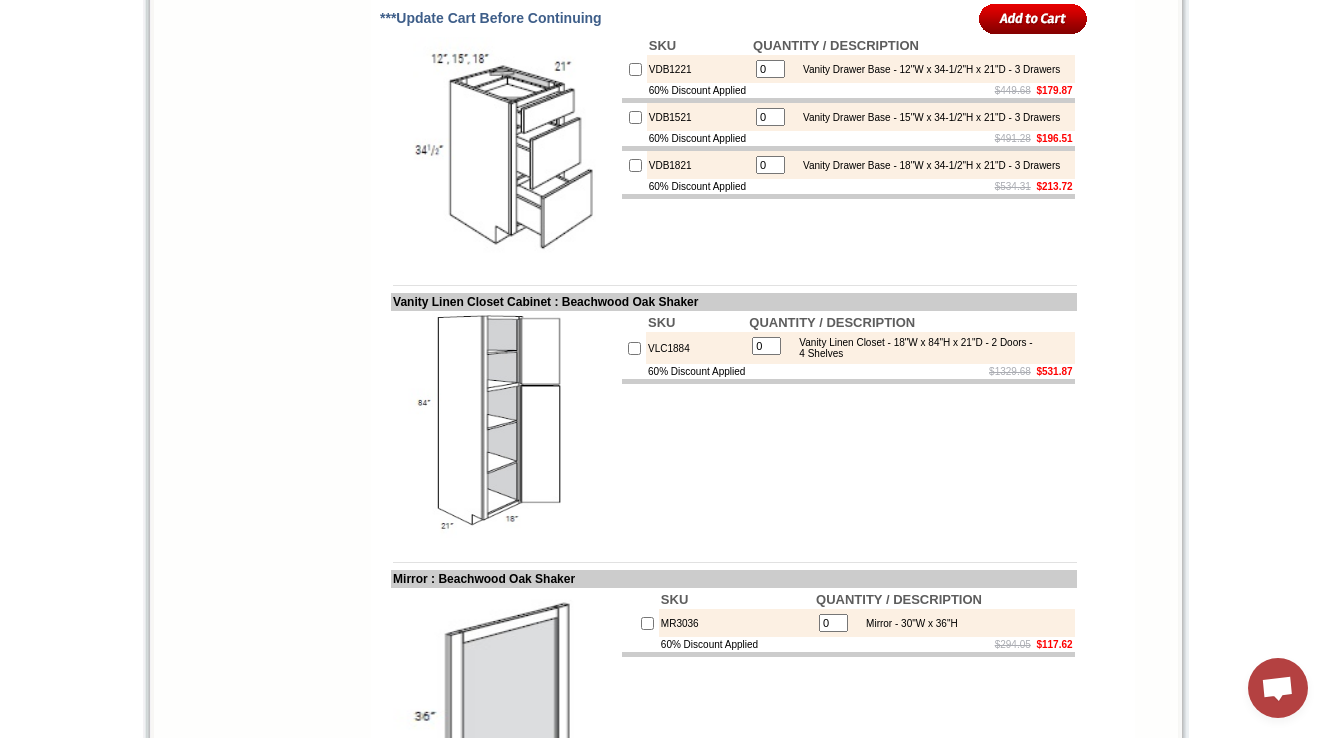 click at bounding box center [848, 381] 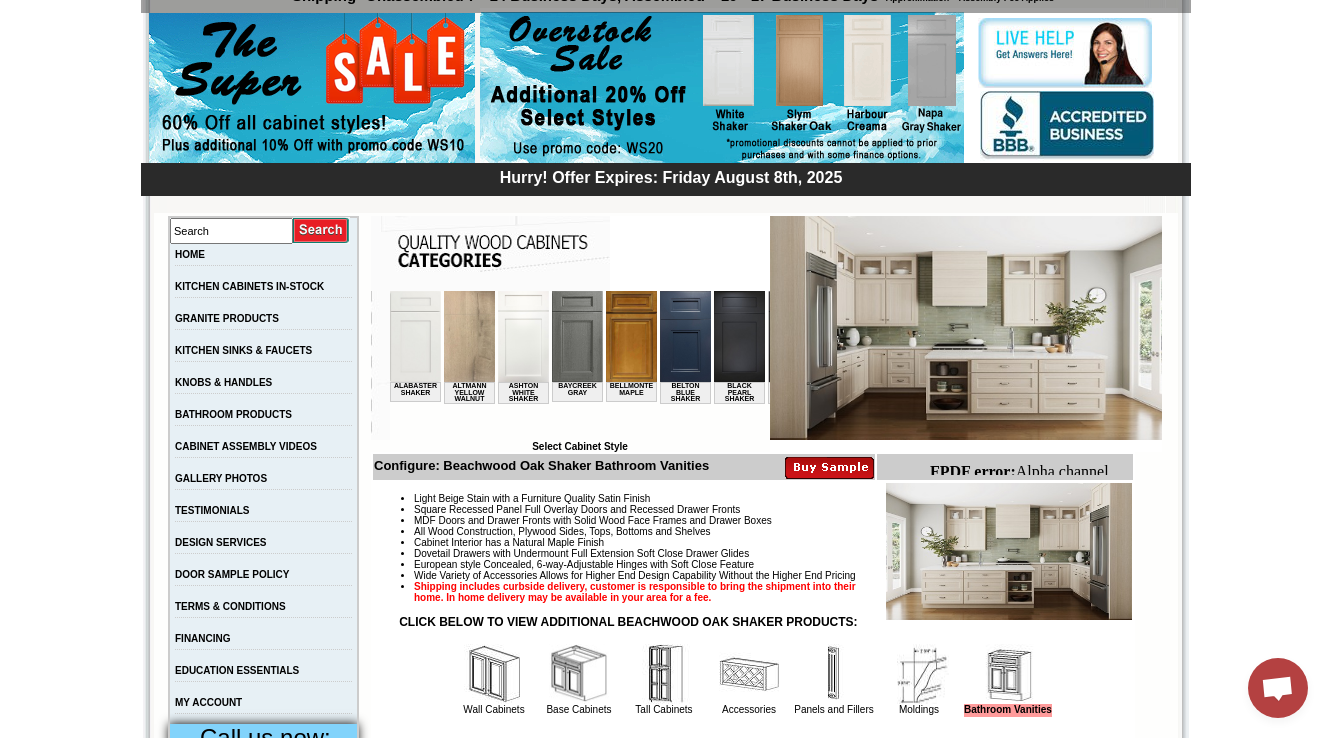 scroll, scrollTop: 0, scrollLeft: 0, axis: both 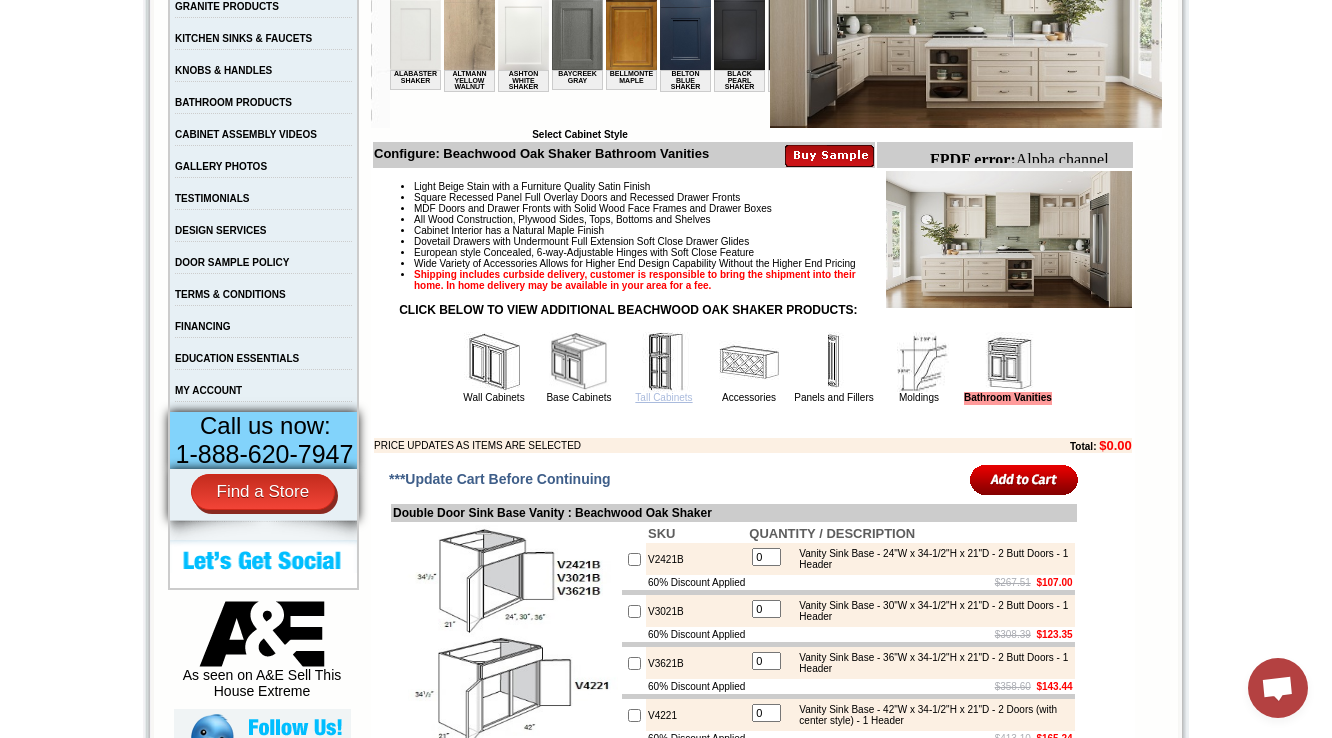 click on "Tall Cabinets" at bounding box center [663, 397] 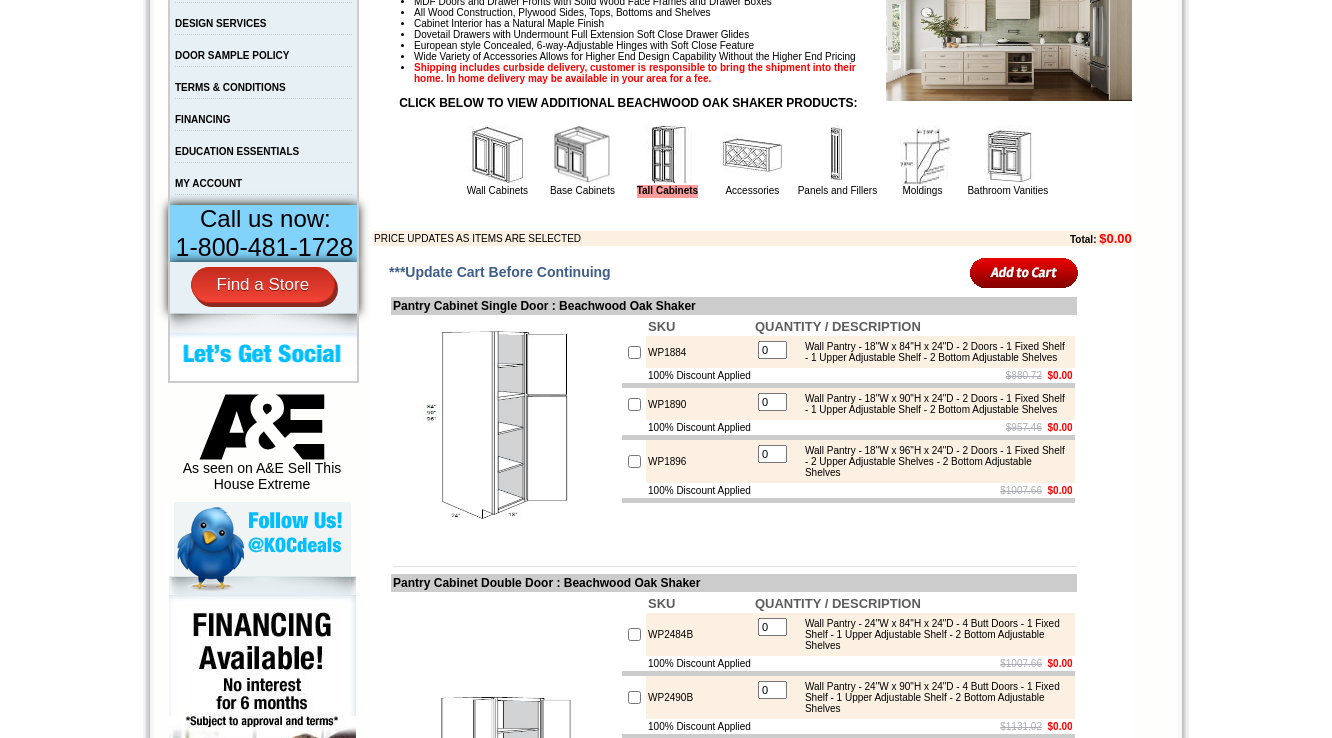 scroll, scrollTop: 800, scrollLeft: 0, axis: vertical 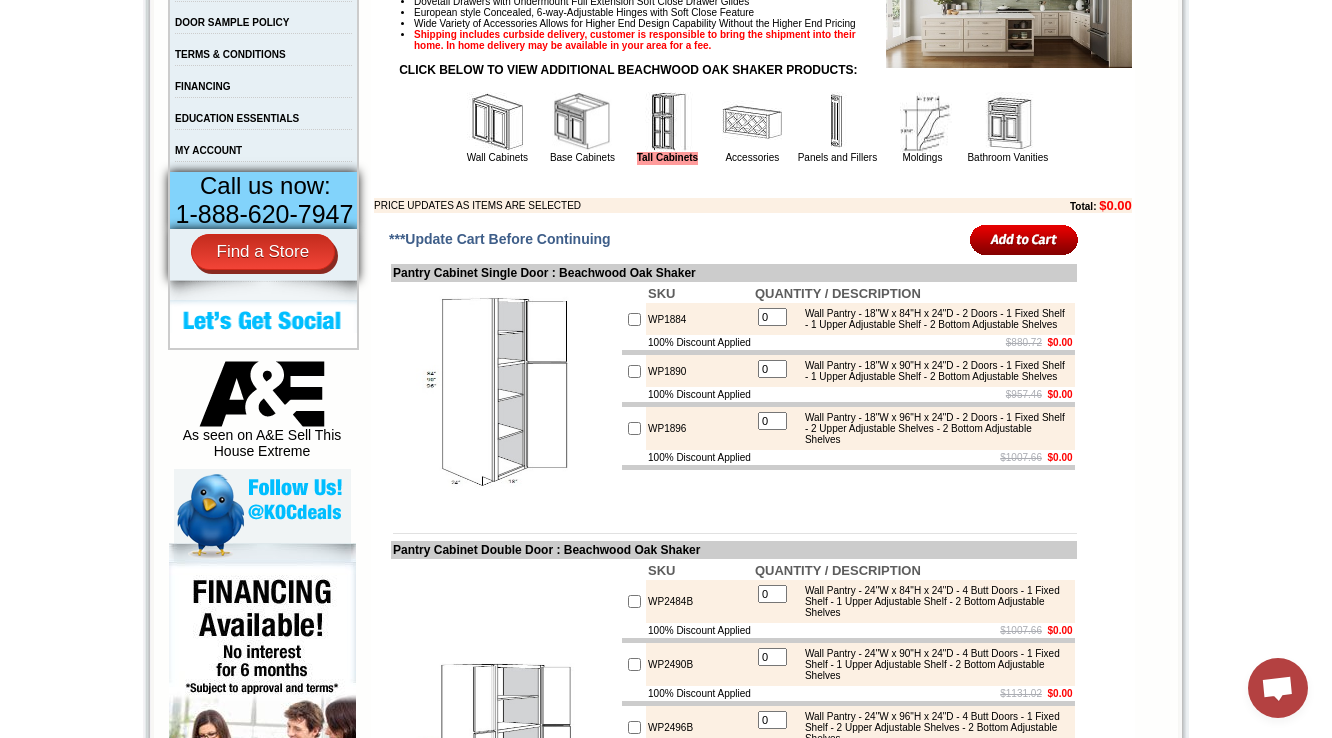 click on "WP1884" at bounding box center [699, 319] 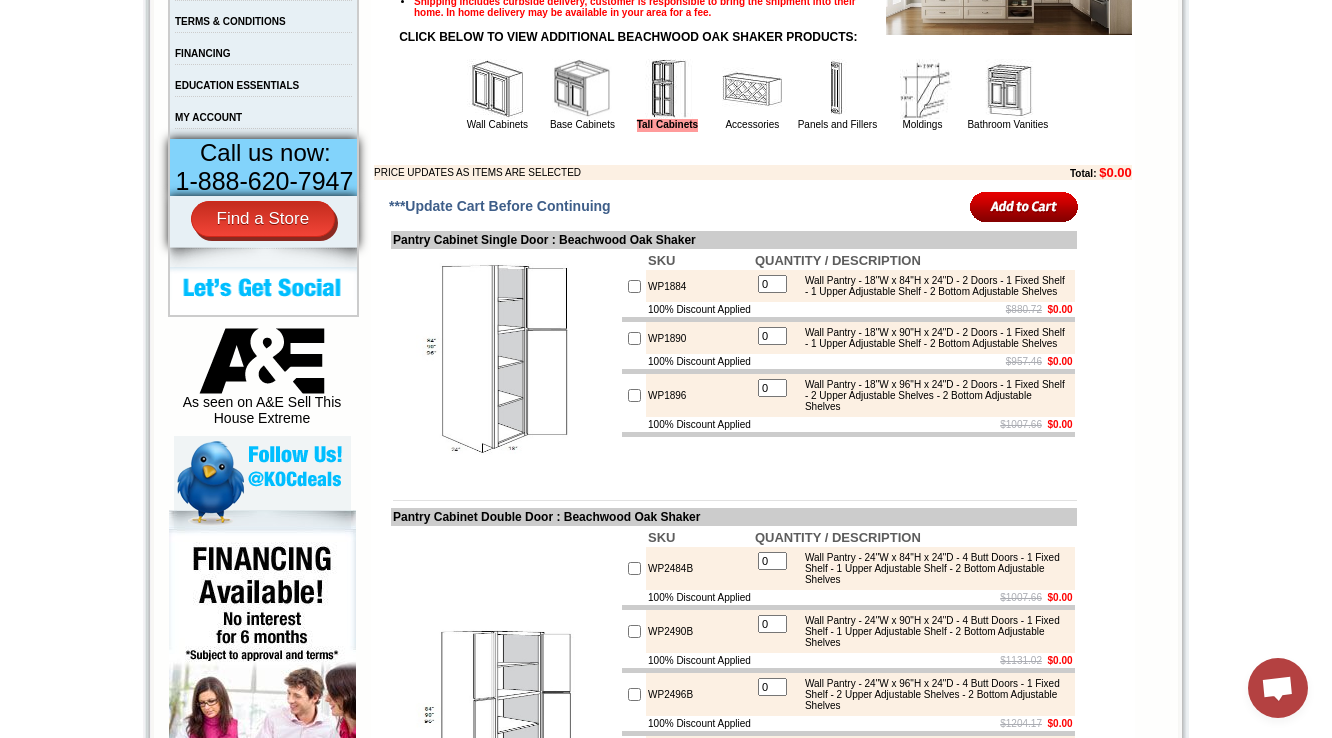 scroll, scrollTop: 720, scrollLeft: 0, axis: vertical 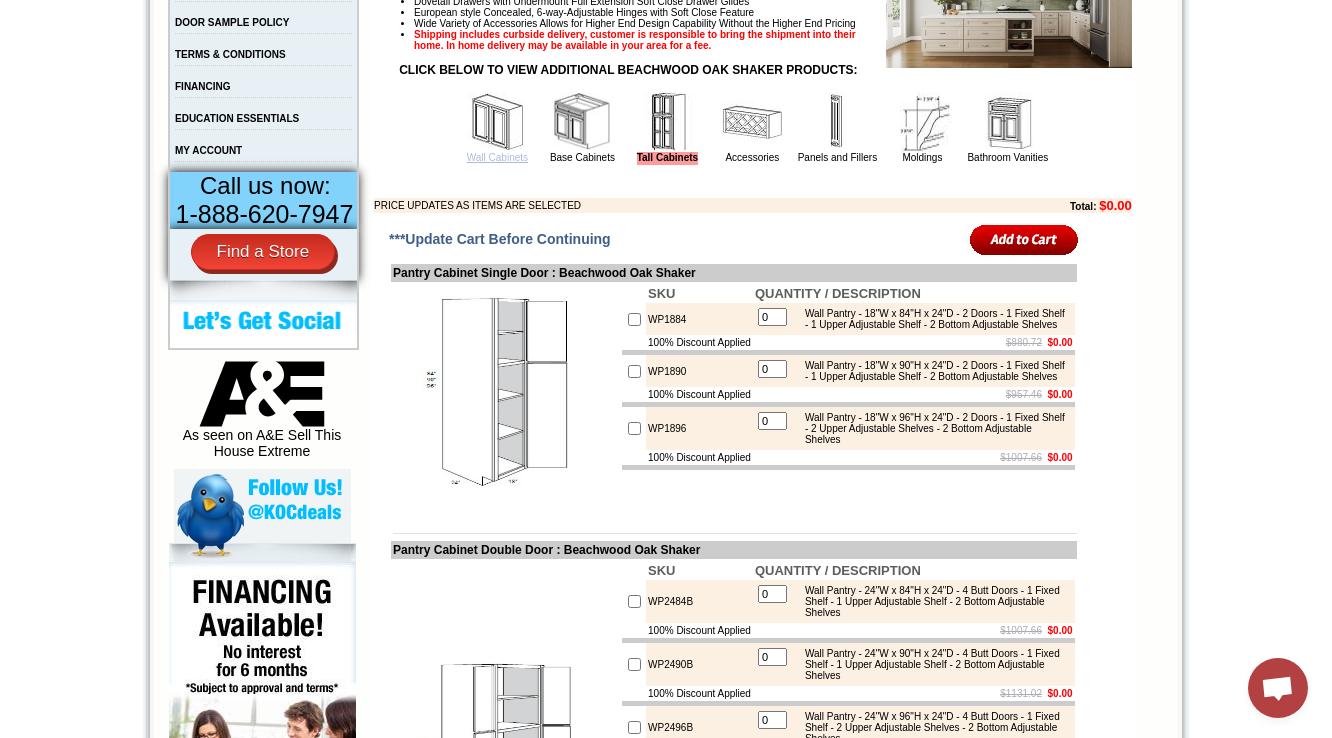 click on "Wall Cabinets" at bounding box center [497, 157] 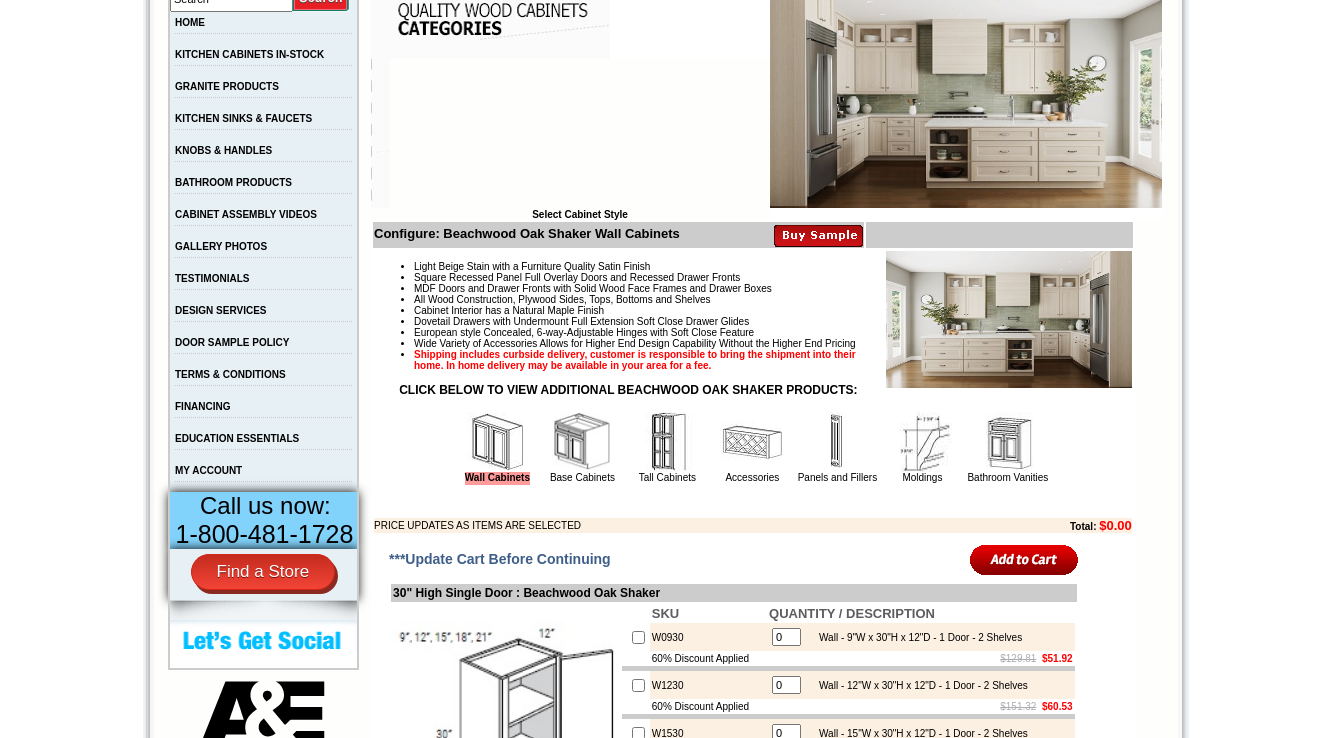 scroll, scrollTop: 621, scrollLeft: 0, axis: vertical 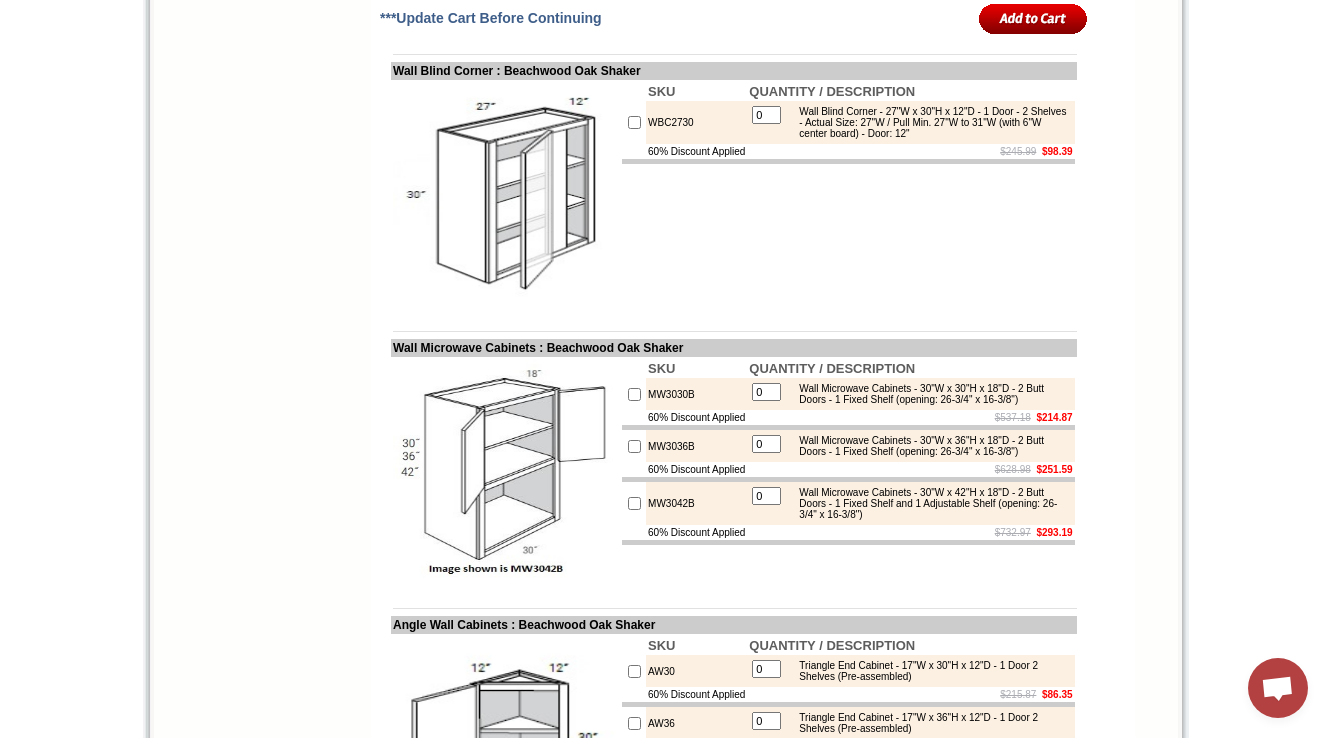click at bounding box center (505, -83) 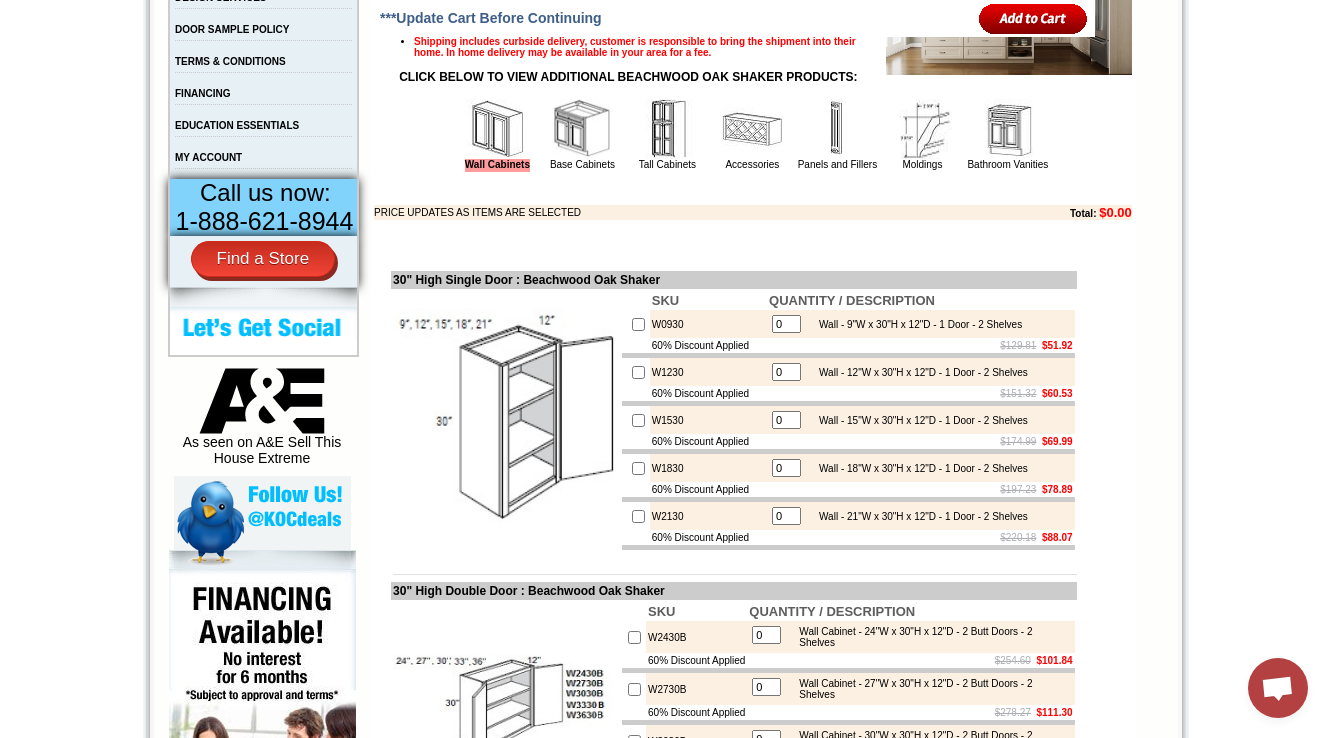 scroll, scrollTop: 0, scrollLeft: 0, axis: both 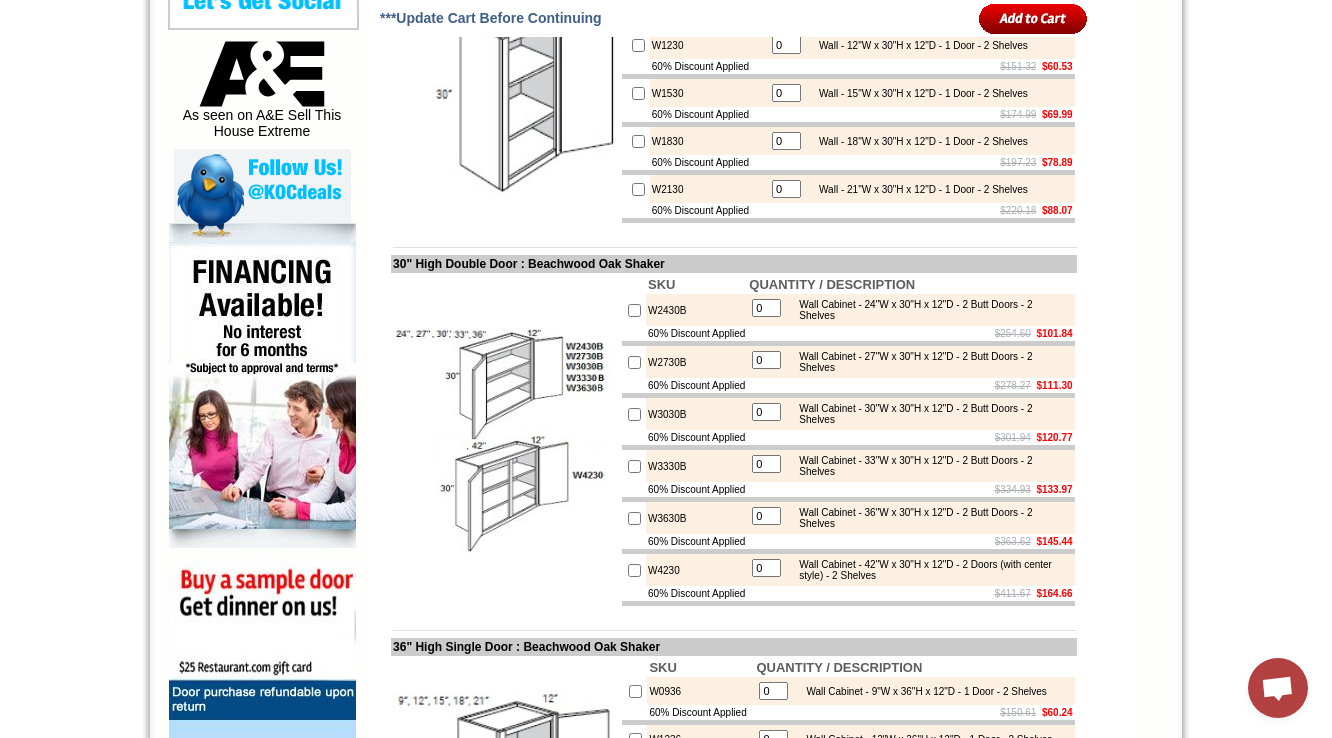 click on "30" High Double Door : Beachwood Oak Shaker" at bounding box center (734, 264) 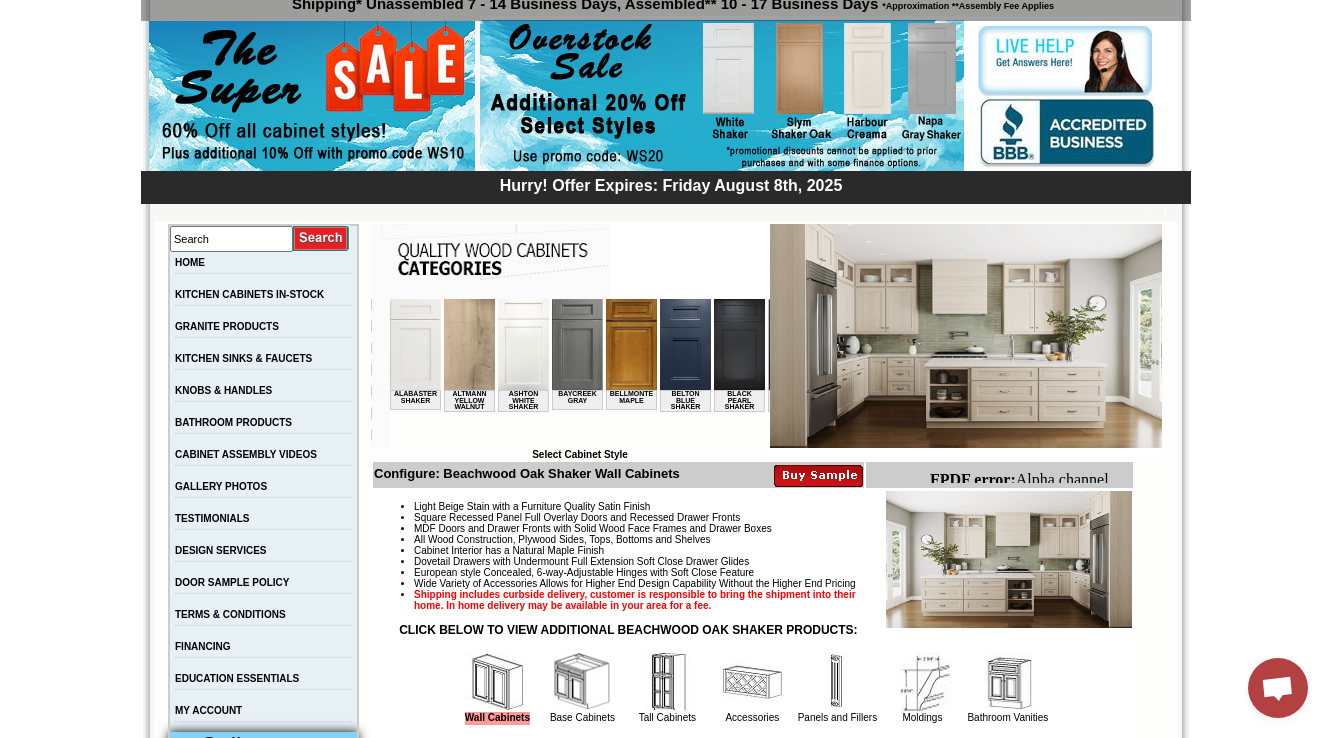 scroll, scrollTop: 640, scrollLeft: 0, axis: vertical 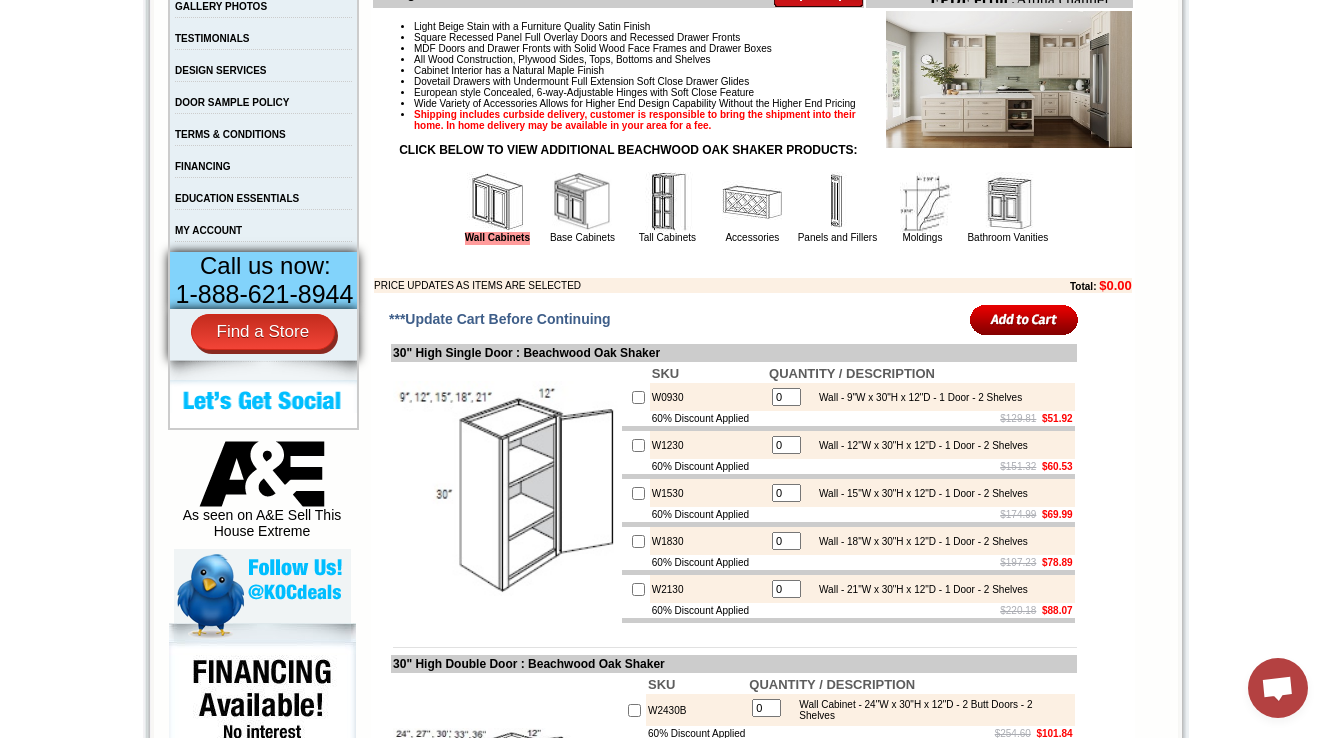 click at bounding box center (667, 202) 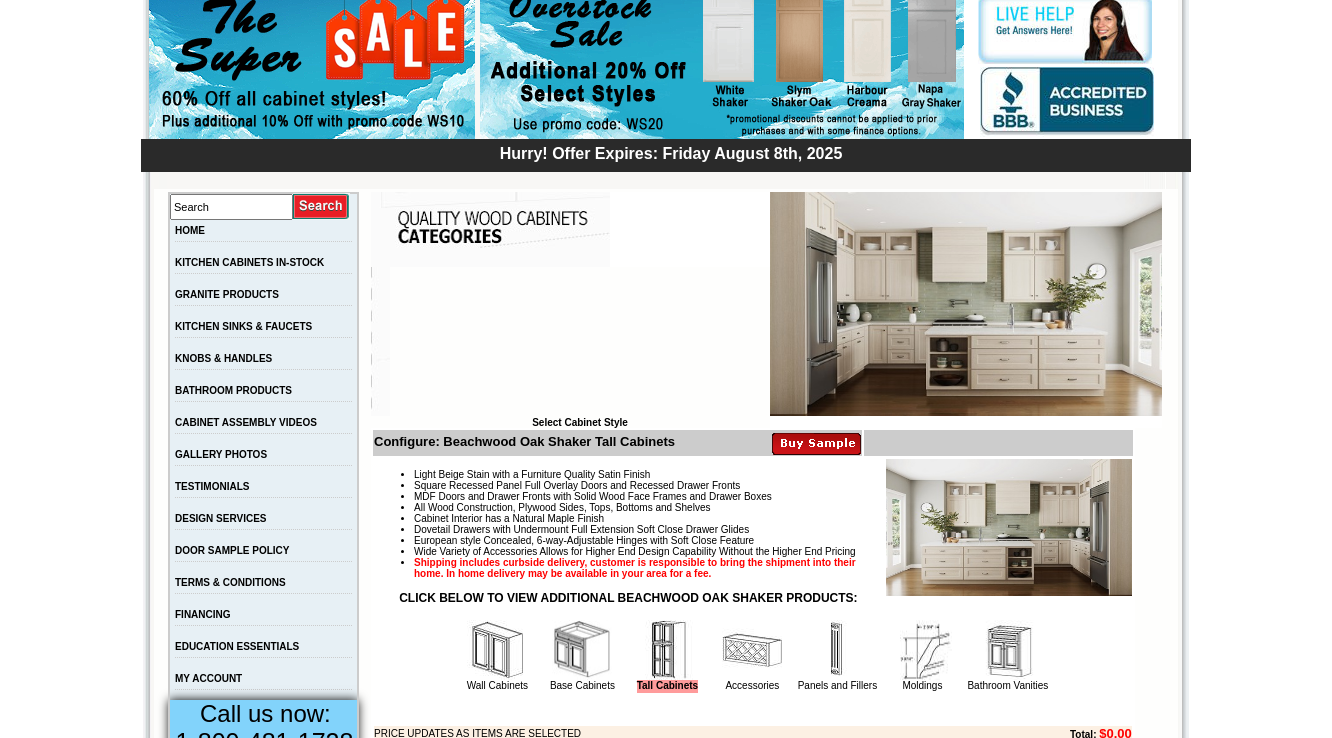 scroll, scrollTop: 400, scrollLeft: 0, axis: vertical 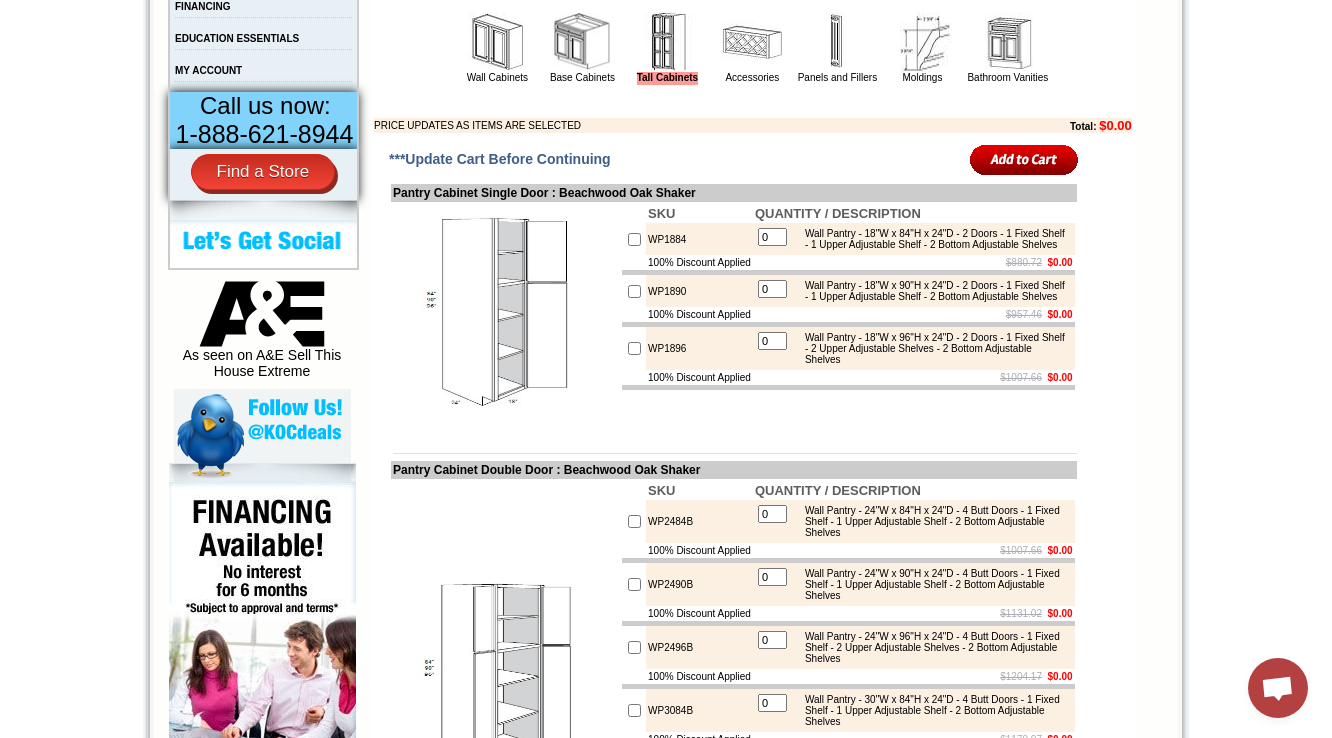 click at bounding box center [497, 42] 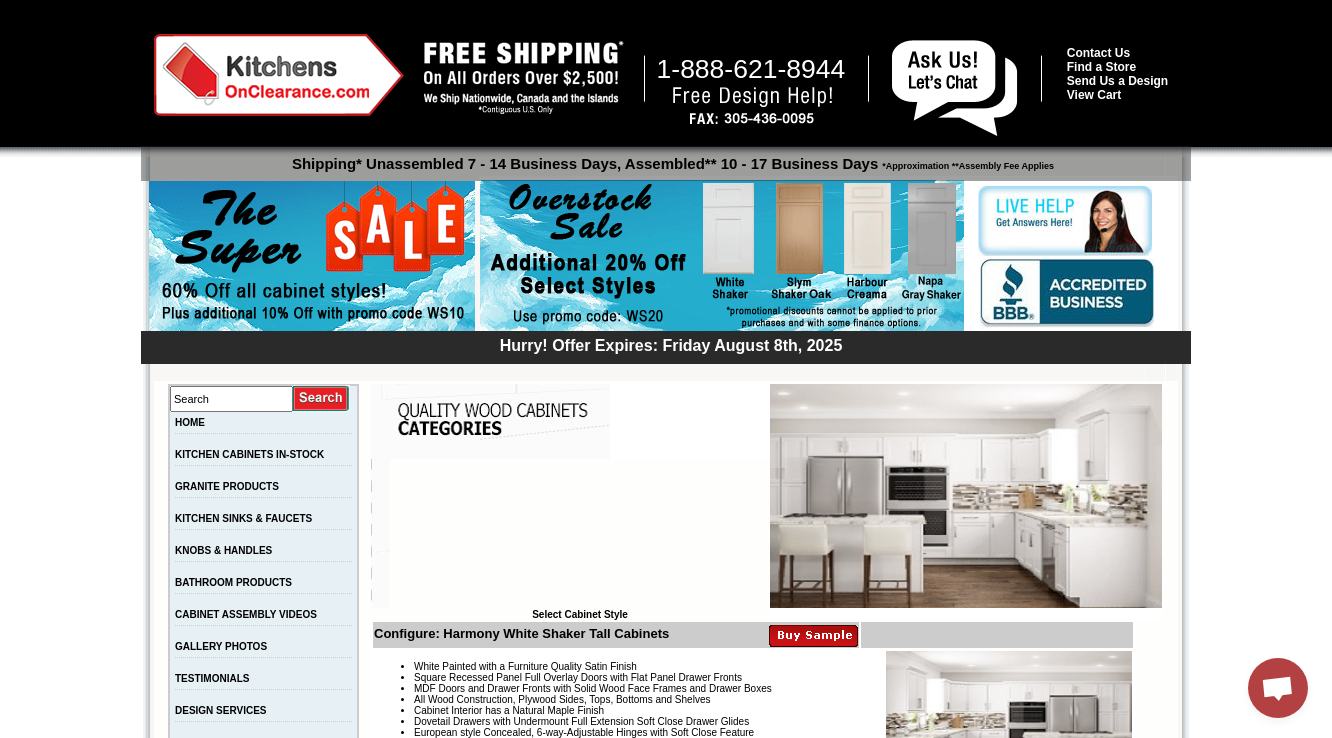 scroll, scrollTop: 0, scrollLeft: 0, axis: both 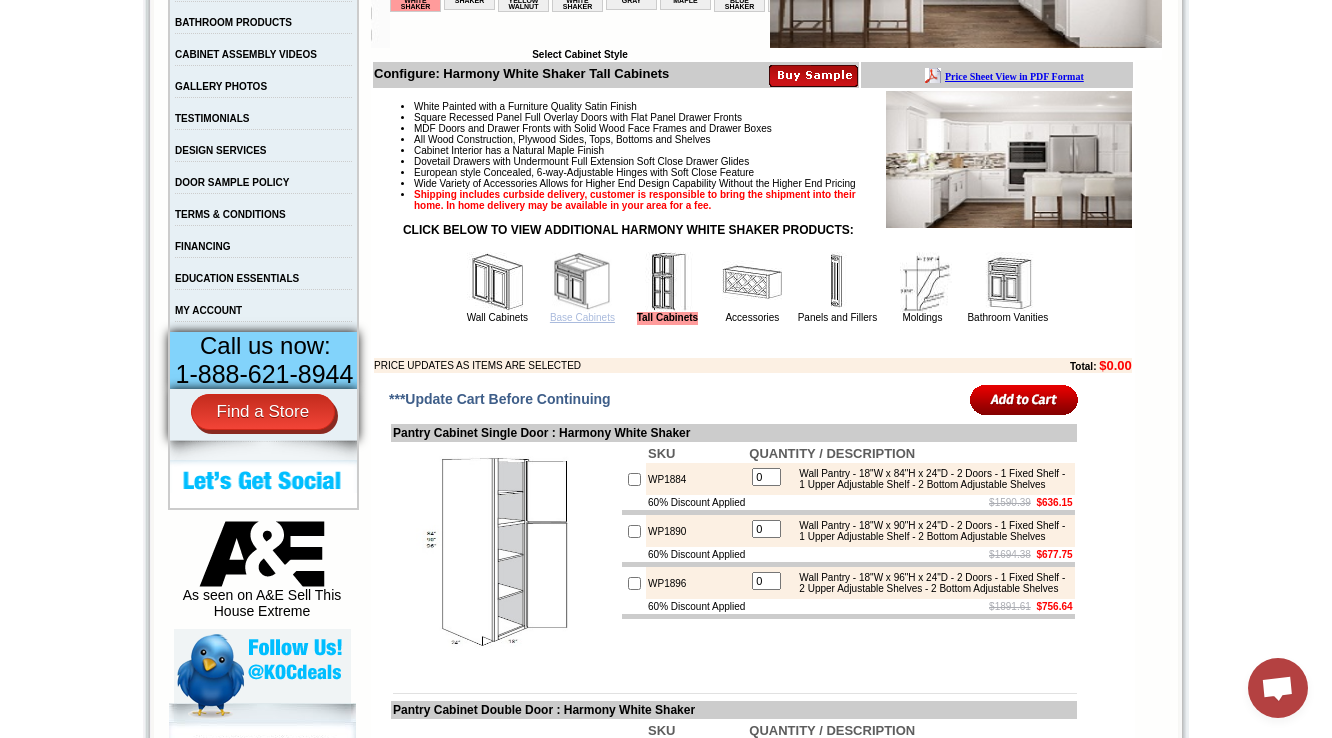 click on "Base Cabinets" at bounding box center (582, 317) 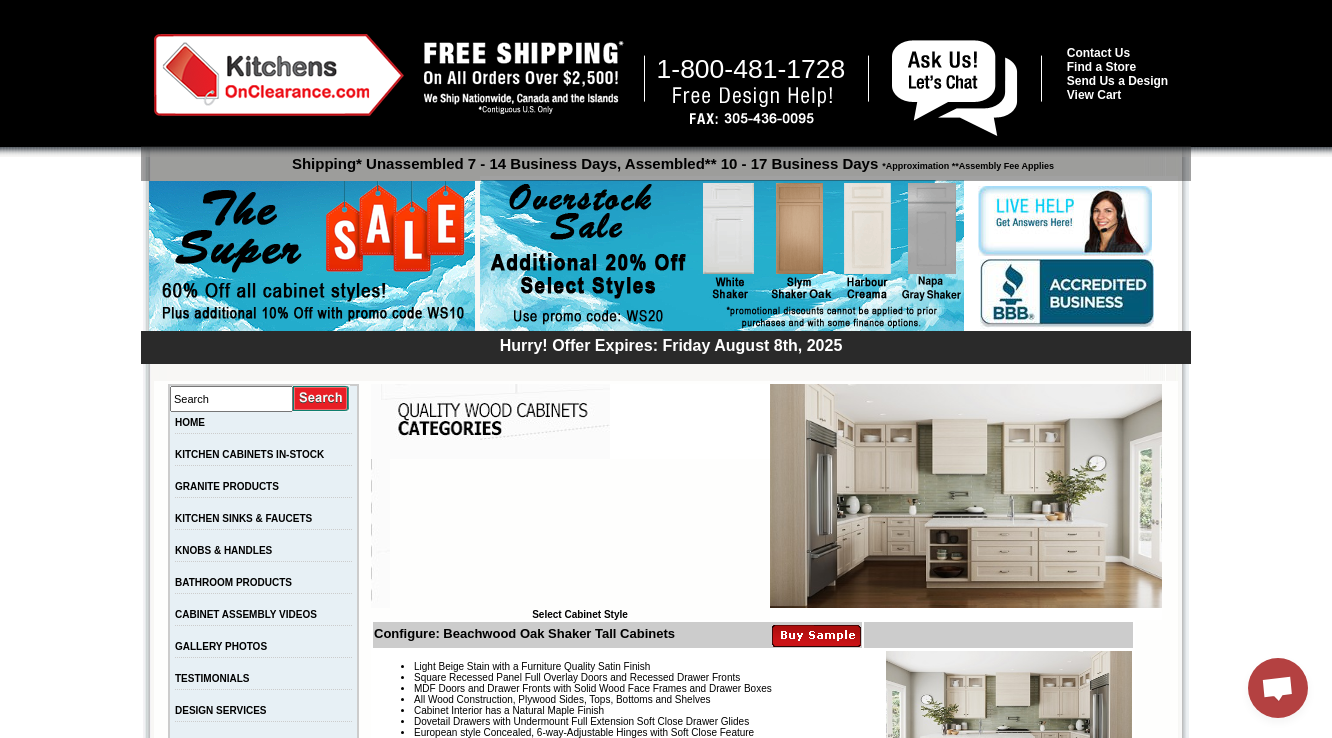 scroll, scrollTop: 2640, scrollLeft: 0, axis: vertical 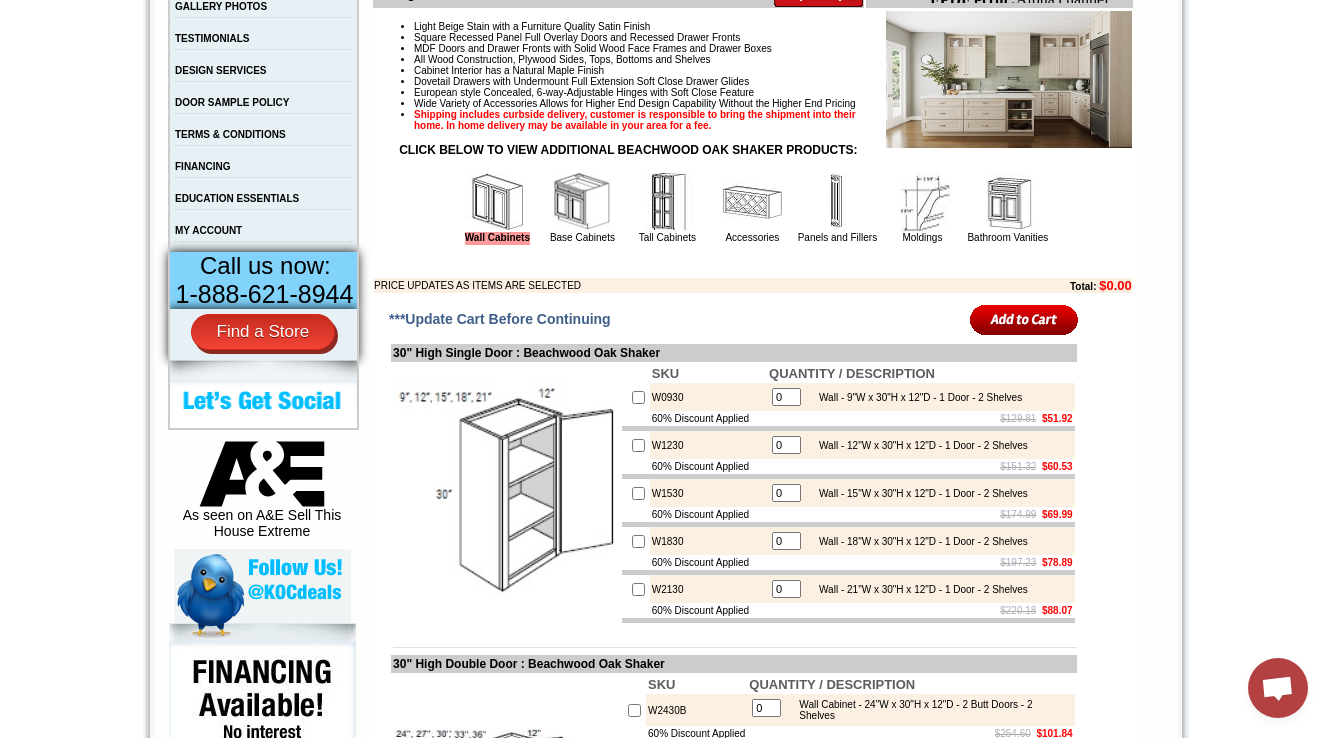 click at bounding box center (753, 262) 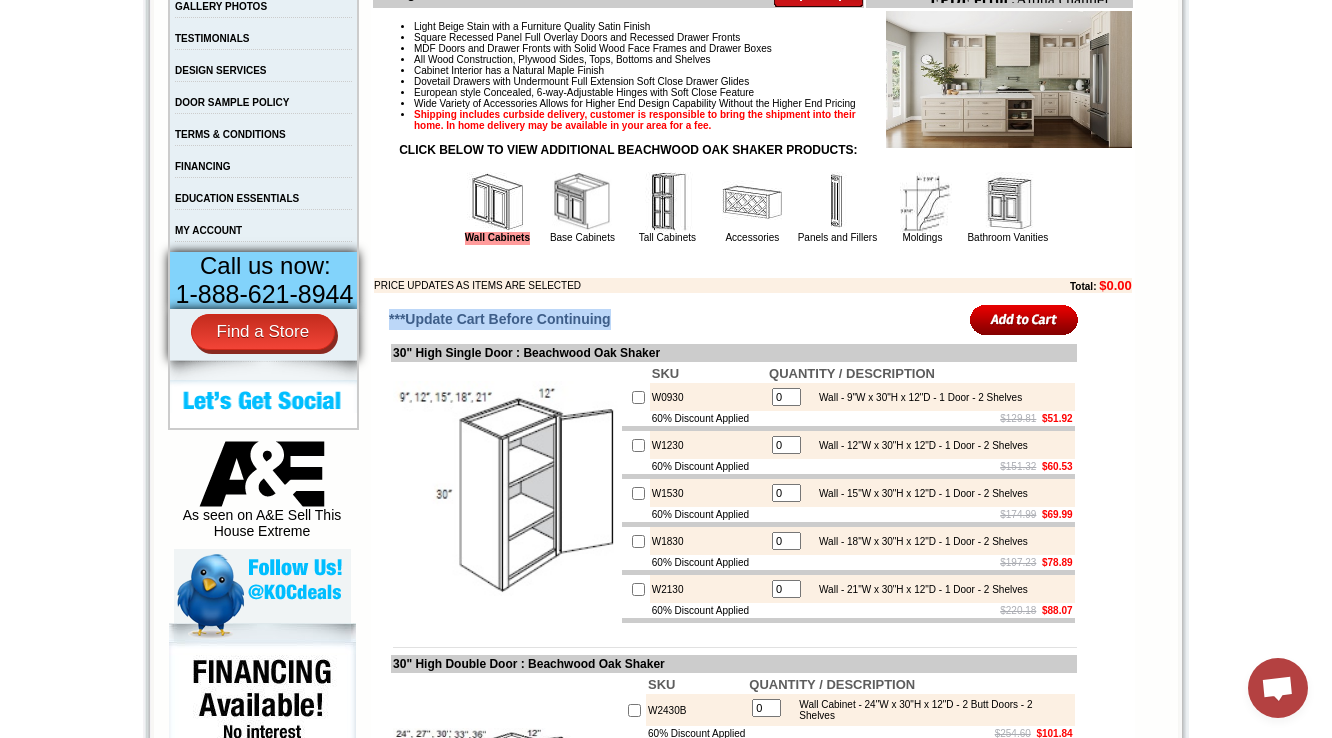 drag, startPoint x: 612, startPoint y: 359, endPoint x: 388, endPoint y: 347, distance: 224.3212 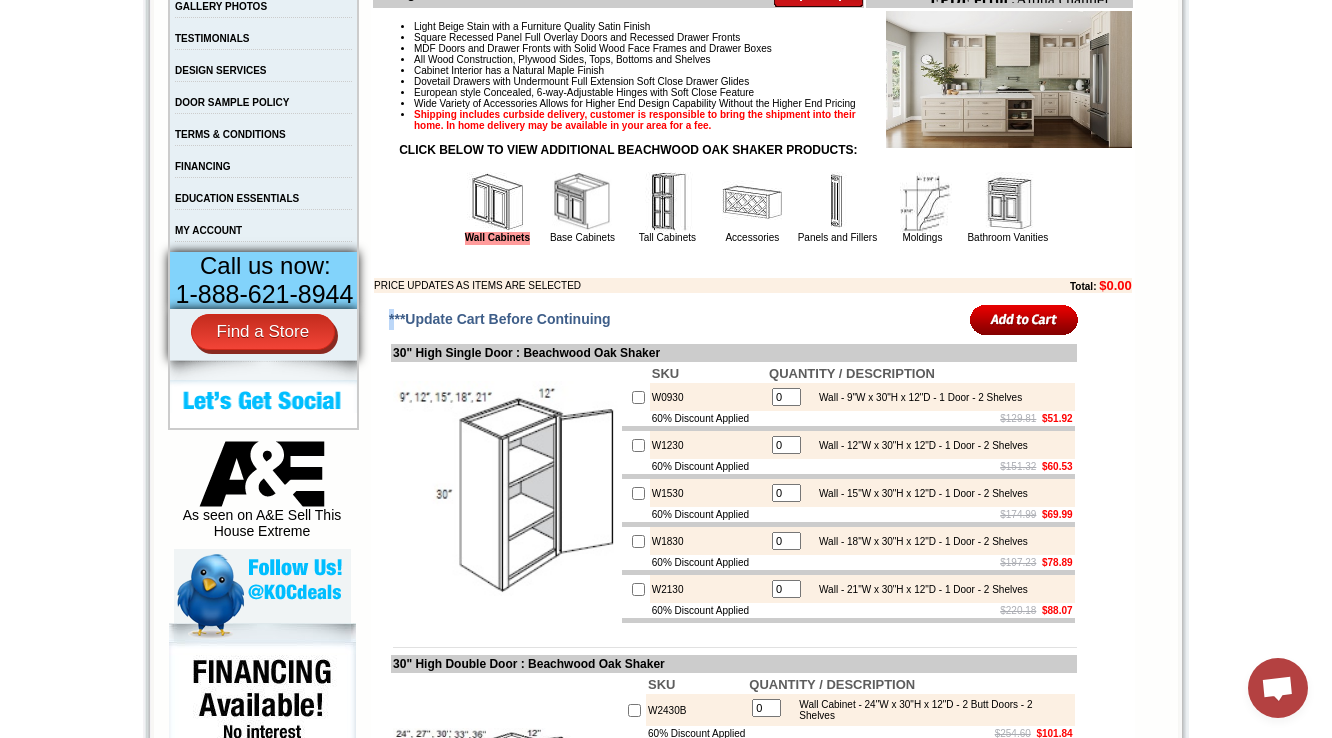 click on "***Update Cart Before Continuing" at bounding box center [500, 319] 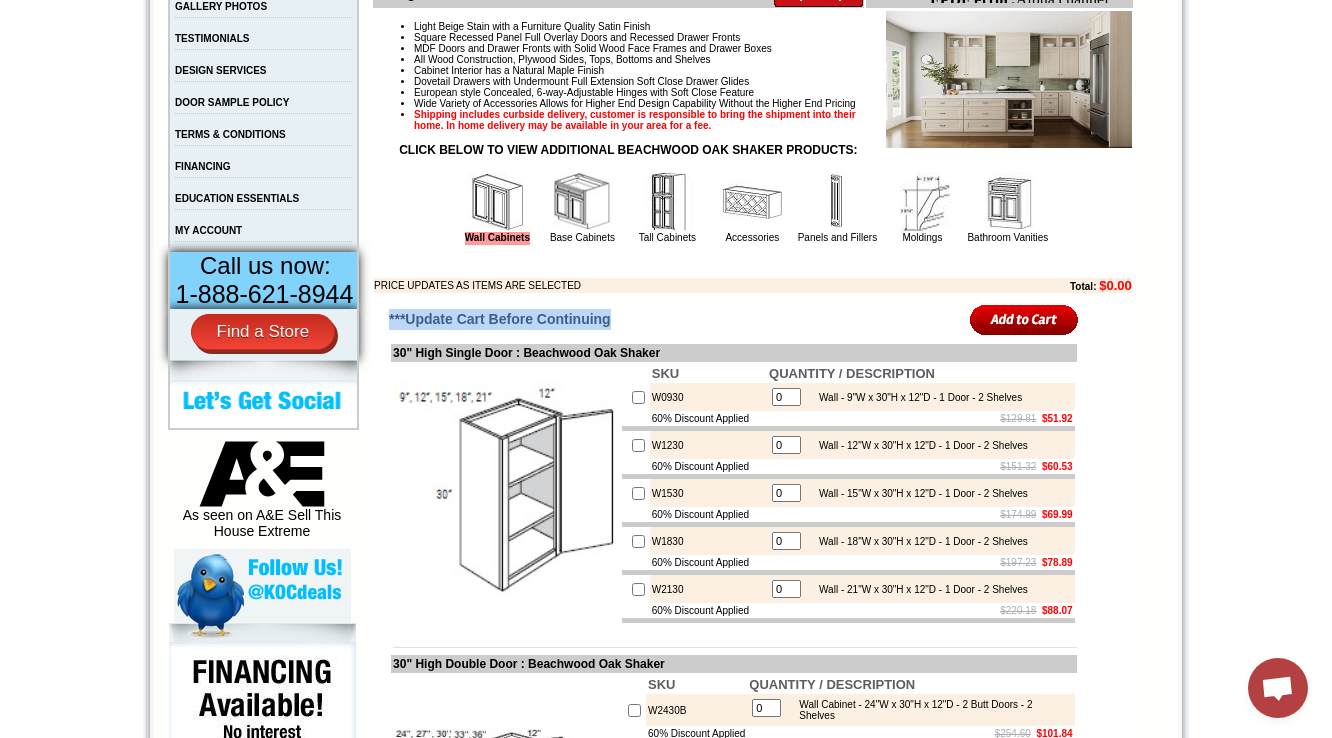 click on "***Update Cart Before Continuing" at bounding box center [500, 319] 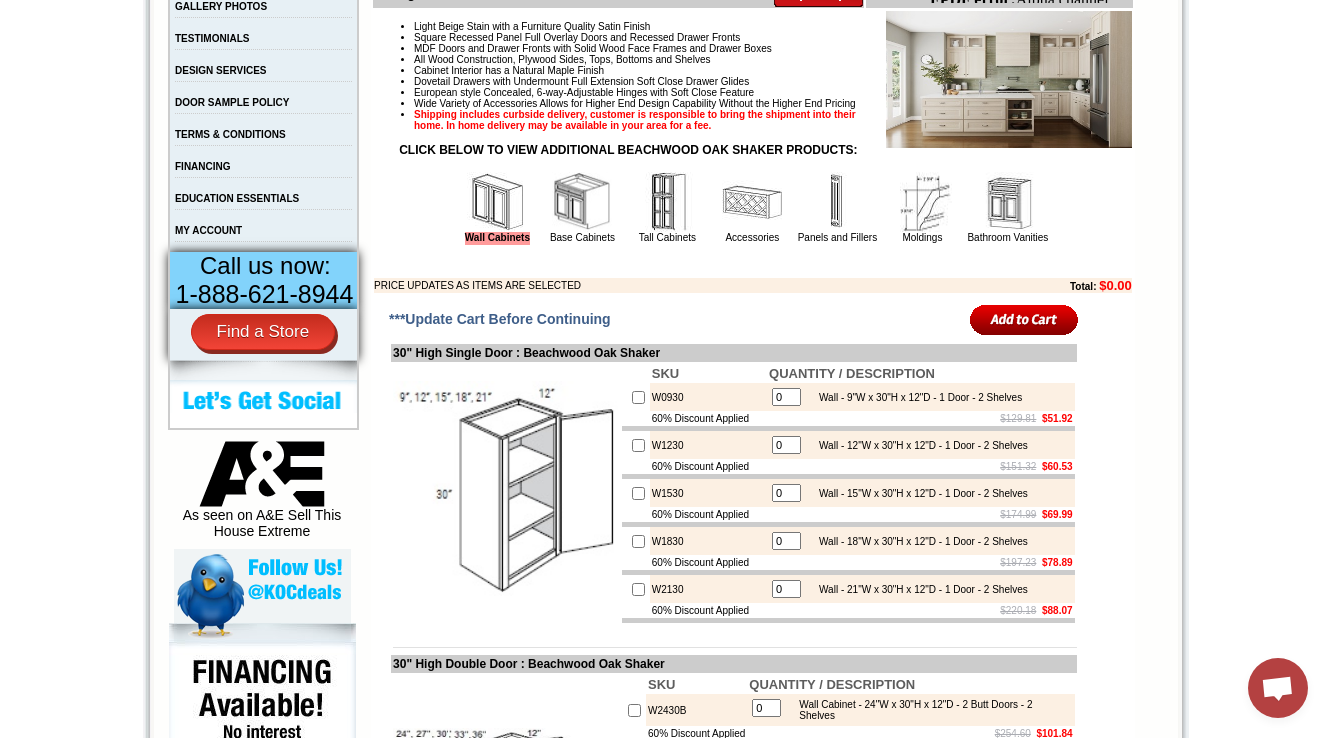 click on "***Update Cart Before Continuing" at bounding box center (500, 319) 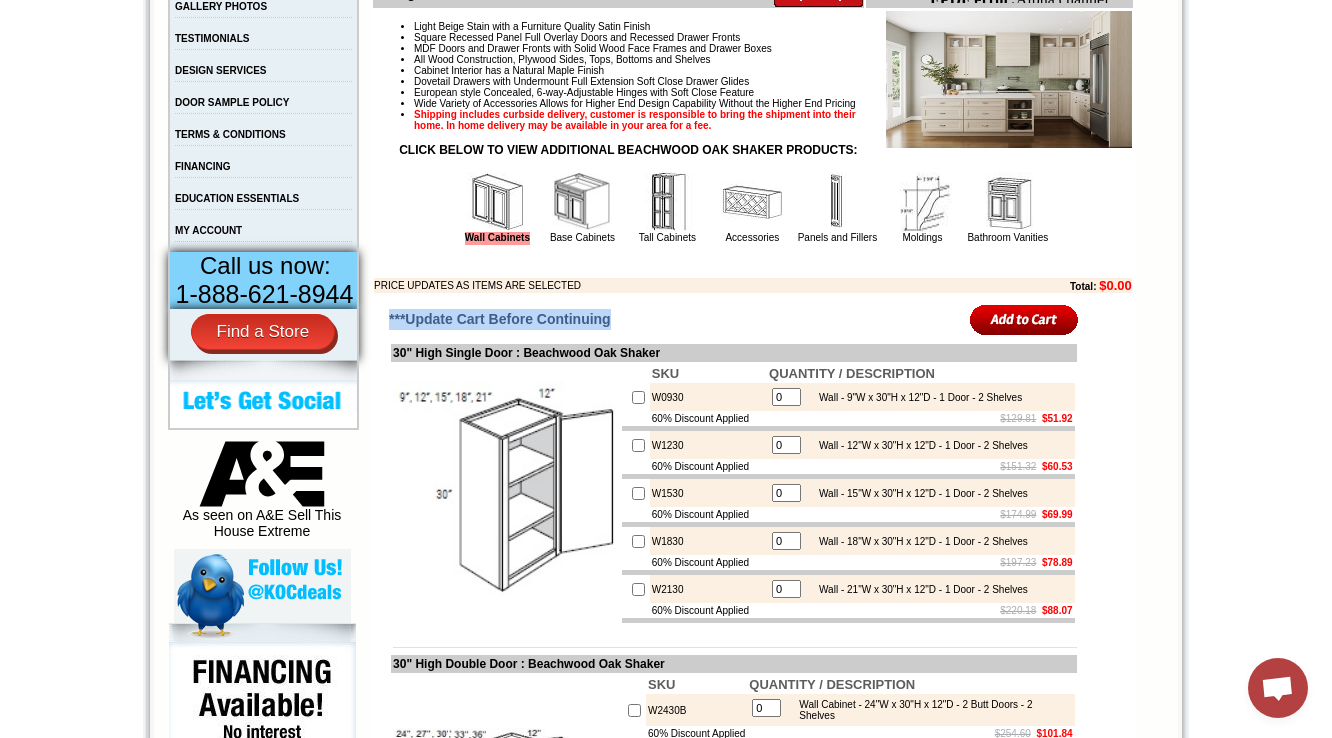 drag, startPoint x: 388, startPoint y: 349, endPoint x: 564, endPoint y: 351, distance: 176.01137 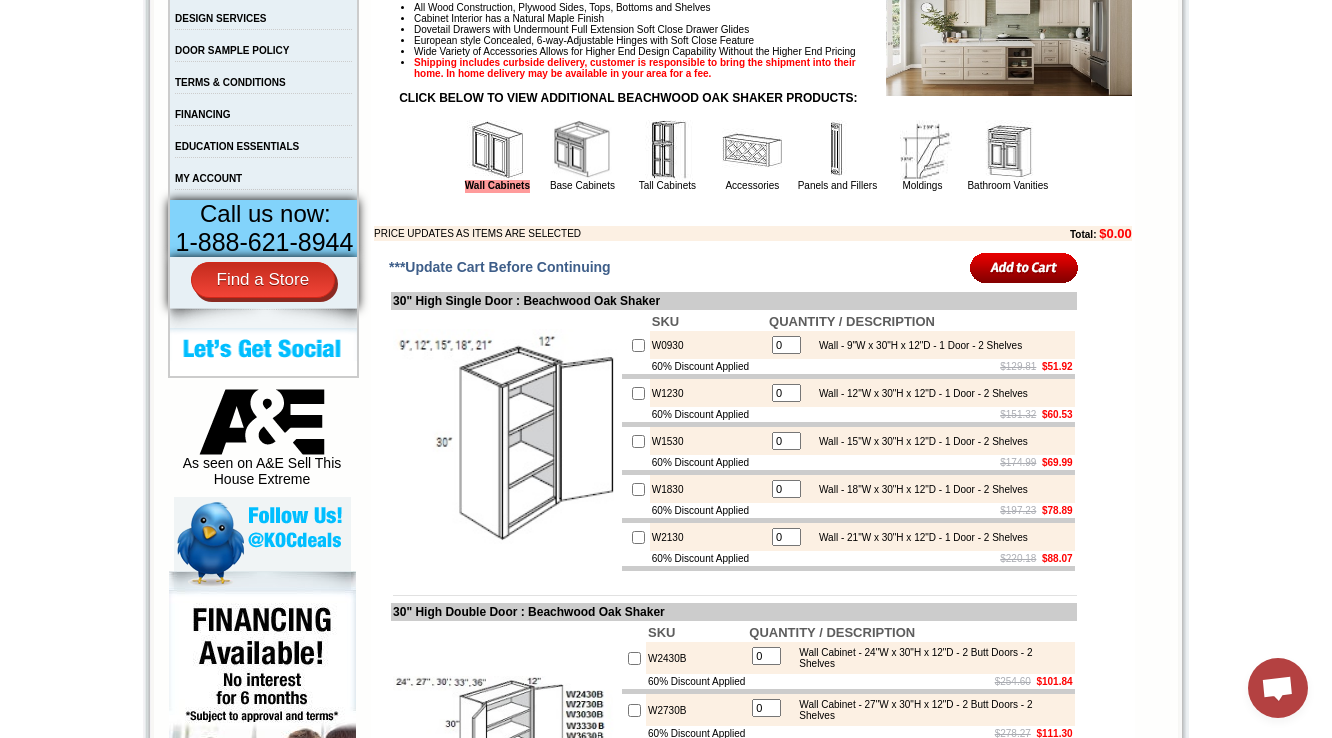 scroll, scrollTop: 720, scrollLeft: 0, axis: vertical 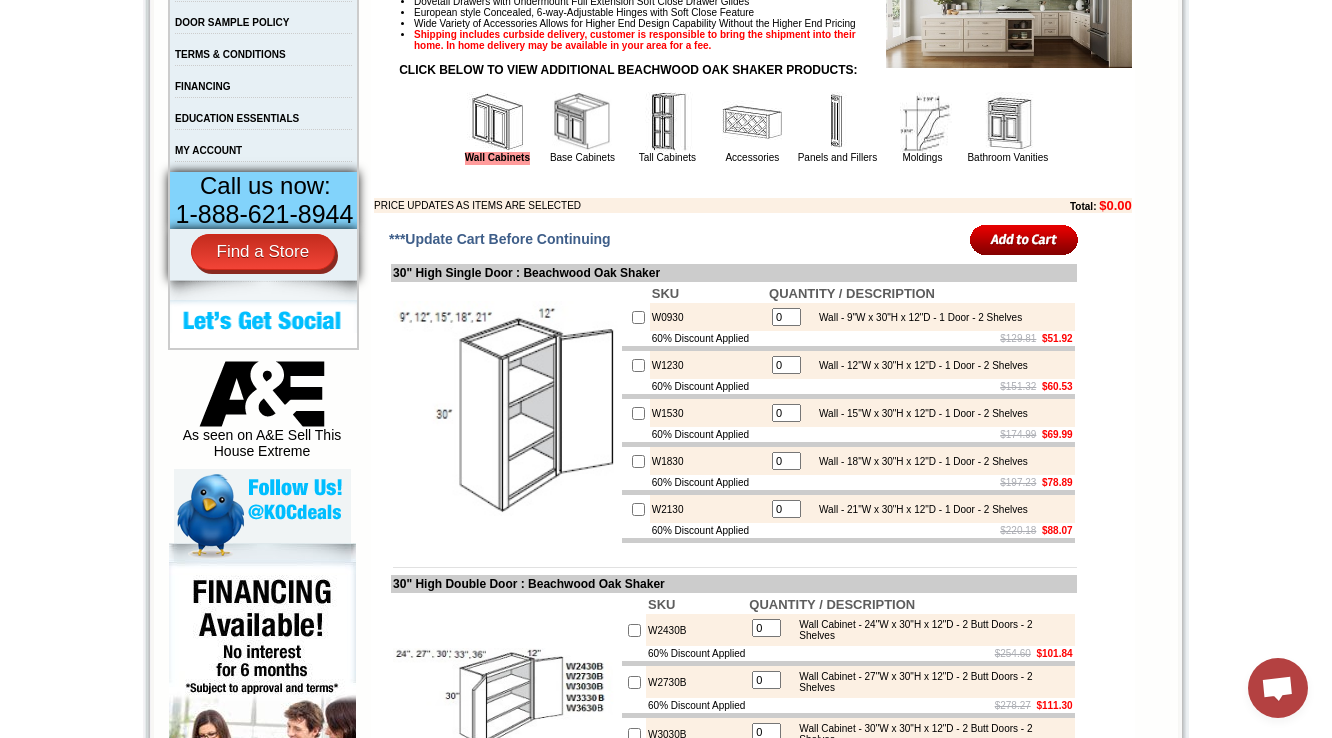 click on "Wall Cabinets" at bounding box center (497, 127) 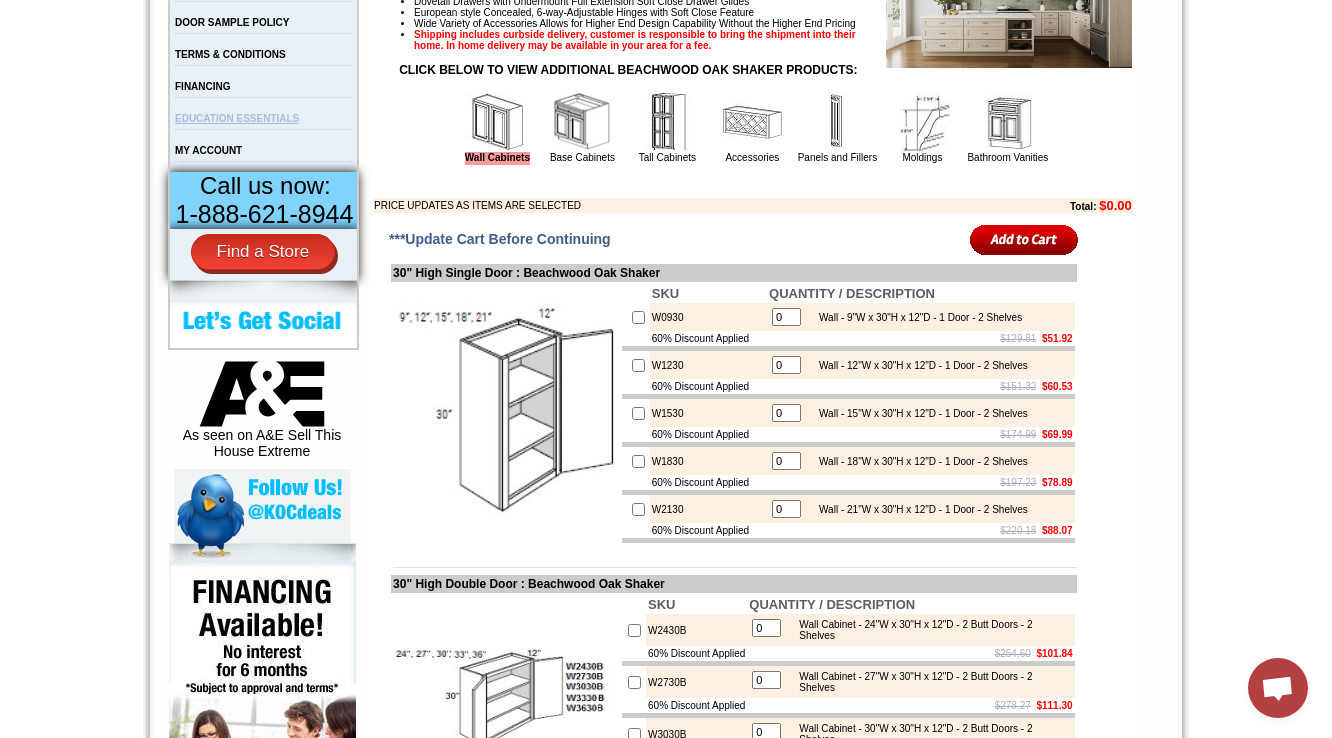 click at bounding box center (497, 122) 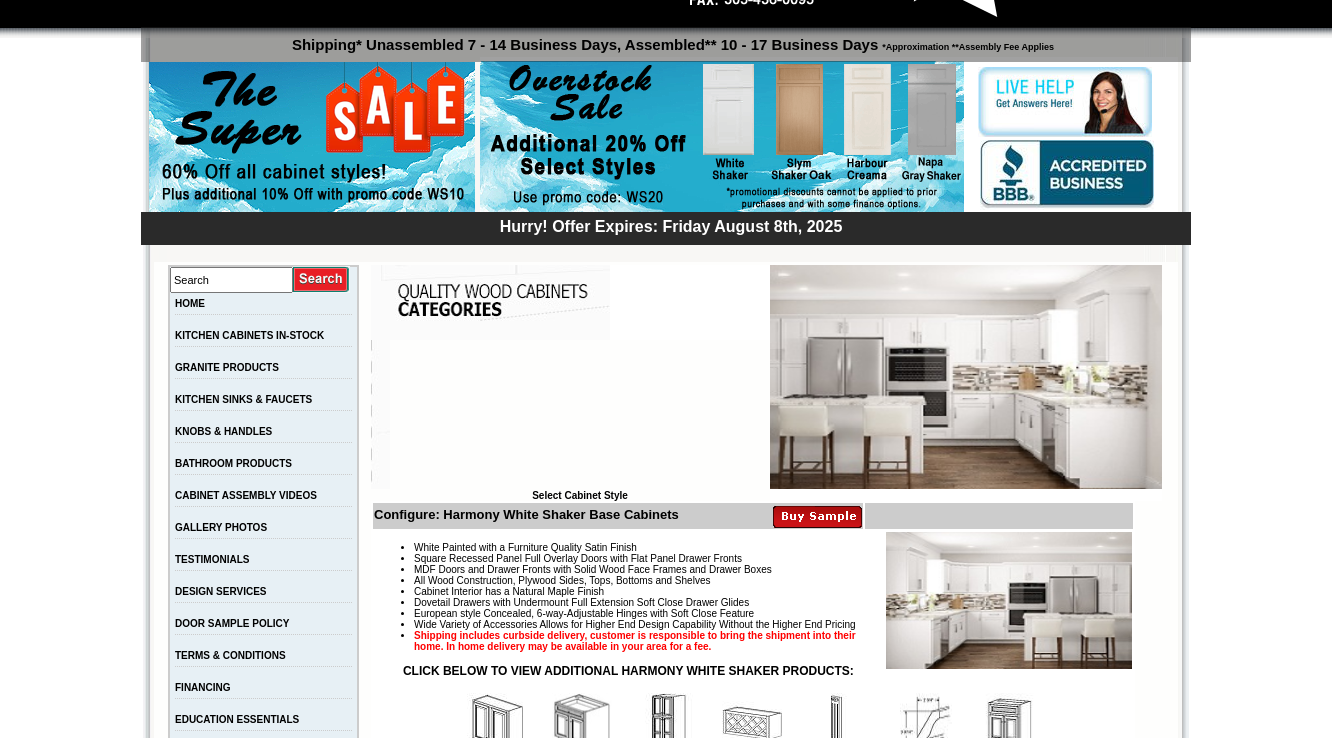 scroll, scrollTop: 224, scrollLeft: 0, axis: vertical 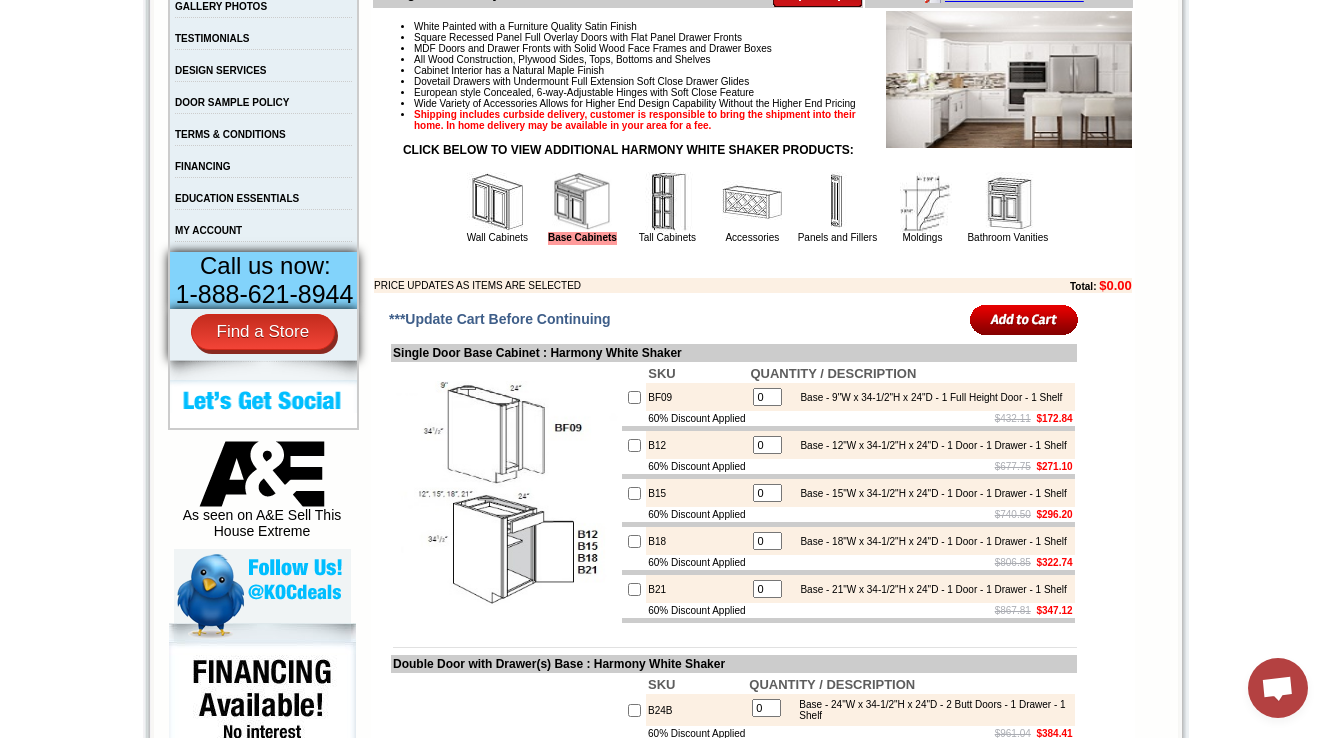 click at bounding box center [497, 202] 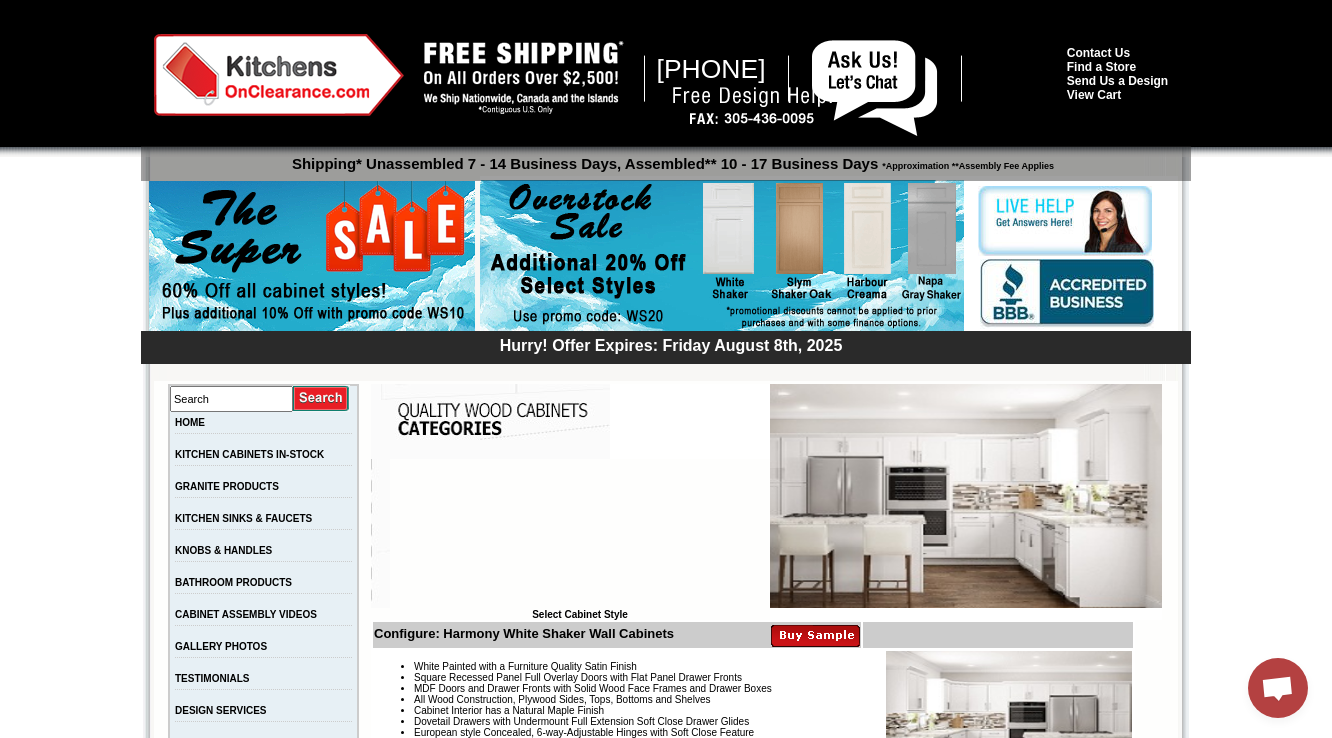 scroll, scrollTop: 0, scrollLeft: 0, axis: both 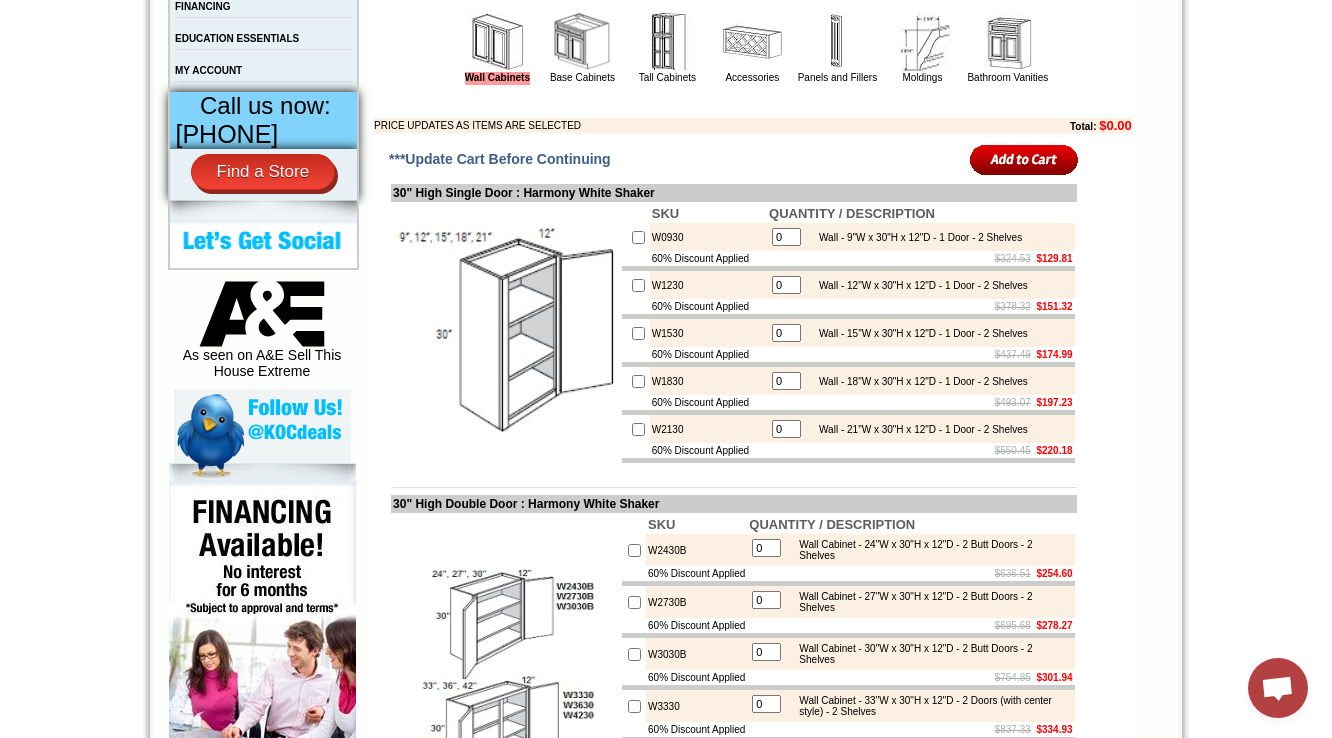 click on "W0930" at bounding box center [708, 237] 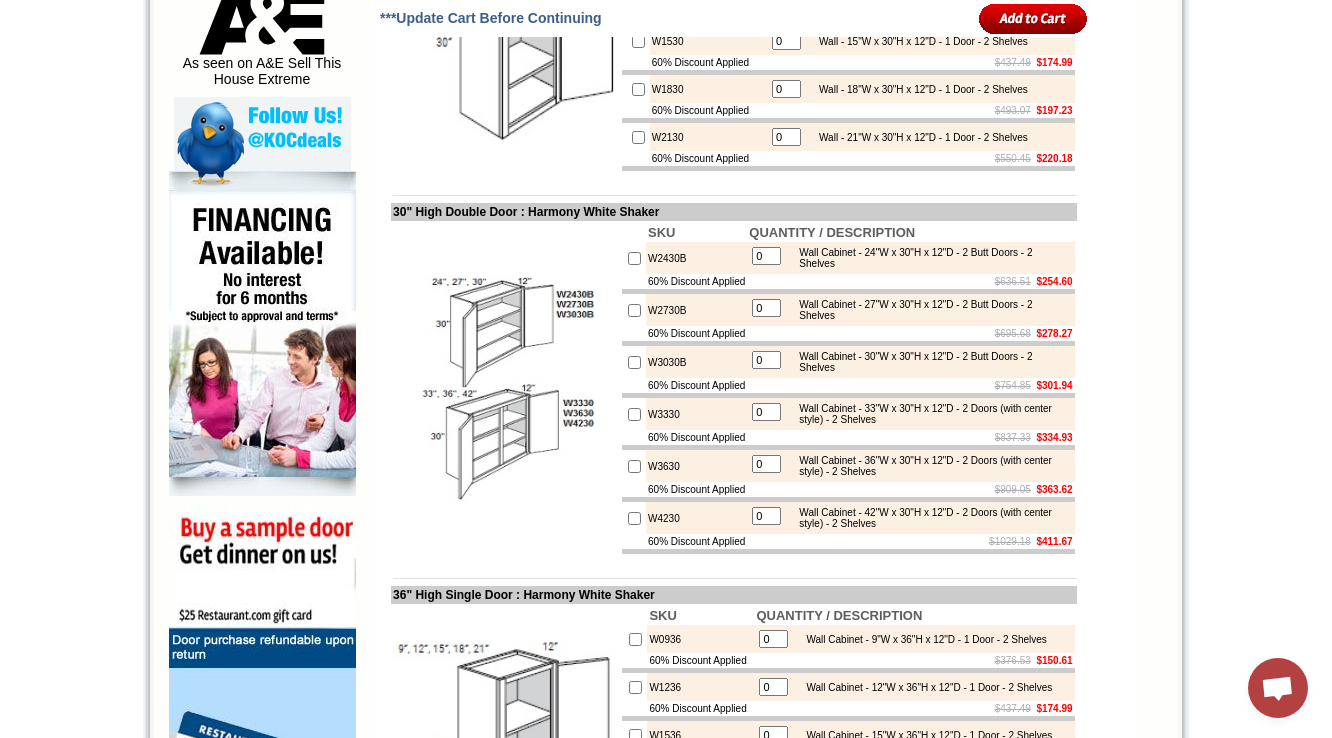 scroll, scrollTop: 1120, scrollLeft: 0, axis: vertical 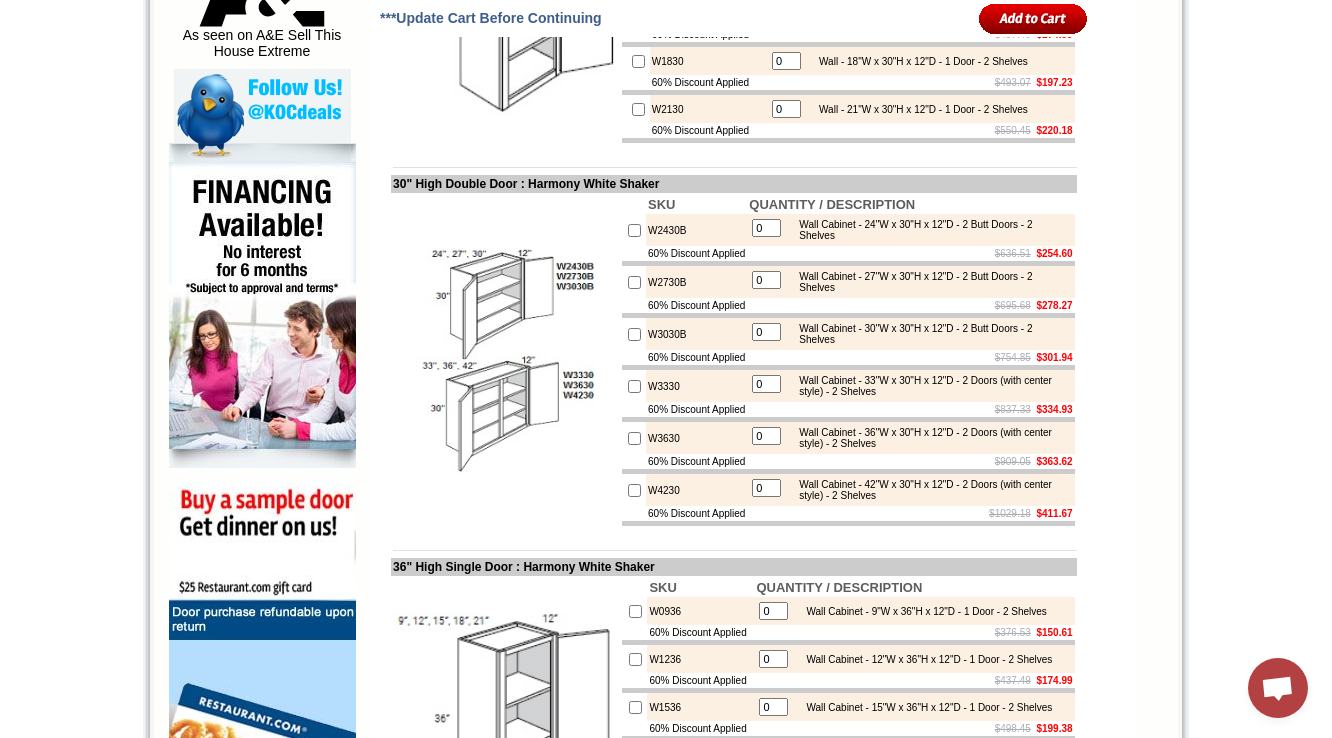 click on "W2430B" at bounding box center (696, 230) 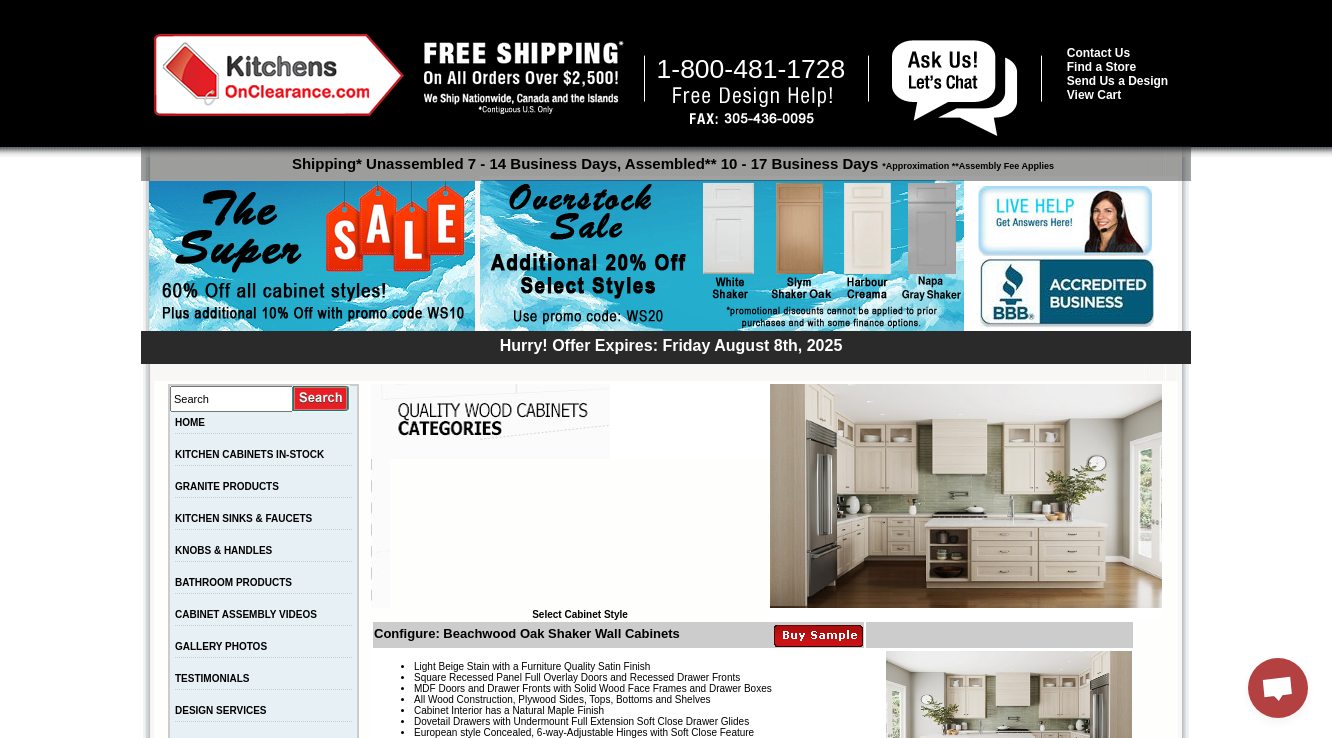 scroll, scrollTop: 0, scrollLeft: 0, axis: both 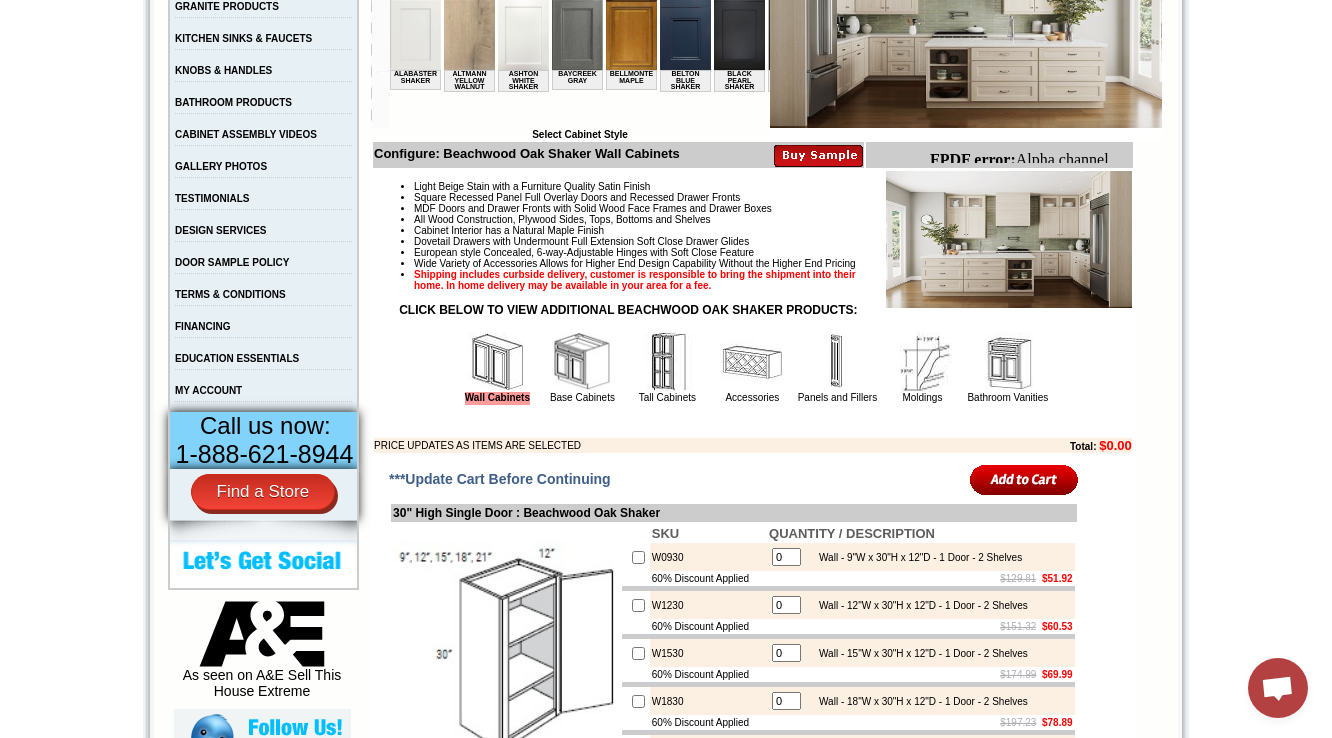 click at bounding box center [1008, 362] 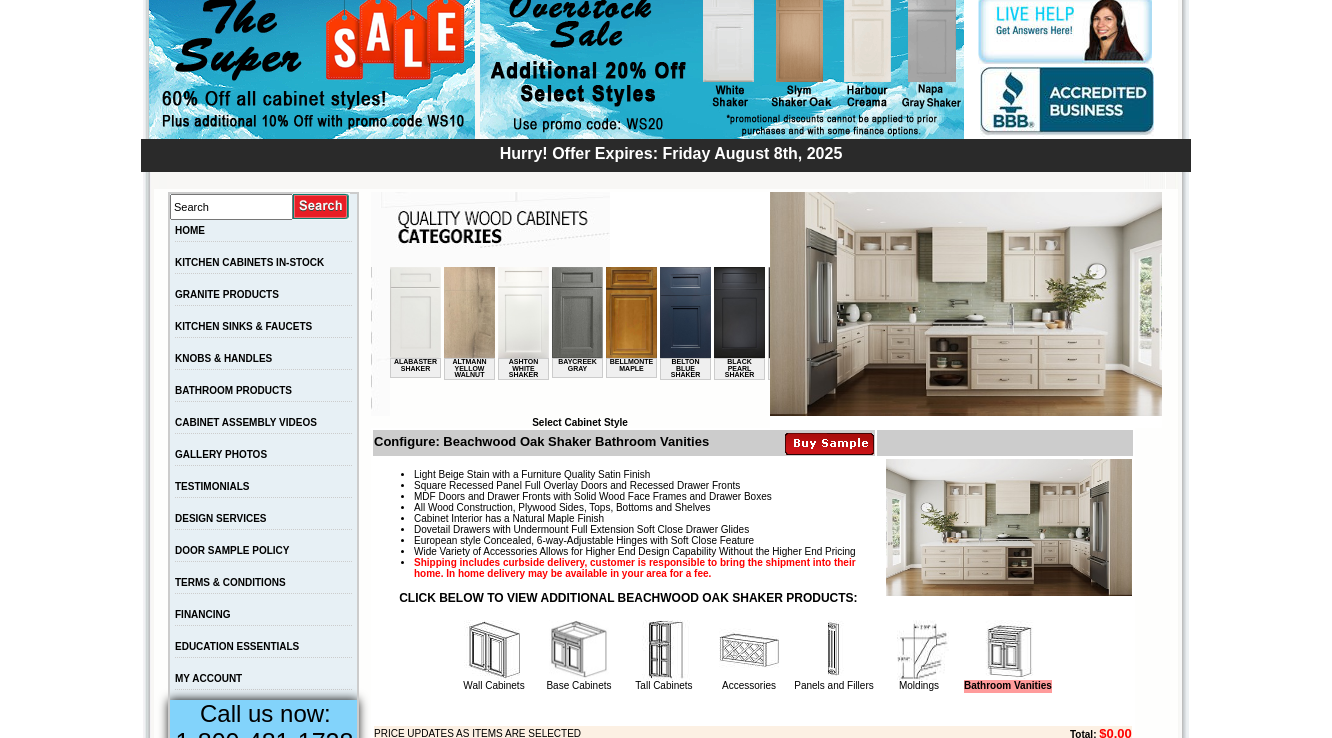 scroll, scrollTop: 480, scrollLeft: 0, axis: vertical 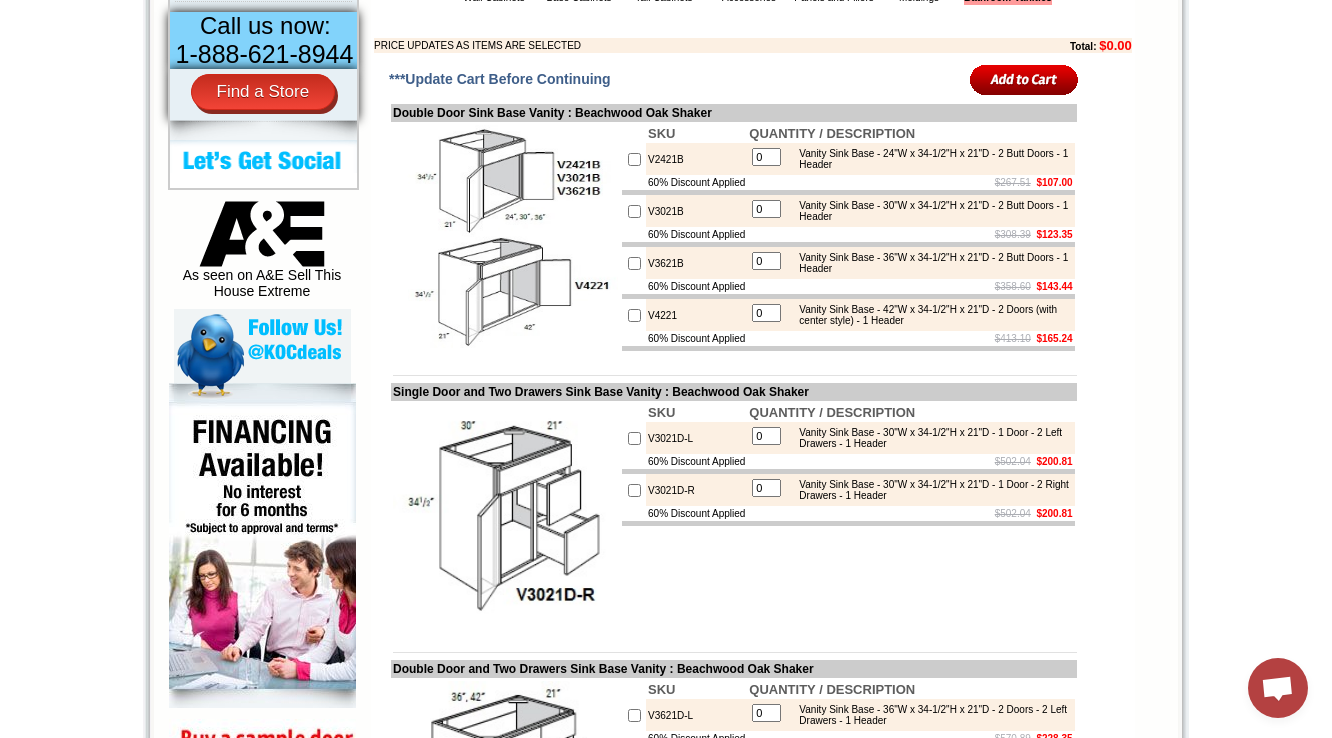click on "V2421B" at bounding box center (696, 159) 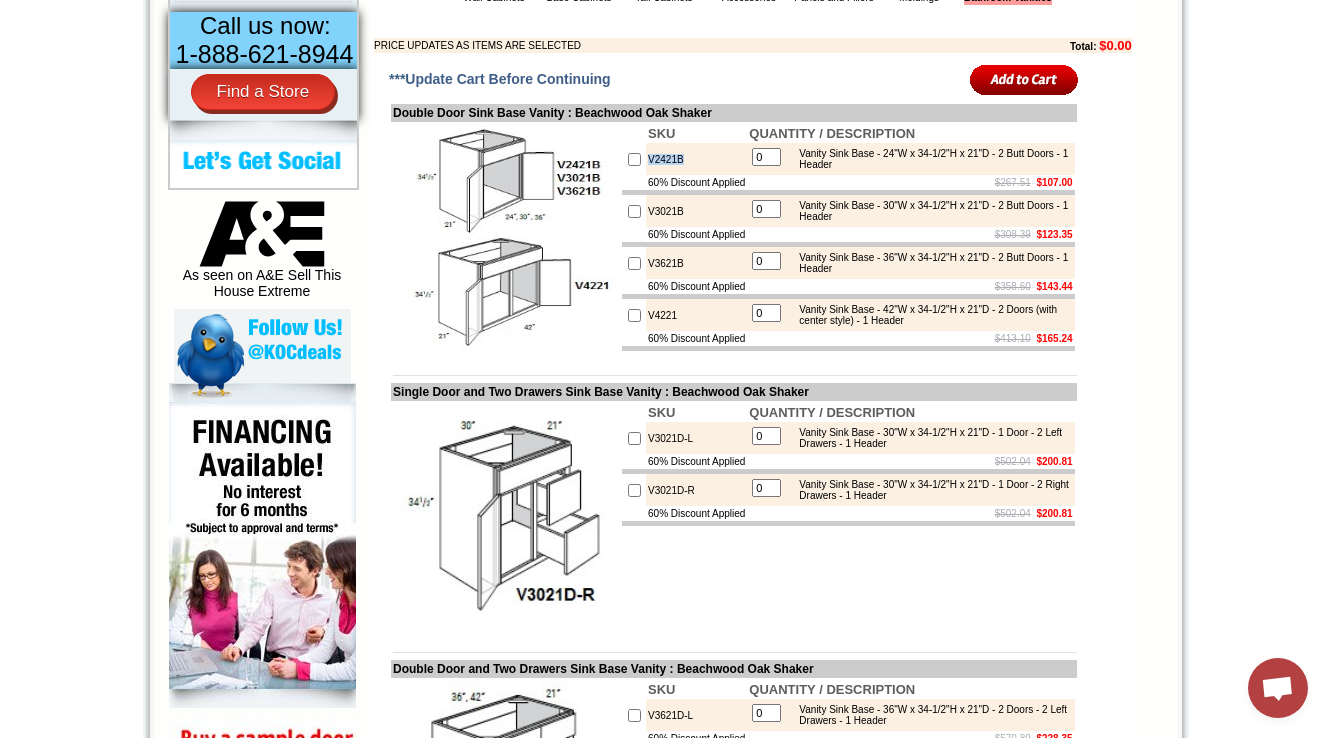 click on "V2421B" at bounding box center (696, 159) 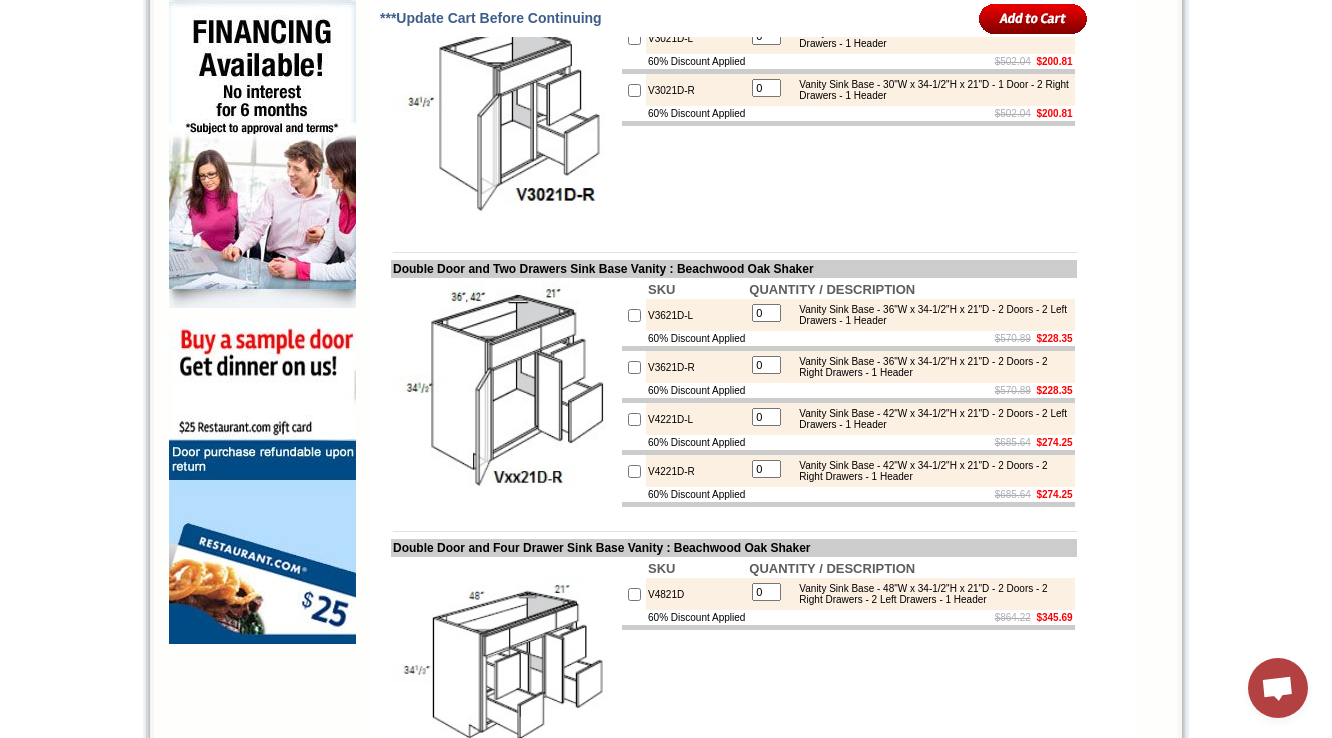 scroll, scrollTop: 1680, scrollLeft: 0, axis: vertical 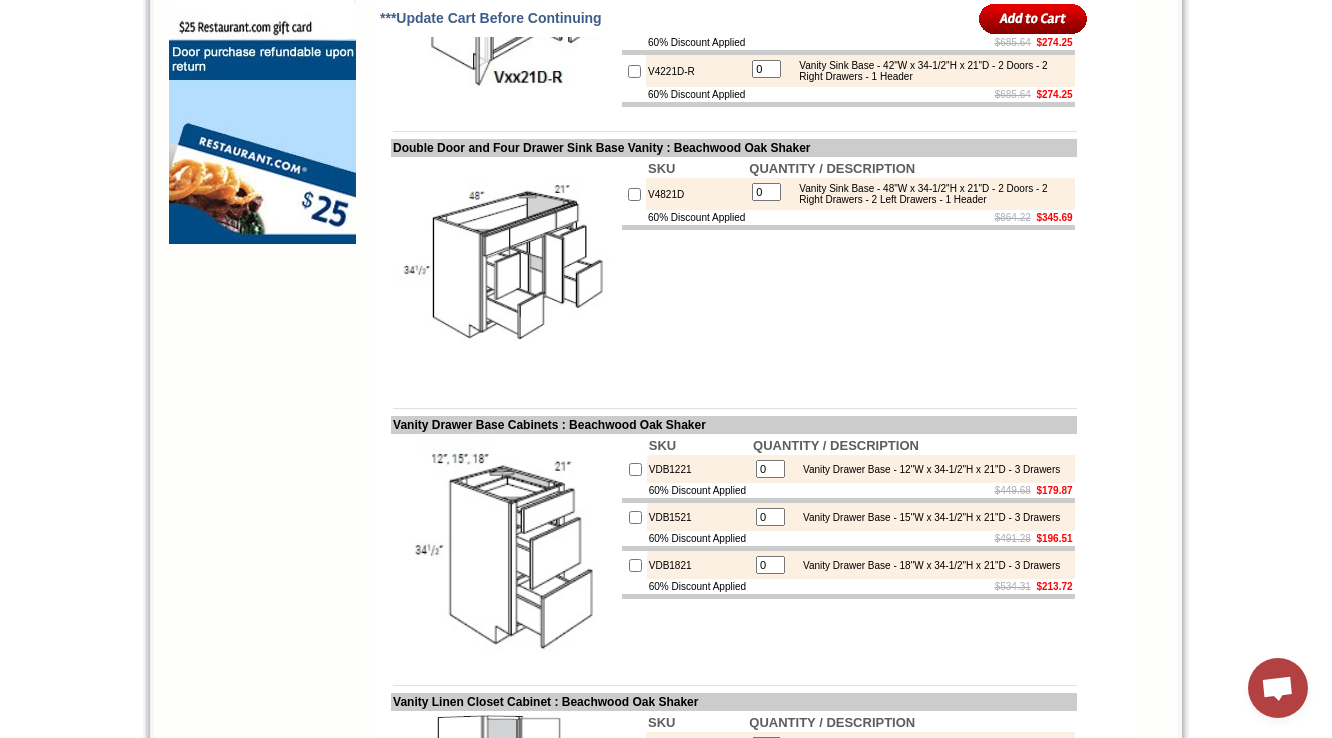 click on "V4821D" at bounding box center (696, 194) 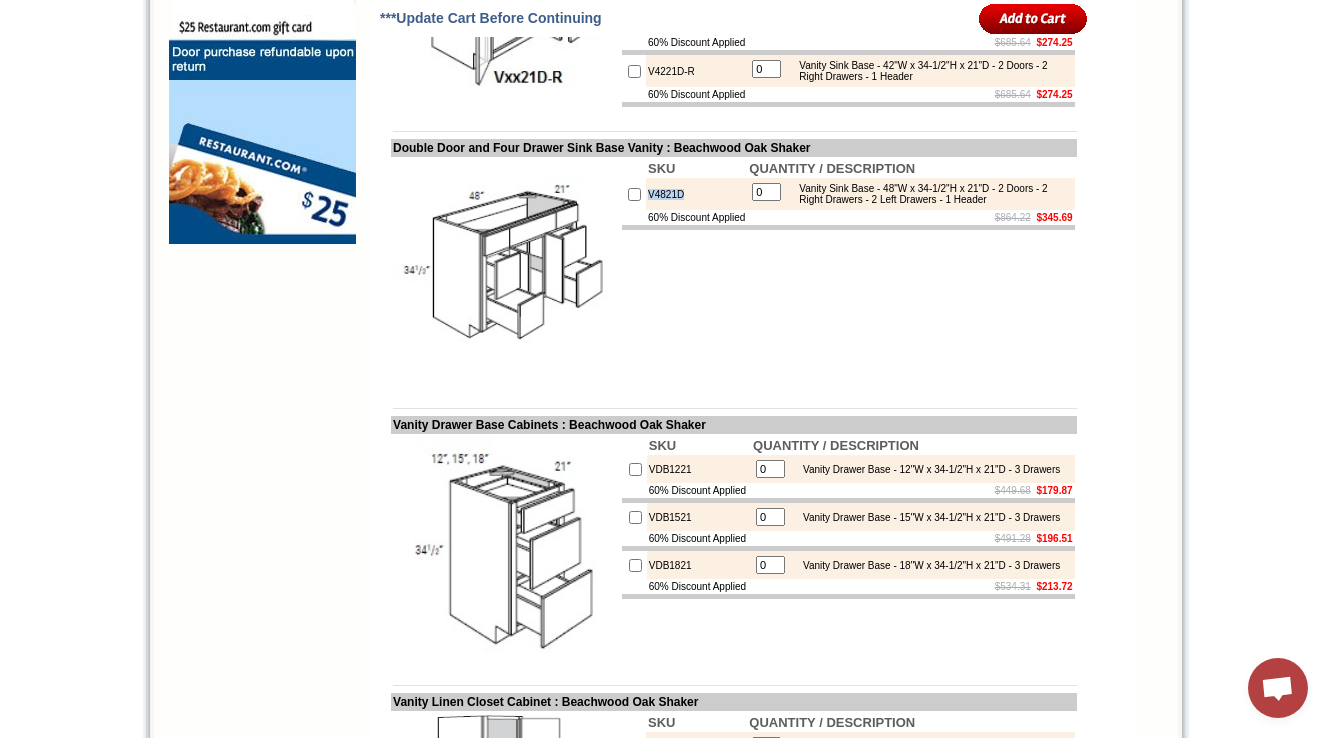 click on "V4821D" at bounding box center (696, 194) 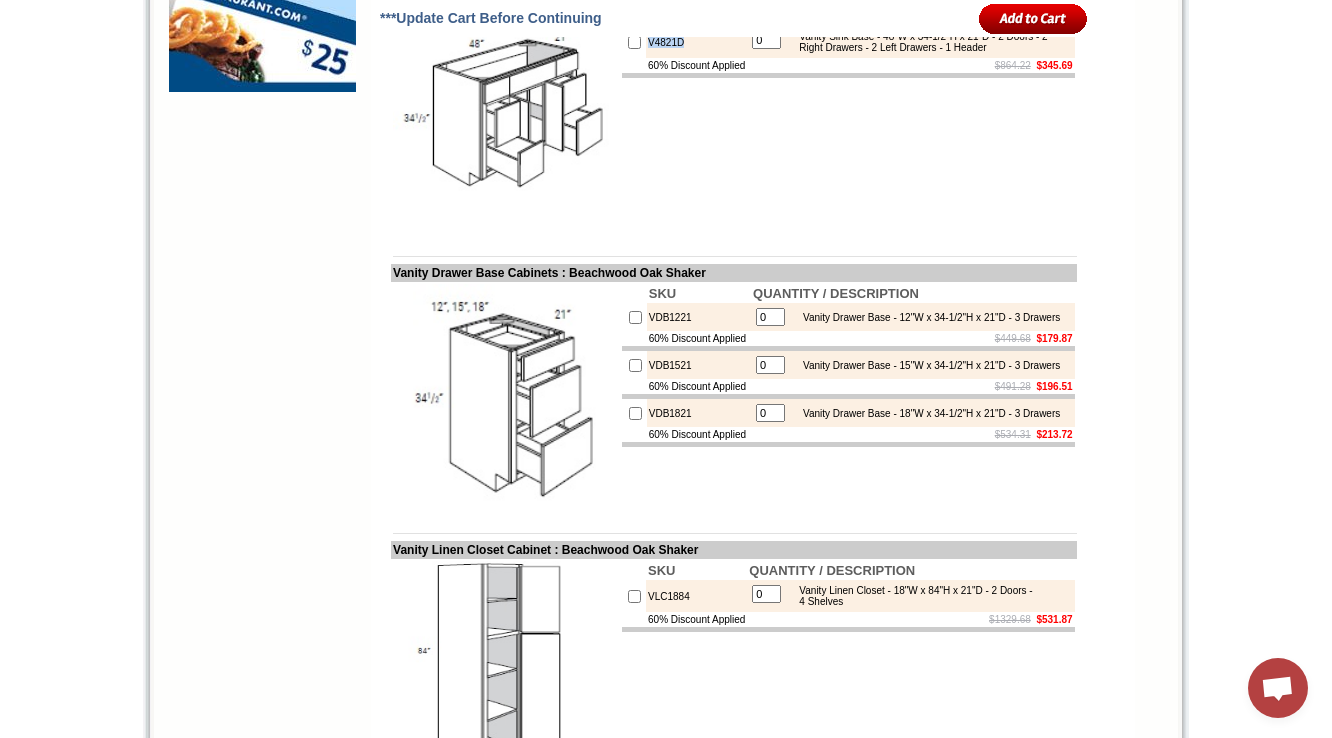 scroll, scrollTop: 1840, scrollLeft: 0, axis: vertical 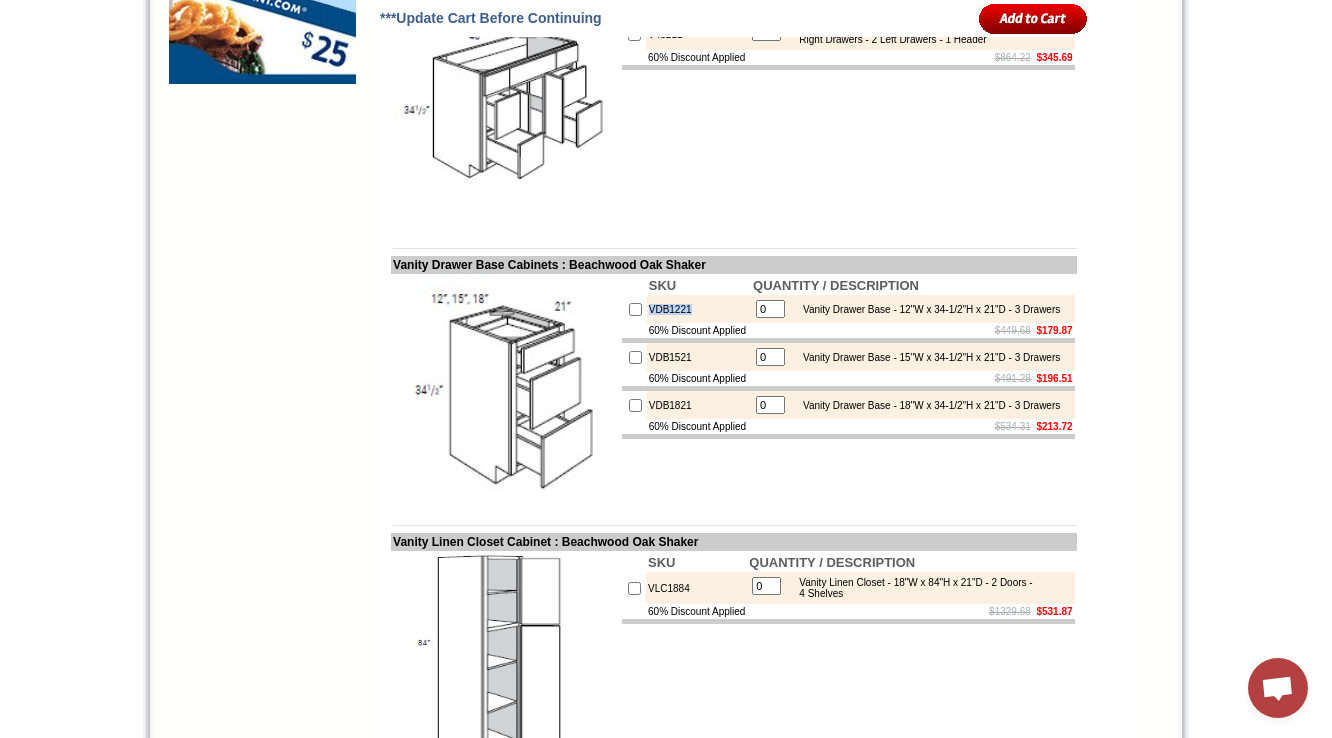 drag, startPoint x: 700, startPoint y: 387, endPoint x: 650, endPoint y: 400, distance: 51.662365 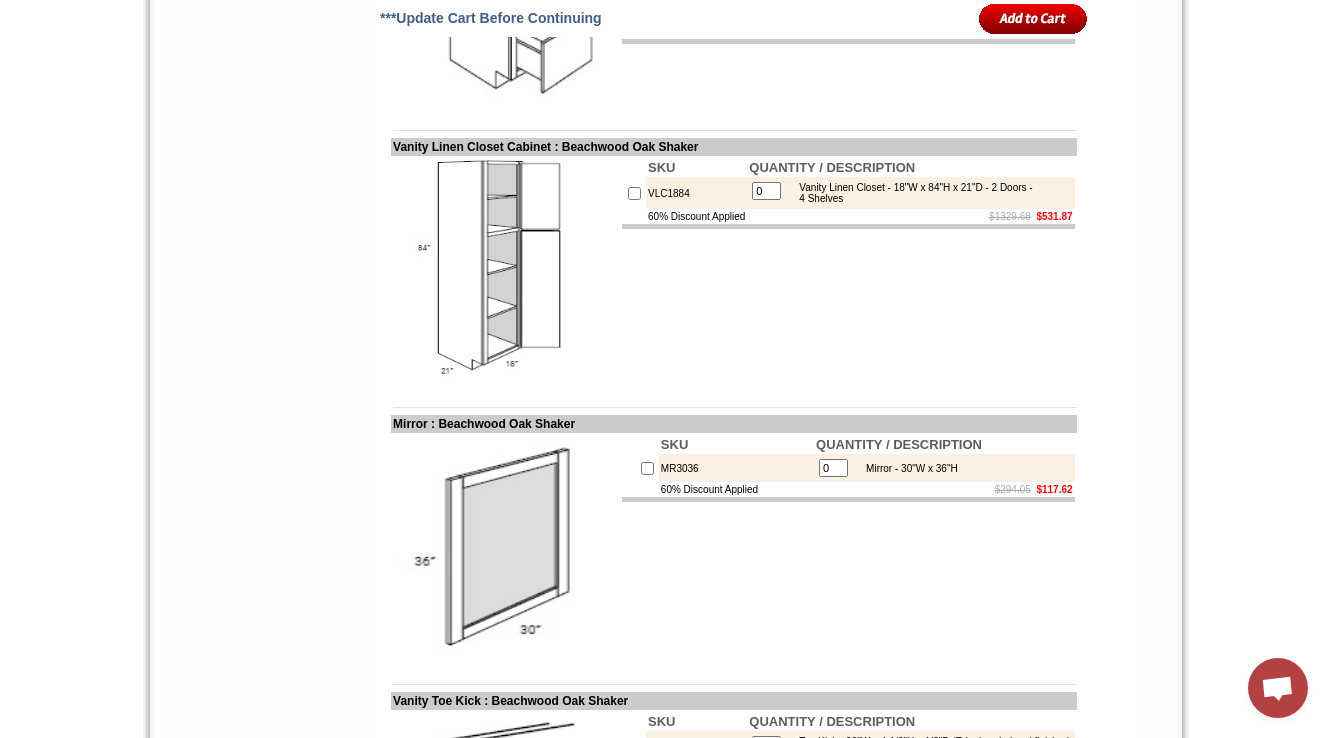 scroll, scrollTop: 2240, scrollLeft: 0, axis: vertical 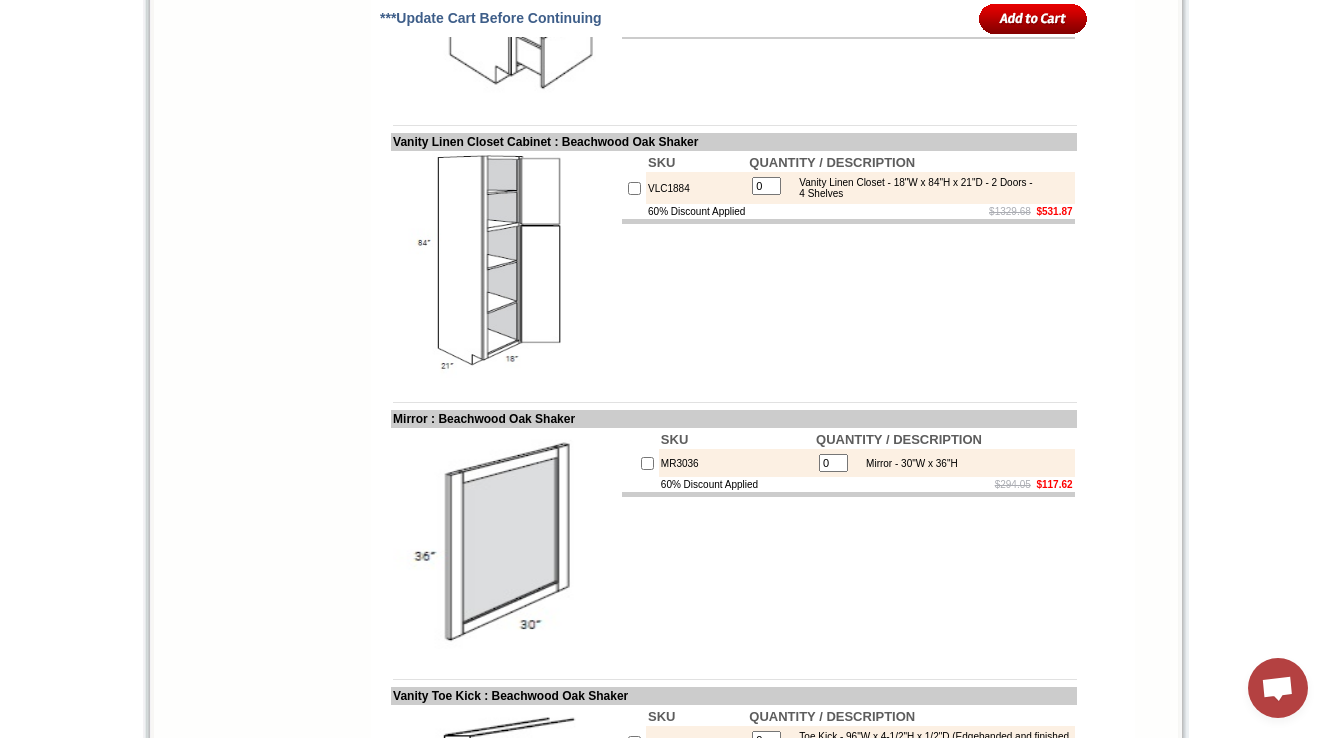 click on "VLC1884" at bounding box center (696, 188) 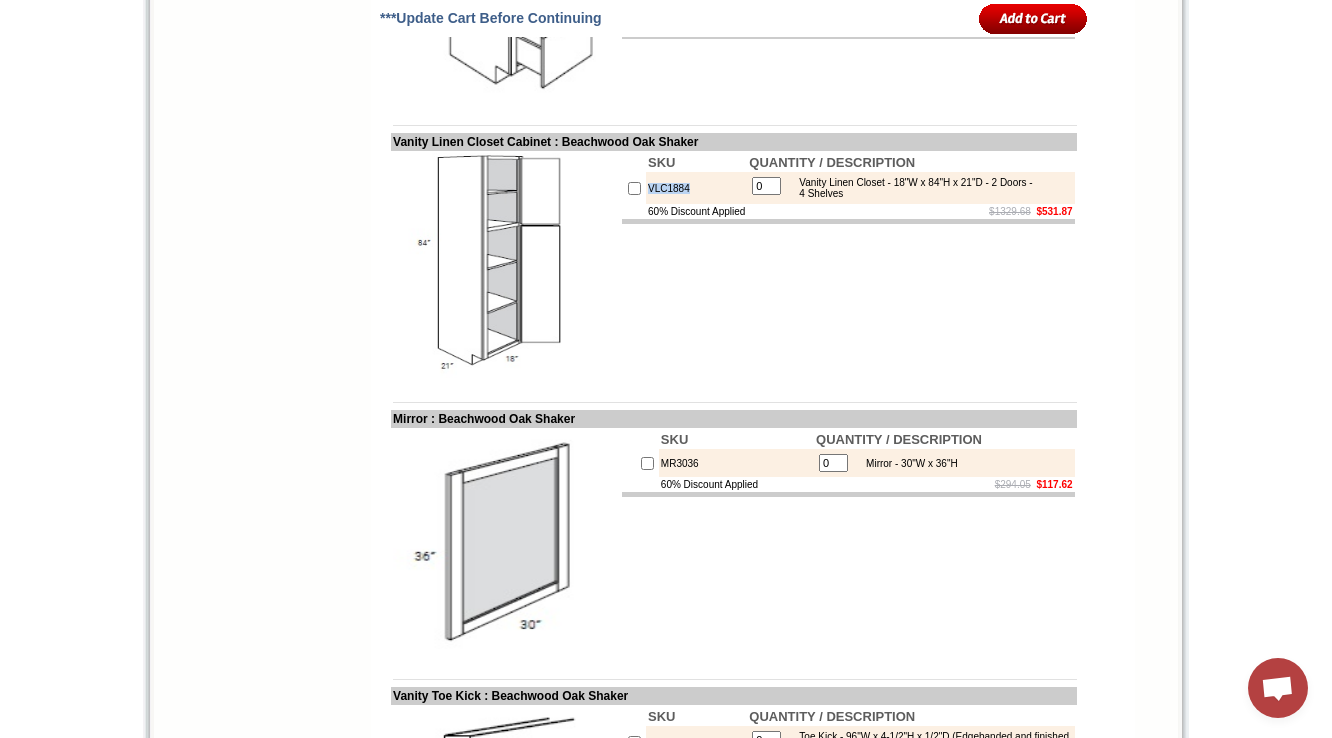 click on "VLC1884" at bounding box center [696, 188] 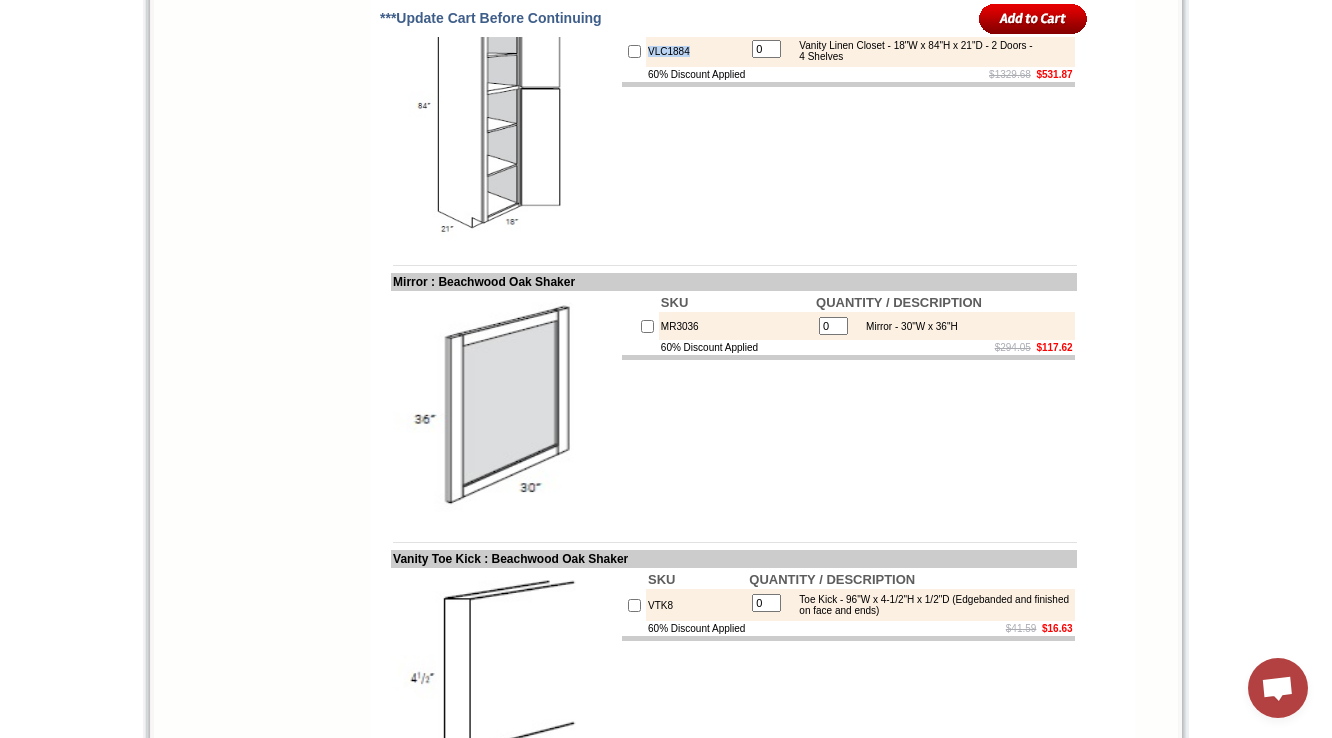 scroll, scrollTop: 2400, scrollLeft: 0, axis: vertical 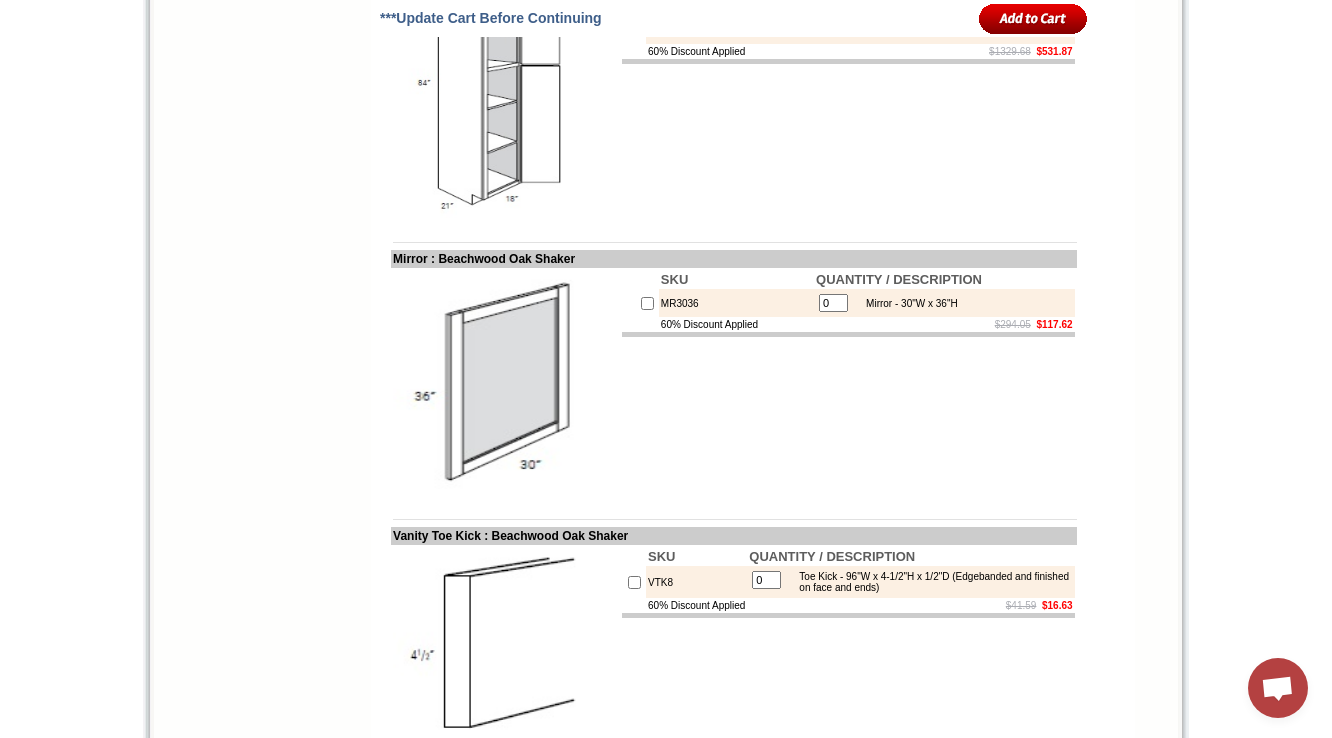 copy on "VLC1884" 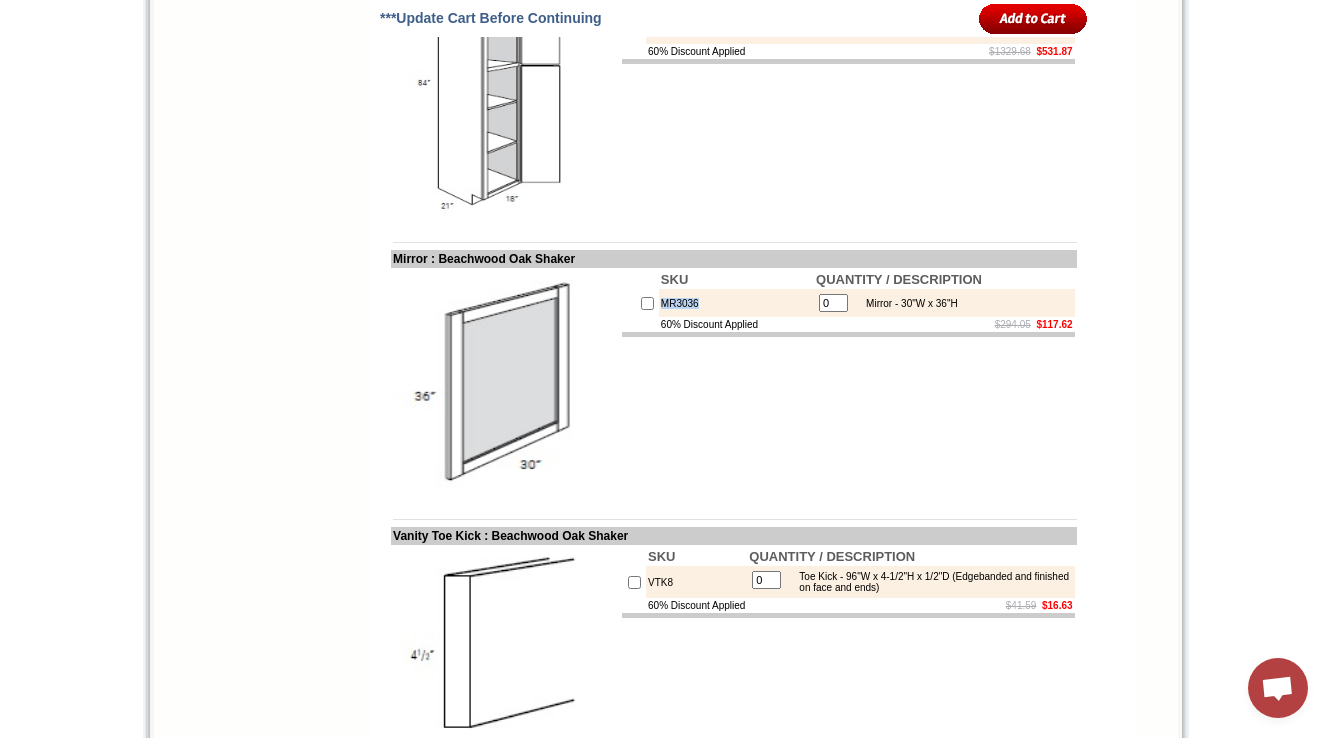 click on "MR3036" at bounding box center [736, 303] 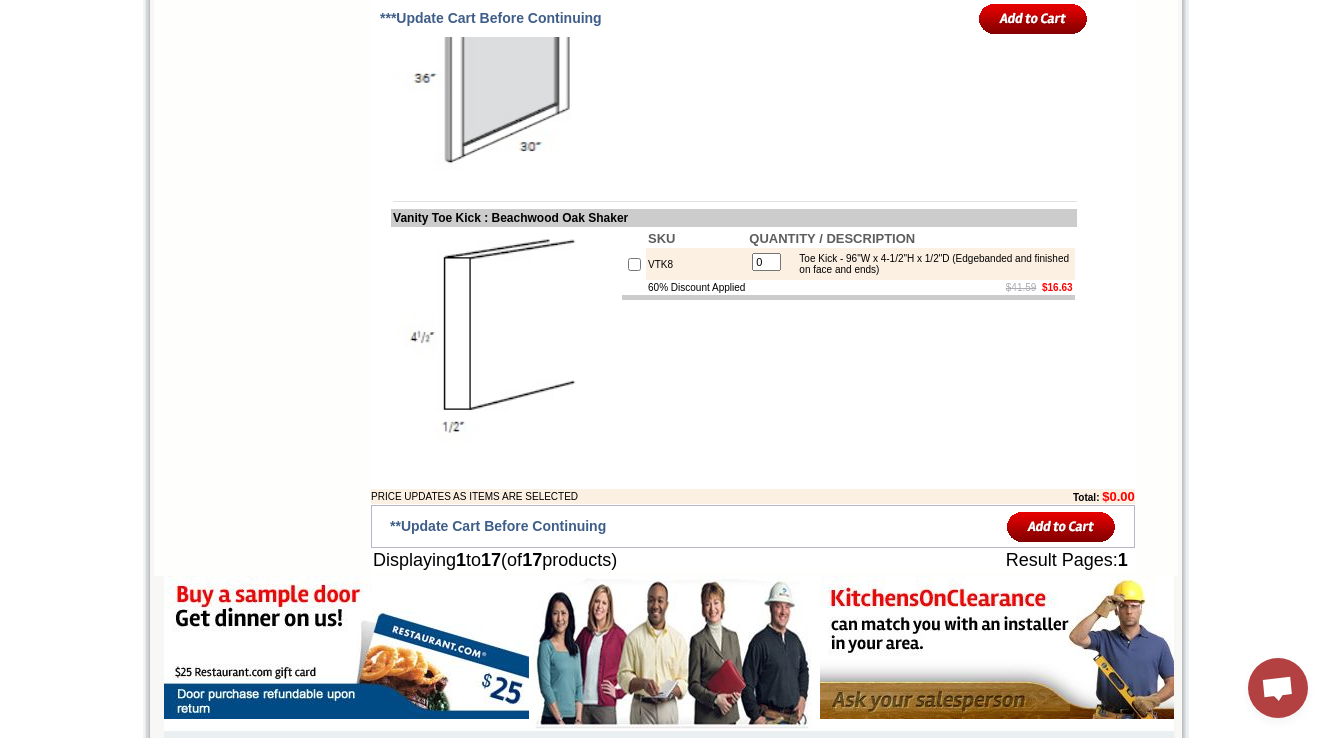 scroll, scrollTop: 2720, scrollLeft: 0, axis: vertical 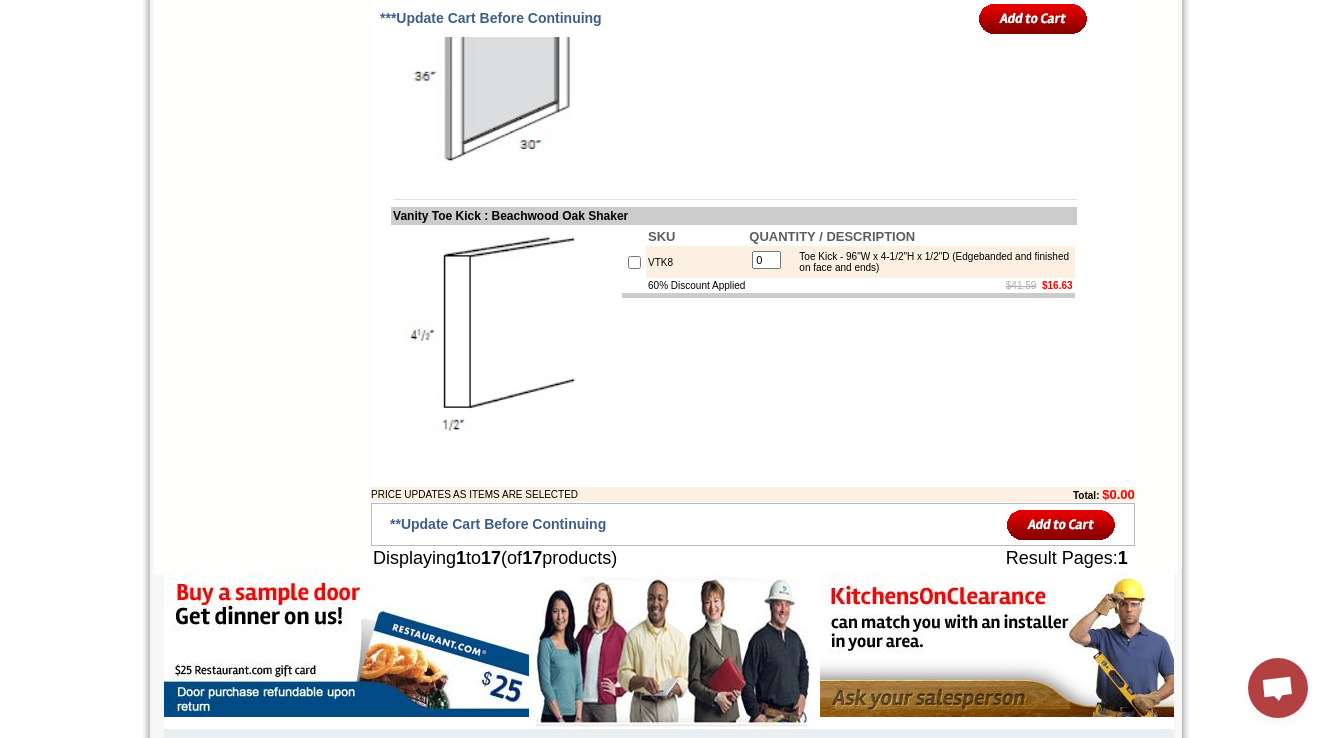 click on "SKU
QUANTITY / DESCRIPTION
VTK8
0 Toe Kick - 96"W x 4-1/2"H x 1/2"D (Edgebanded and finished on face and ends)
60% Discount Applied
$41.59    $16.63" at bounding box center (848, 339) 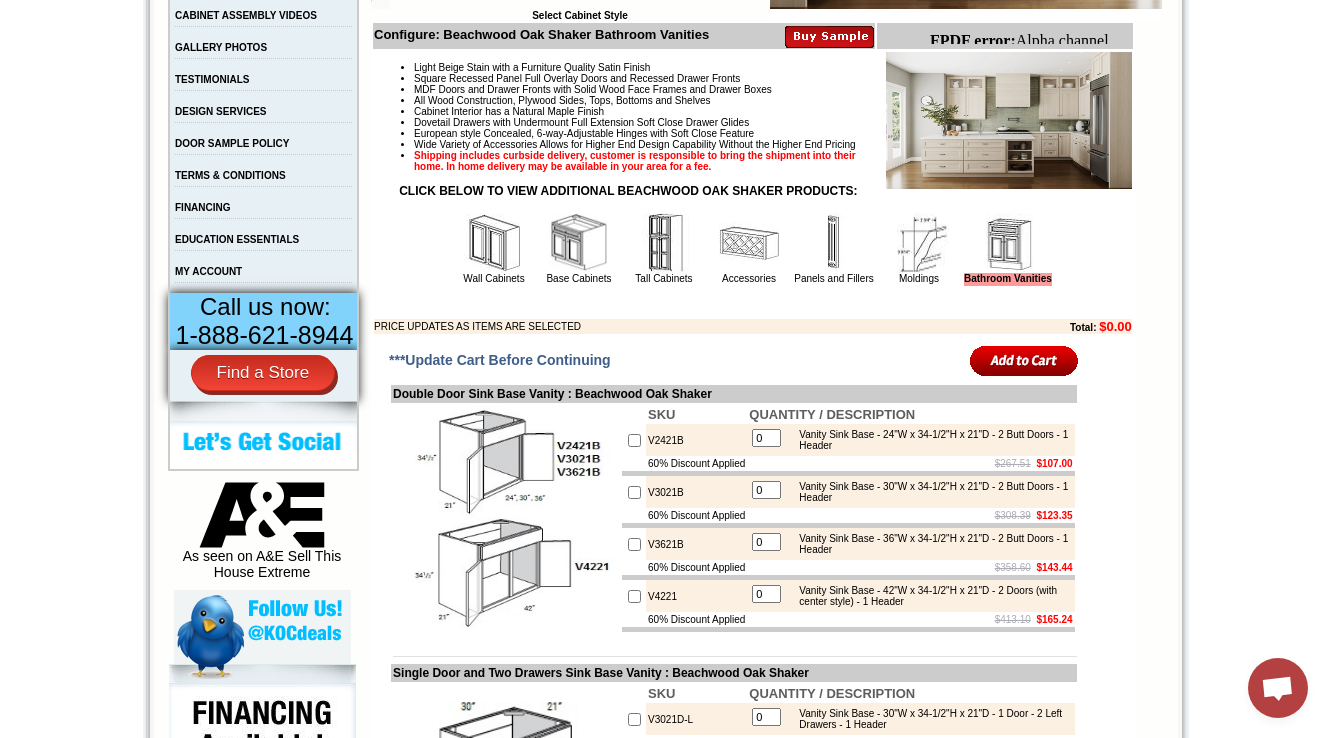 scroll, scrollTop: 640, scrollLeft: 0, axis: vertical 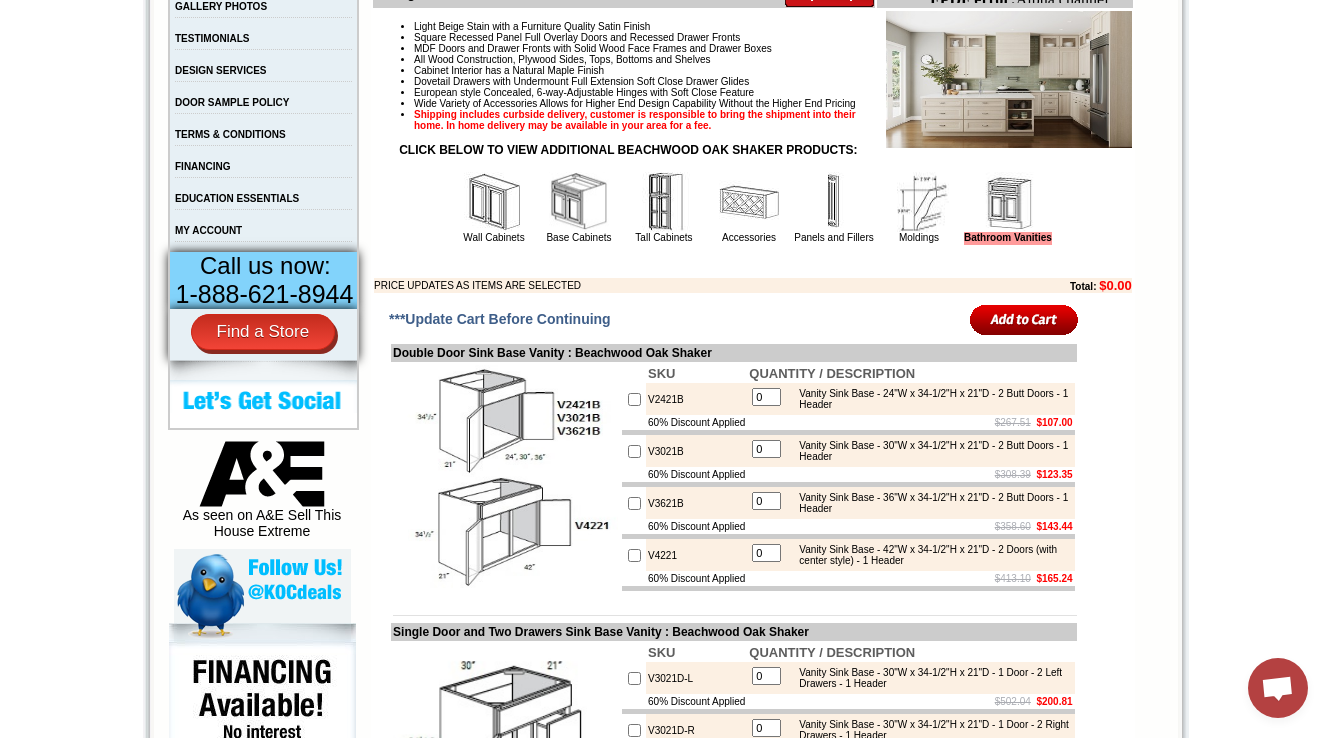 drag, startPoint x: 444, startPoint y: 230, endPoint x: 460, endPoint y: 227, distance: 16.27882 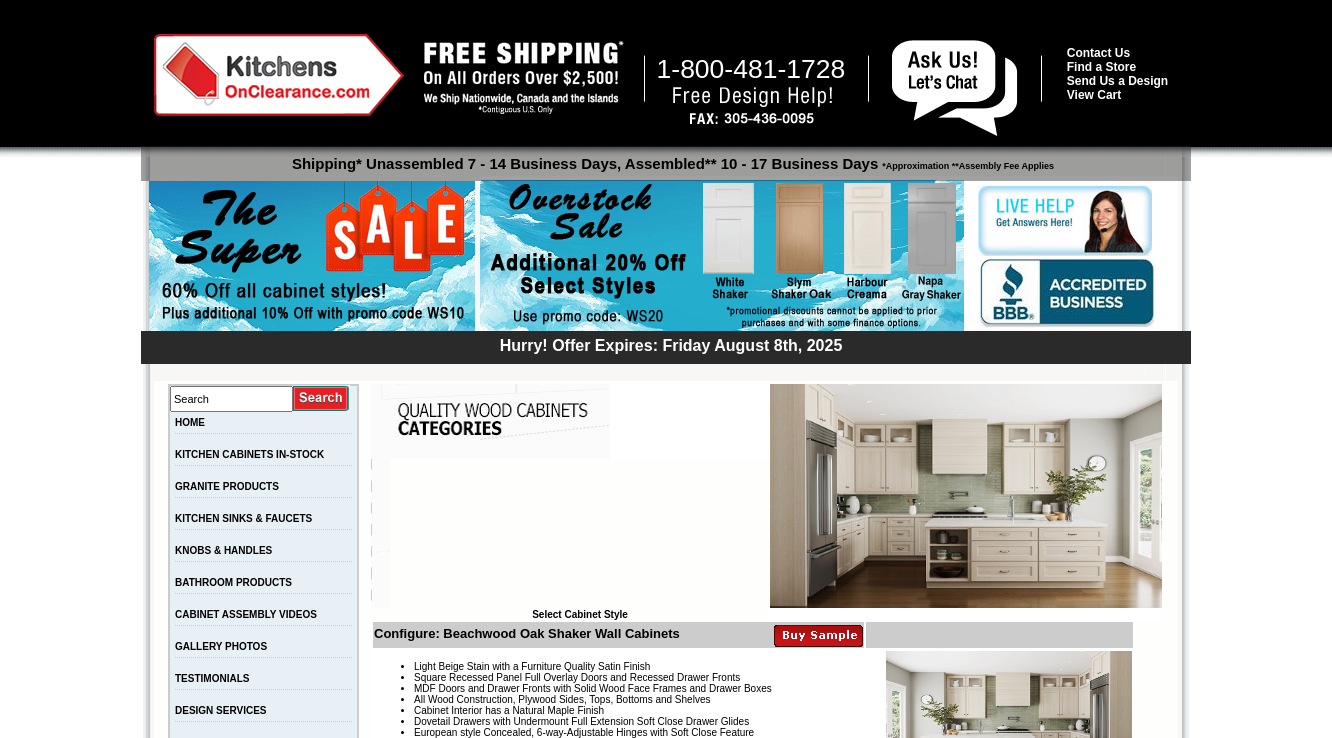 scroll, scrollTop: 0, scrollLeft: 0, axis: both 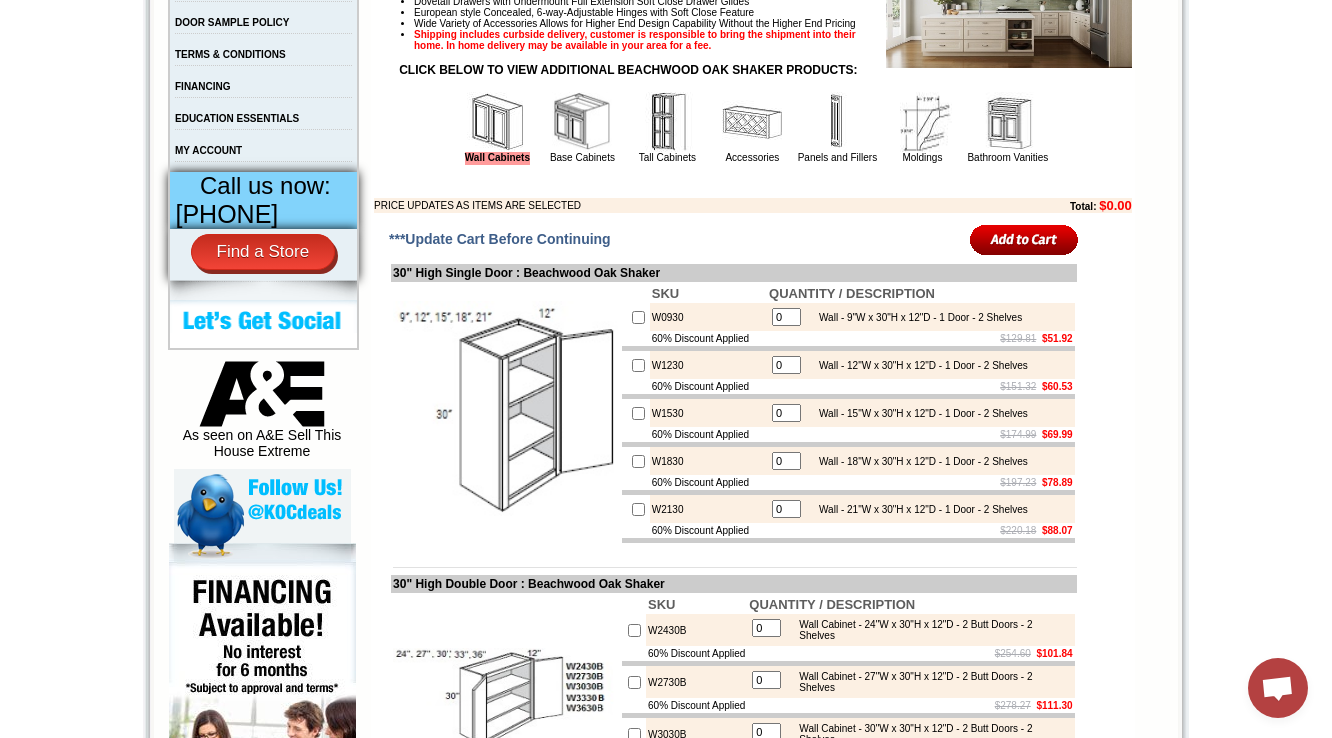 click on "W0930" at bounding box center (708, 317) 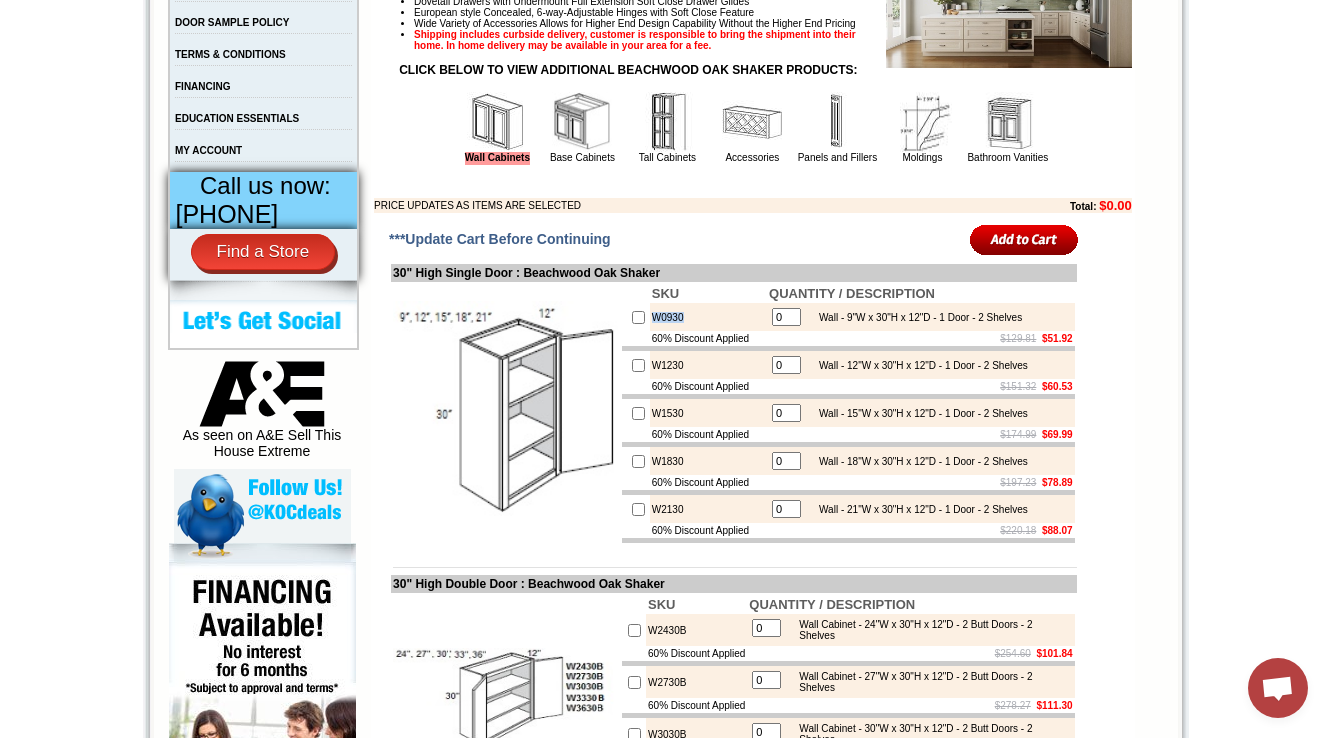 click on "W0930" at bounding box center [708, 317] 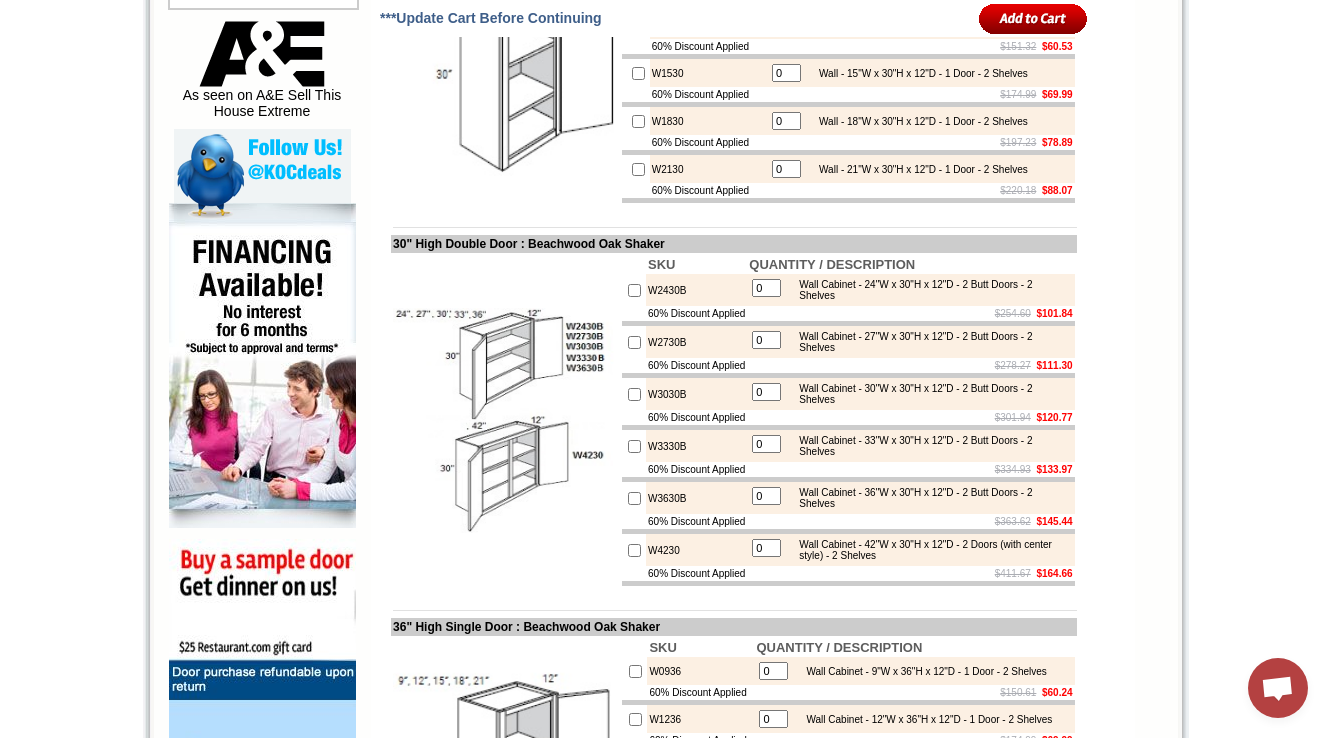 scroll, scrollTop: 1200, scrollLeft: 0, axis: vertical 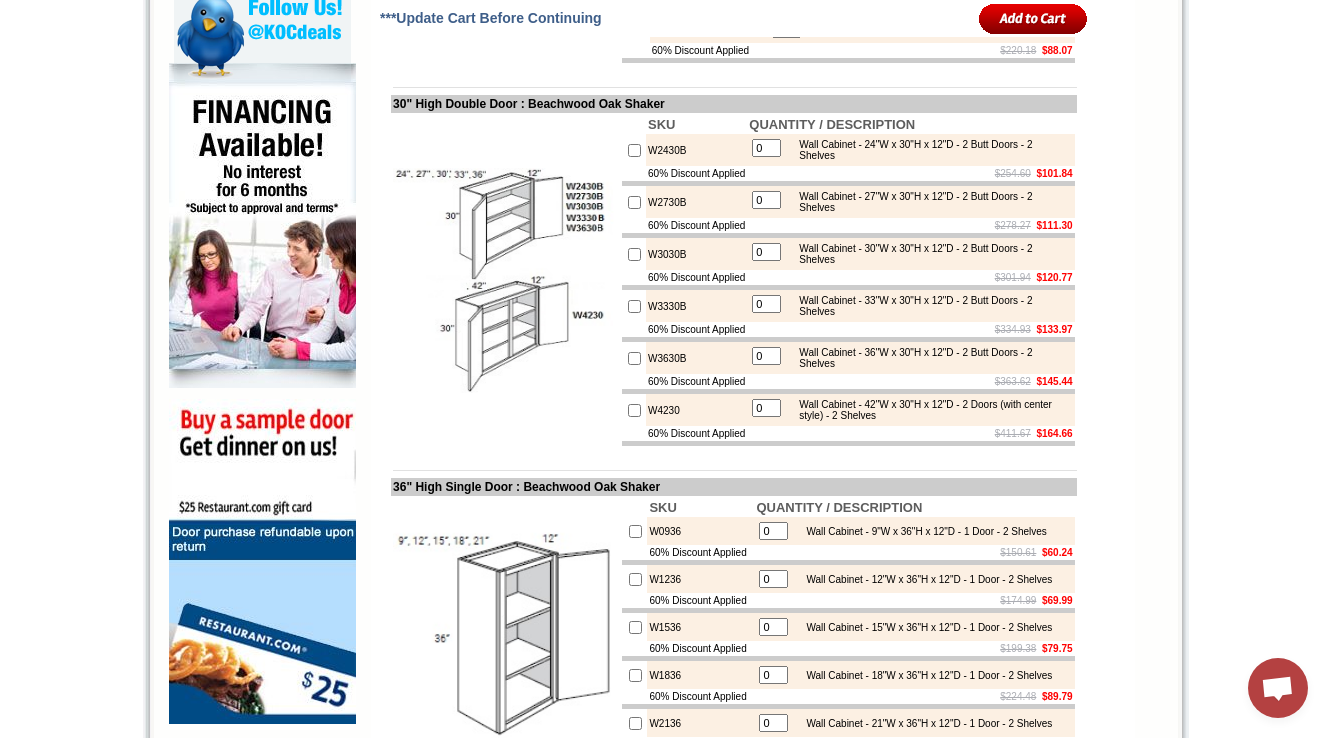 click on "W2430B" at bounding box center (696, 150) 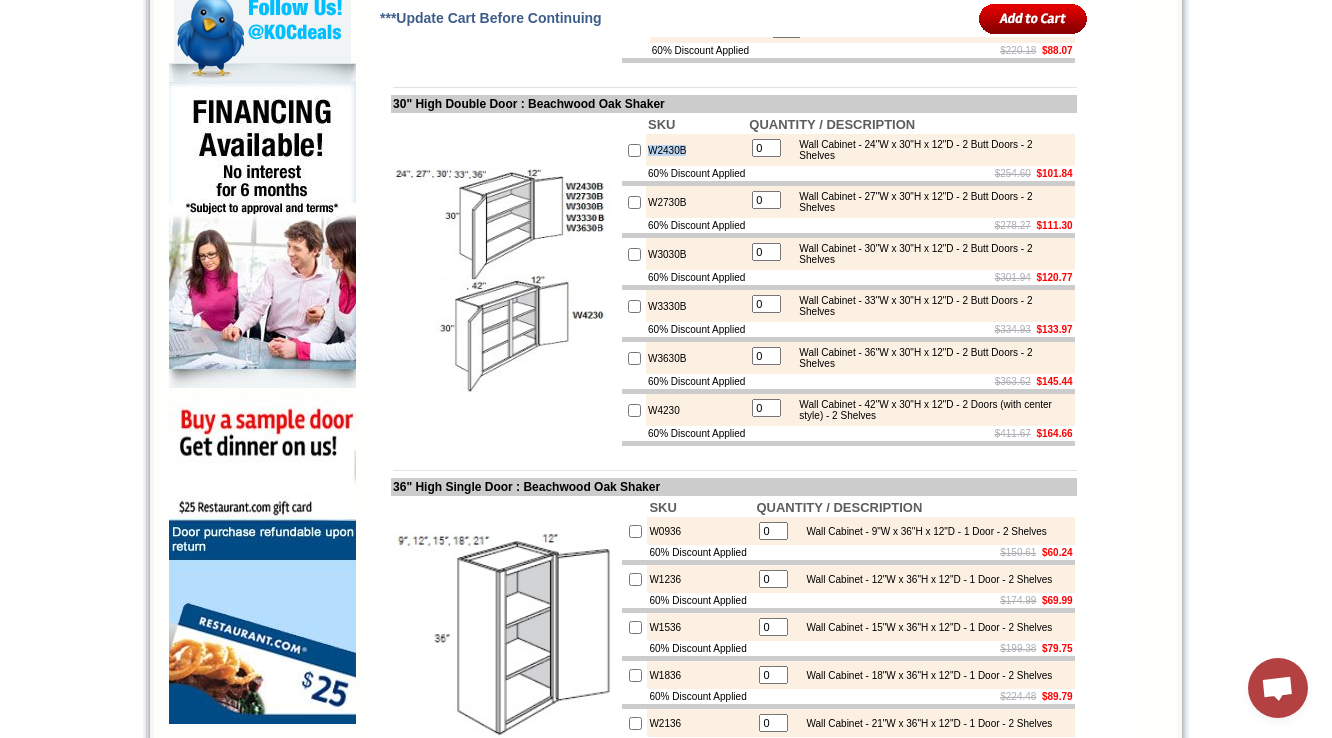 click on "W2430B" at bounding box center (696, 150) 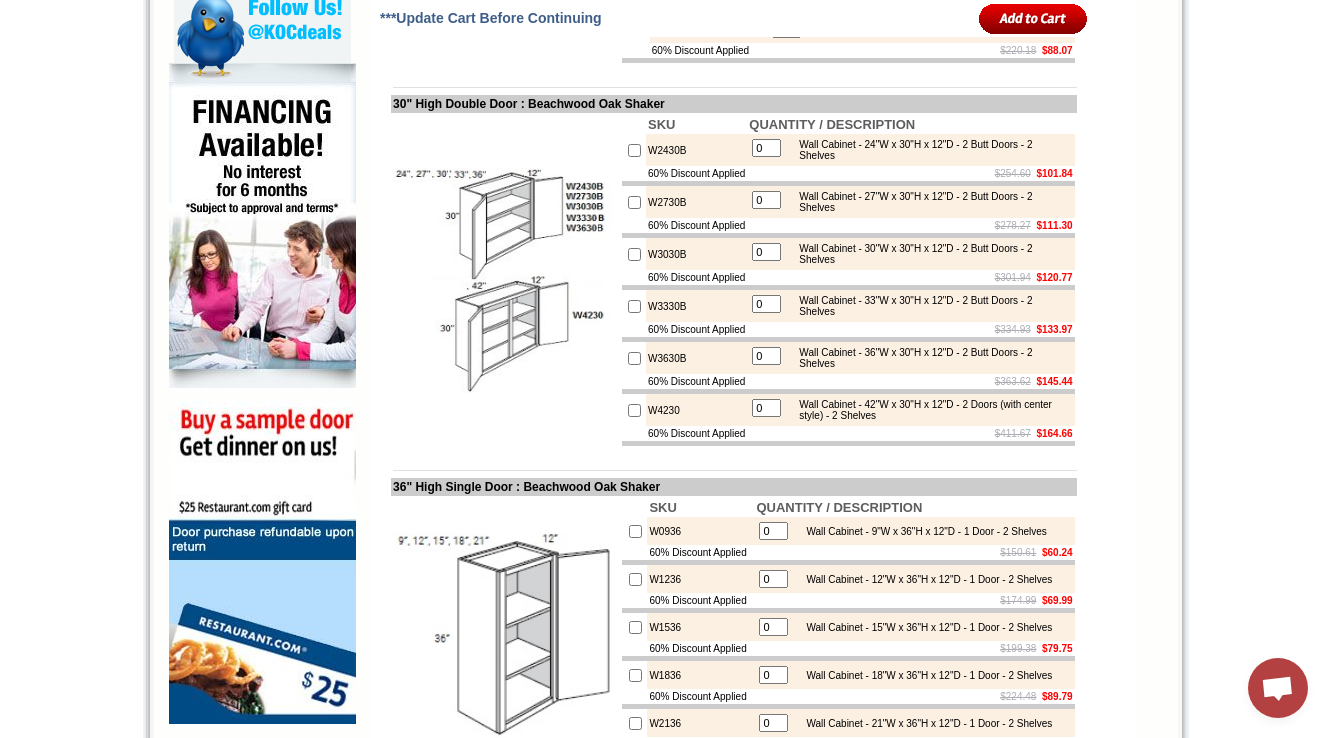 click on "W3330B" at bounding box center (696, 306) 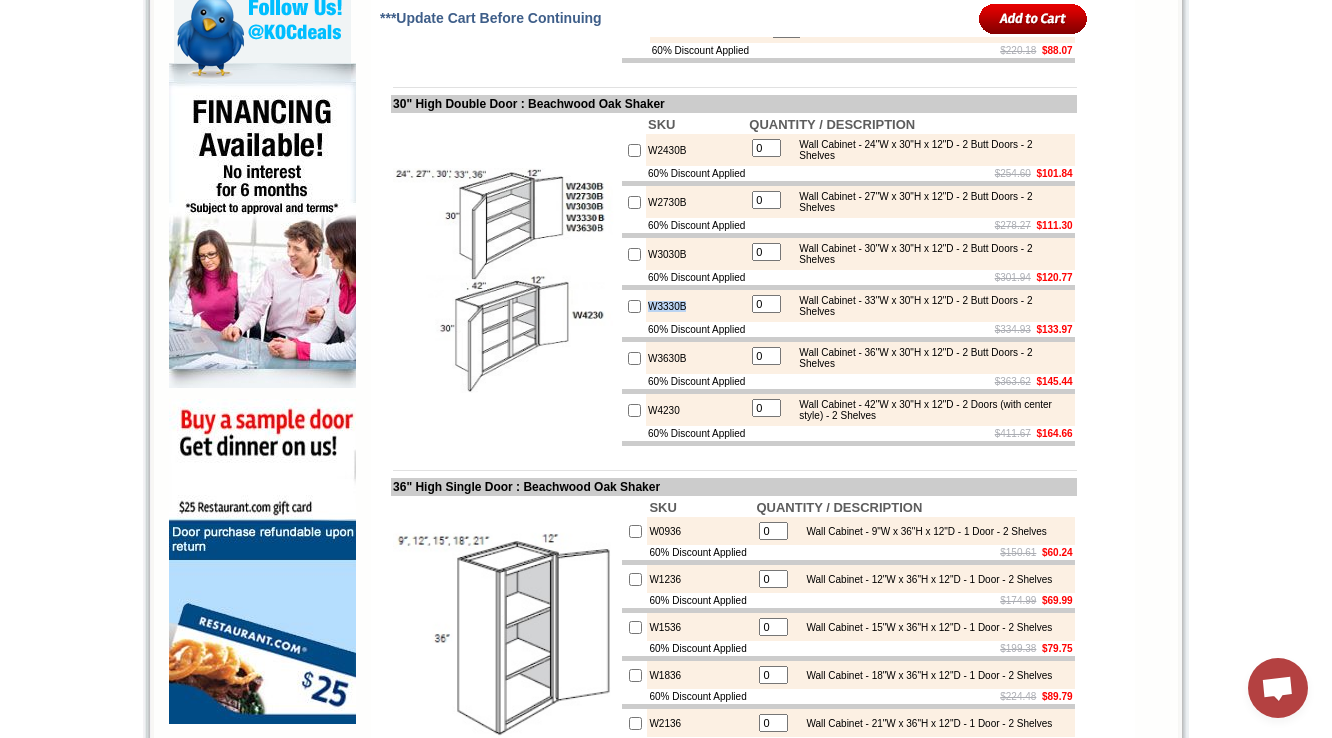 click on "W3330B" at bounding box center [696, 306] 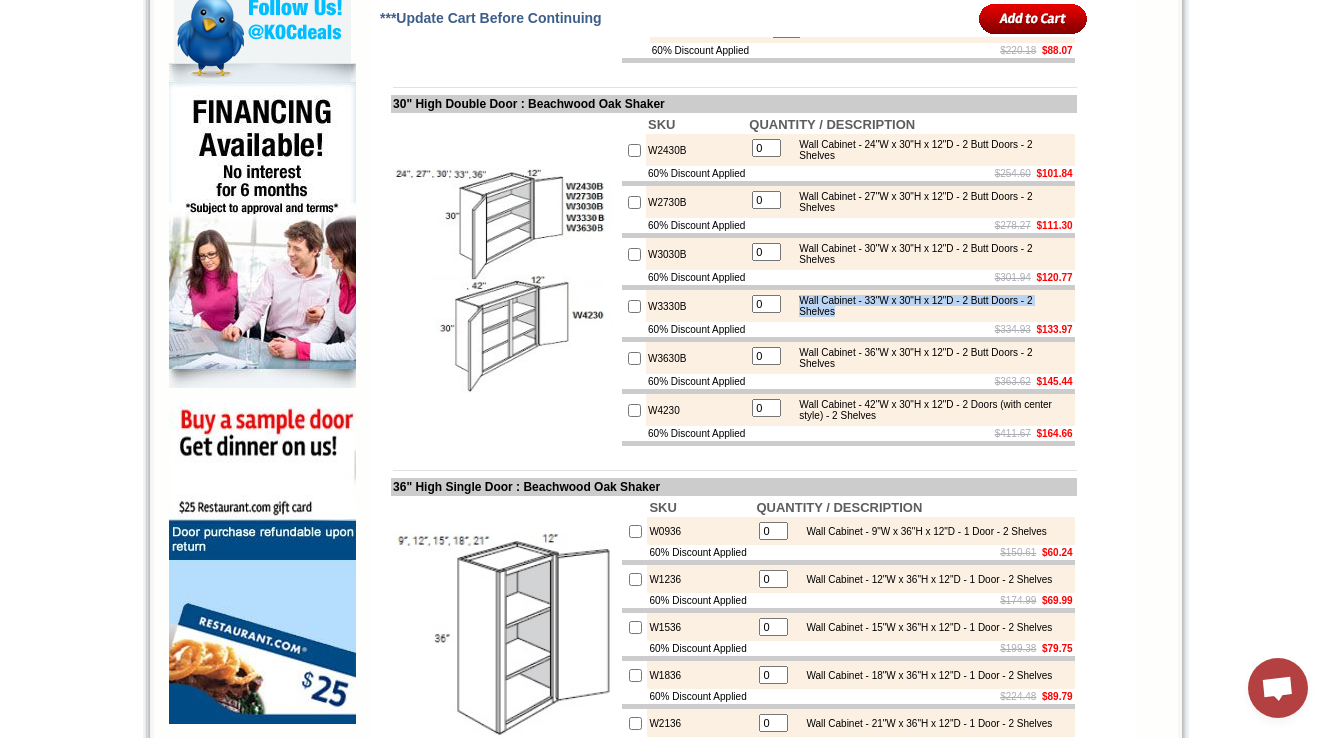 drag, startPoint x: 823, startPoint y: 362, endPoint x: 938, endPoint y: 372, distance: 115.43397 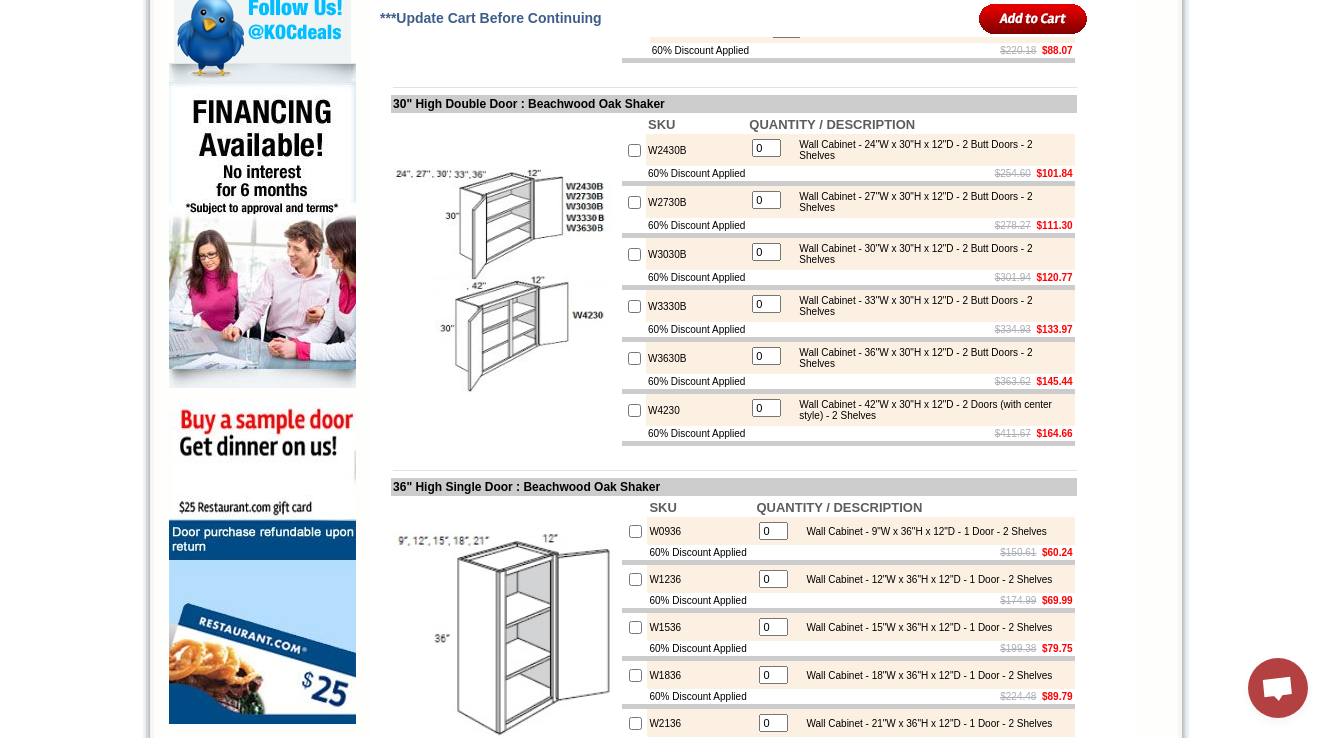 click on "W3630B" at bounding box center [696, 358] 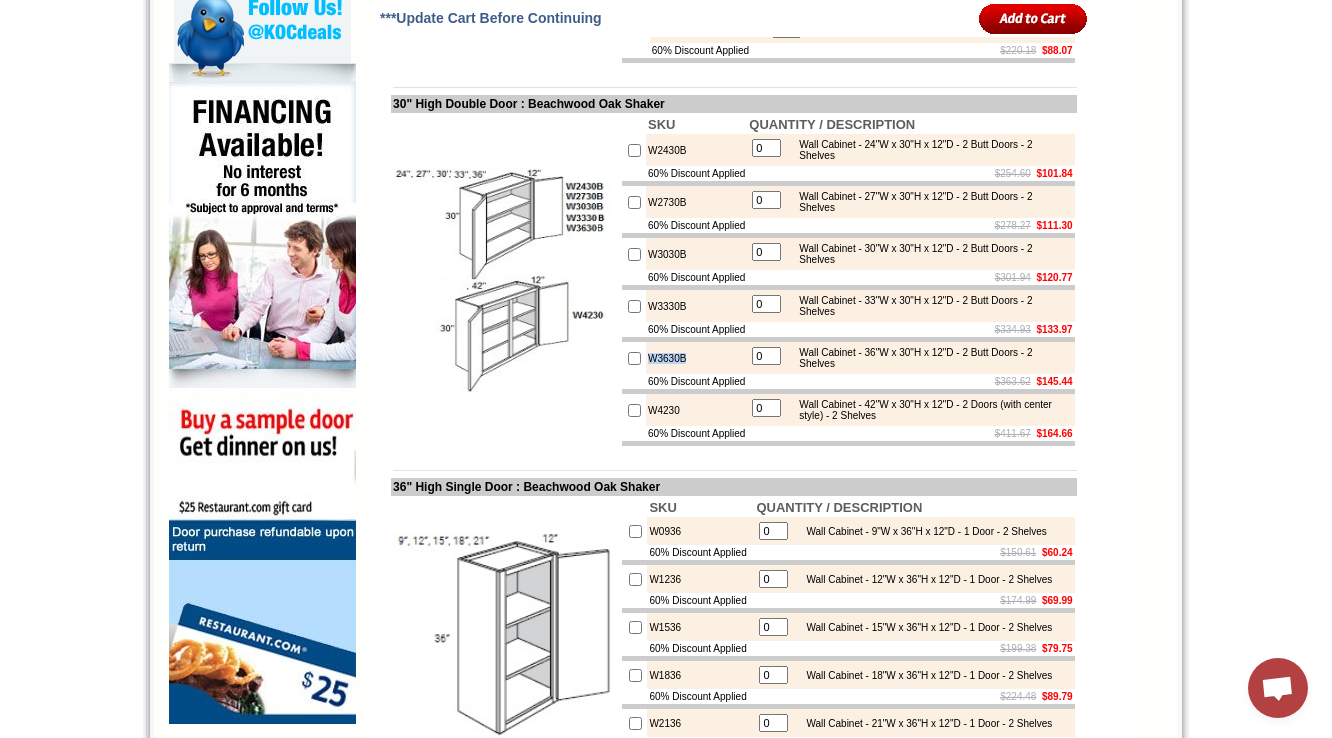 click on "W3630B" at bounding box center [696, 358] 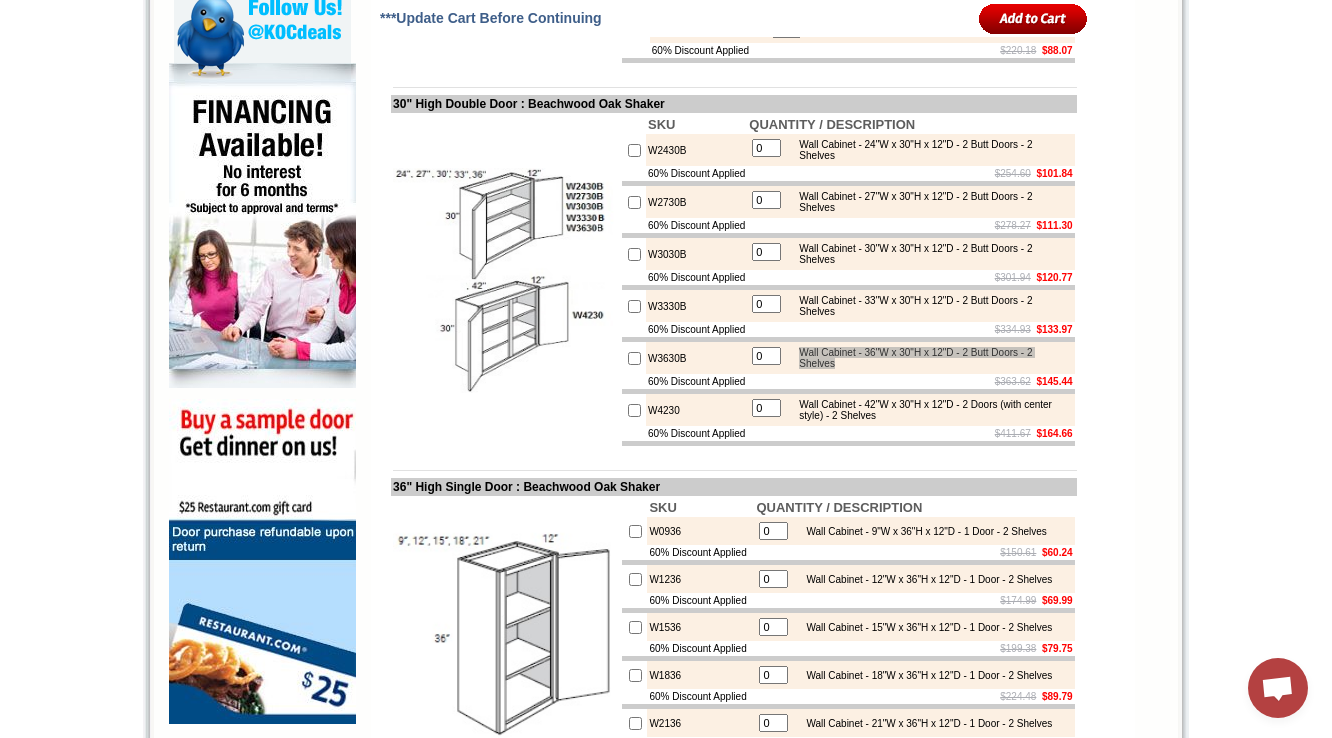 scroll, scrollTop: 1280, scrollLeft: 0, axis: vertical 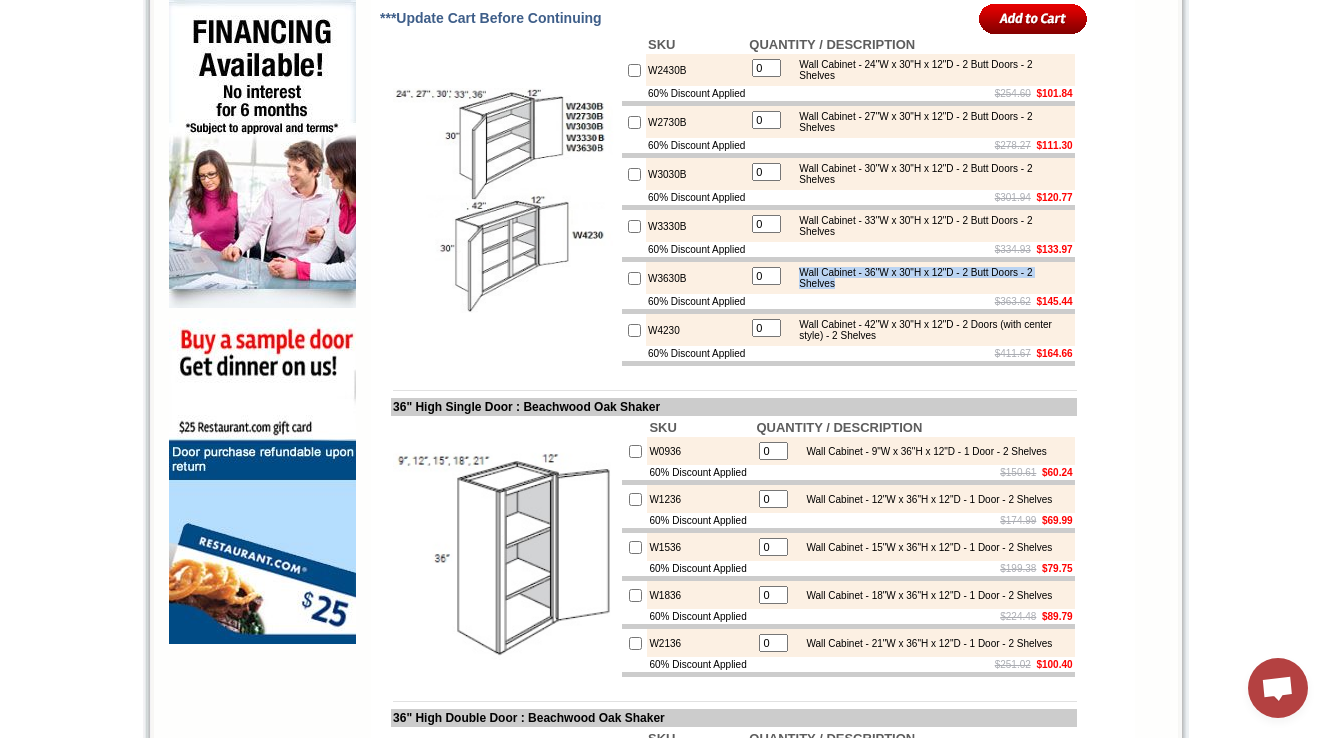 click at bounding box center [505, 547] 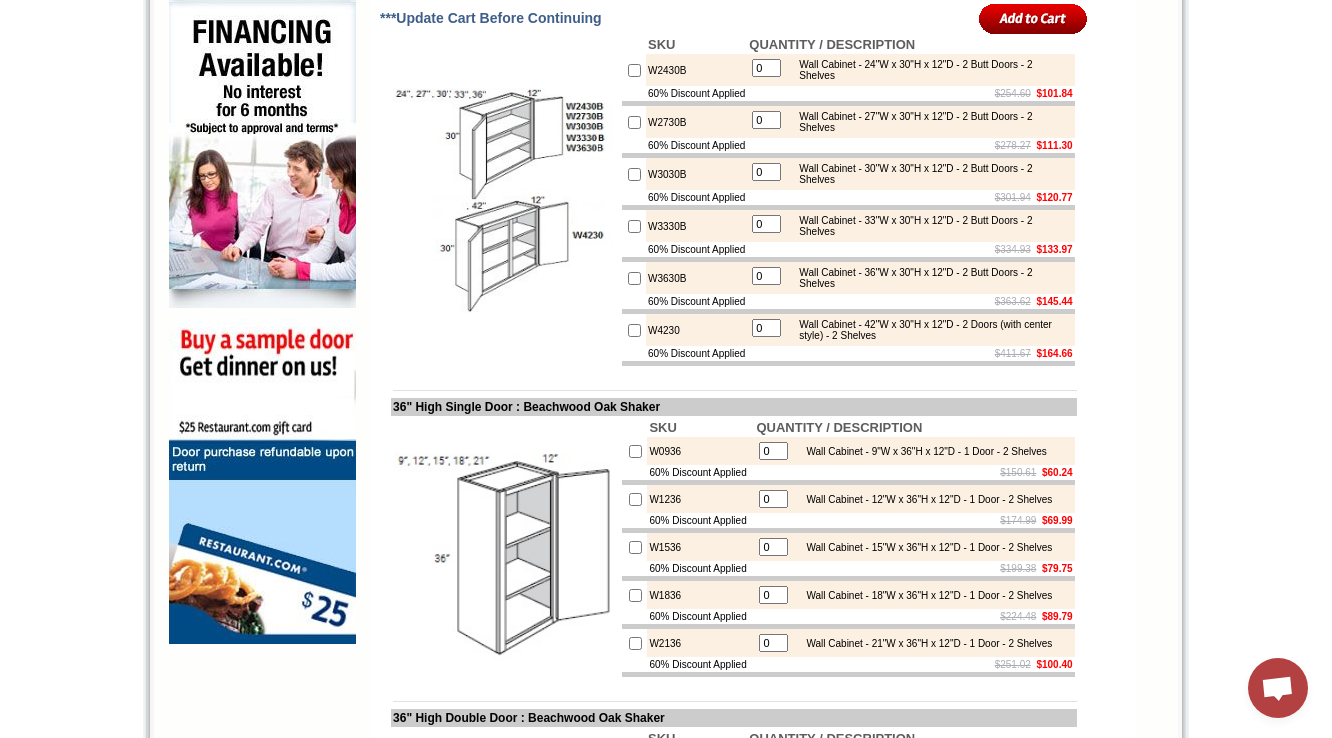 click on "W0936" at bounding box center [700, 451] 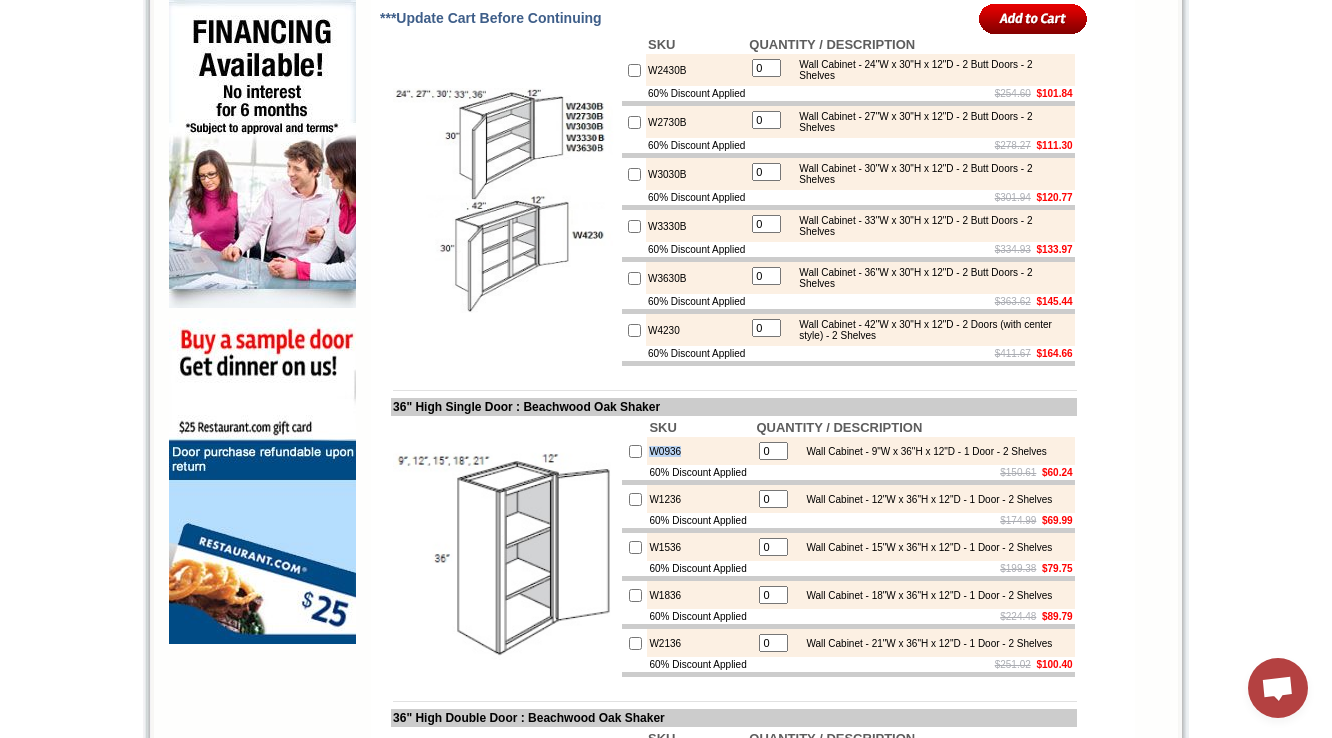 click on "W0936" at bounding box center (700, 451) 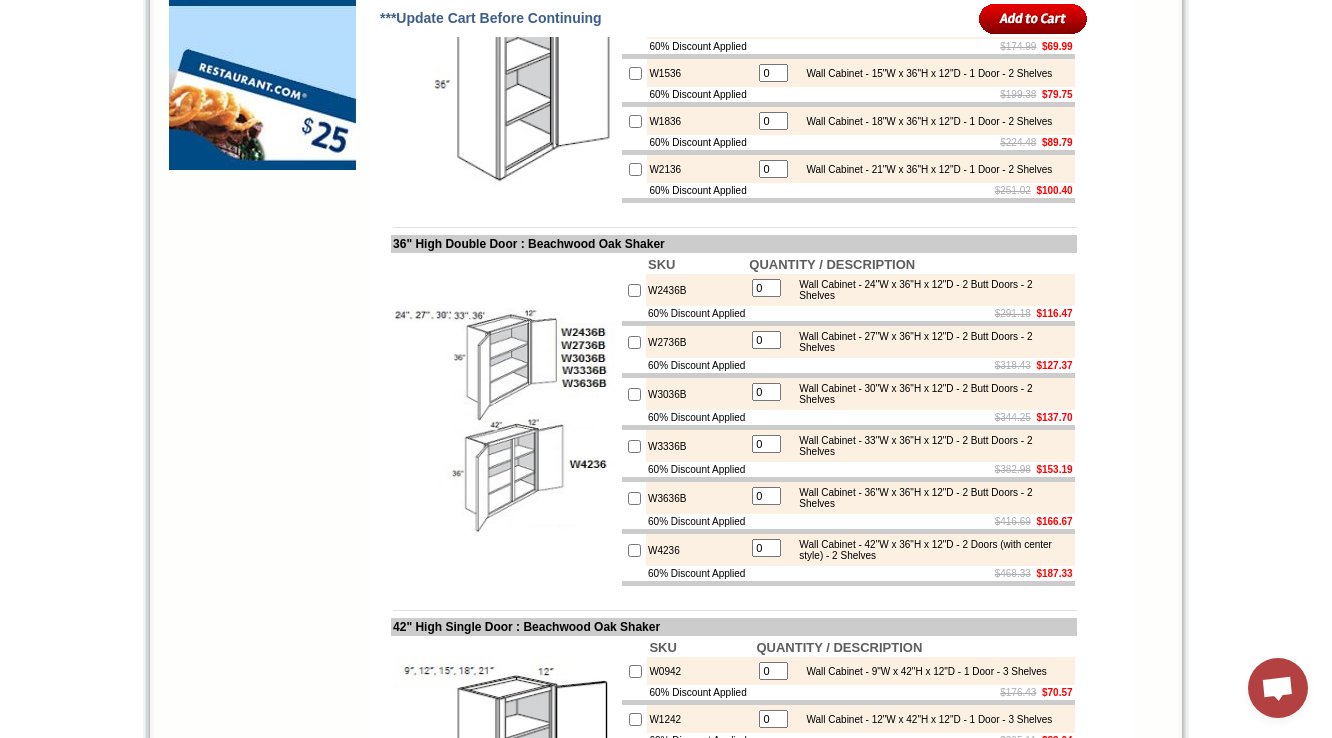 scroll, scrollTop: 1840, scrollLeft: 0, axis: vertical 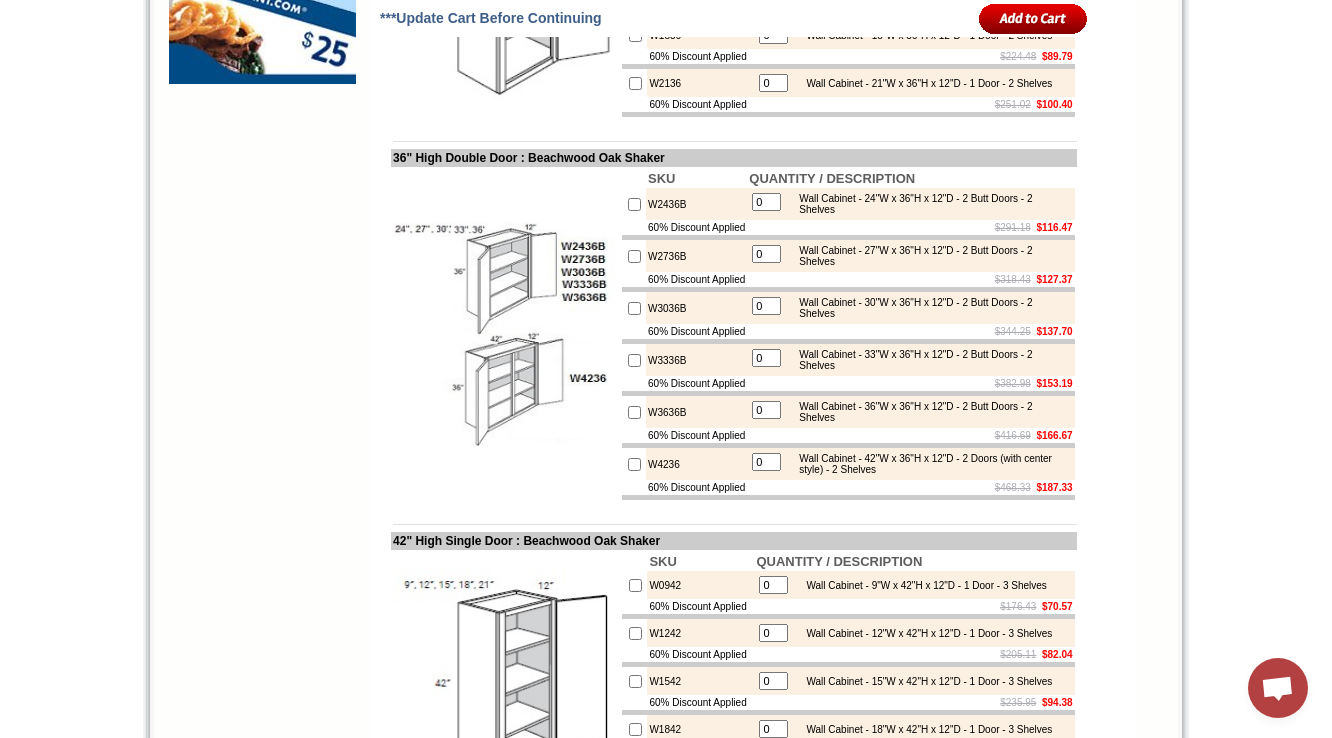 click on "W2436B" at bounding box center (696, 204) 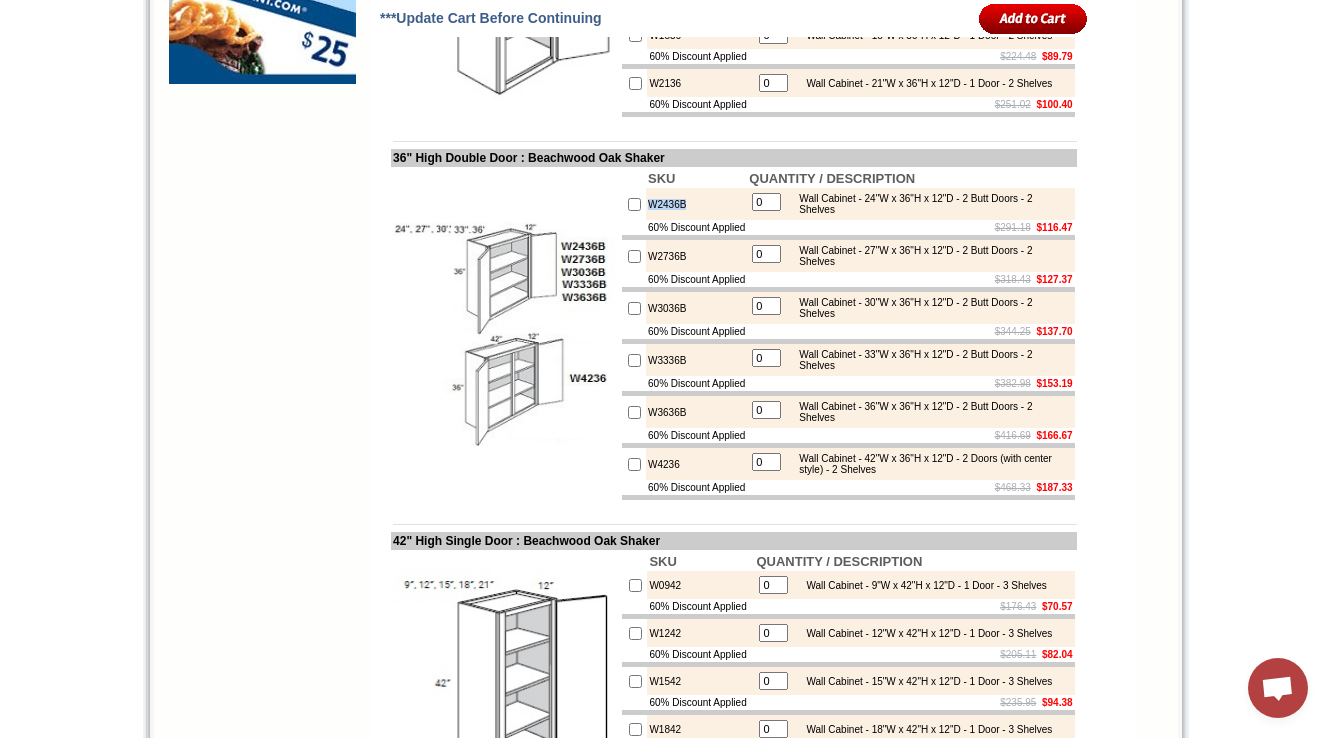 click on "W2436B" at bounding box center (696, 204) 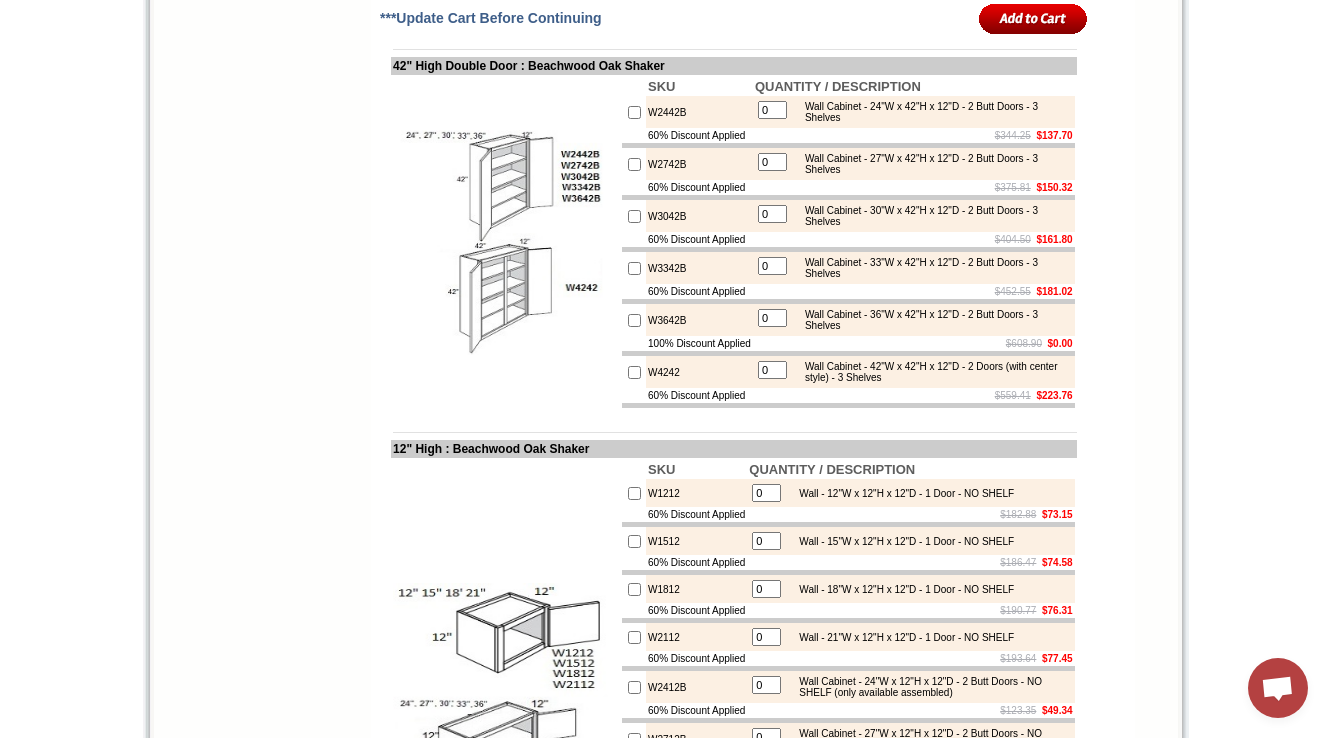 scroll, scrollTop: 2640, scrollLeft: 0, axis: vertical 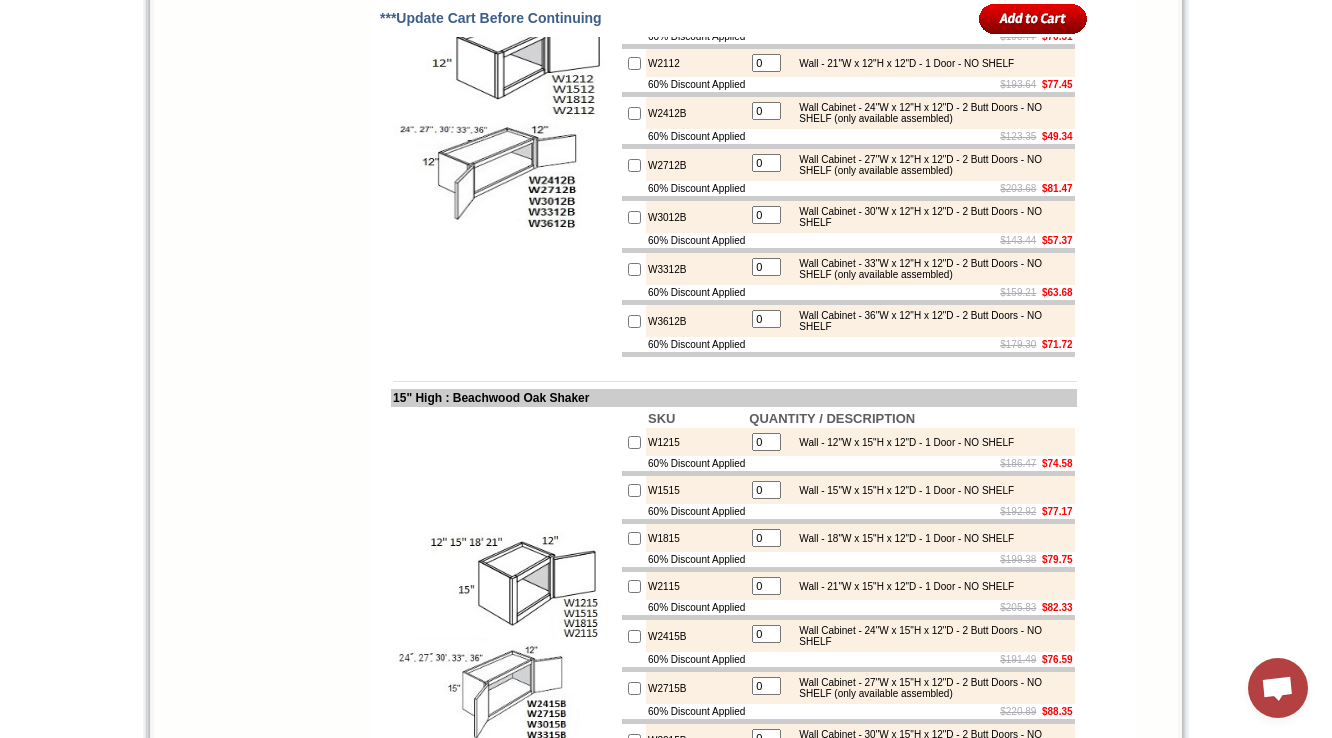 click on "W1212" 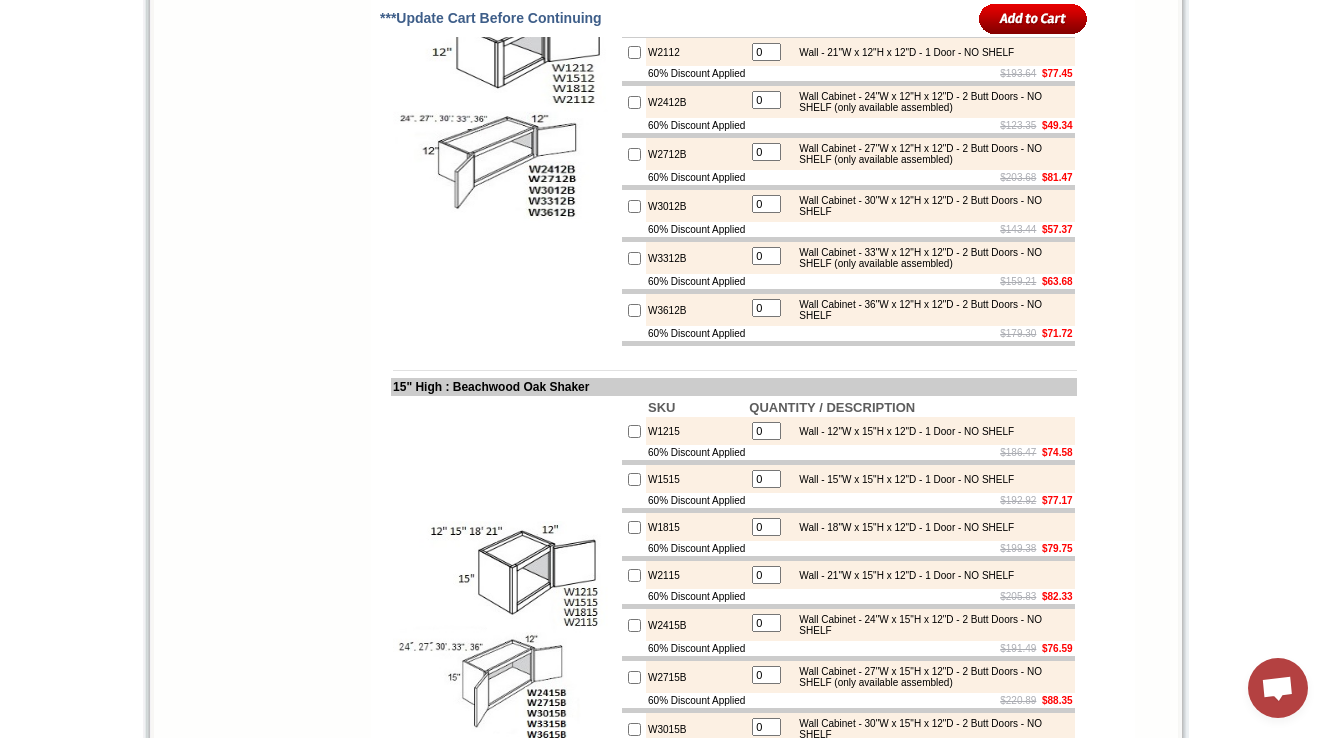 scroll, scrollTop: 3280, scrollLeft: 0, axis: vertical 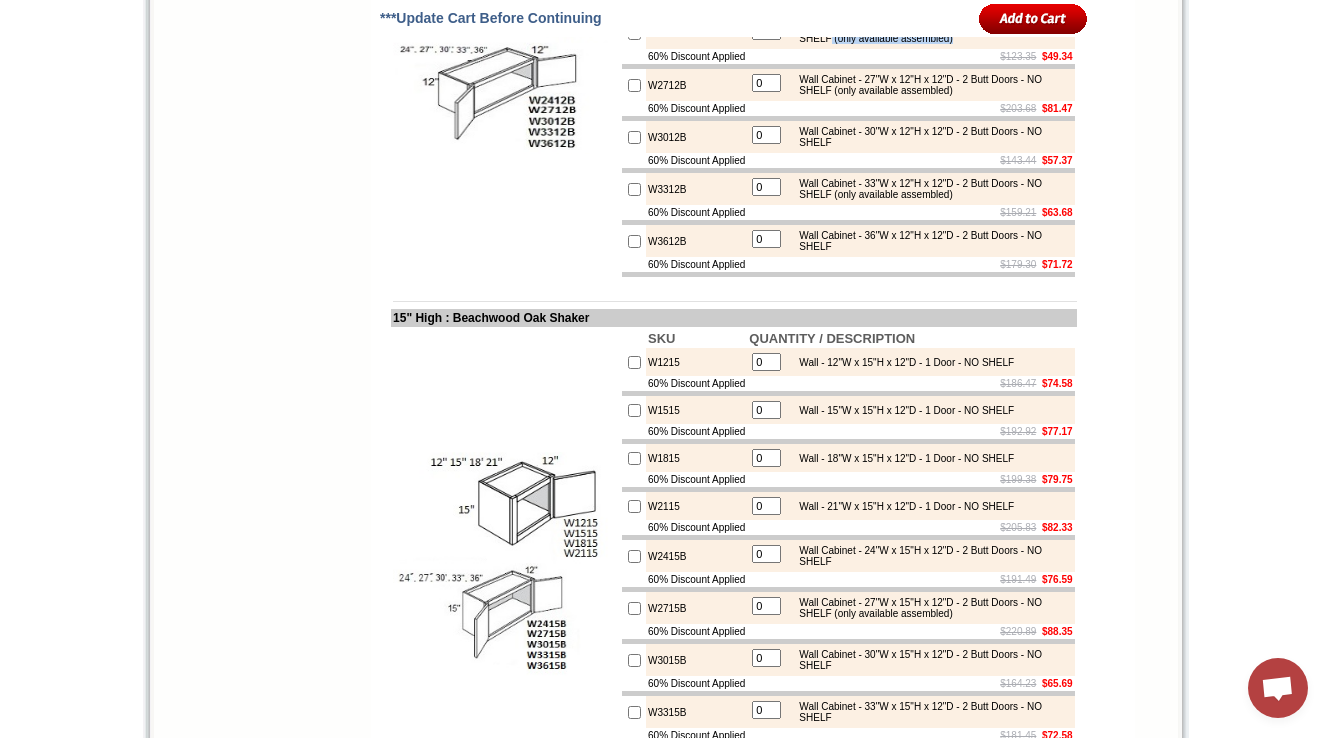 drag, startPoint x: 910, startPoint y: 274, endPoint x: 1054, endPoint y: 276, distance: 144.01389 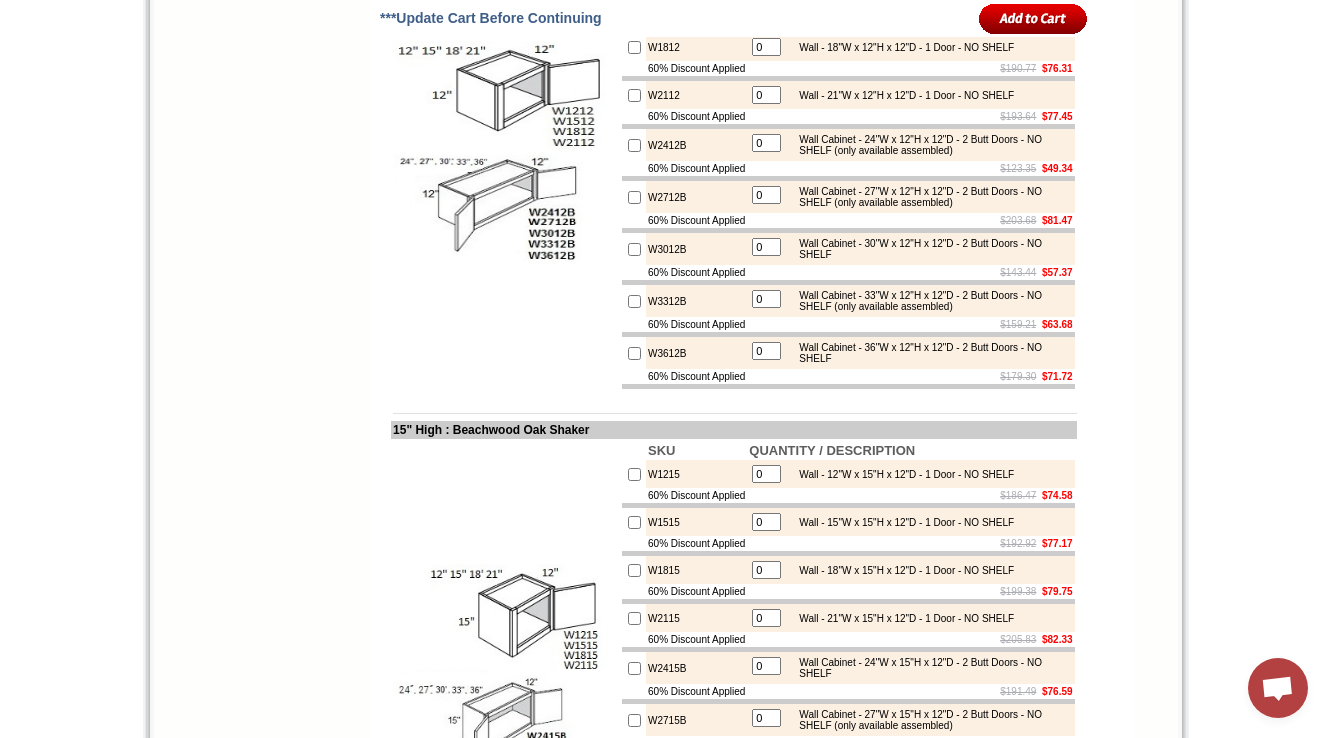 scroll, scrollTop: 3120, scrollLeft: 0, axis: vertical 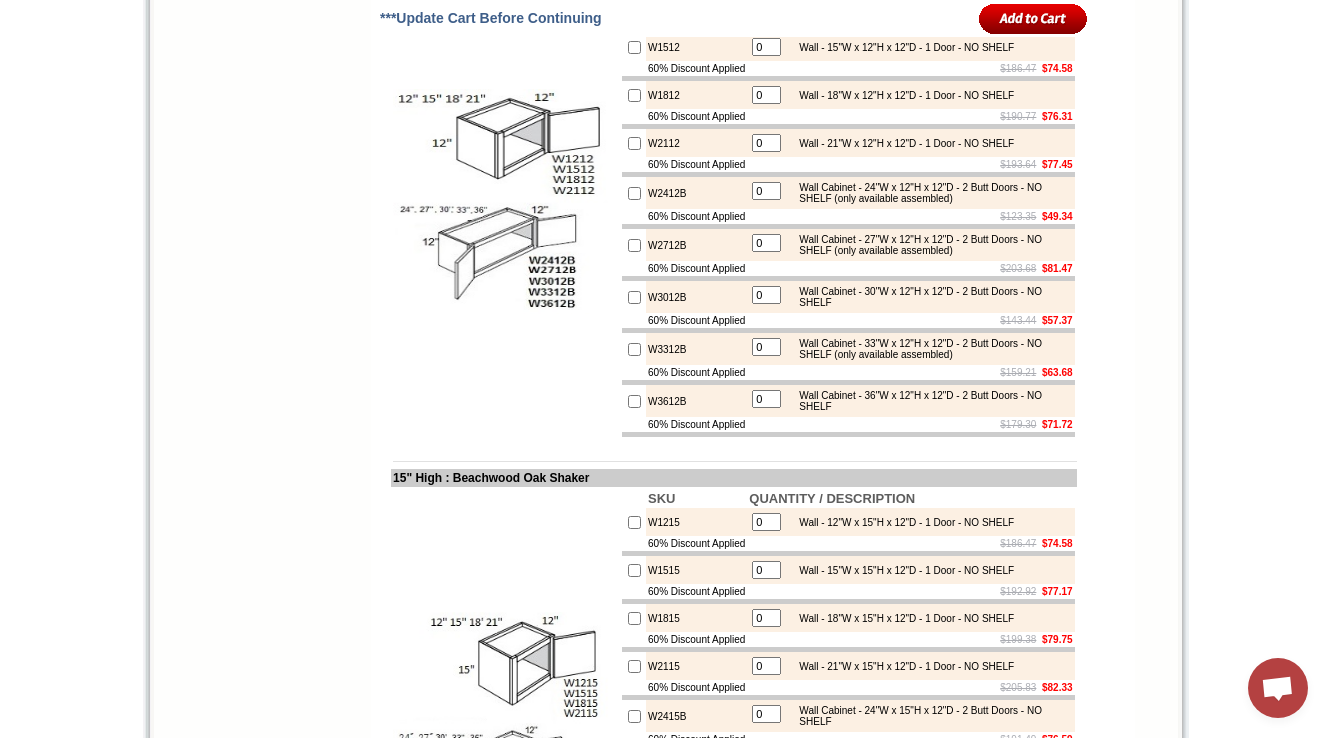 click 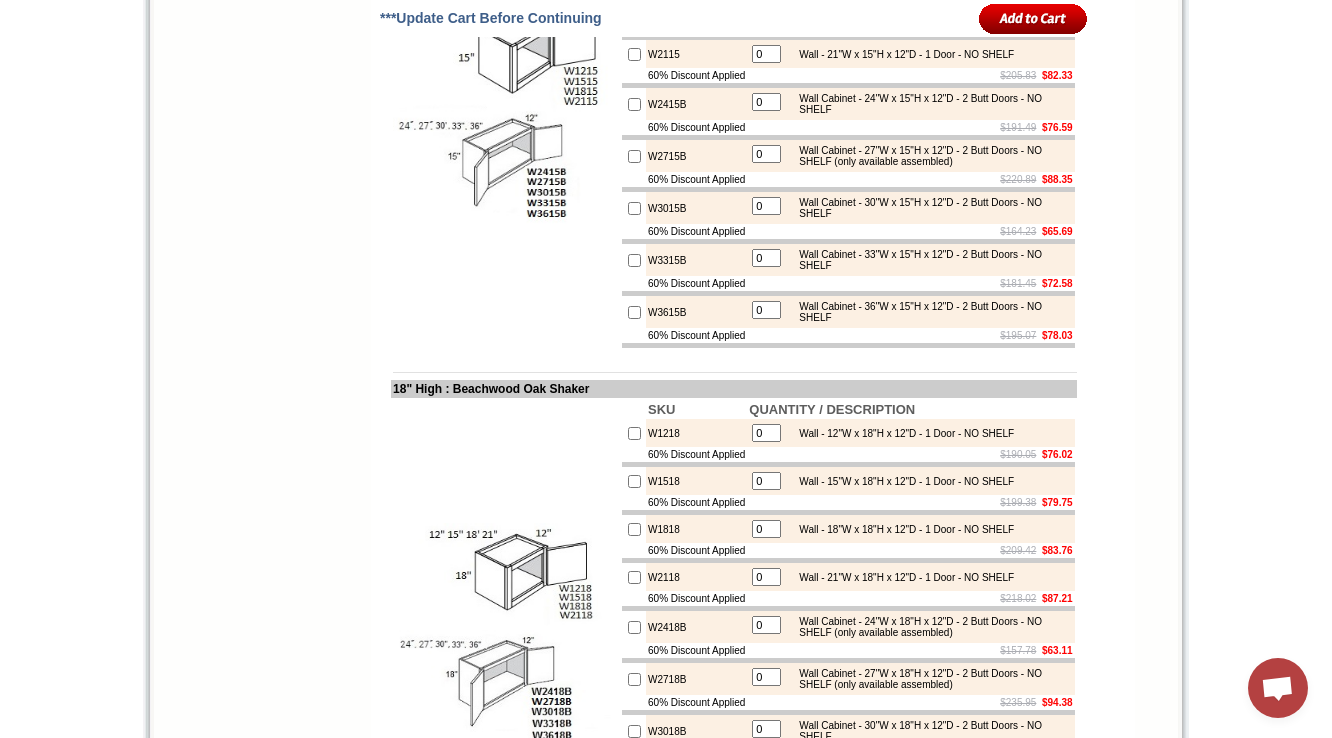 scroll, scrollTop: 3760, scrollLeft: 0, axis: vertical 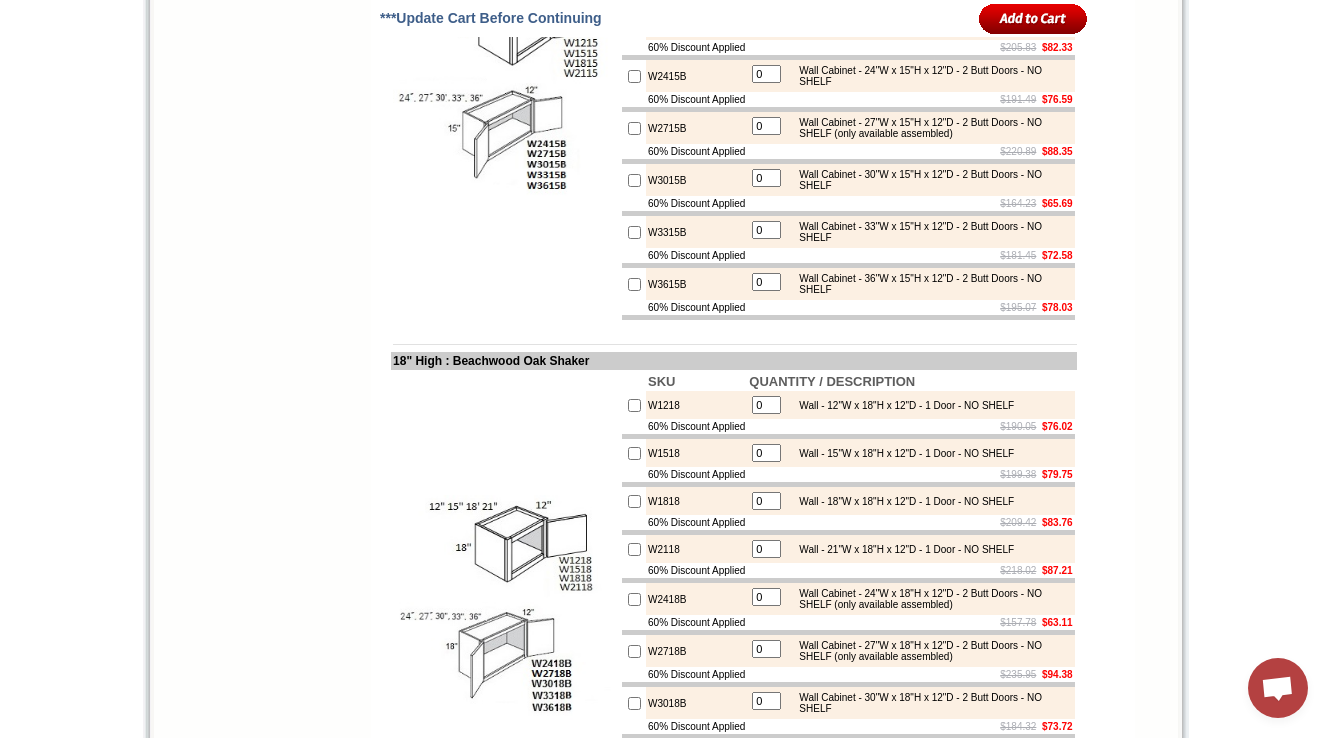 click on "W1215" 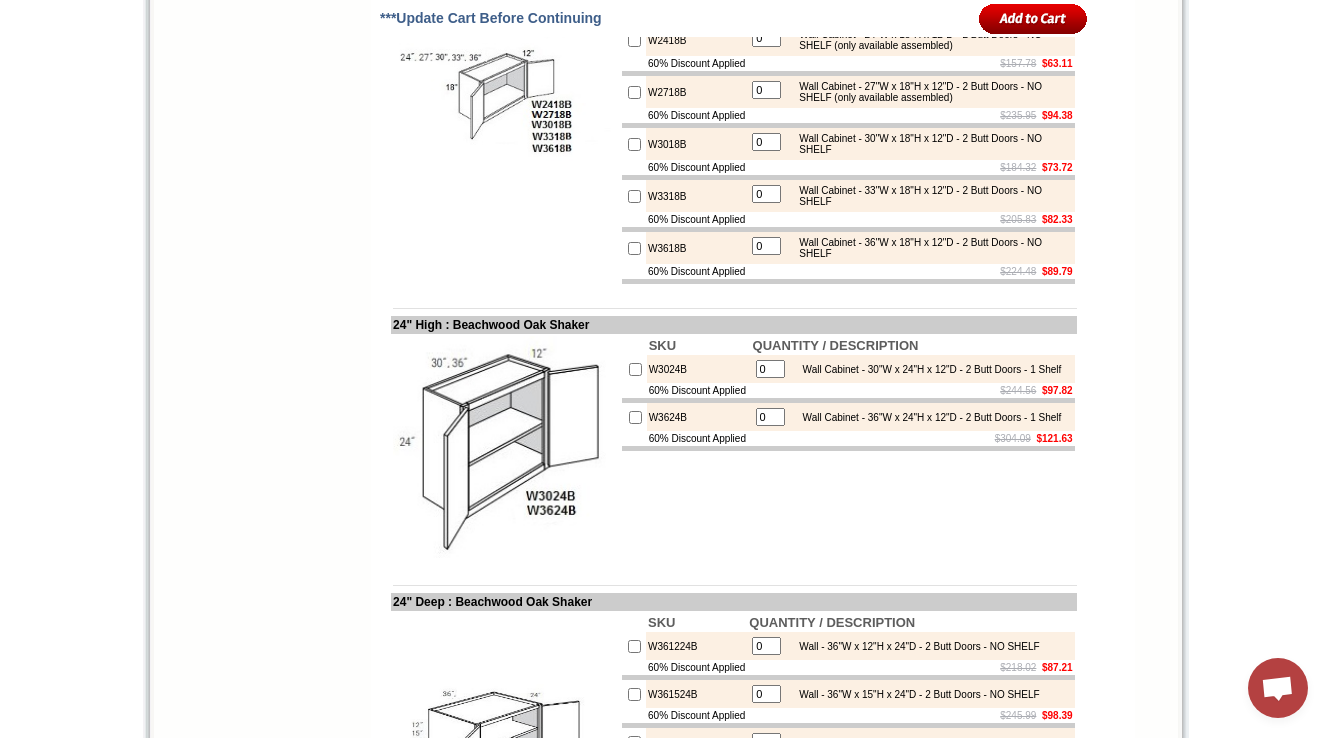 scroll, scrollTop: 4320, scrollLeft: 0, axis: vertical 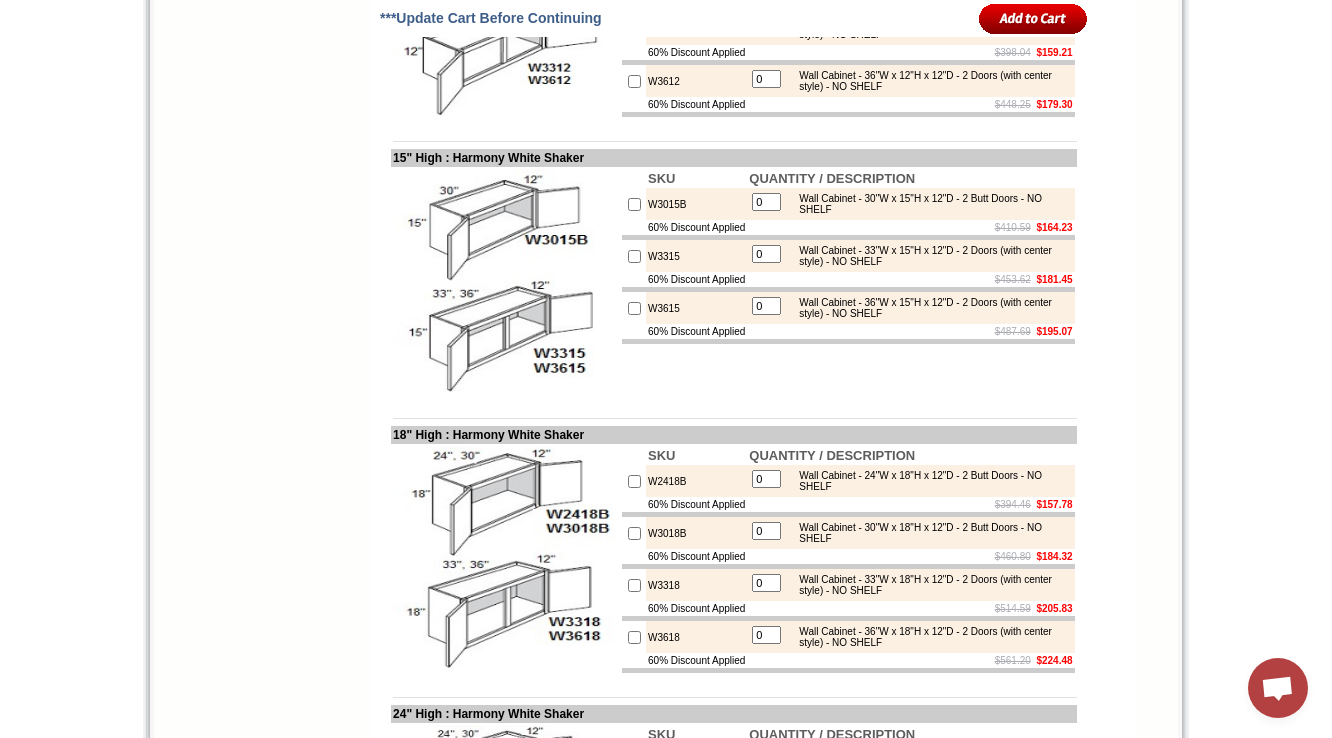 click on "W2412B" at bounding box center (696, -75) 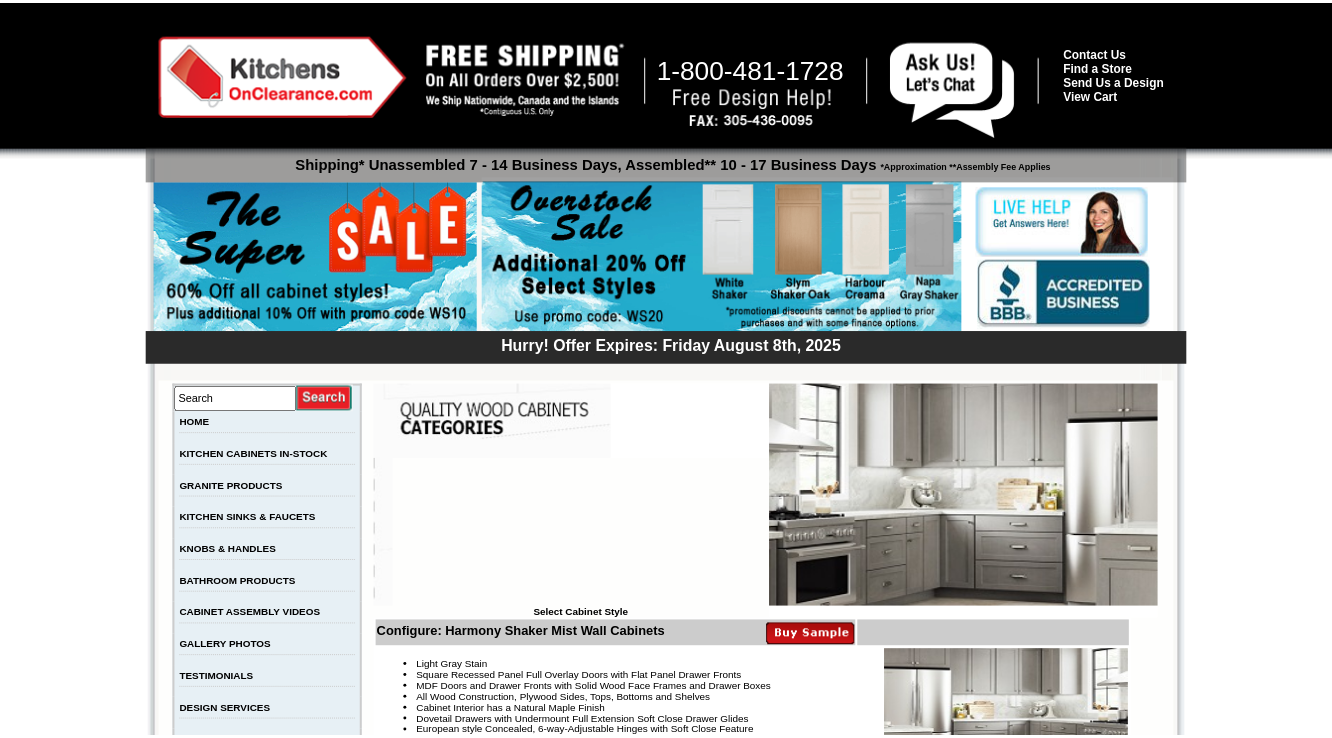 scroll, scrollTop: 2720, scrollLeft: 0, axis: vertical 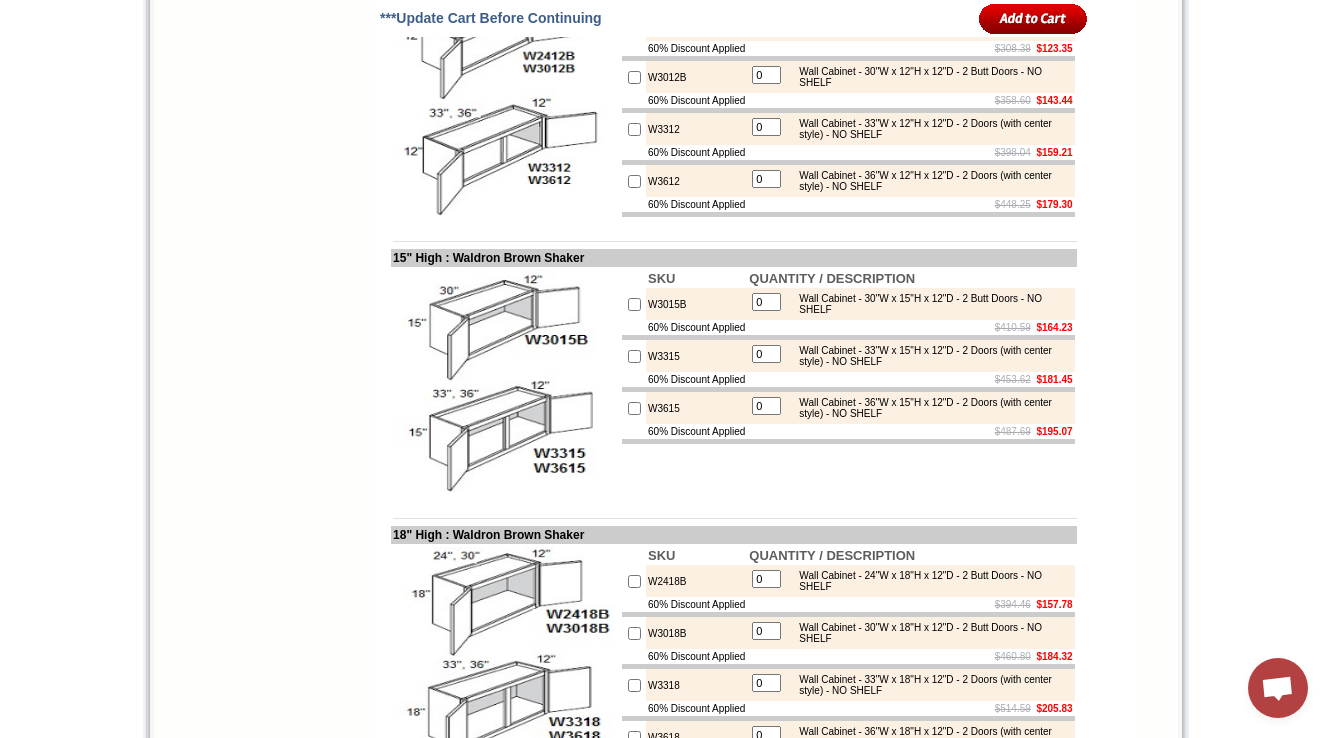 click on "W2412B" at bounding box center [696, 25] 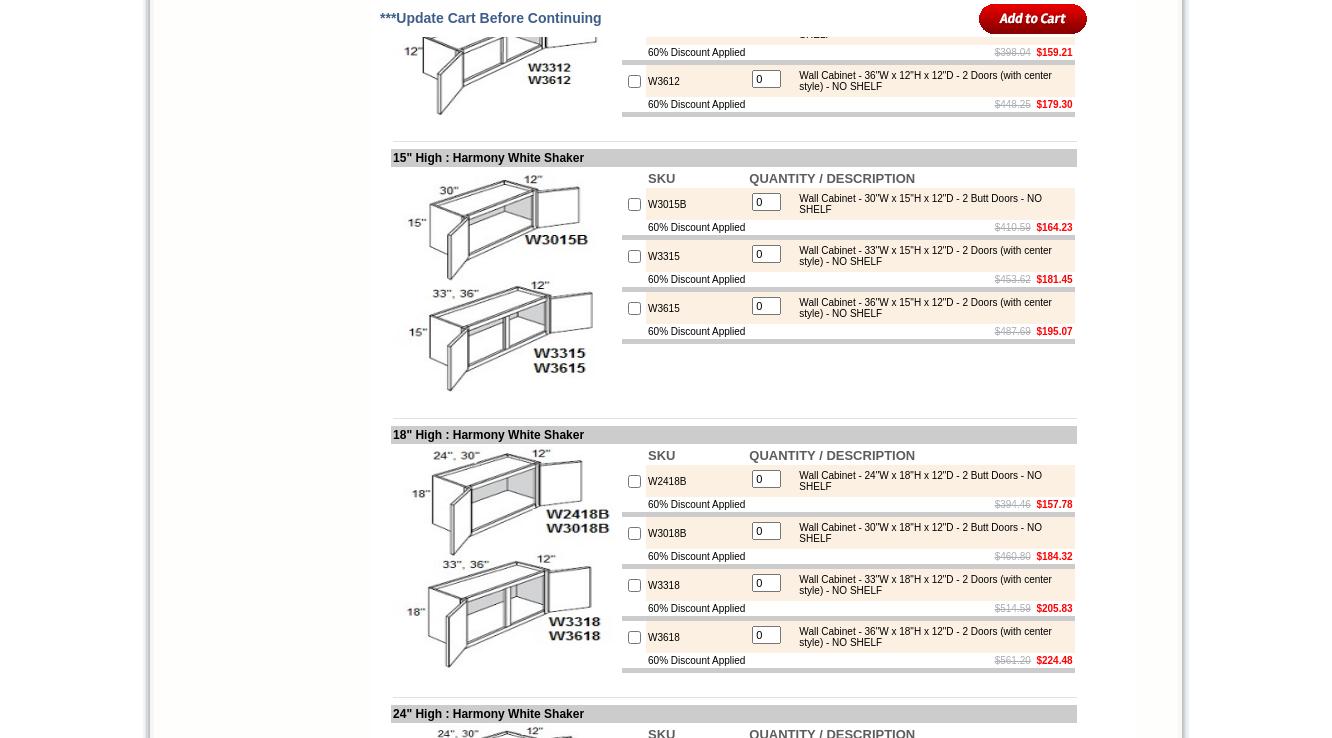 scroll, scrollTop: 3196, scrollLeft: 0, axis: vertical 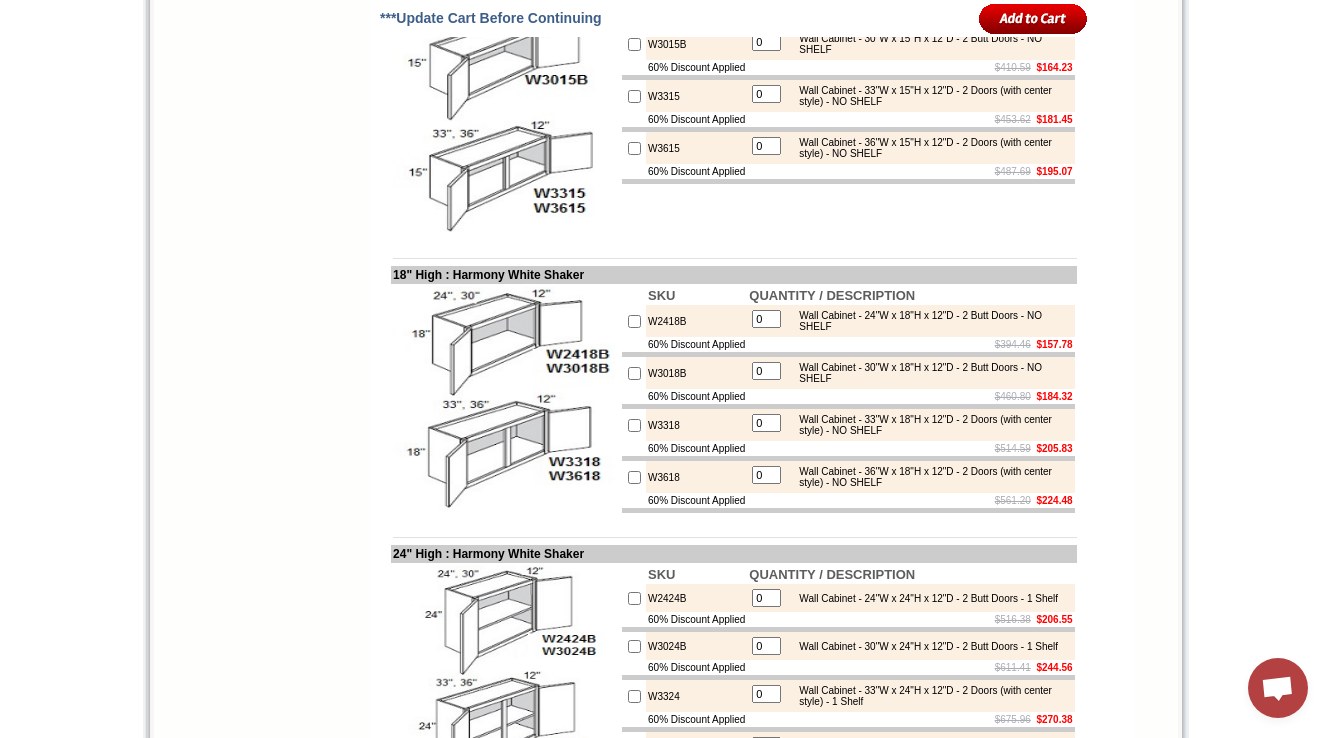 click on "W3015B" at bounding box center (696, 44) 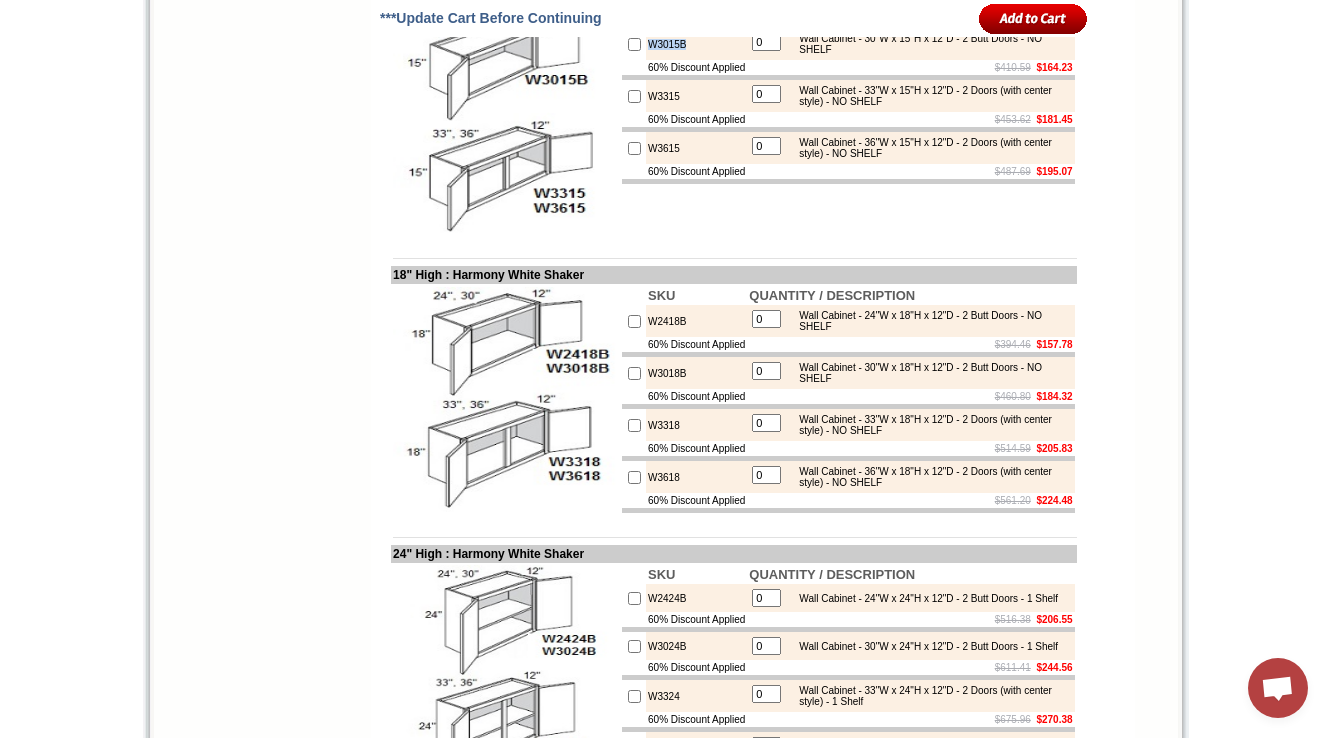 click on "W3015B" at bounding box center (696, 44) 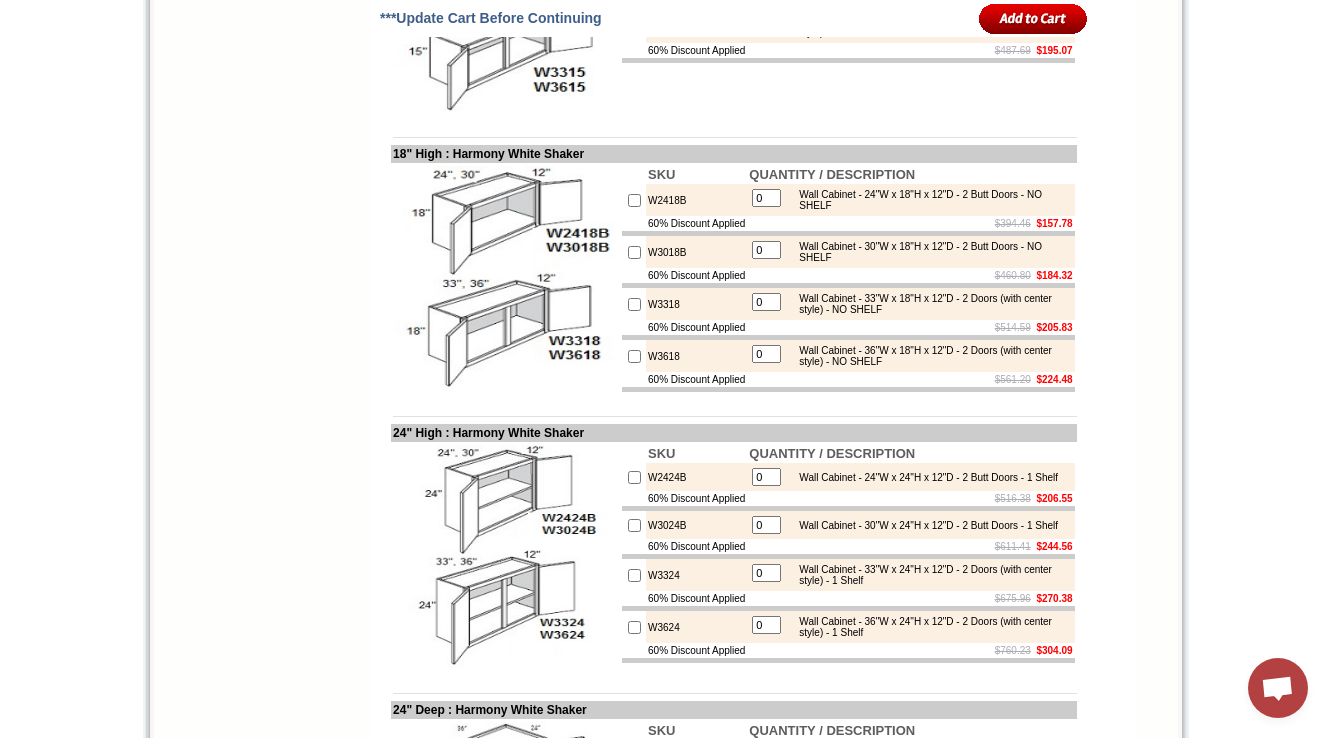 scroll, scrollTop: 3516, scrollLeft: 0, axis: vertical 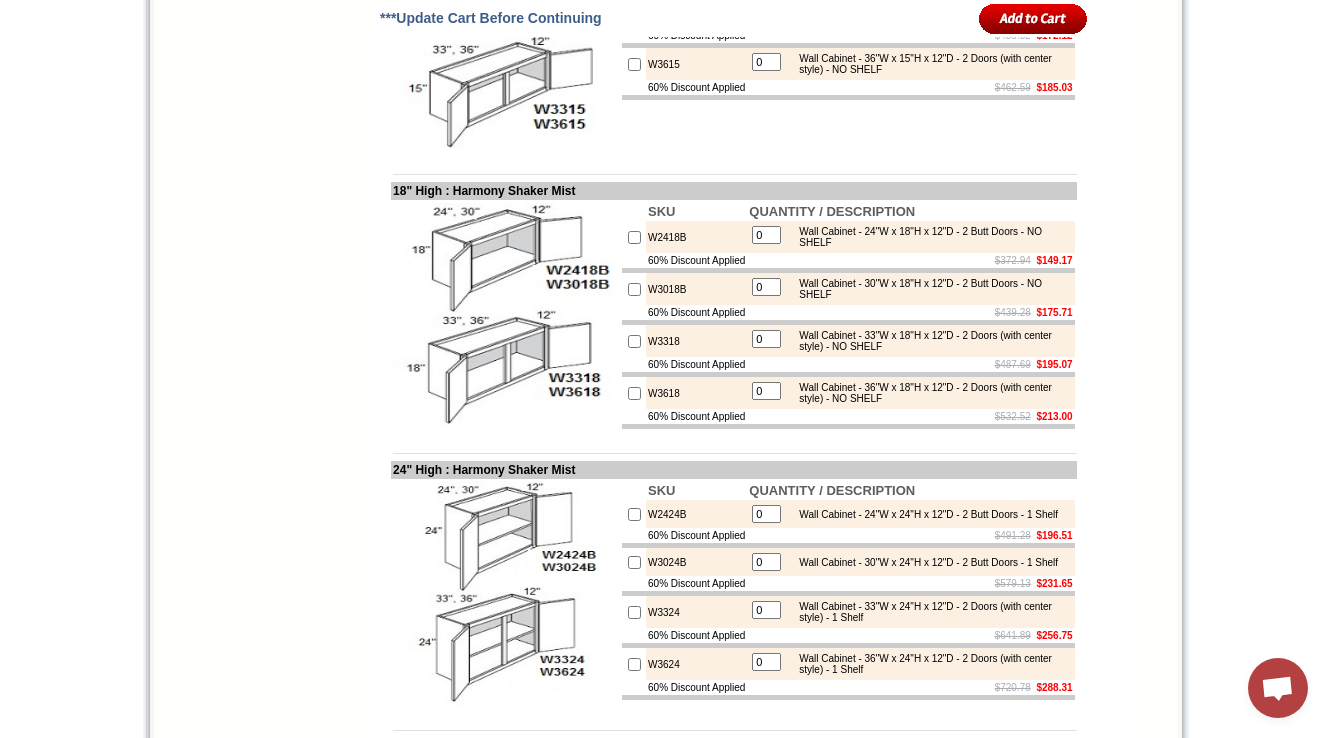 drag, startPoint x: 480, startPoint y: 267, endPoint x: 408, endPoint y: 278, distance: 72.835434 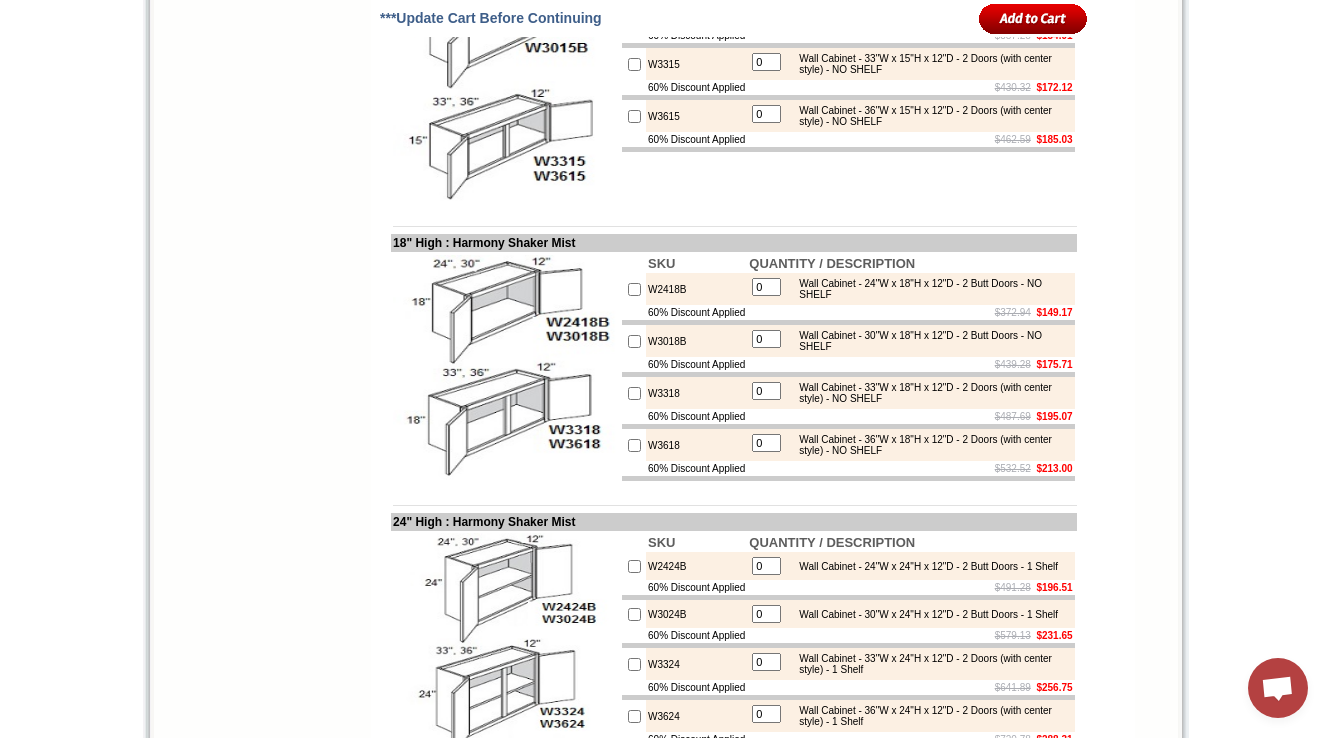 scroll, scrollTop: 3360, scrollLeft: 0, axis: vertical 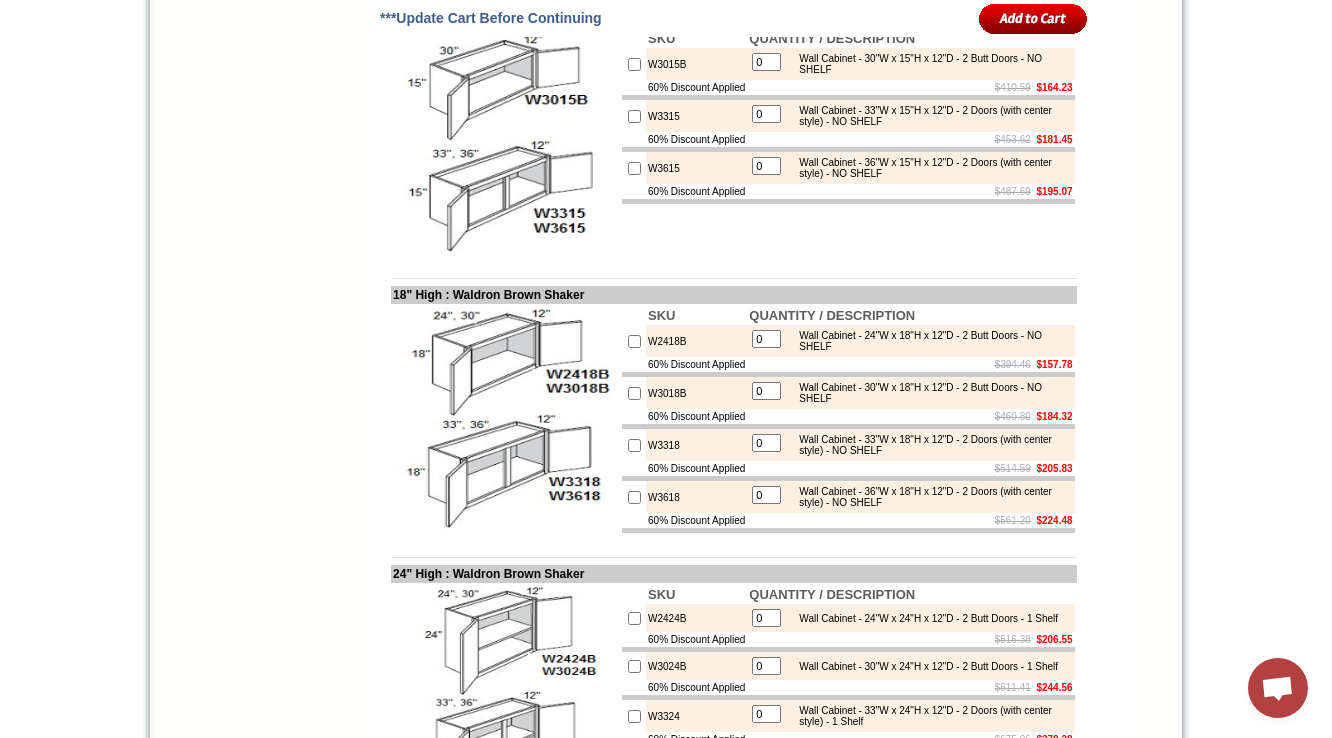 click on "W3315" at bounding box center [696, 116] 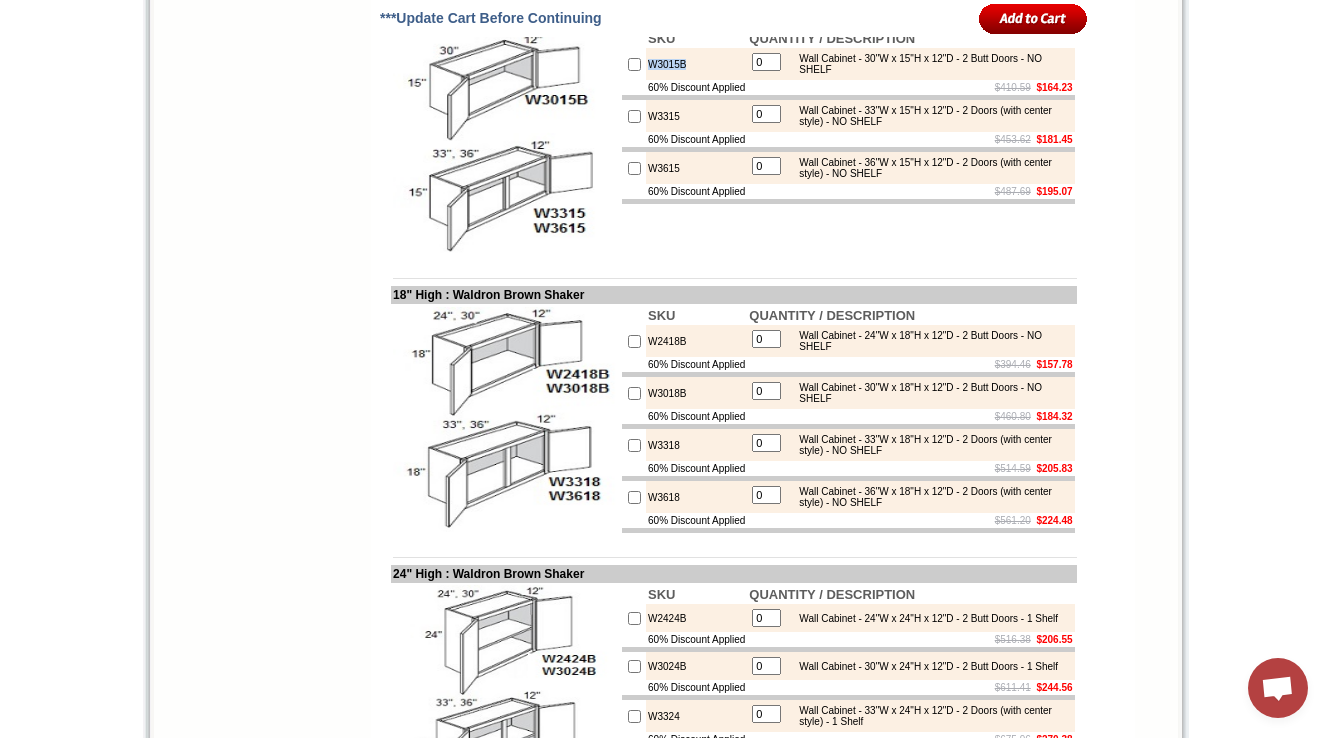 click on "W3015B" at bounding box center (696, 64) 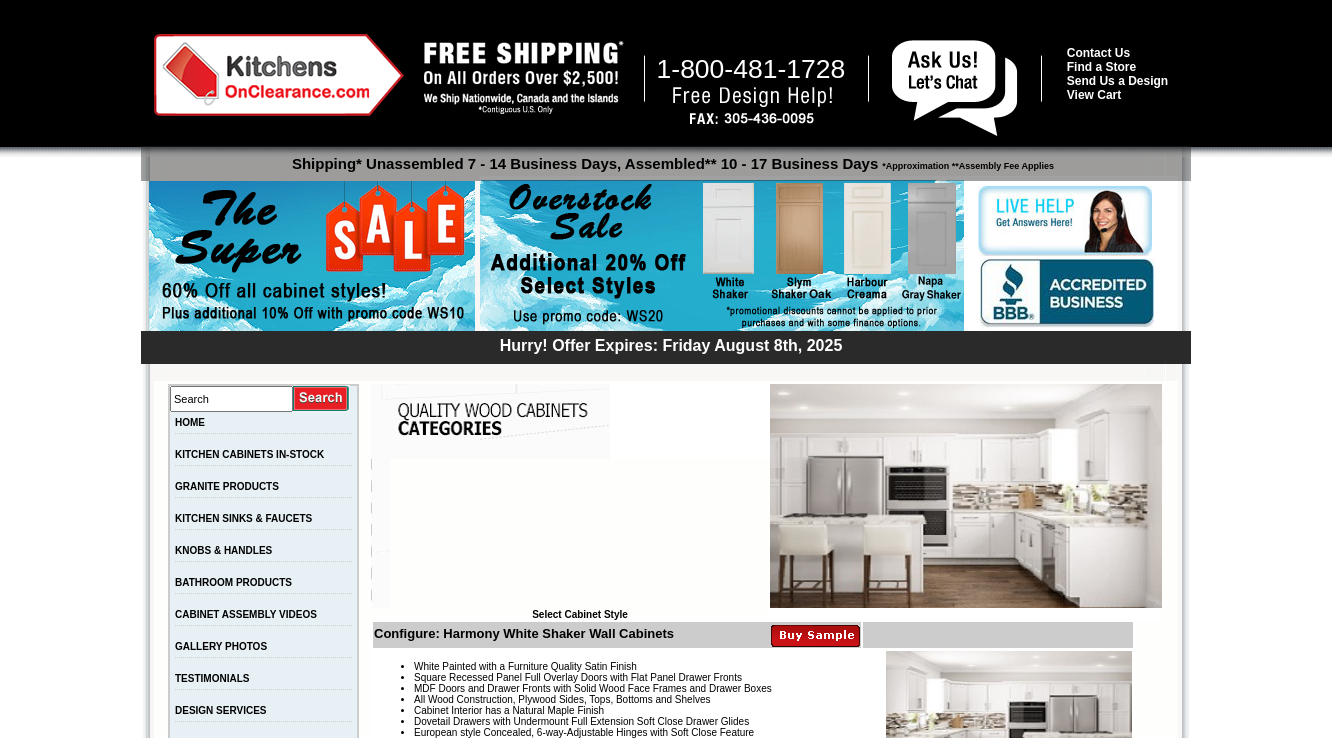 scroll, scrollTop: 3516, scrollLeft: 0, axis: vertical 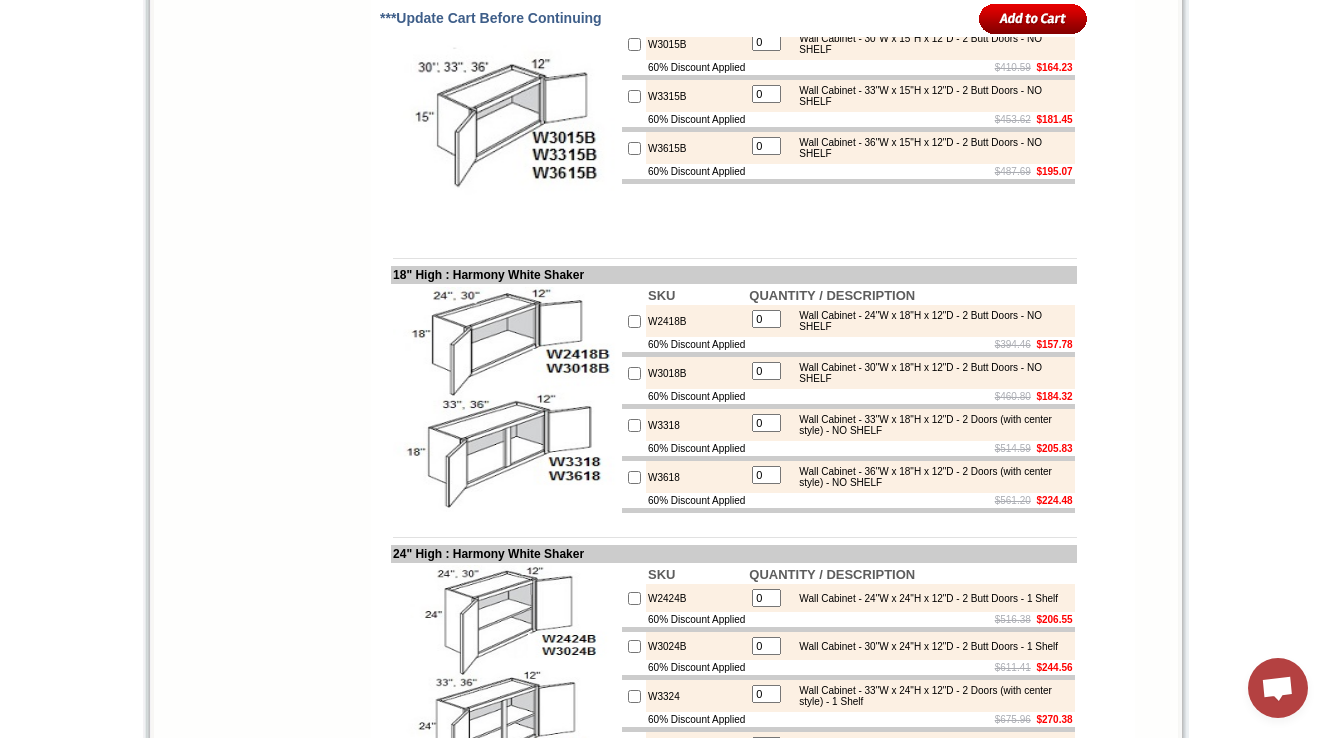 click at bounding box center [505, 121] 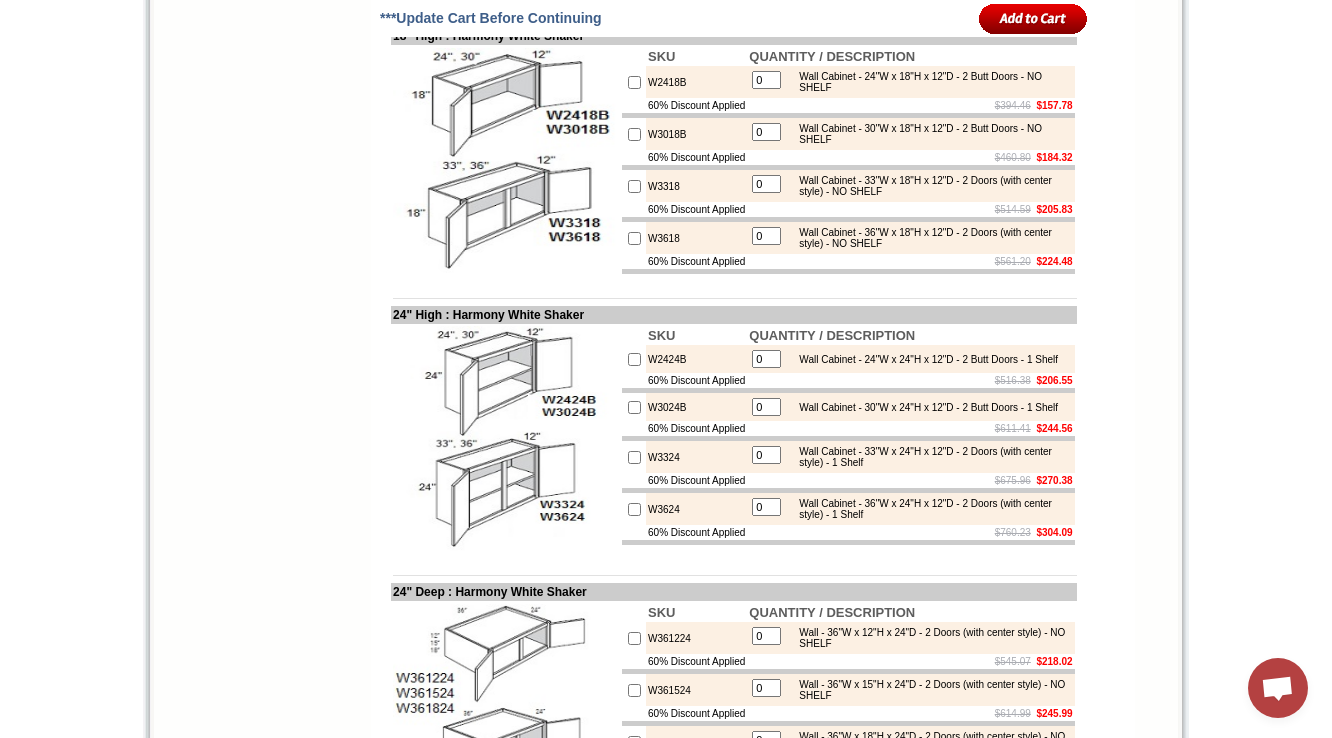 scroll, scrollTop: 3596, scrollLeft: 0, axis: vertical 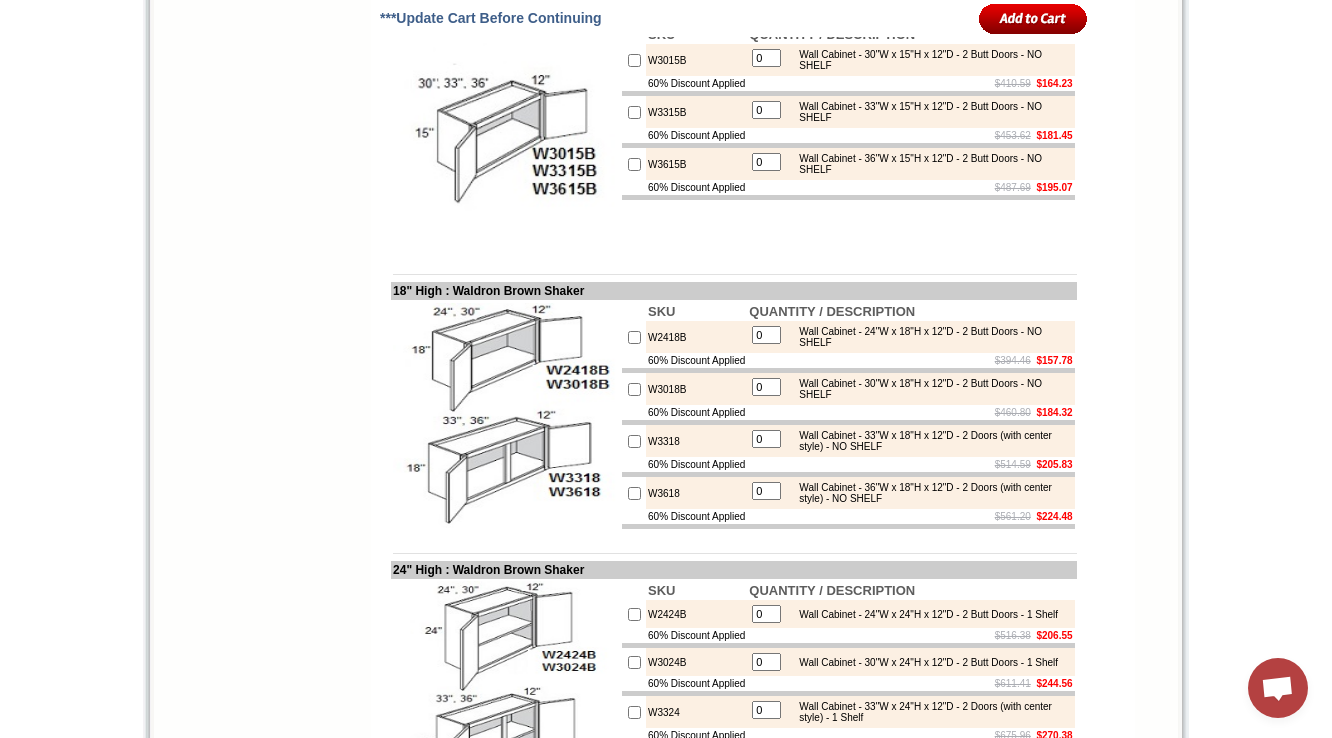 click on "***Update Cart Before Continuing
30" High Single Door : Waldron Brown Shaker
SKU
QUANTITY / DESCRIPTION
W0930
0 Wall - 9"W x 30"H x 12"D - 1 Door - 2 Shelves
60% Discount Applied
$324.53    $129.81
W1230
0 Wall - 12"W x 30"H x 12"D - 1 Door - 2 Shelves
60% Discount Applied
$378.32    $151.32" at bounding box center [753, -58] 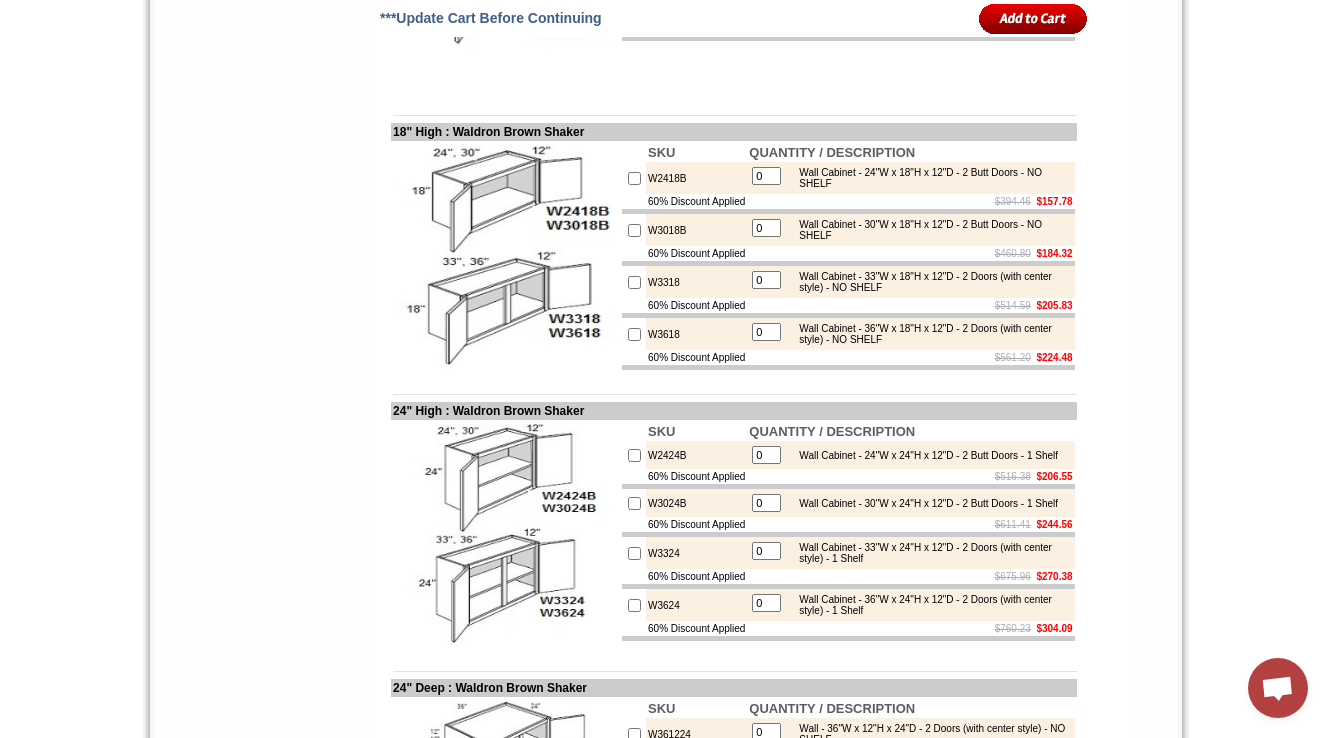 scroll, scrollTop: 3533, scrollLeft: 0, axis: vertical 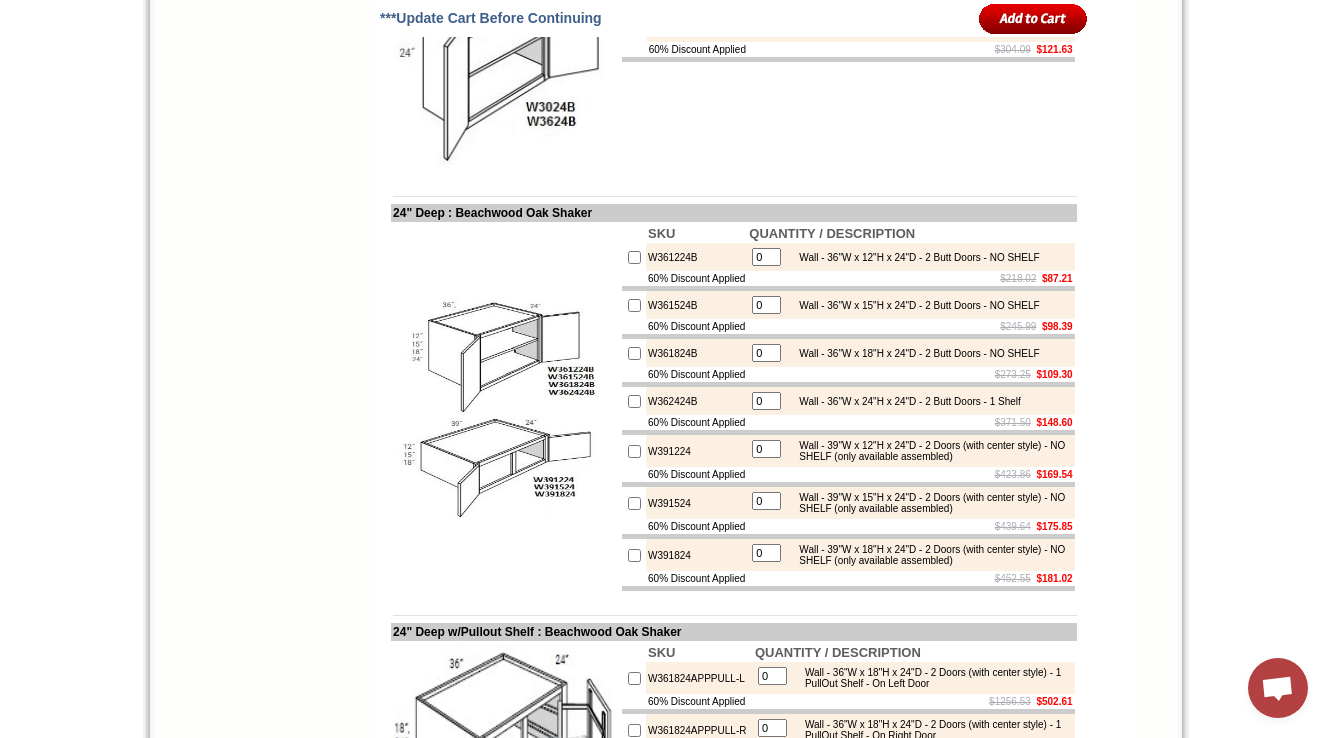 click on "W3024B" at bounding box center [699, -20] 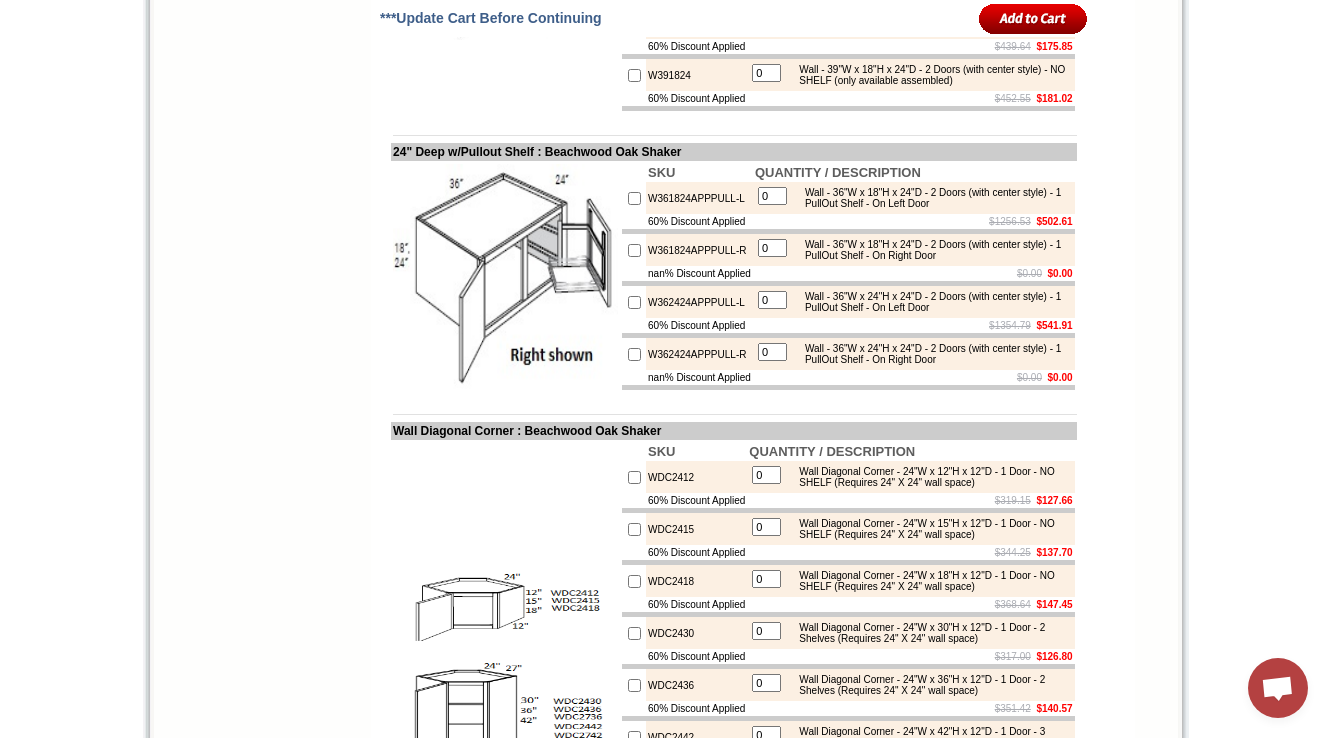 scroll, scrollTop: 5108, scrollLeft: 0, axis: vertical 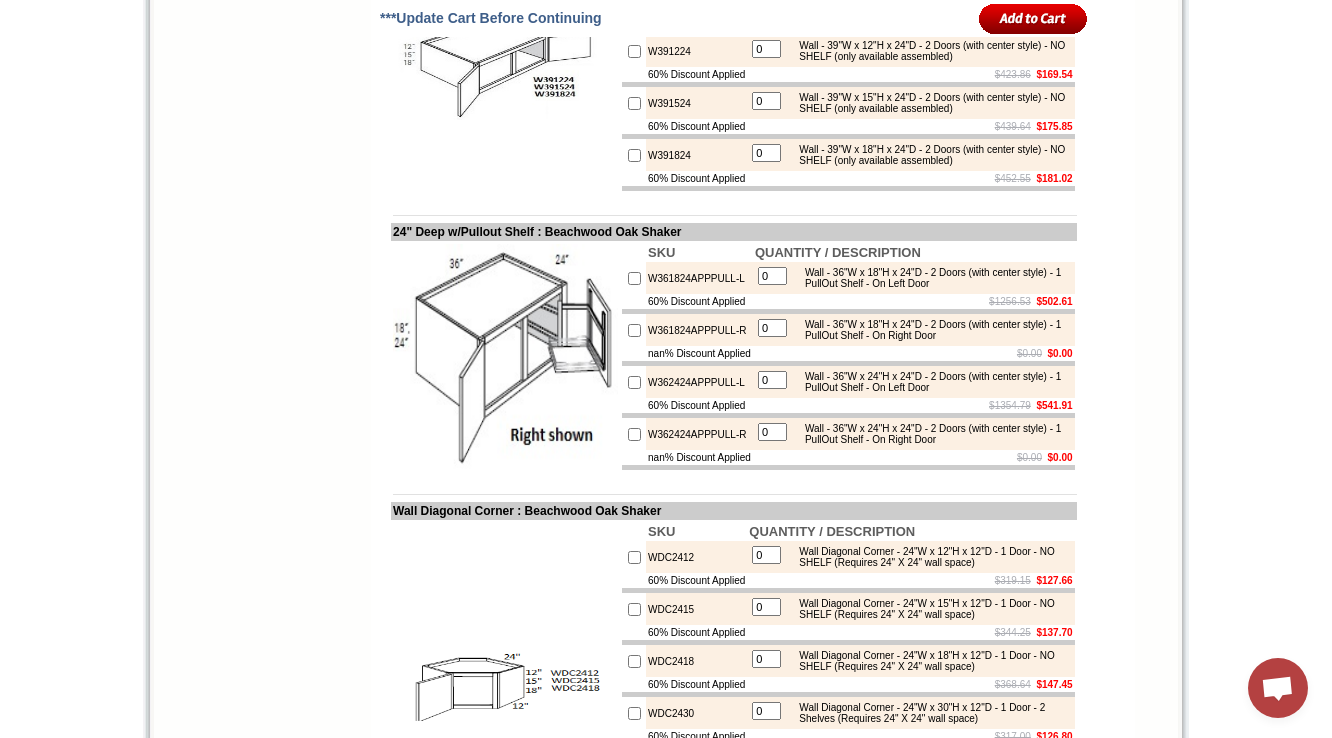 click on "W362424B" at bounding box center [696, 1] 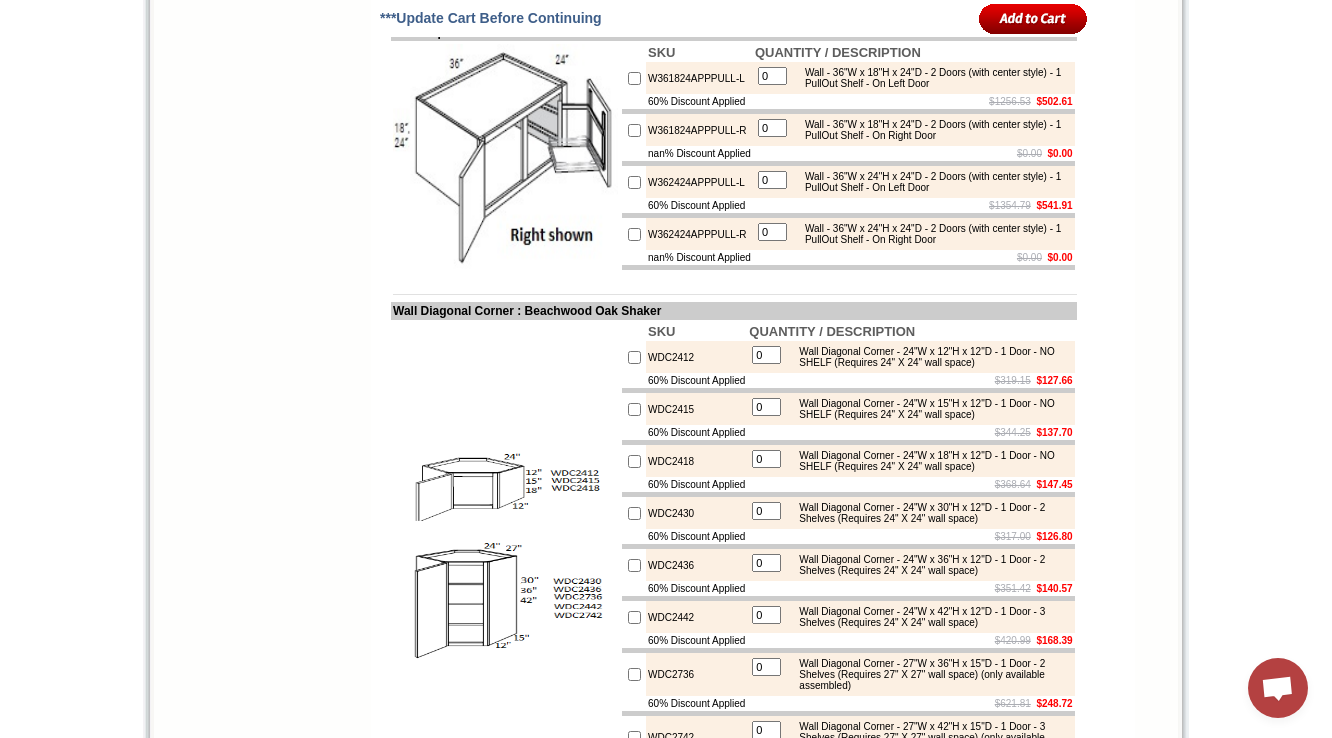 scroll, scrollTop: 5348, scrollLeft: 0, axis: vertical 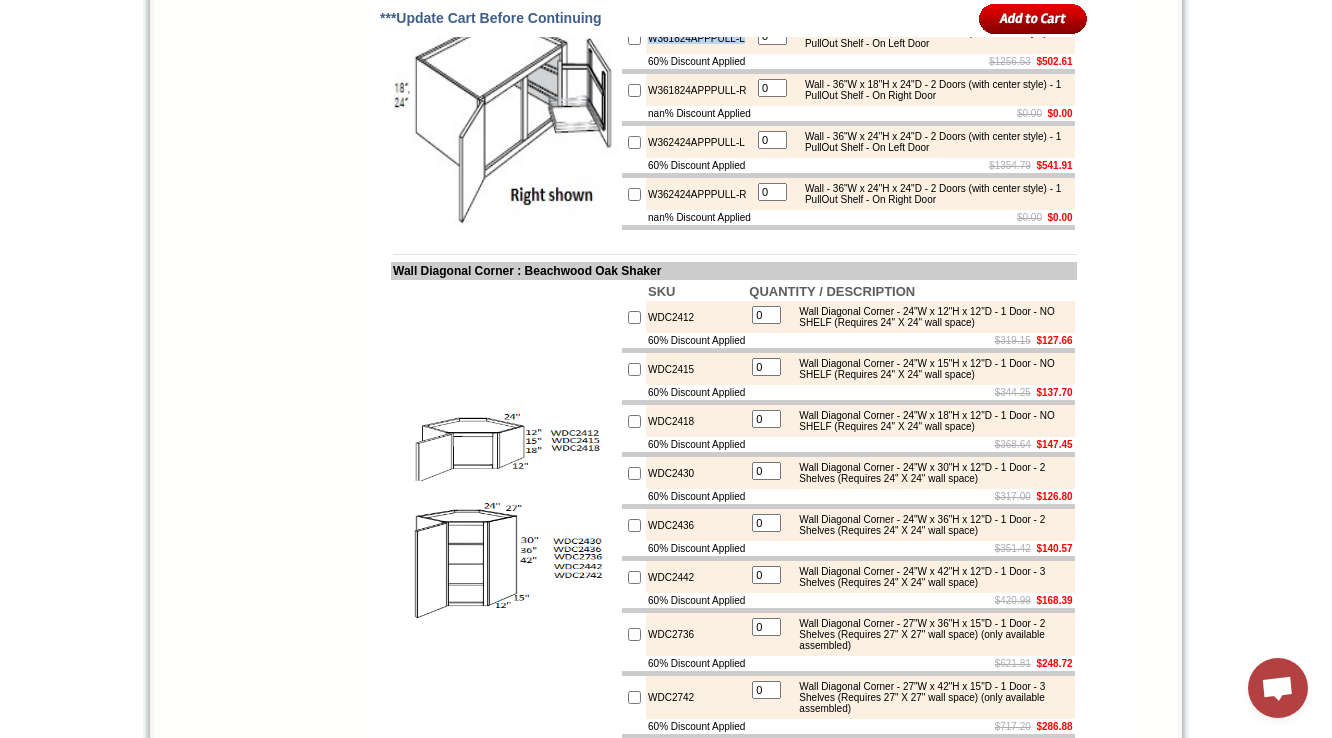 drag, startPoint x: 650, startPoint y: 452, endPoint x: 749, endPoint y: 453, distance: 99.00505 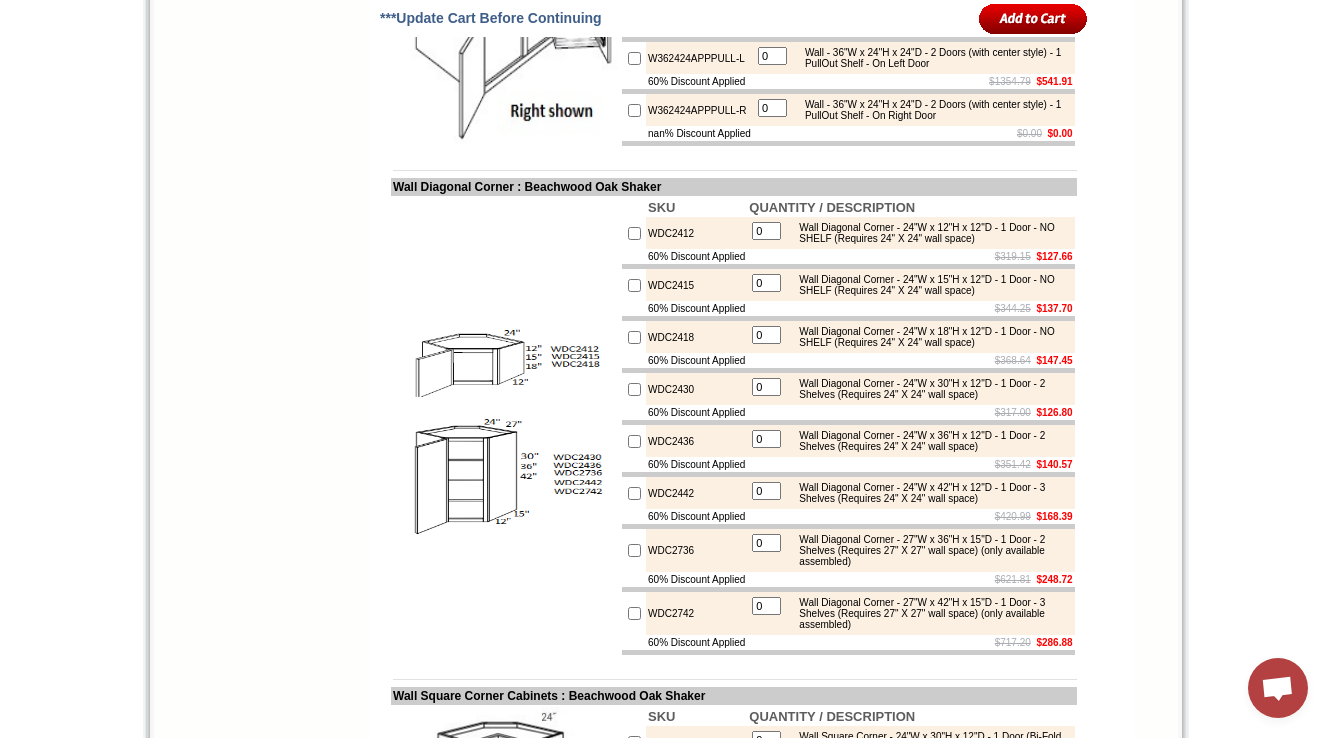scroll, scrollTop: 5508, scrollLeft: 0, axis: vertical 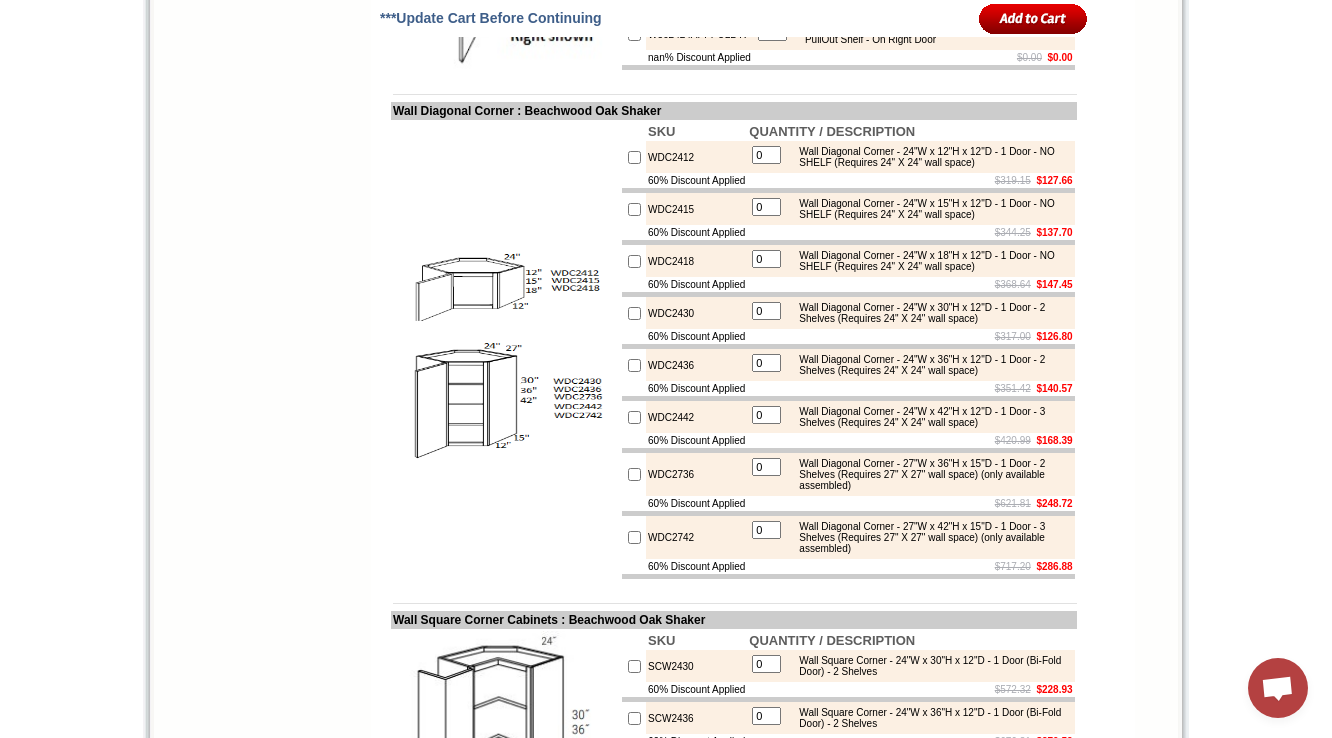 click on "W361824APPPULL-L" at bounding box center (699, -122) 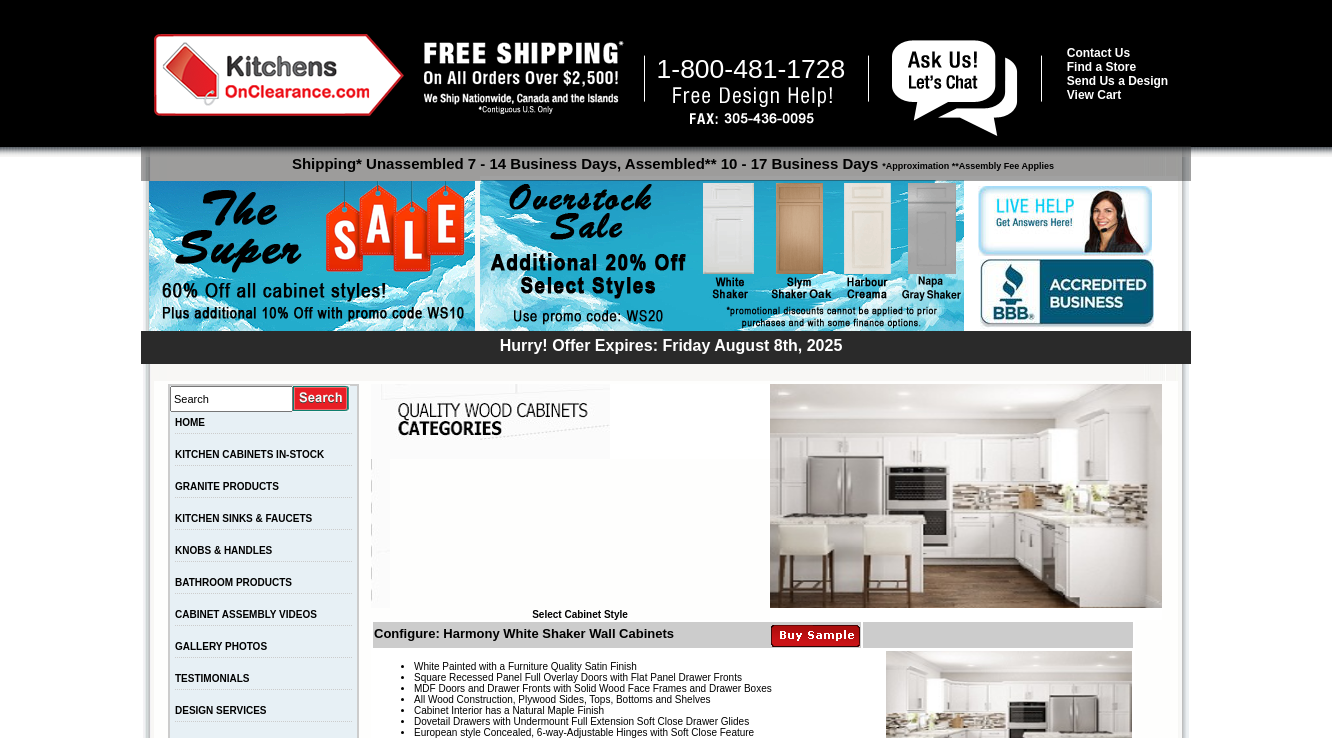 scroll, scrollTop: 3596, scrollLeft: 0, axis: vertical 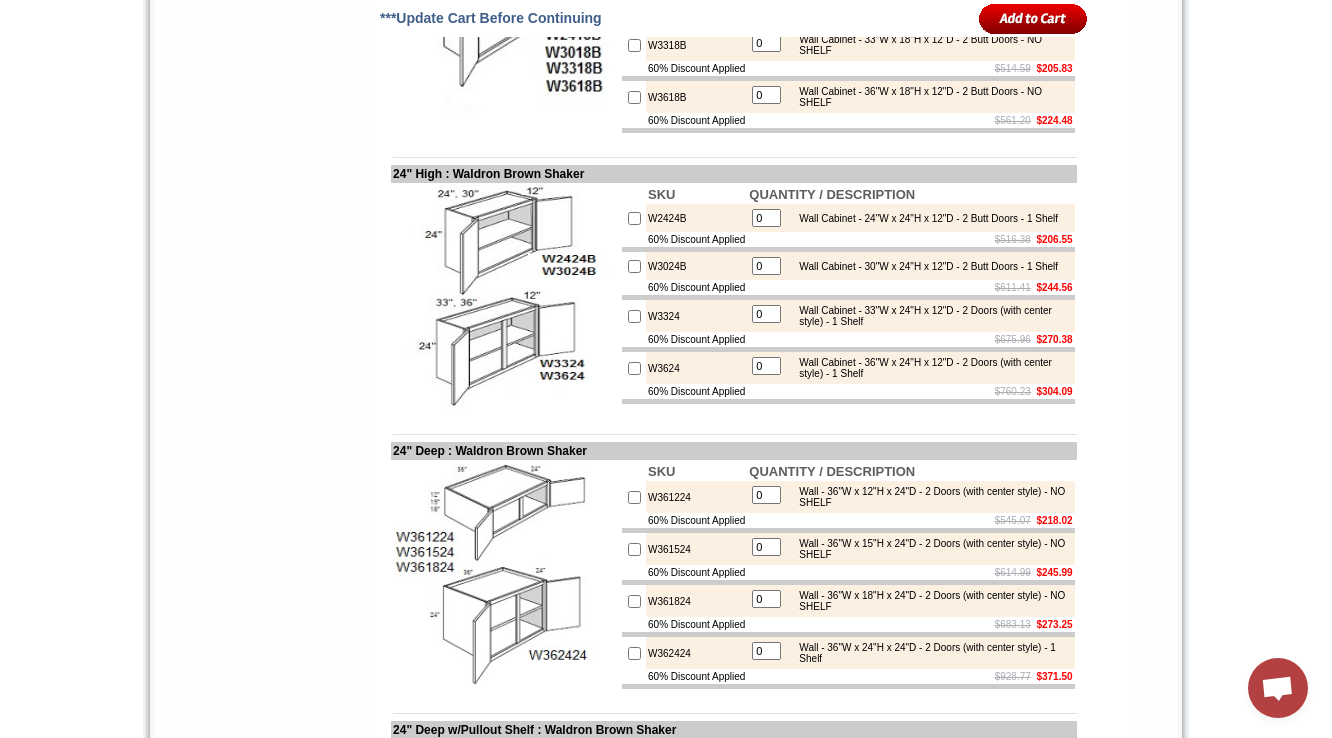 click on "W2424B" at bounding box center (696, 218) 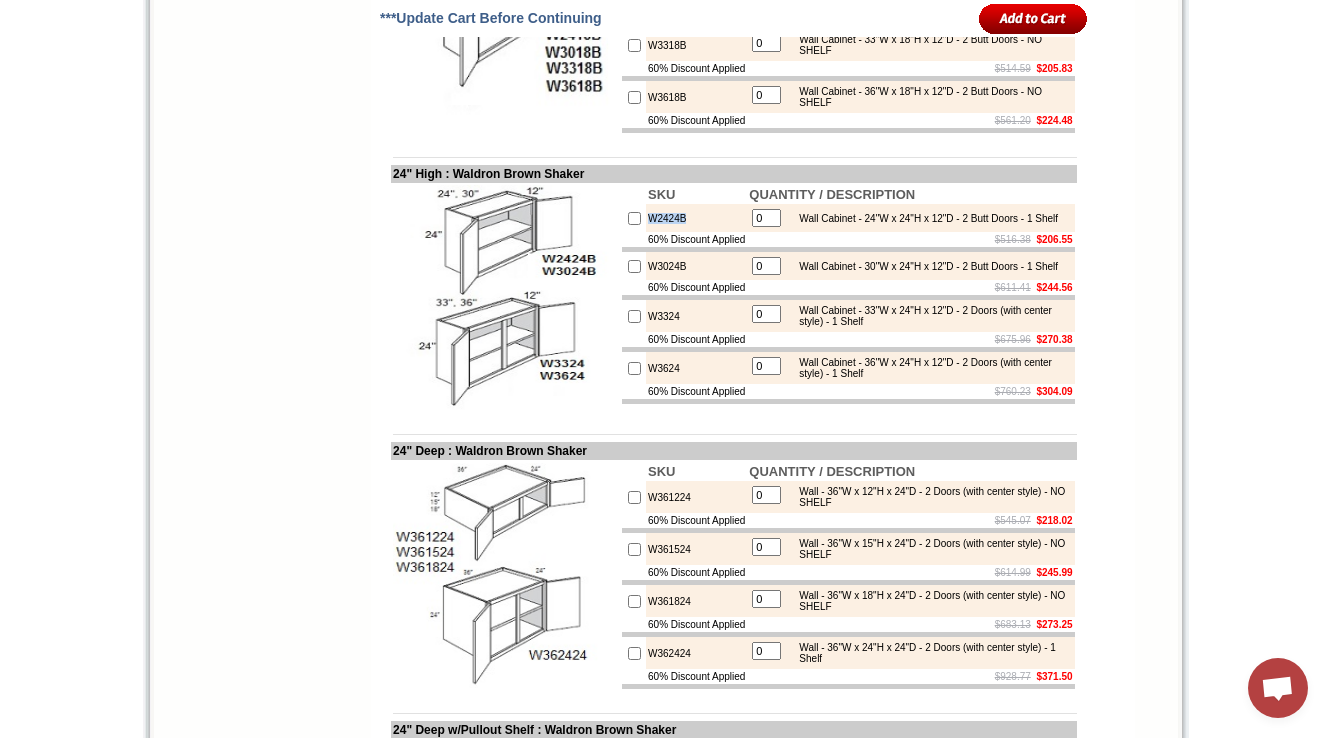 click on "W2424B" at bounding box center [696, 218] 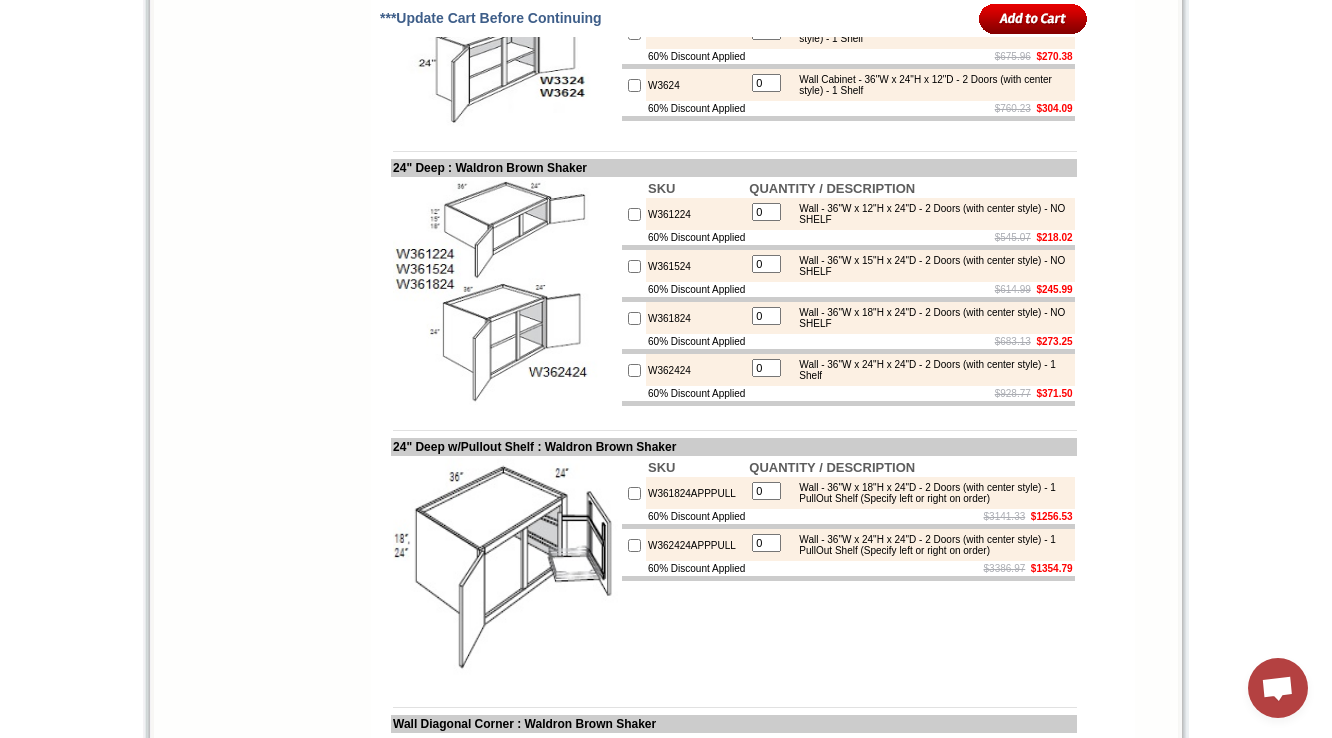 scroll, scrollTop: 4089, scrollLeft: 0, axis: vertical 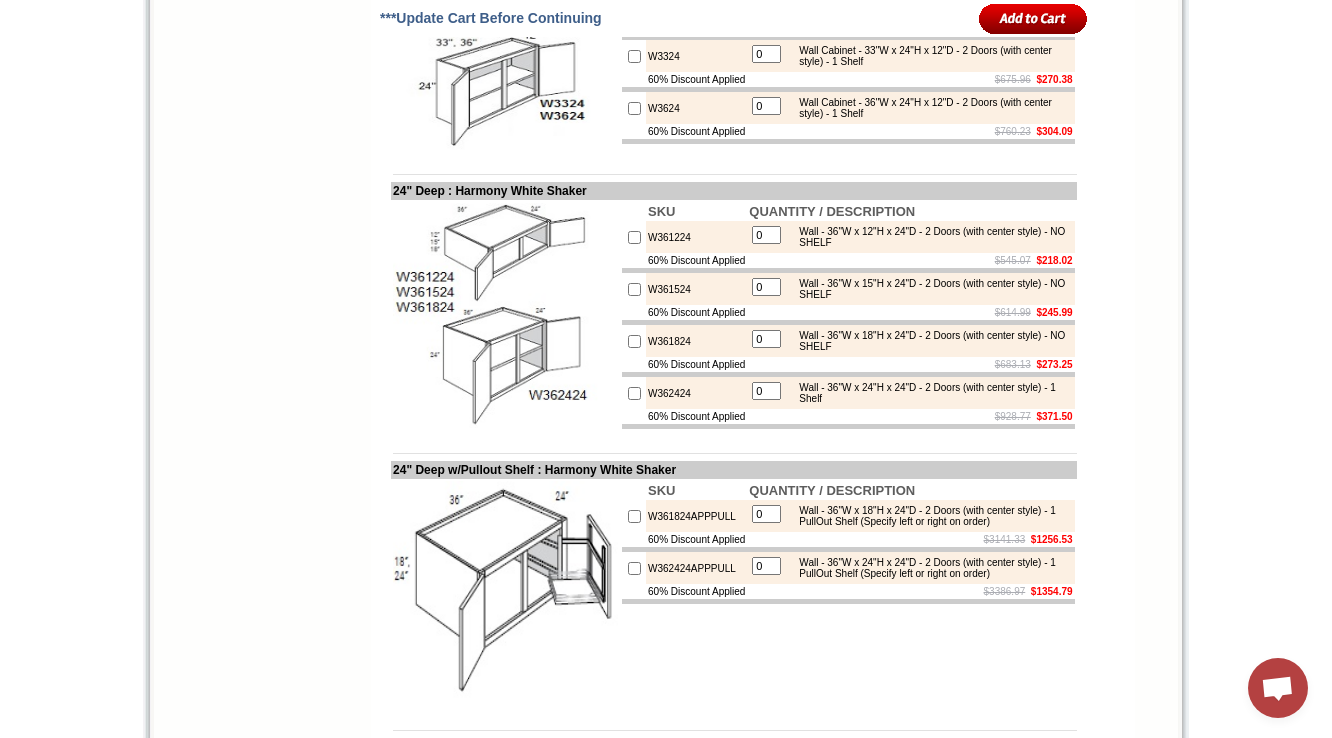 drag, startPoint x: 481, startPoint y: 286, endPoint x: 363, endPoint y: 306, distance: 119.682915 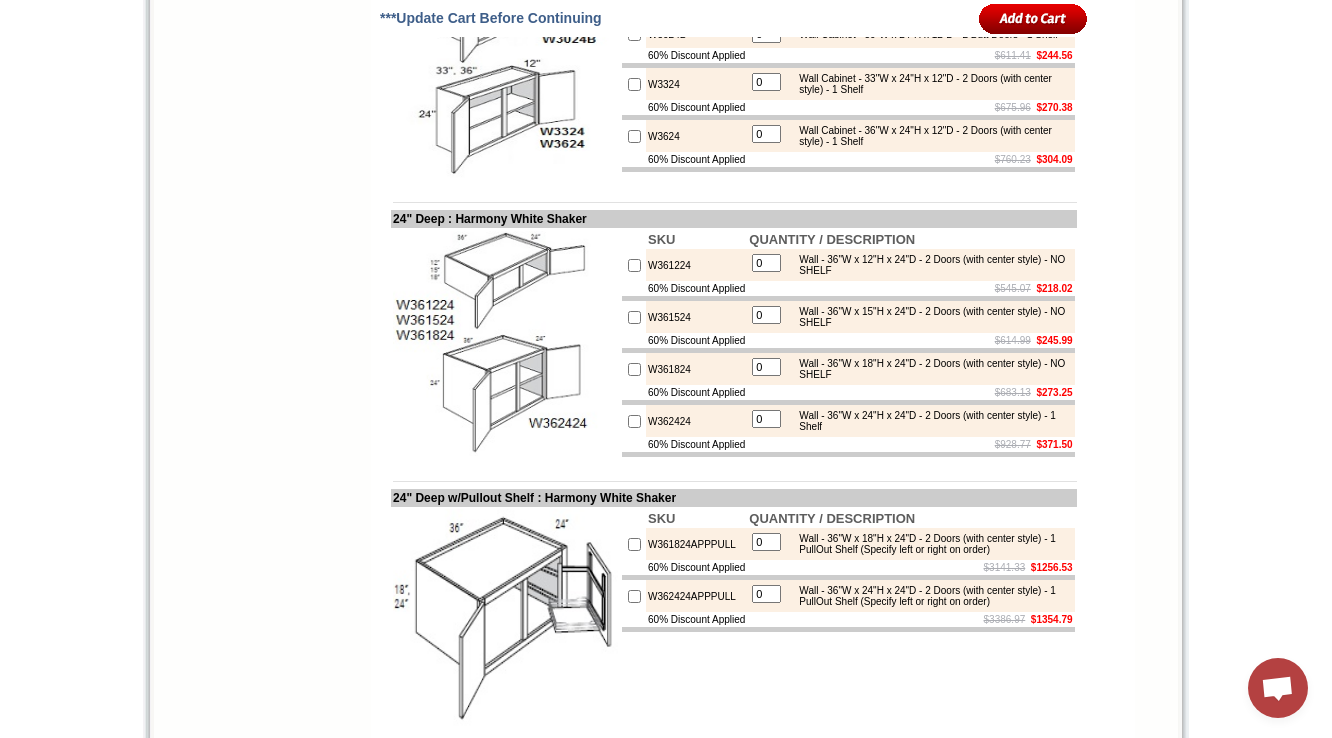 scroll, scrollTop: 3996, scrollLeft: 0, axis: vertical 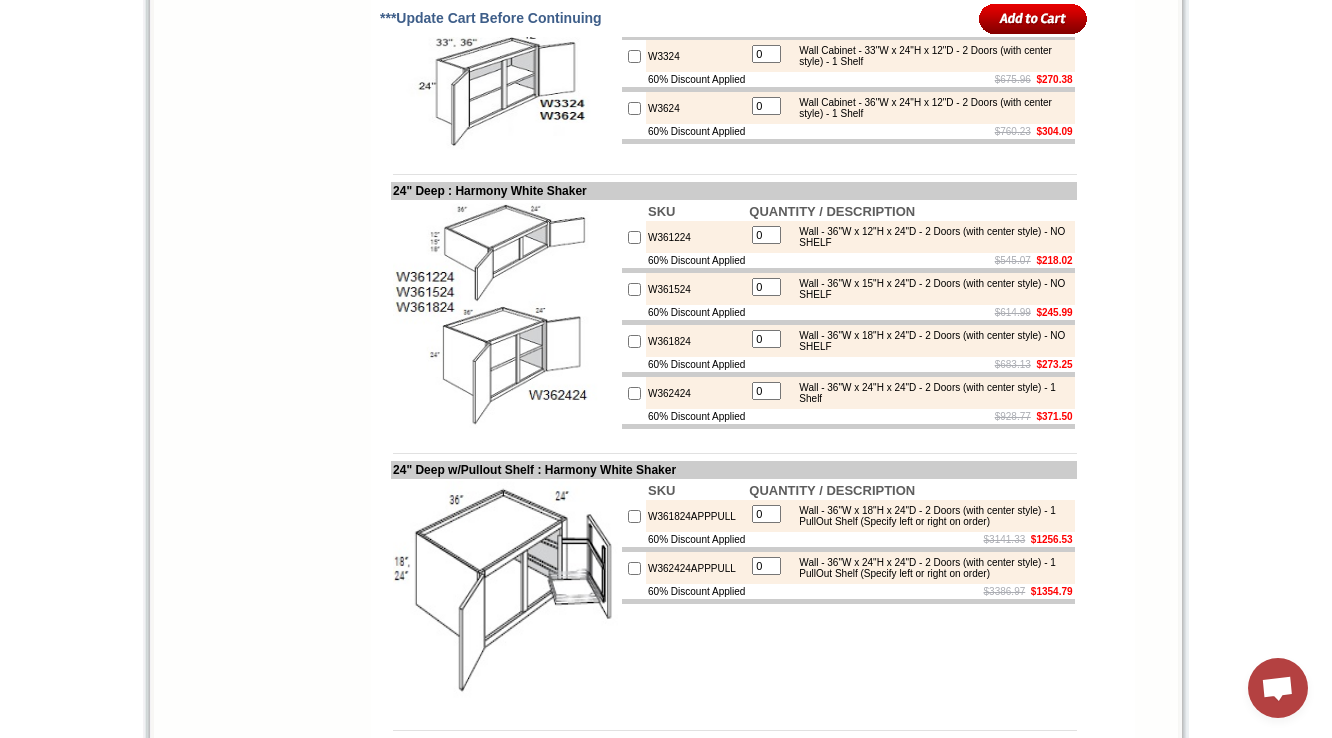 click on "1-888-621-8944
Contact Us   Find a Store   Send Us a Design   View Cart
Shipping* Unassembled 7 - 14 Business Days, Assembled** 10 - 17 Business Days
*Approximation **Assembly Fee Applies
Hurry! Offer Expires: Friday August 8th, 2025
Search
HOME
KITCHEN CABINETS IN-STOCK
GRANITE PRODUCTS" at bounding box center [666, -860] 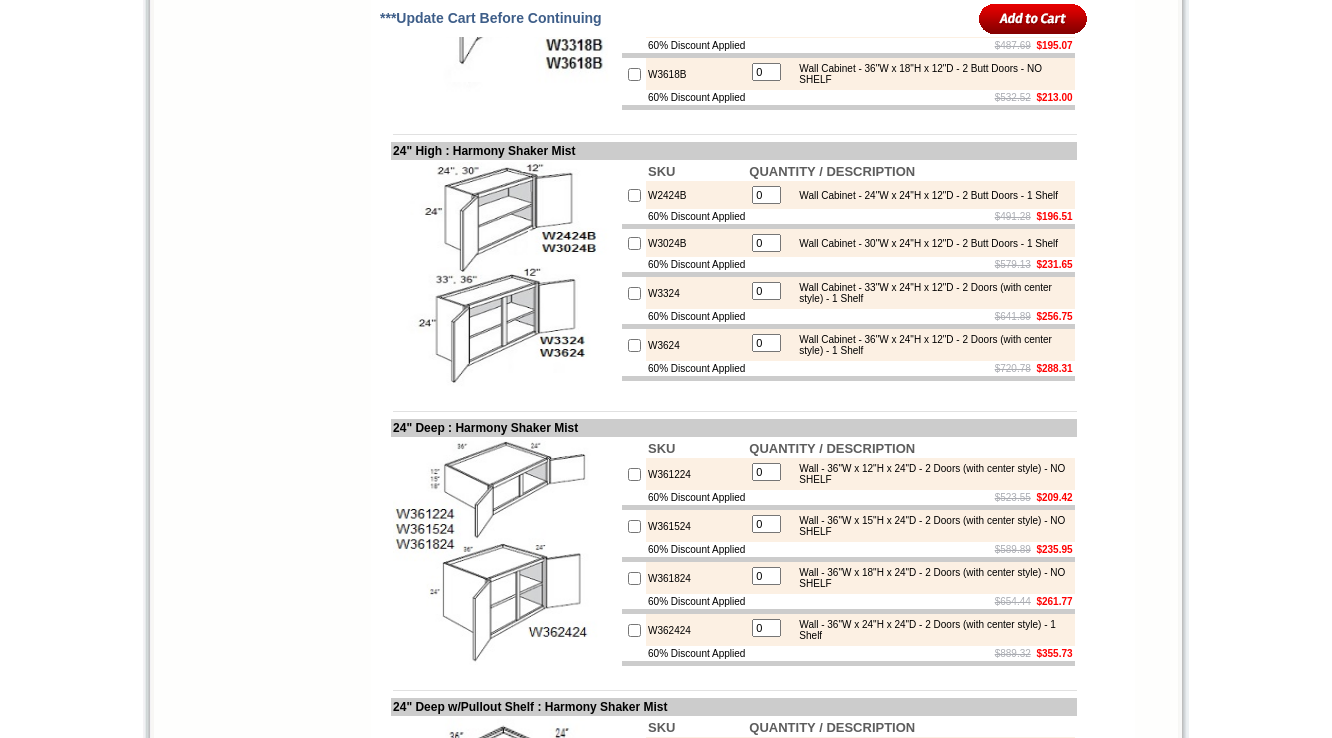 scroll, scrollTop: 3759, scrollLeft: 0, axis: vertical 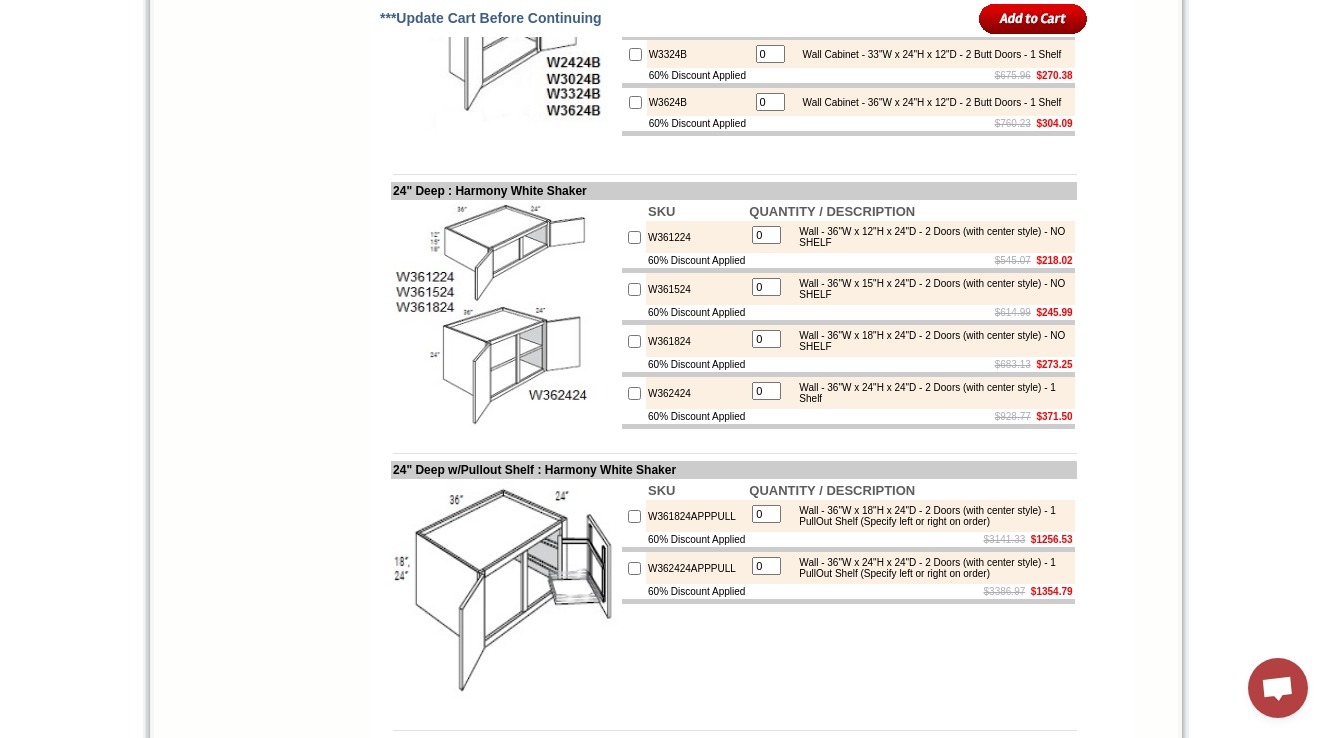click on "W361224" at bounding box center [696, 237] 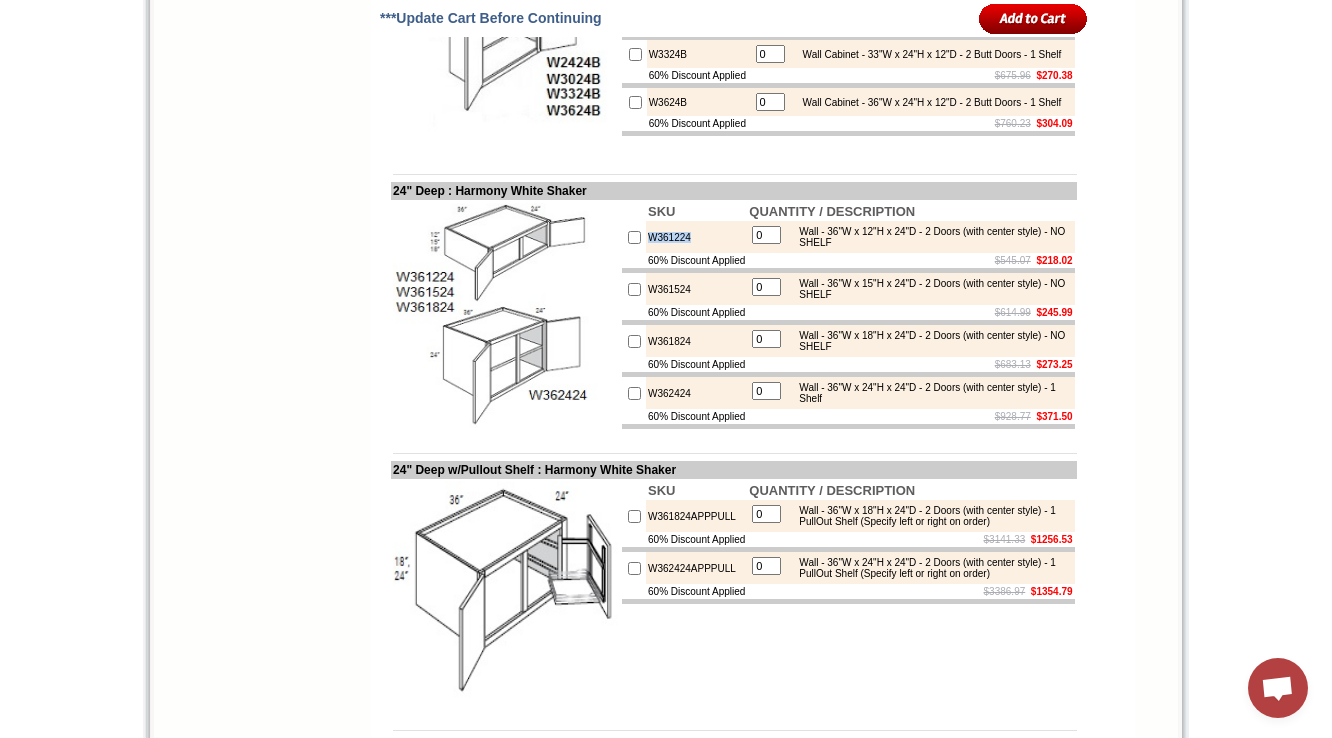 click on "W361224" at bounding box center (696, 237) 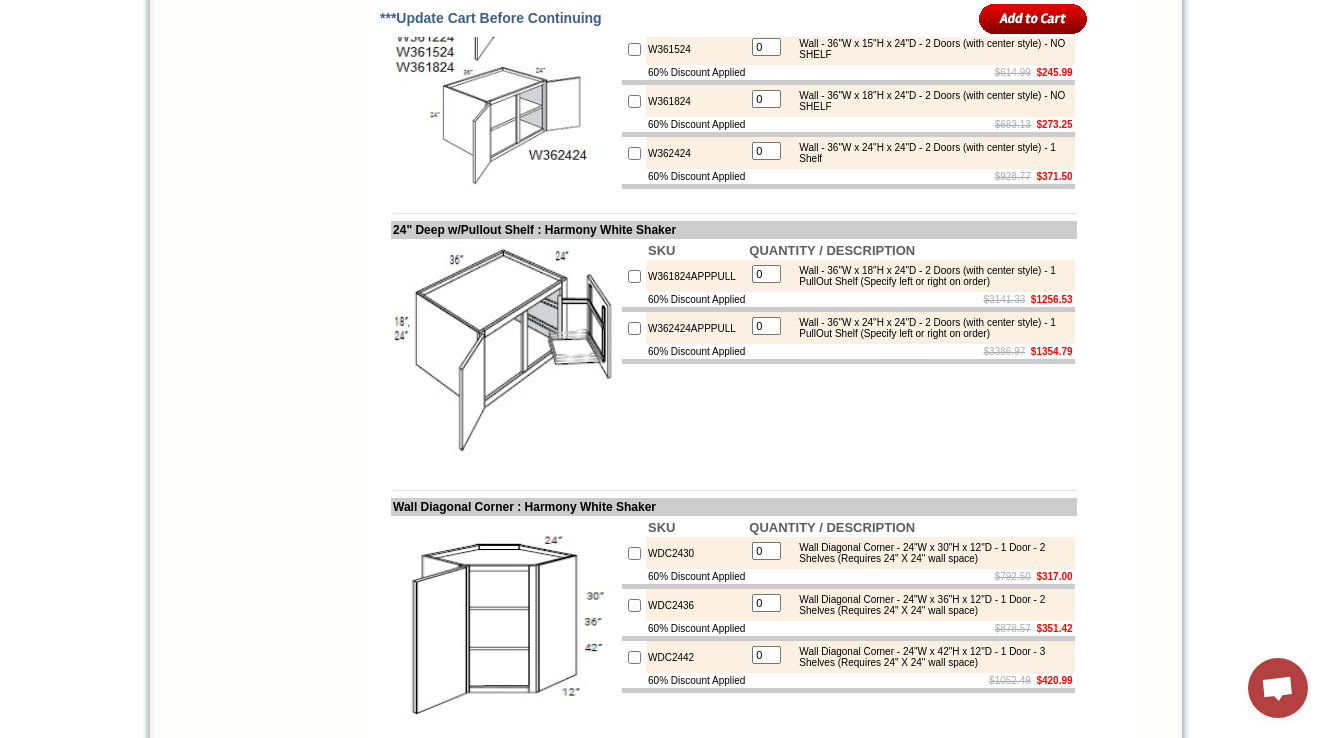 scroll, scrollTop: 4316, scrollLeft: 0, axis: vertical 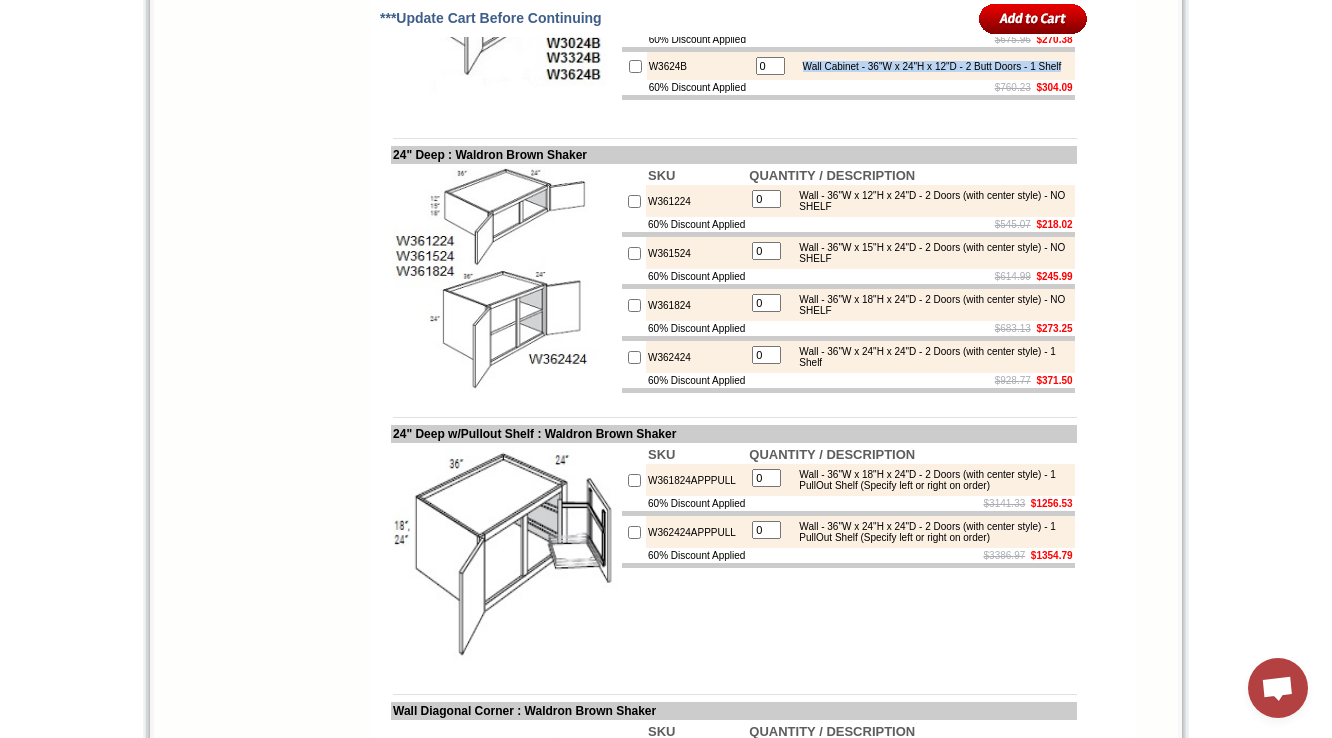 click at bounding box center (505, 1) 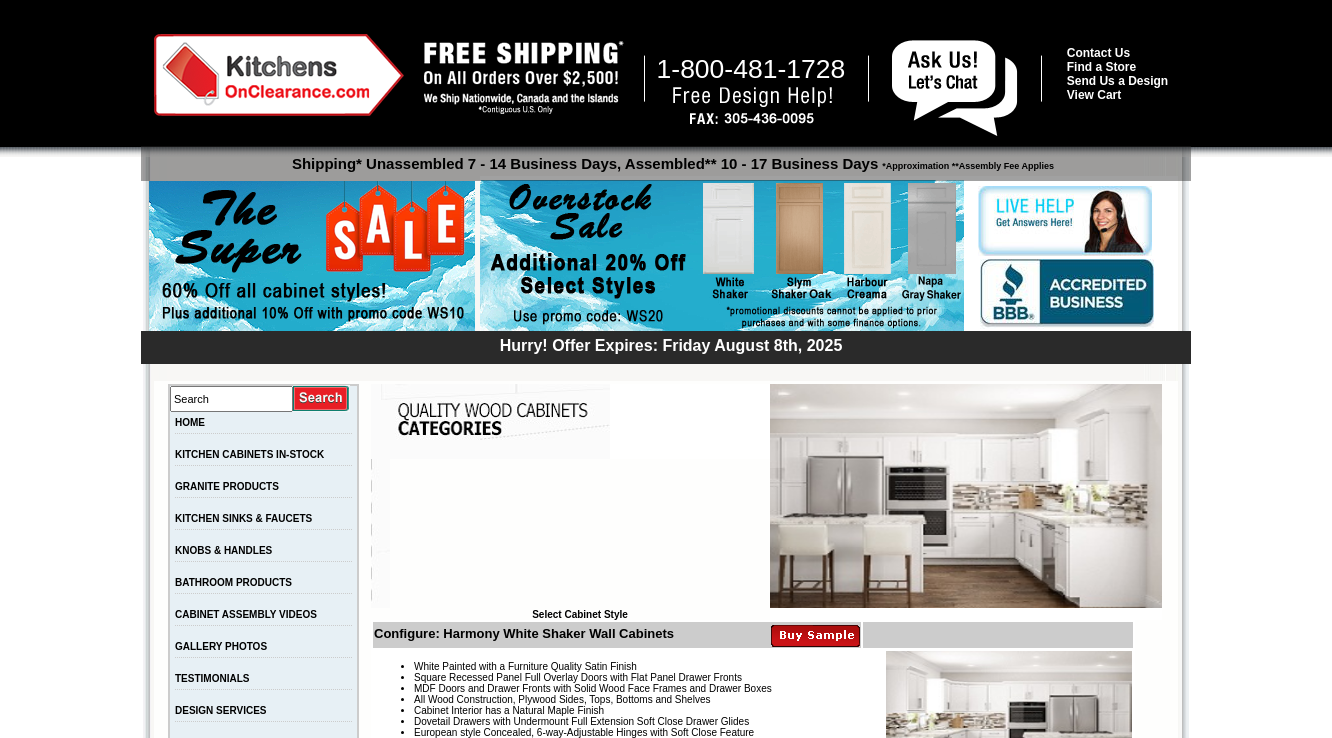 scroll, scrollTop: 4316, scrollLeft: 0, axis: vertical 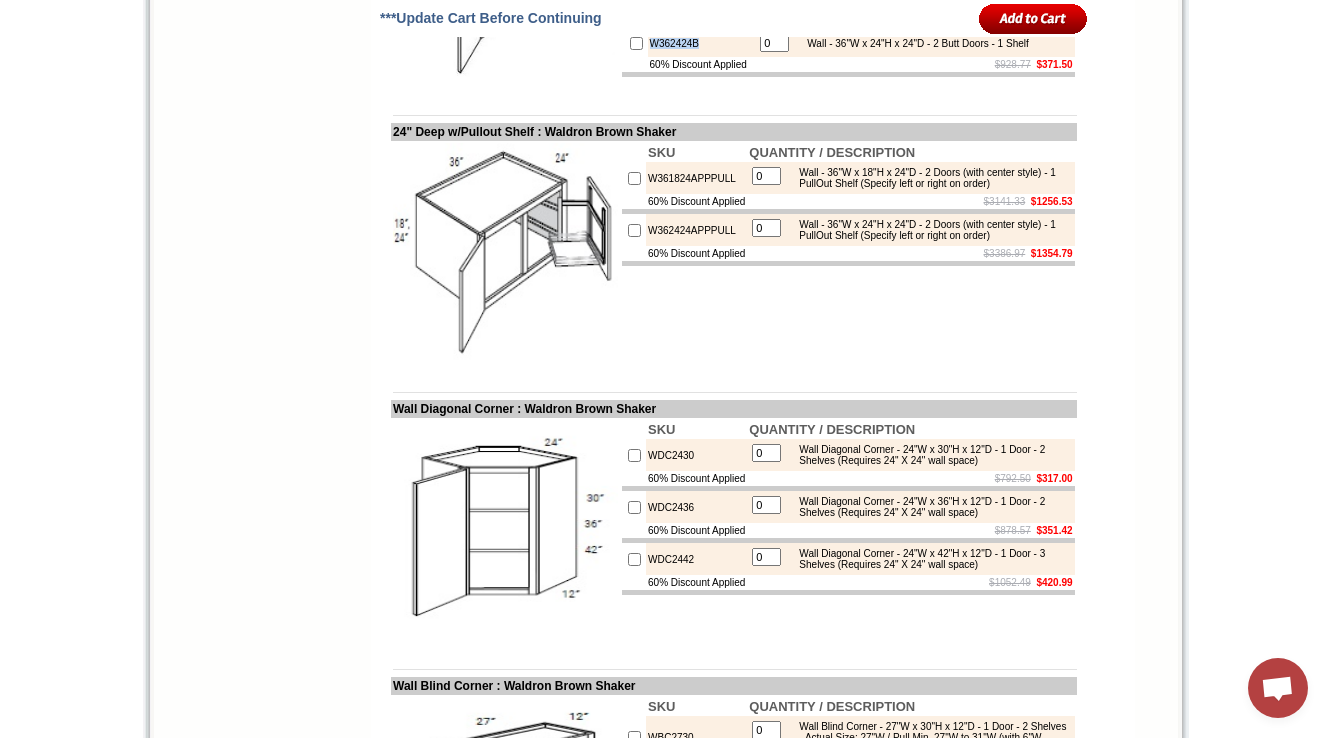 click at bounding box center [505, -22] 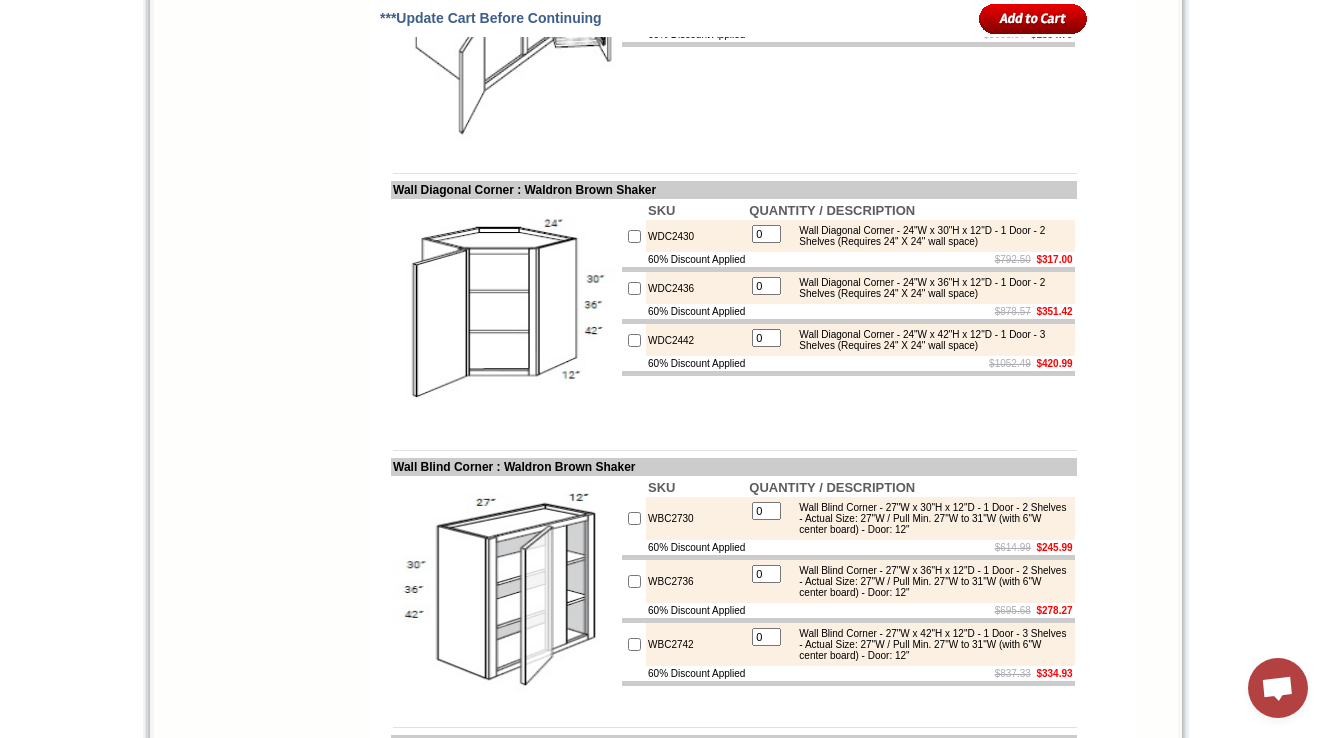scroll, scrollTop: 4605, scrollLeft: 0, axis: vertical 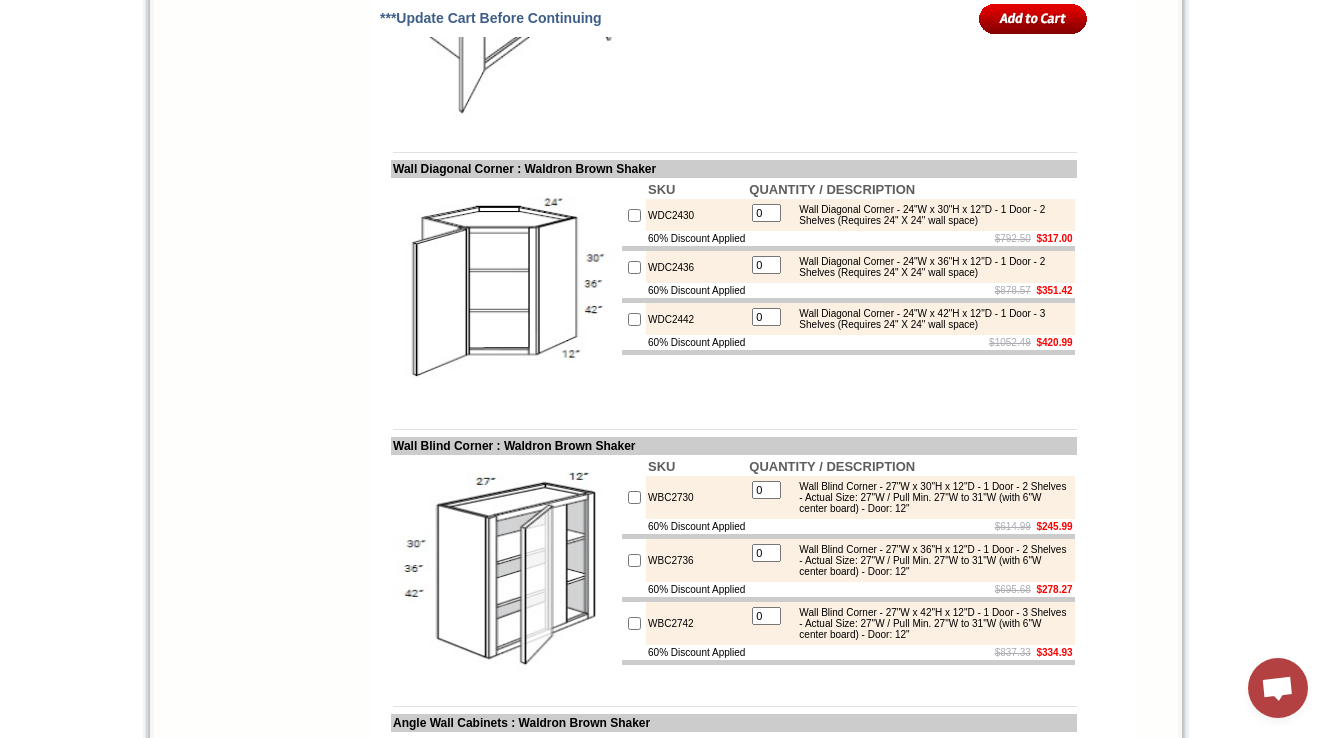 drag, startPoint x: 512, startPoint y: 320, endPoint x: 447, endPoint y: 357, distance: 74.793045 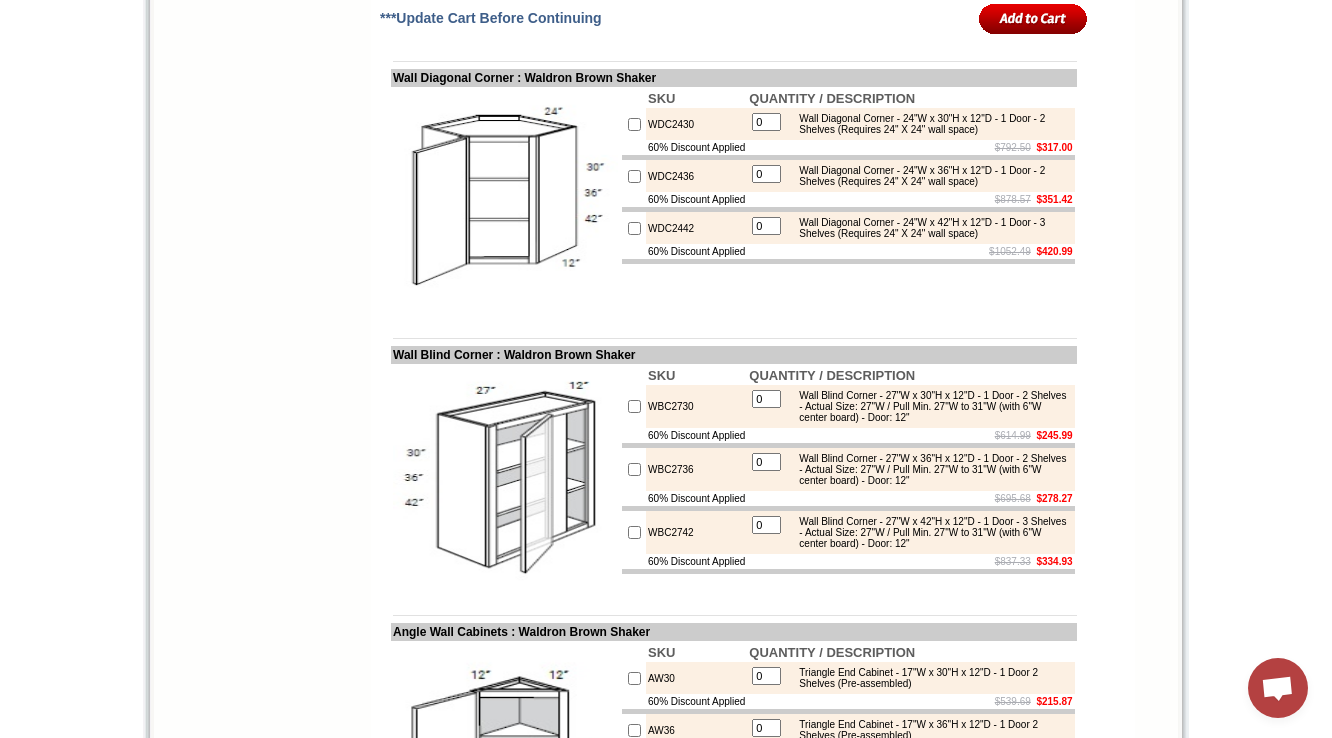 scroll, scrollTop: 4685, scrollLeft: 0, axis: vertical 